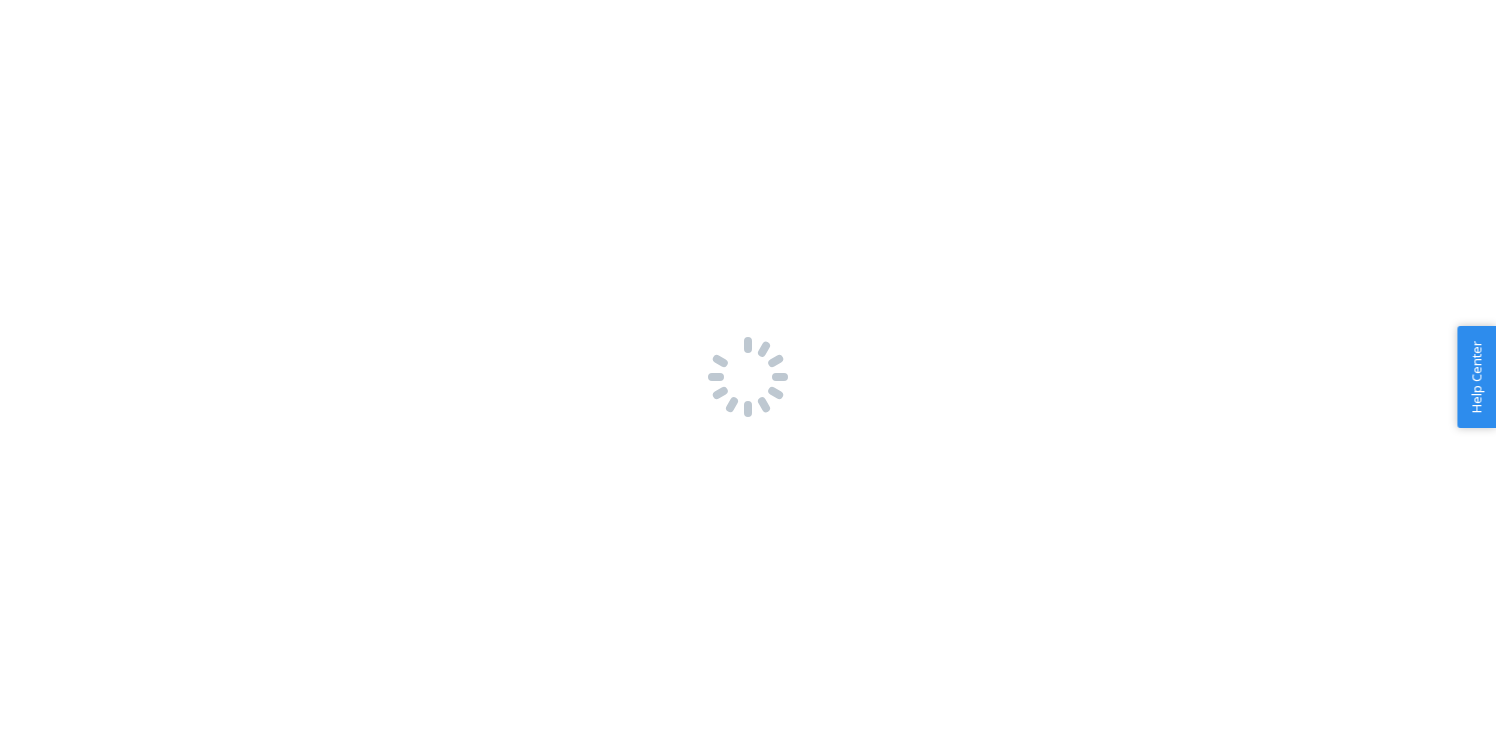 scroll, scrollTop: 0, scrollLeft: 0, axis: both 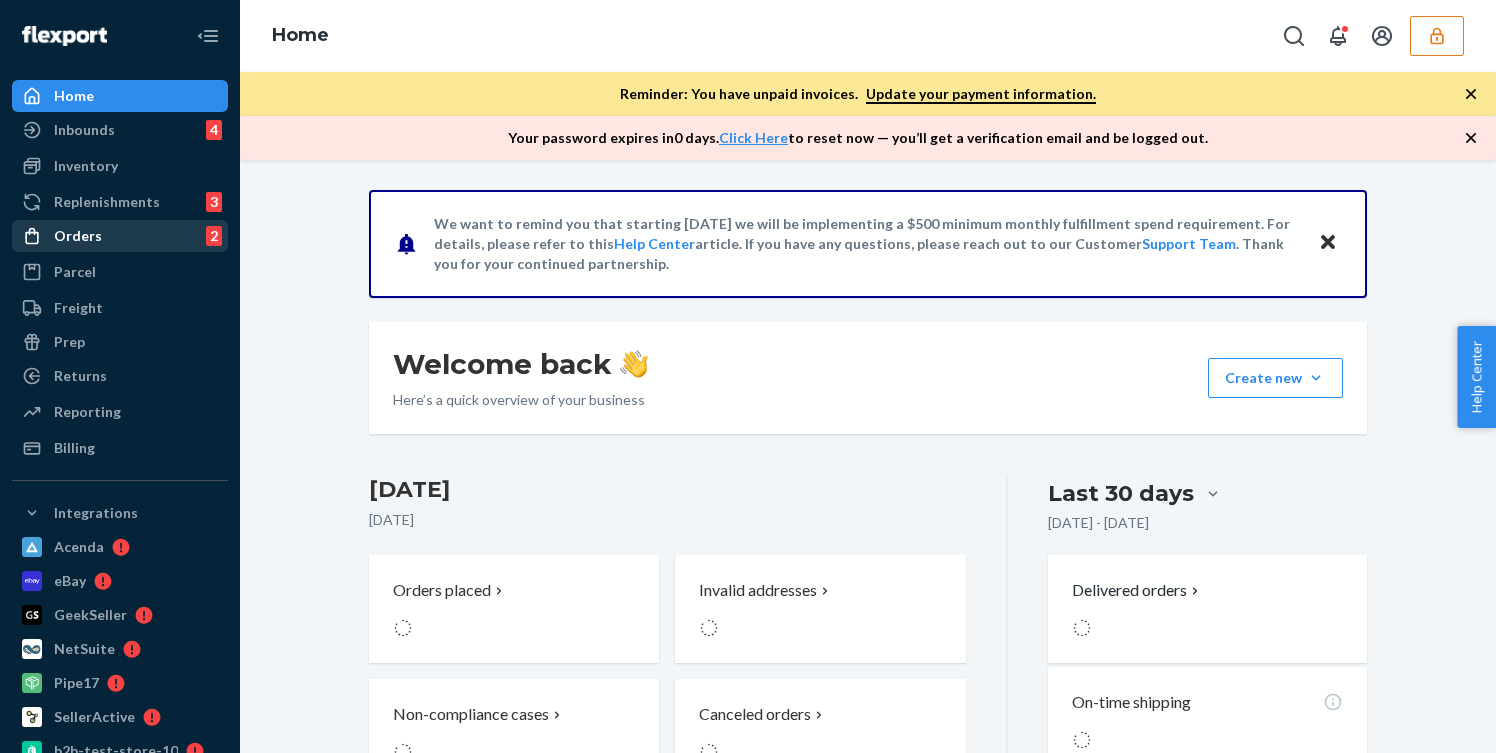 click on "Orders 2" at bounding box center [120, 236] 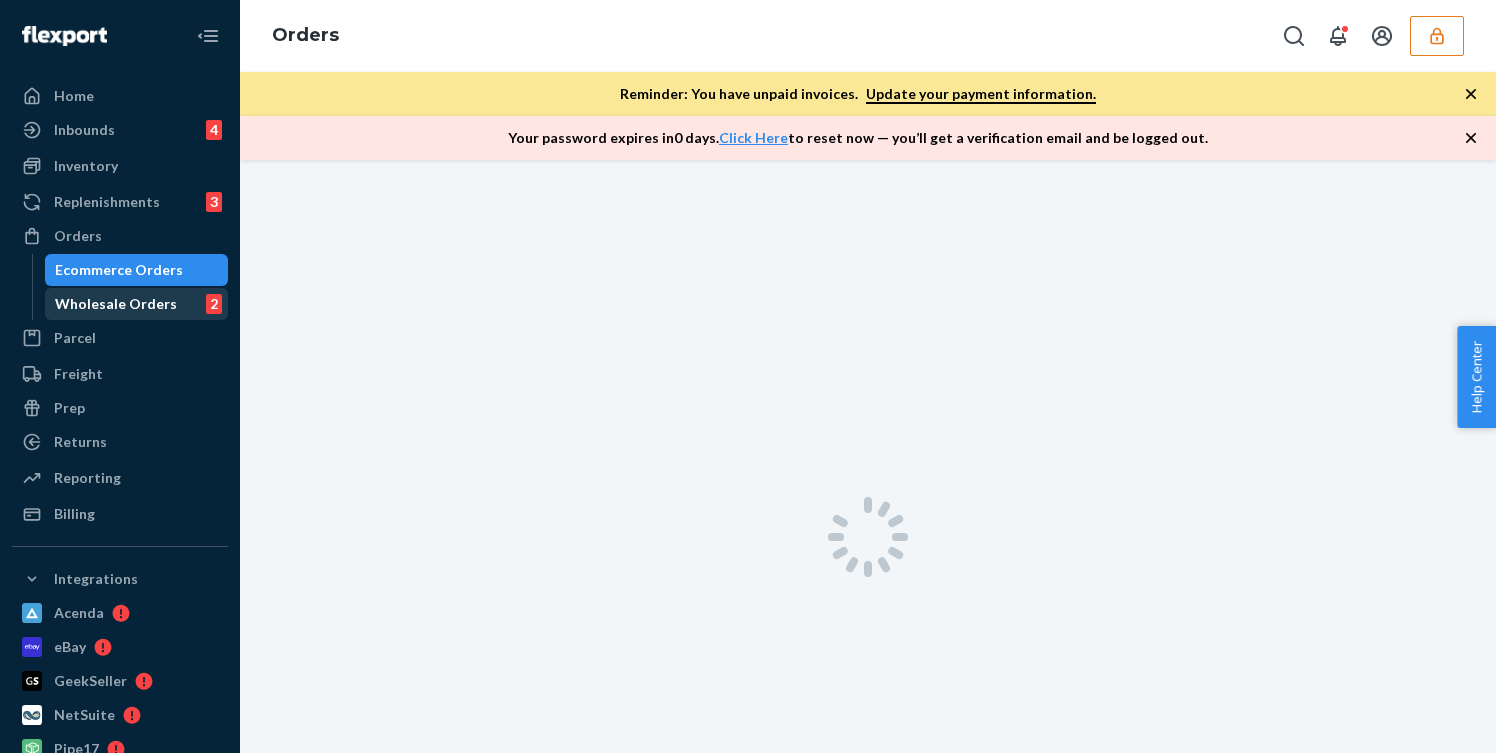 click on "Wholesale Orders" at bounding box center (116, 304) 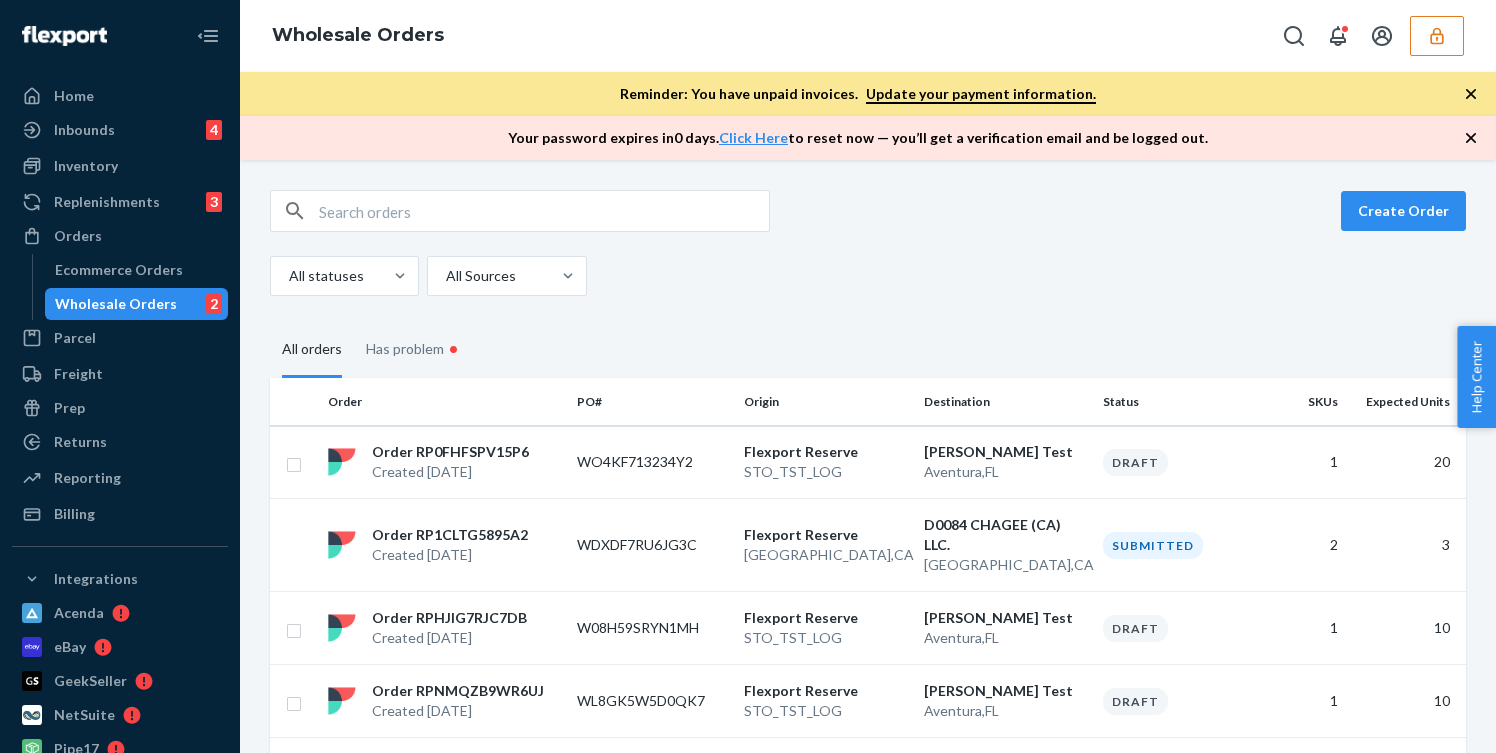 click at bounding box center (1437, 36) 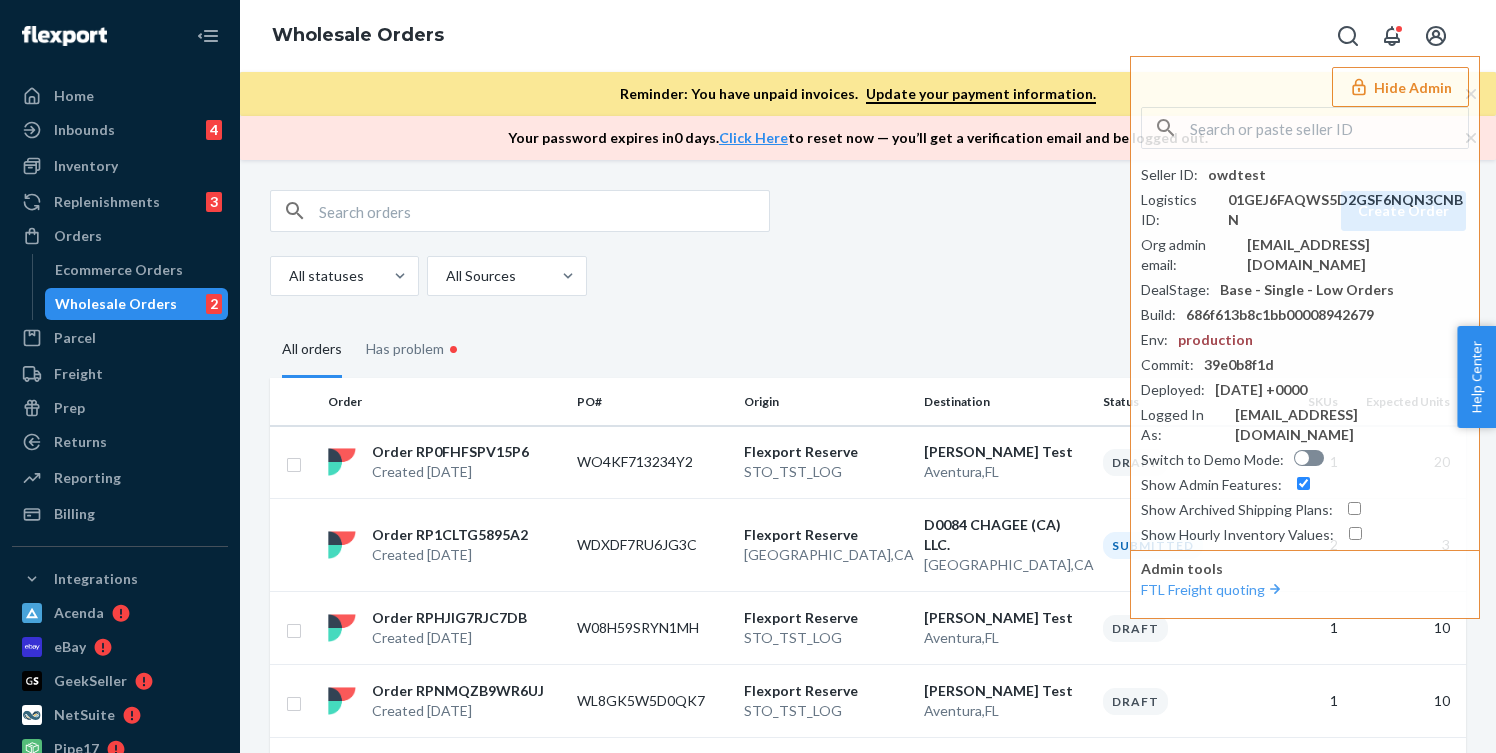 click on "Create Order All statuses All Sources" at bounding box center [868, 243] 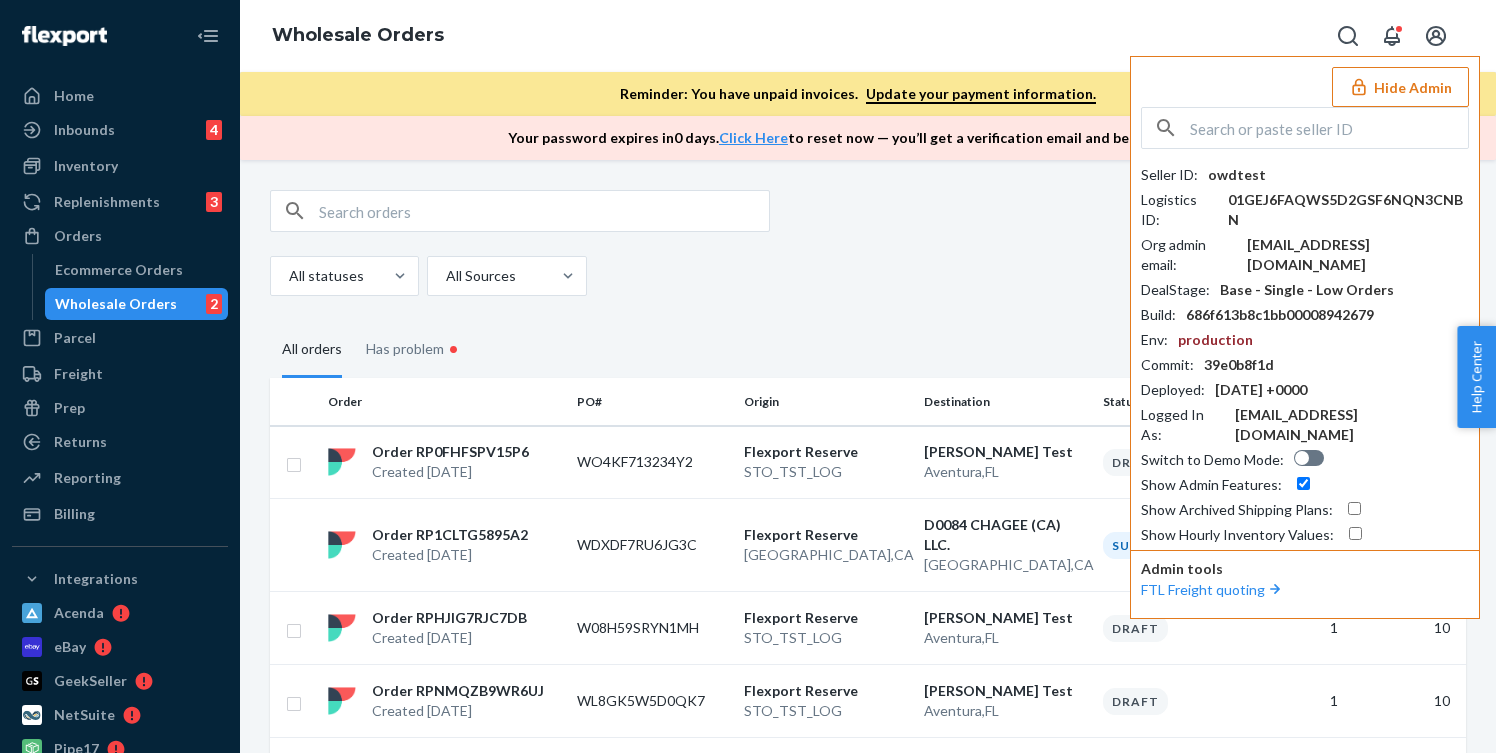 click on "Hide Admin" at bounding box center (1400, 87) 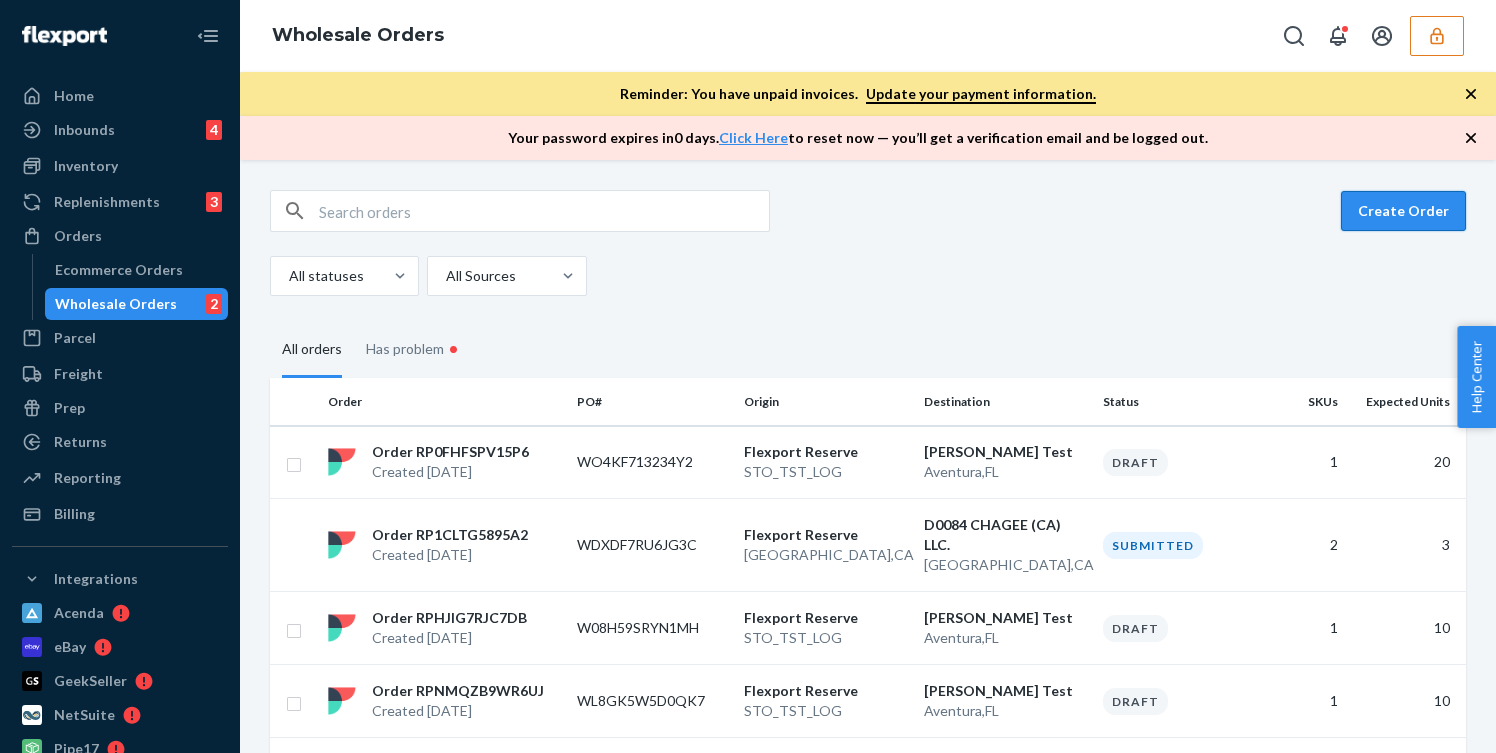 click on "Create Order" at bounding box center [1403, 211] 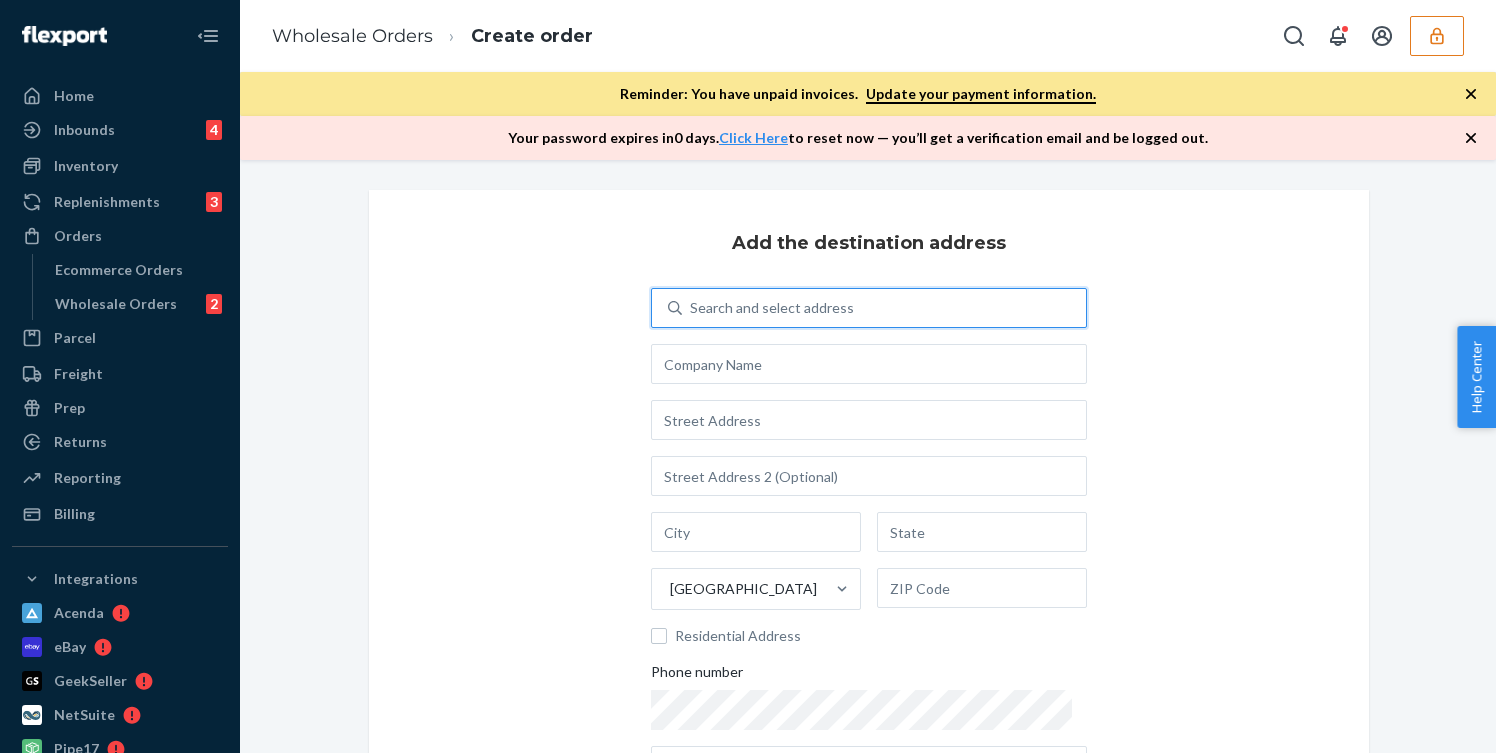 click on "Search and select address" at bounding box center (772, 308) 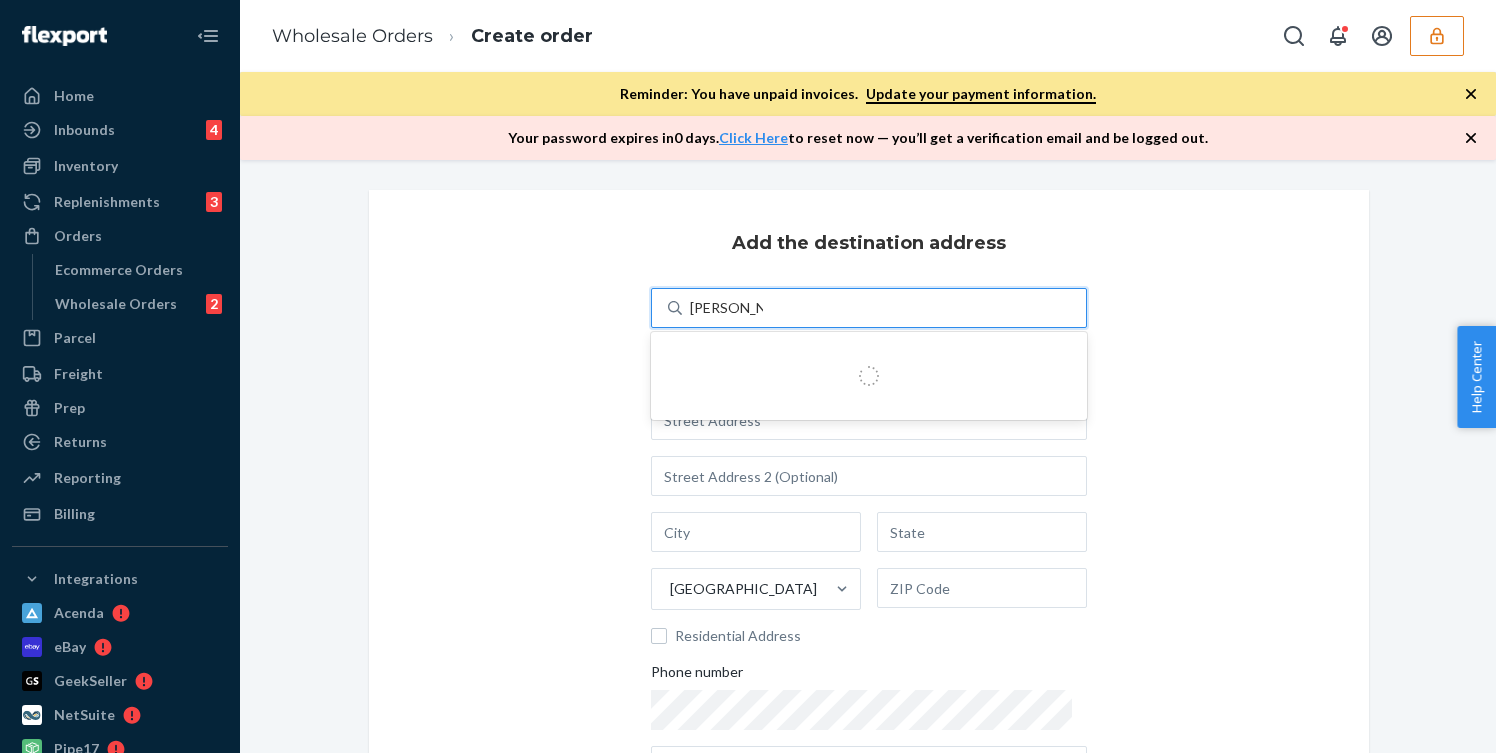 type on "[PERSON_NAME] test" 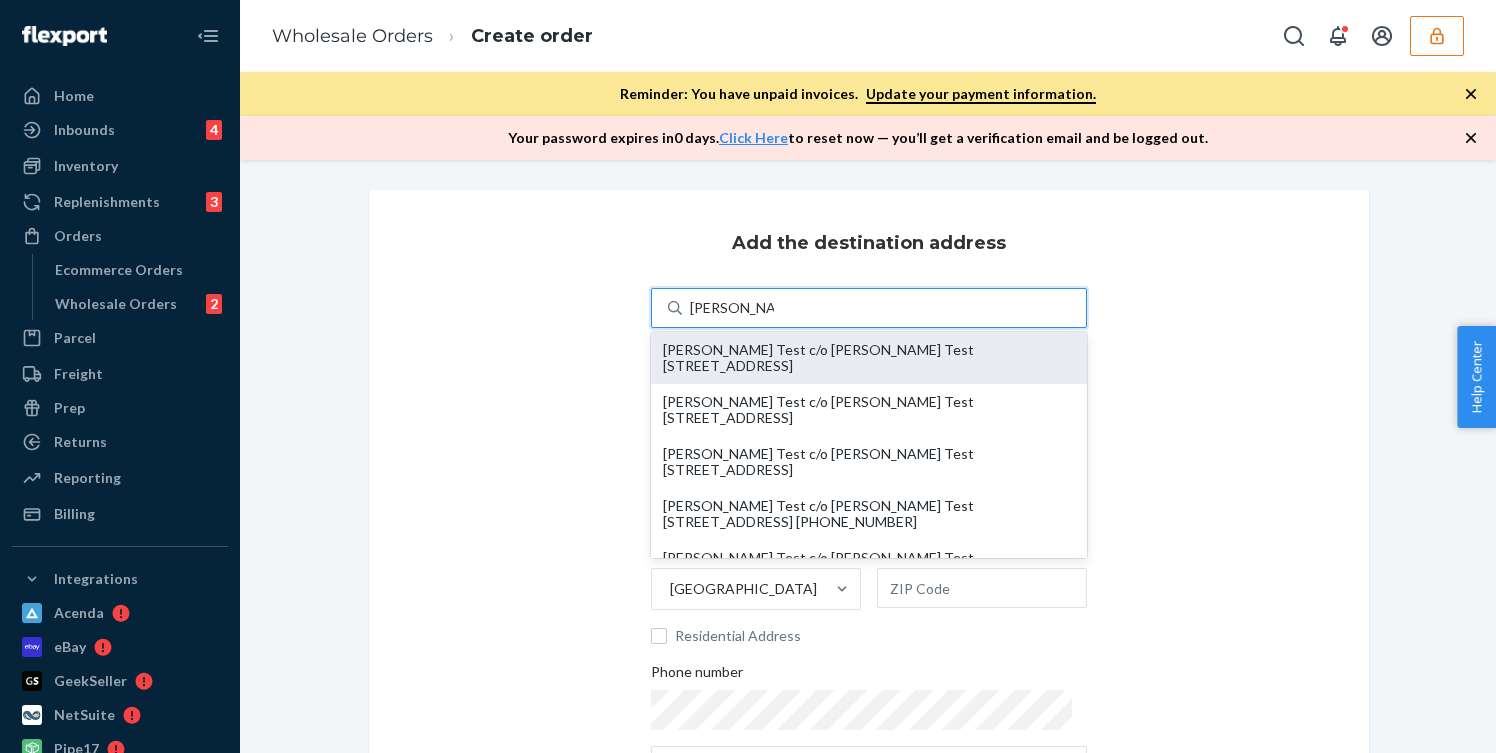 click on "[PERSON_NAME] Test
c/o
[PERSON_NAME] Test
[STREET_ADDRESS]" at bounding box center [869, 358] 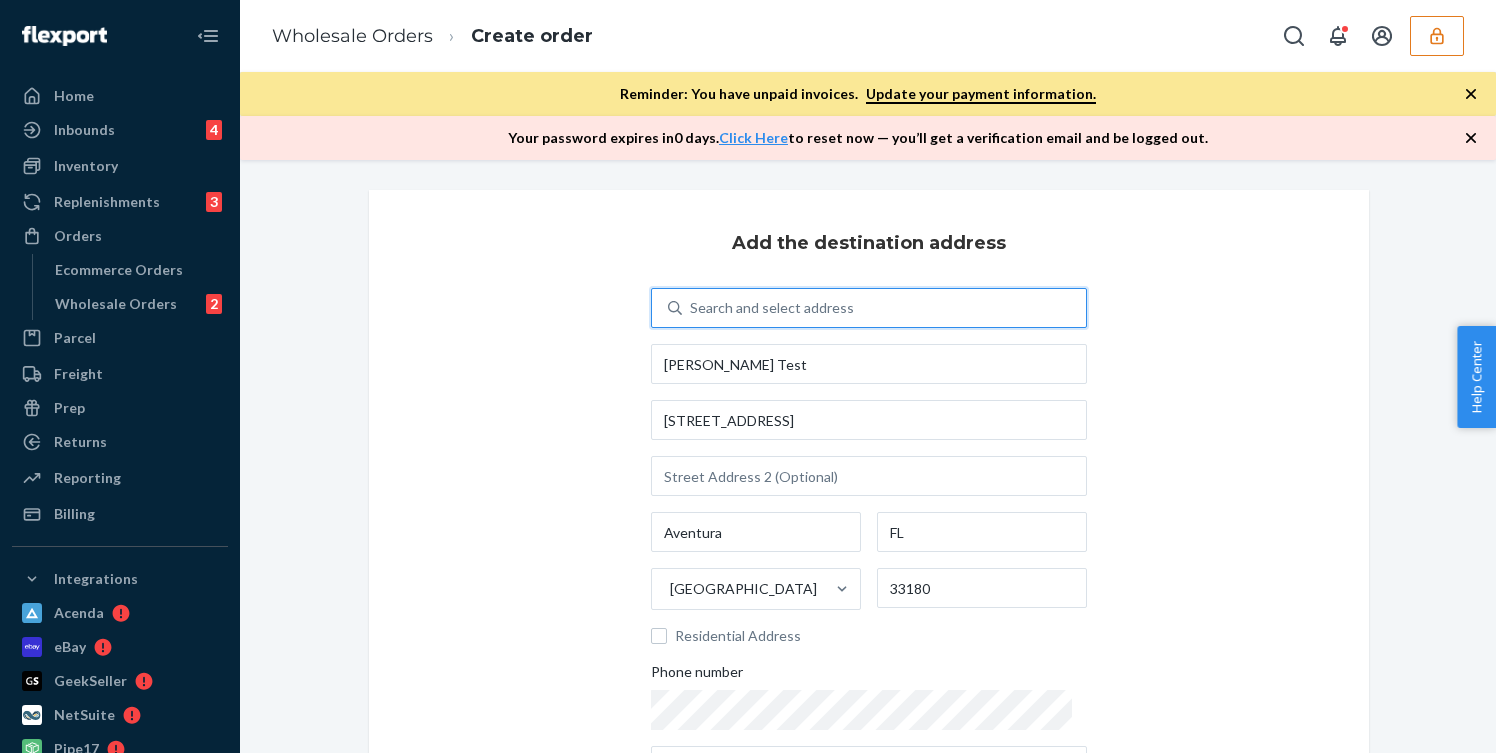 scroll, scrollTop: 311, scrollLeft: 0, axis: vertical 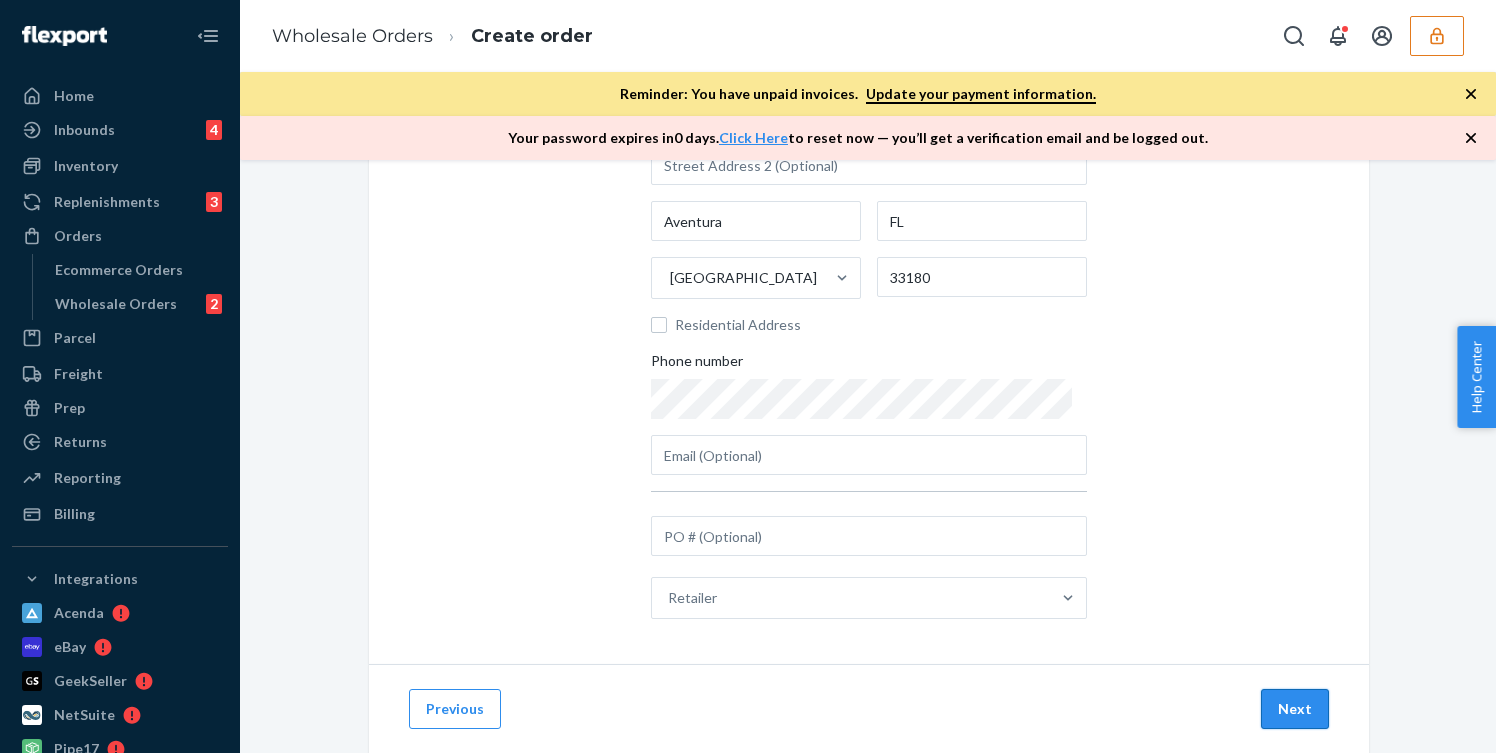 click on "Next" at bounding box center (1295, 709) 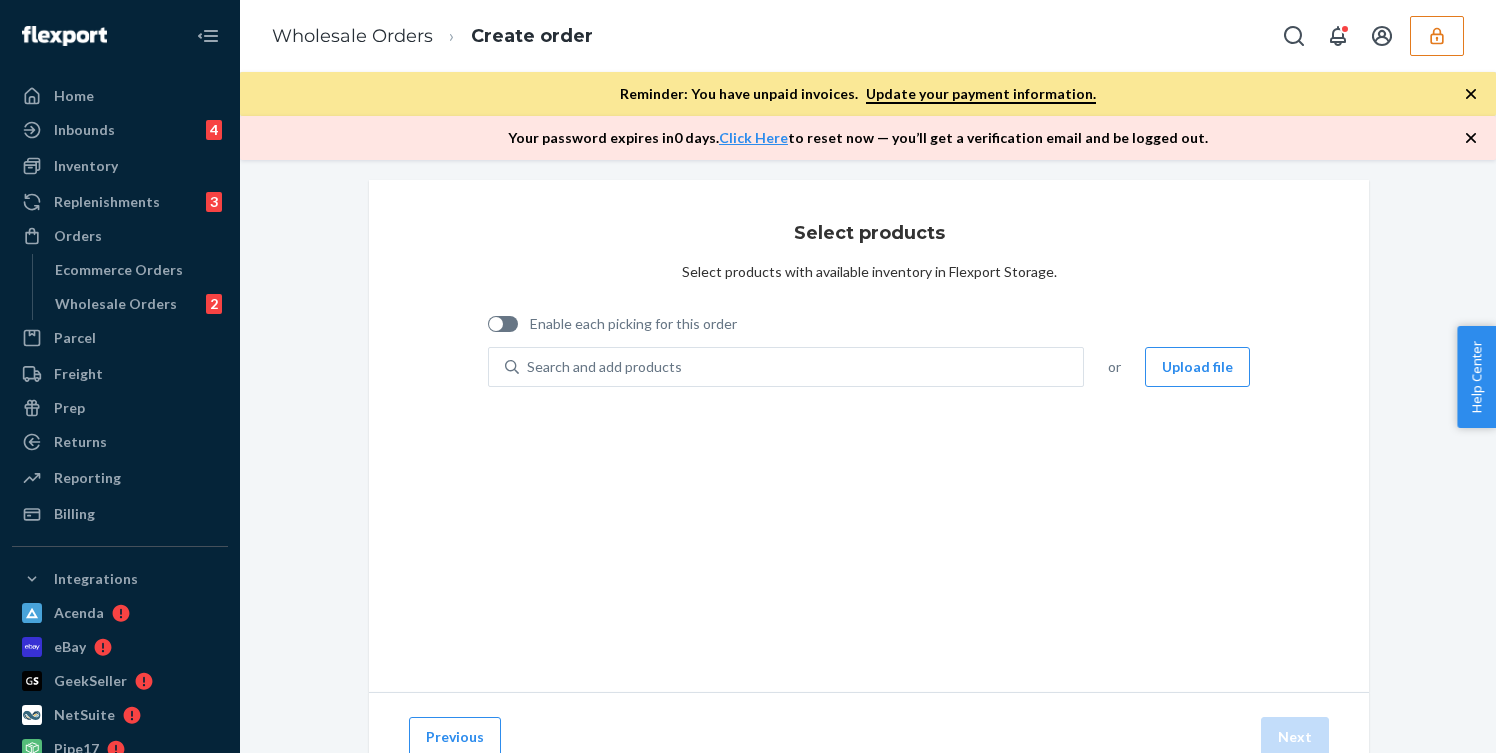 scroll, scrollTop: 12, scrollLeft: 0, axis: vertical 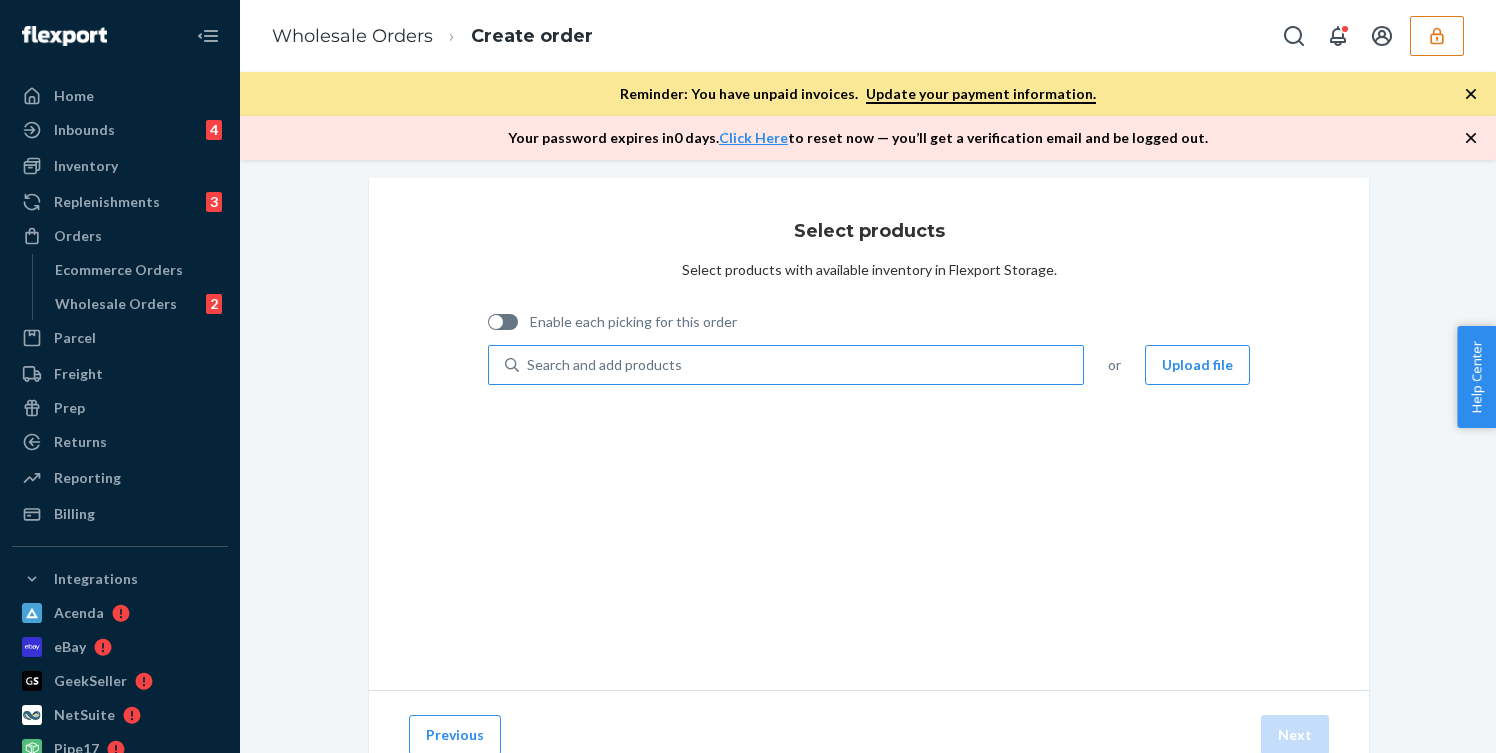 click on "Search and add products" at bounding box center [801, 365] 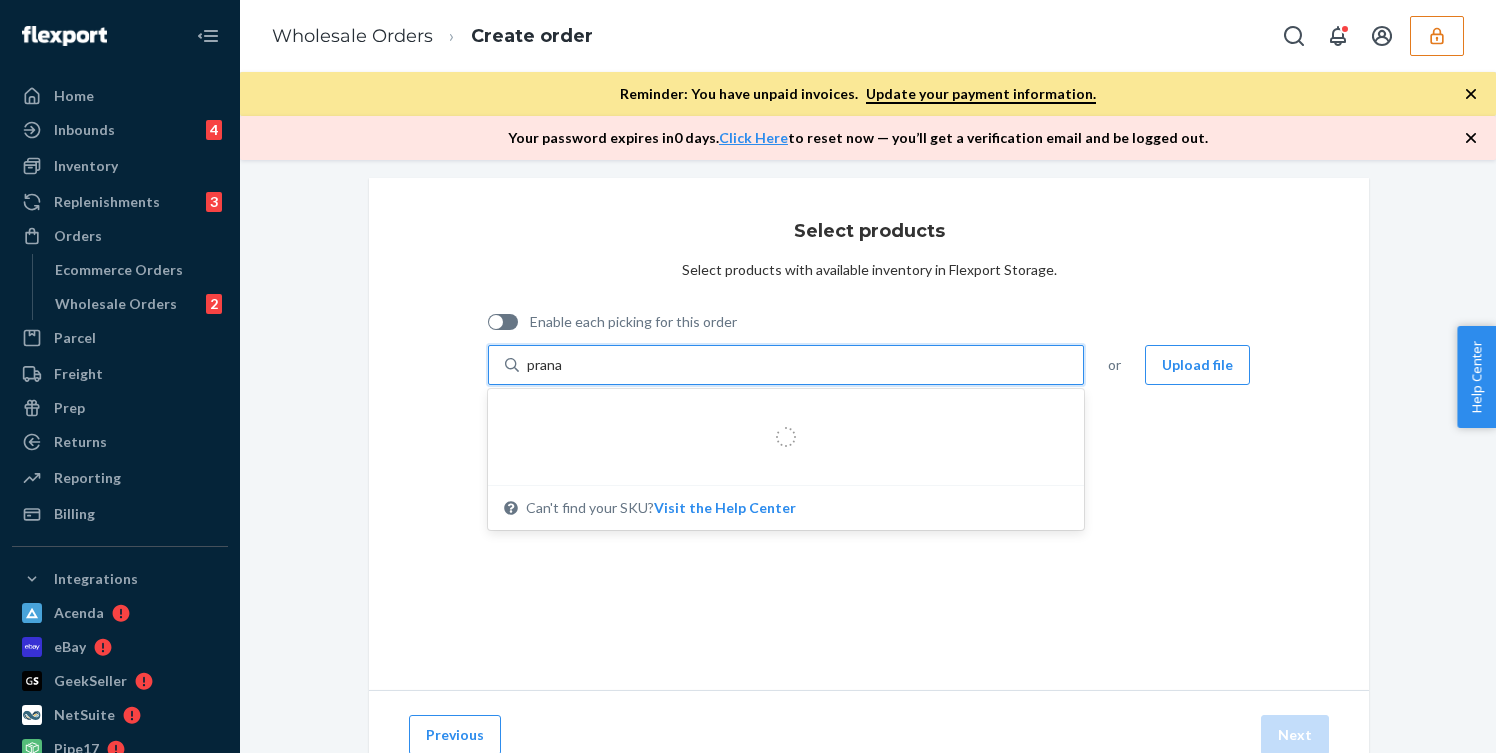 type on "pranav" 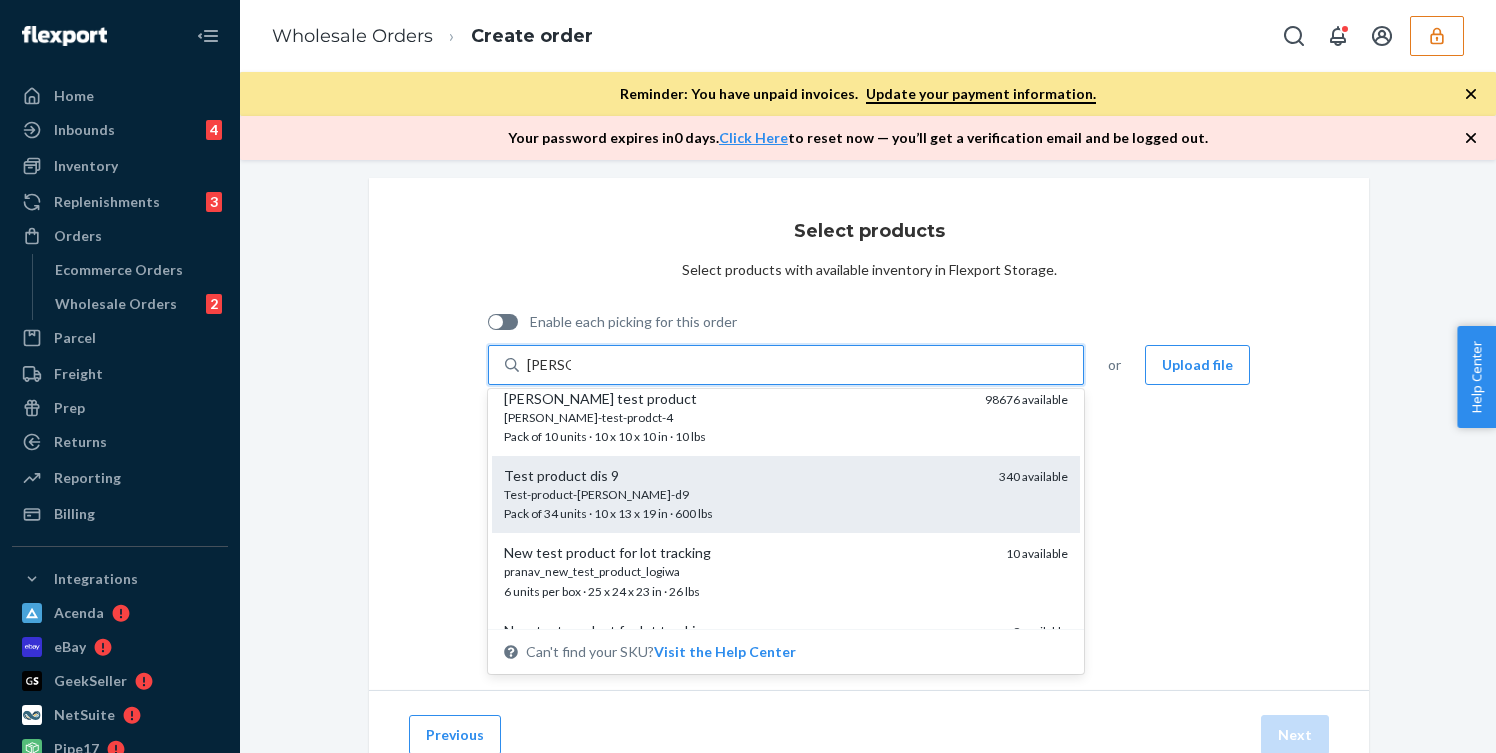 scroll, scrollTop: 79, scrollLeft: 0, axis: vertical 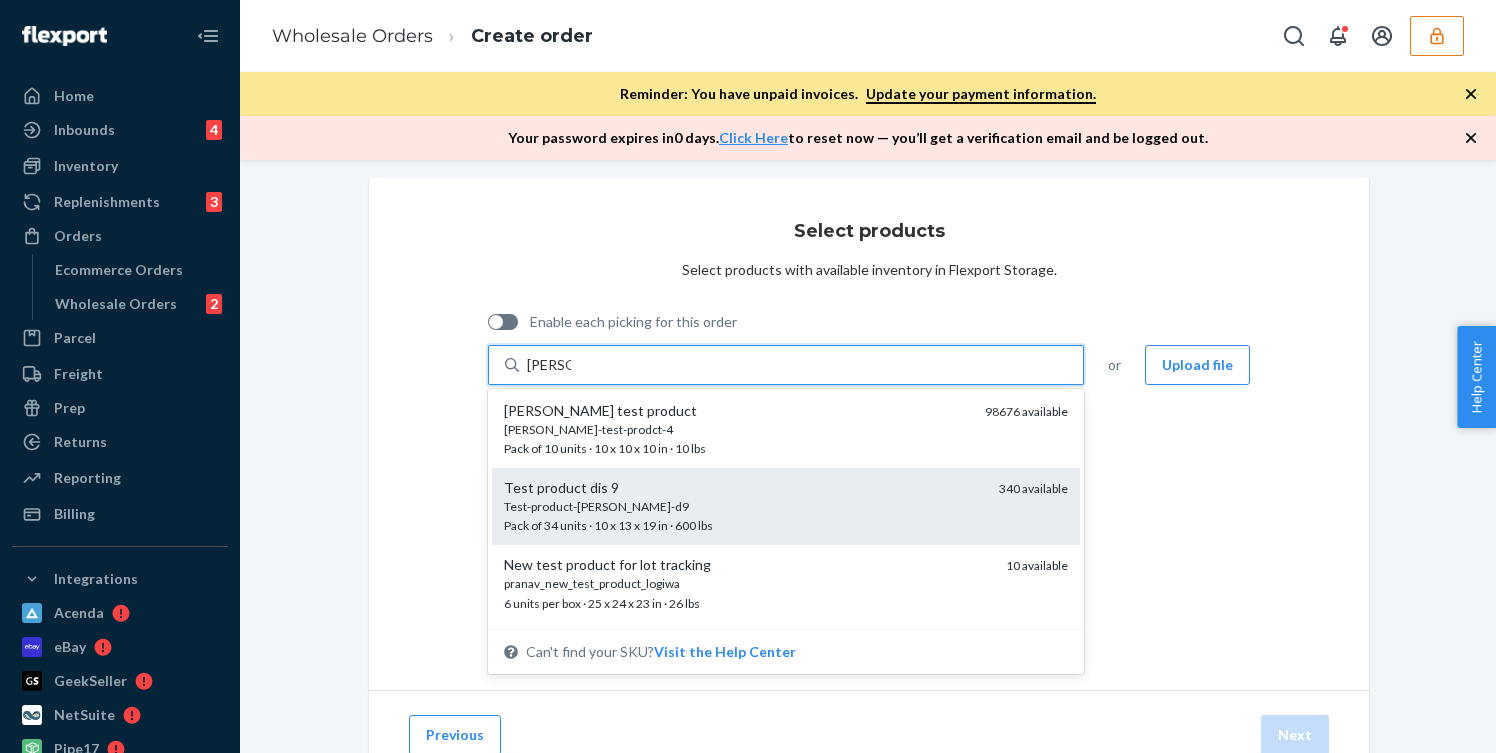 click on "Test-product-pranav-d9 Pack of 34 units · 10 x 13 x 19 in · 600 lbs" at bounding box center (743, 516) 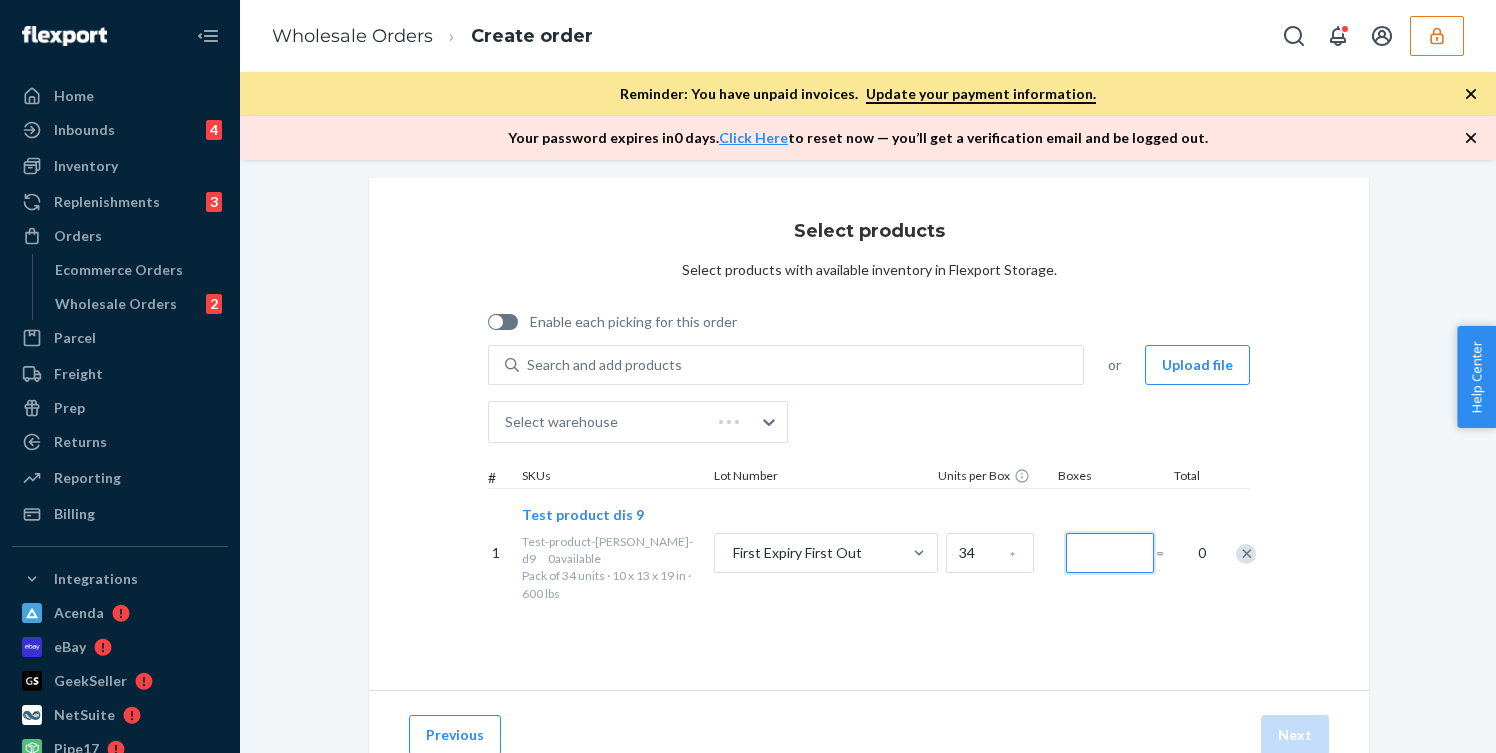 click at bounding box center (1110, 553) 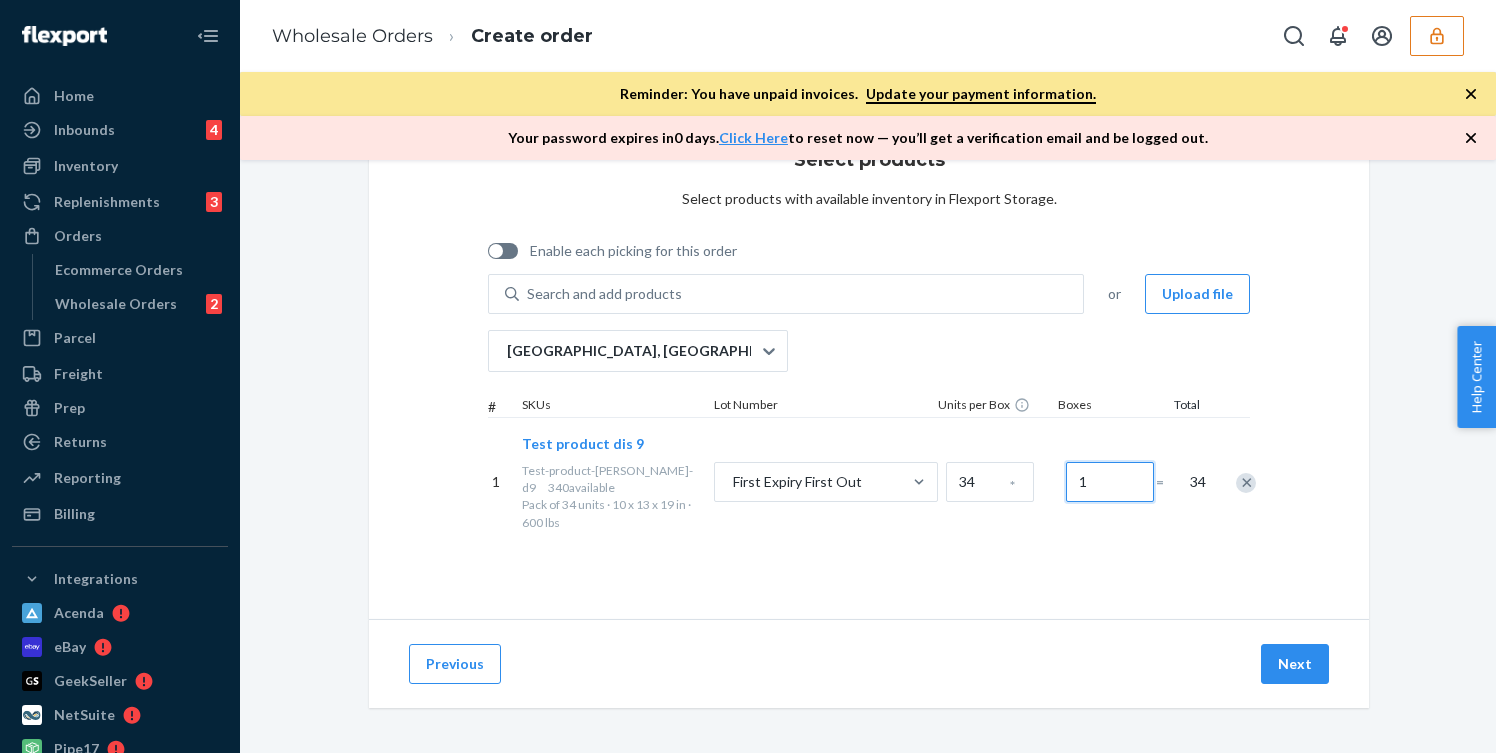 scroll, scrollTop: 85, scrollLeft: 0, axis: vertical 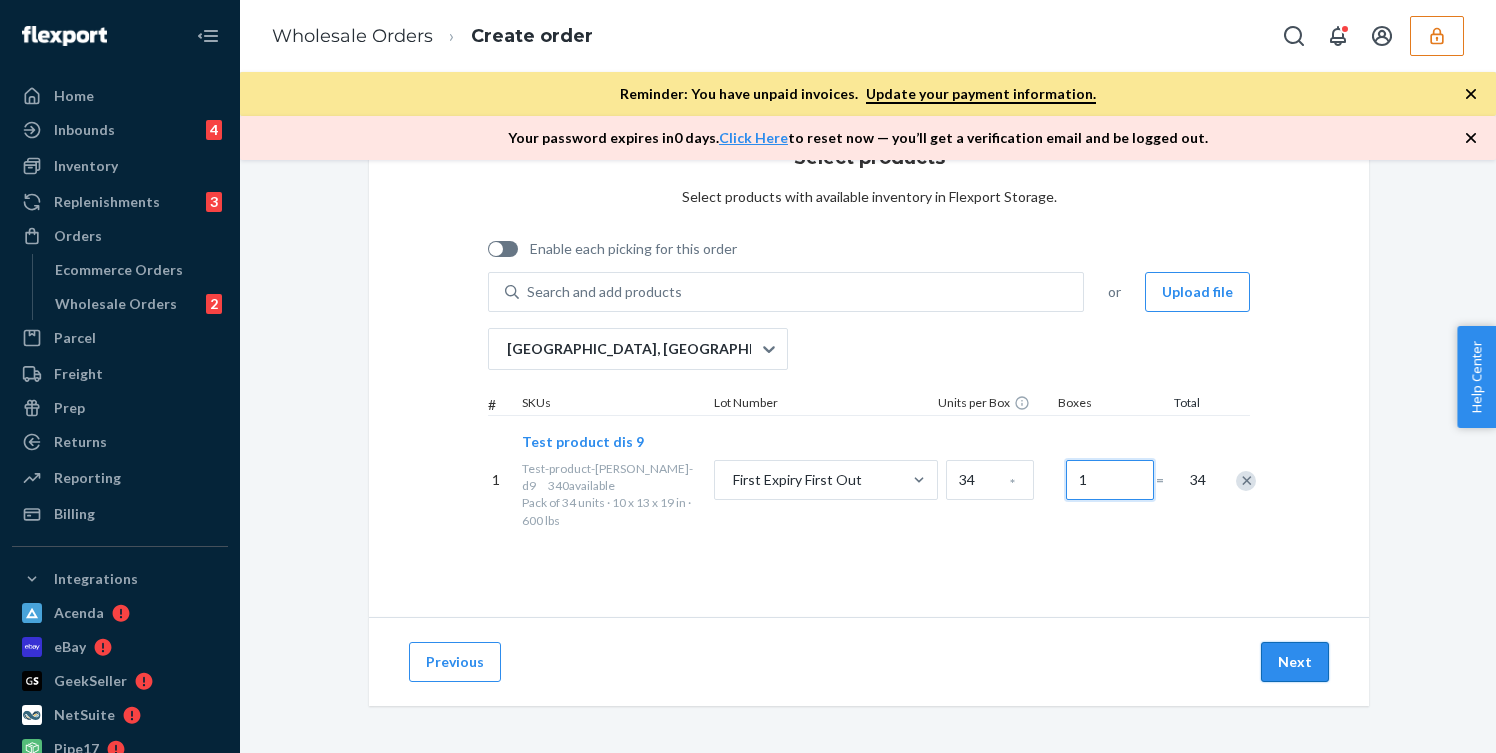 type on "1" 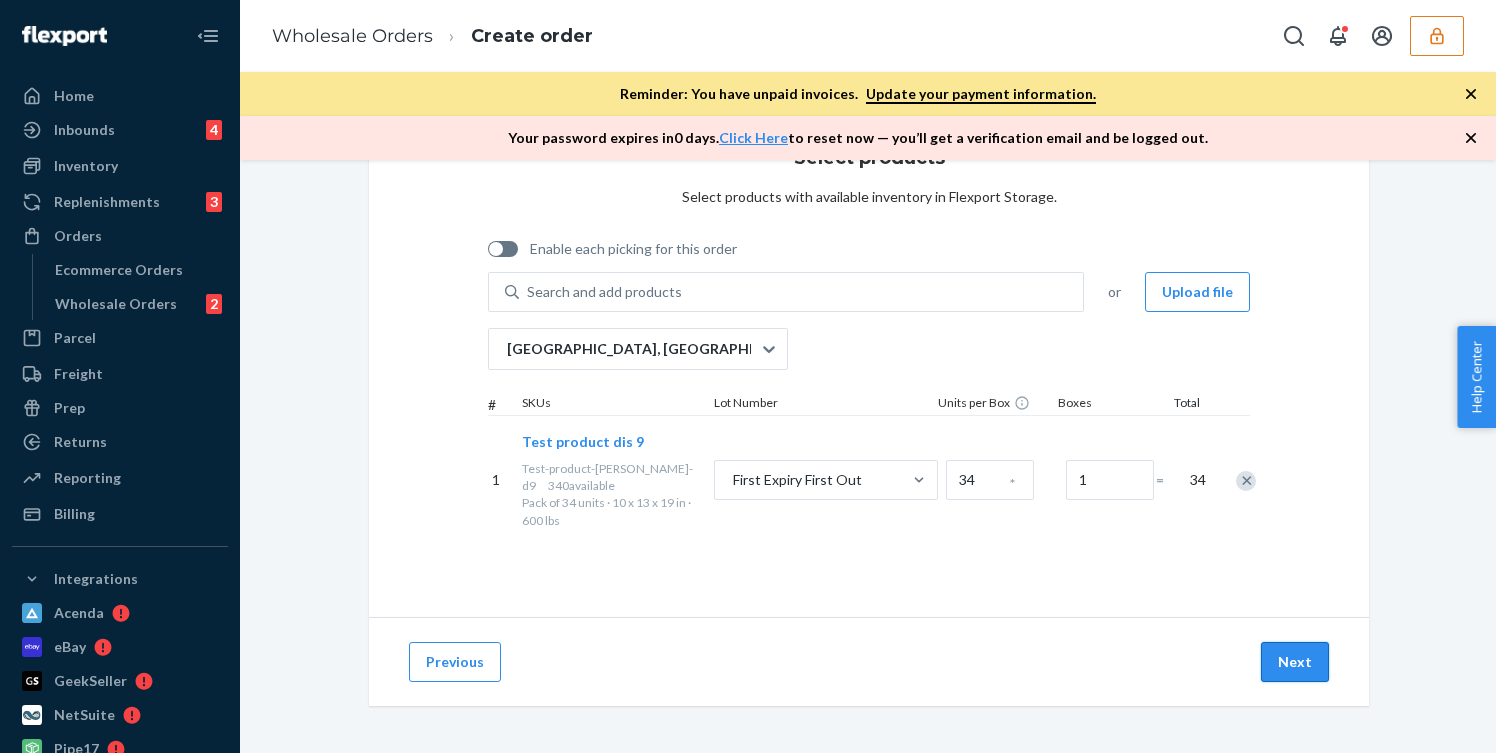 click on "Next" at bounding box center (1295, 662) 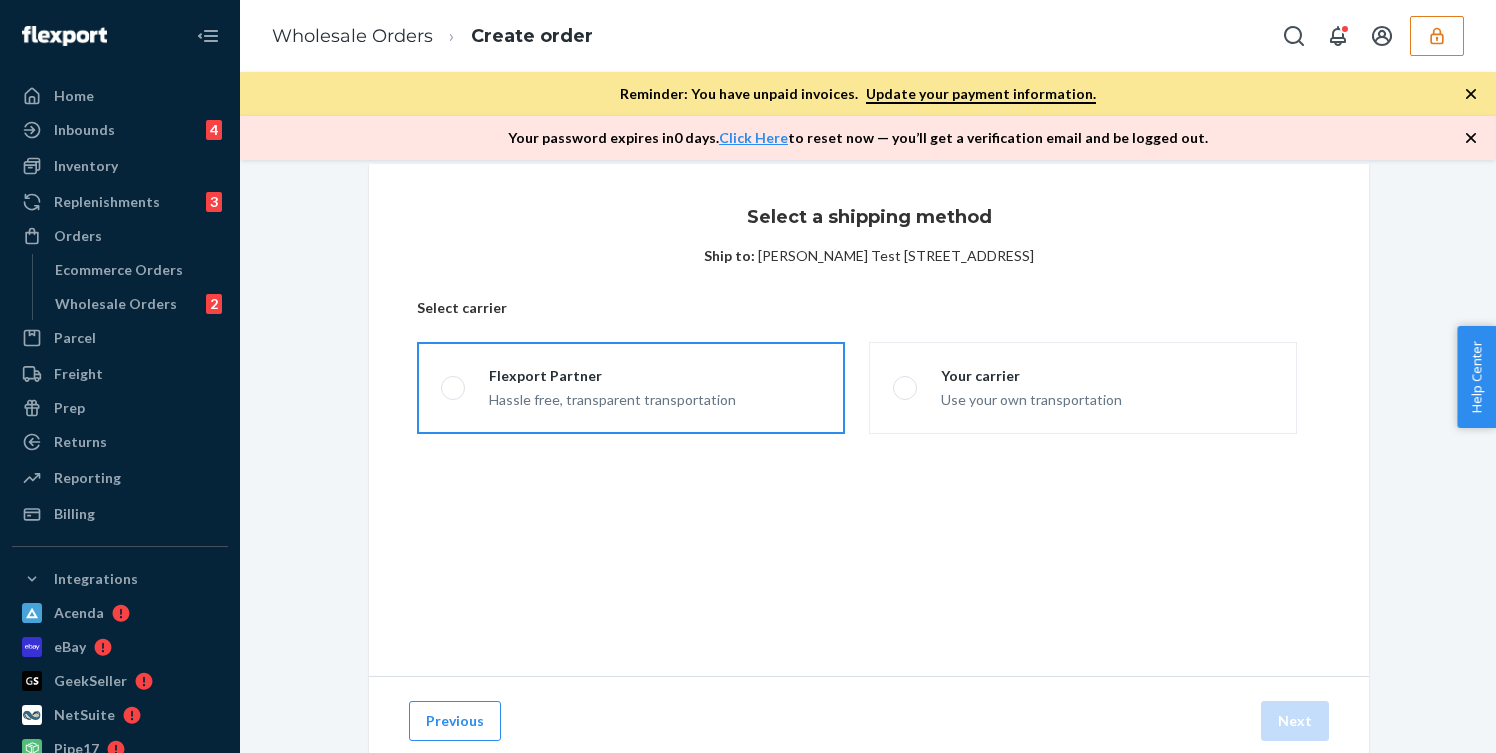 scroll, scrollTop: 0, scrollLeft: 0, axis: both 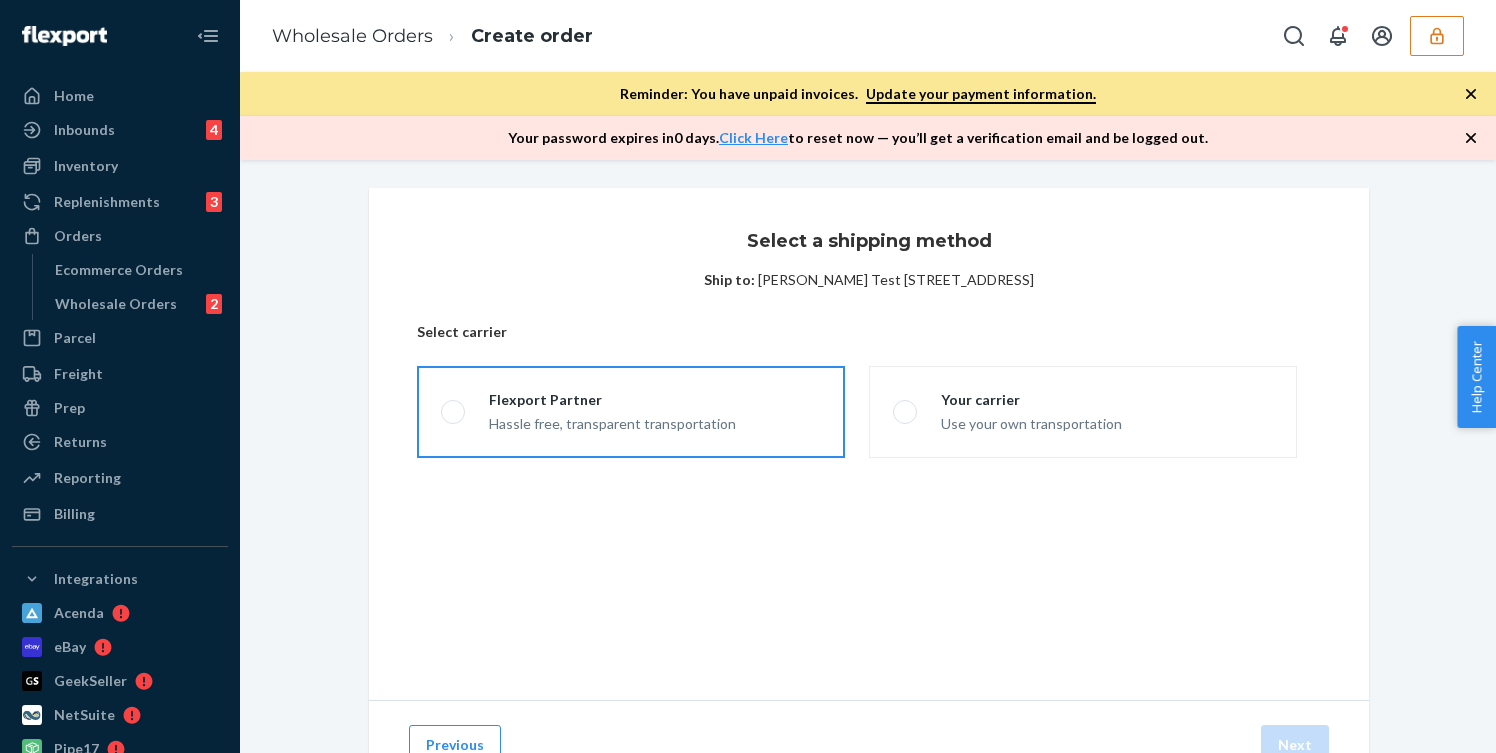 click on "Flexport Partner Hassle free, transparent transportation" at bounding box center (631, 412) 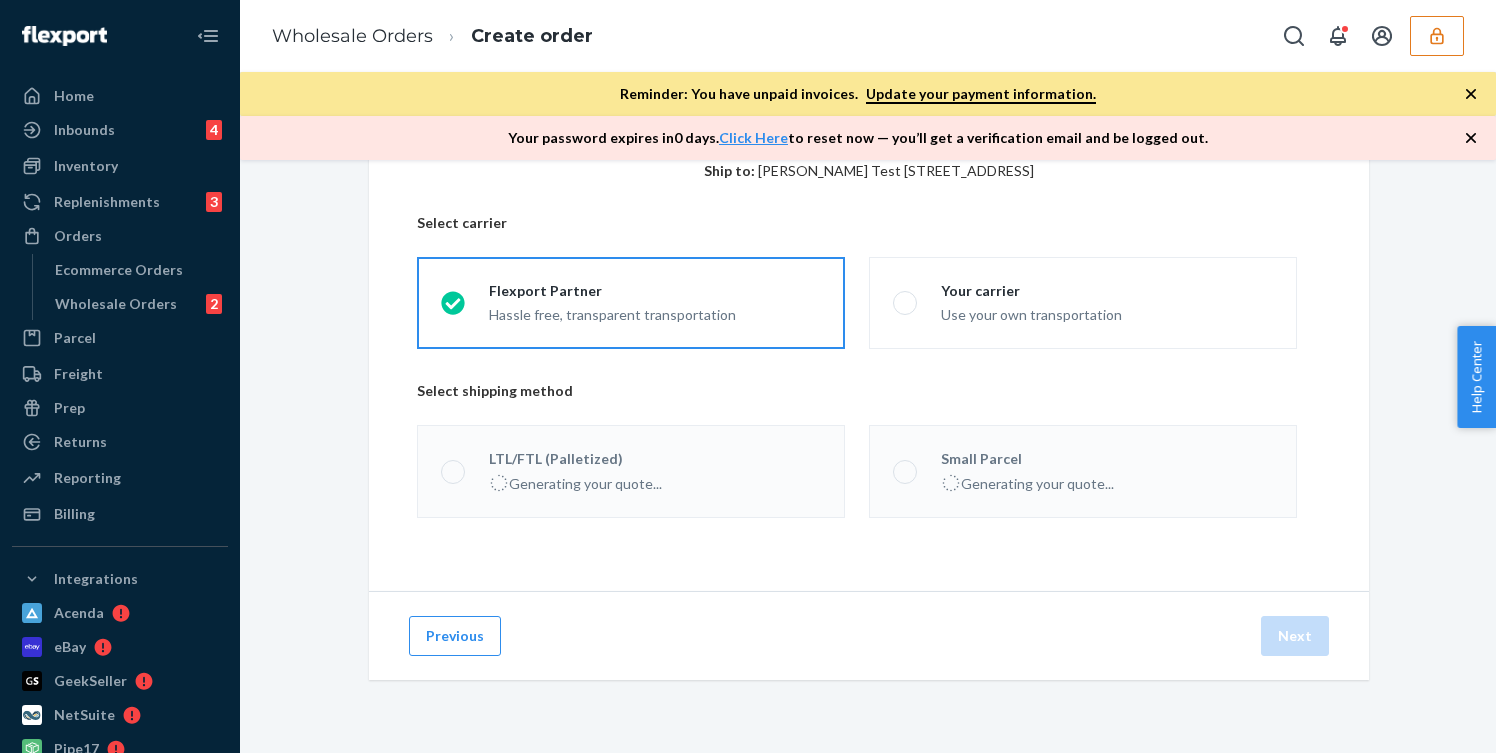 scroll, scrollTop: 122, scrollLeft: 0, axis: vertical 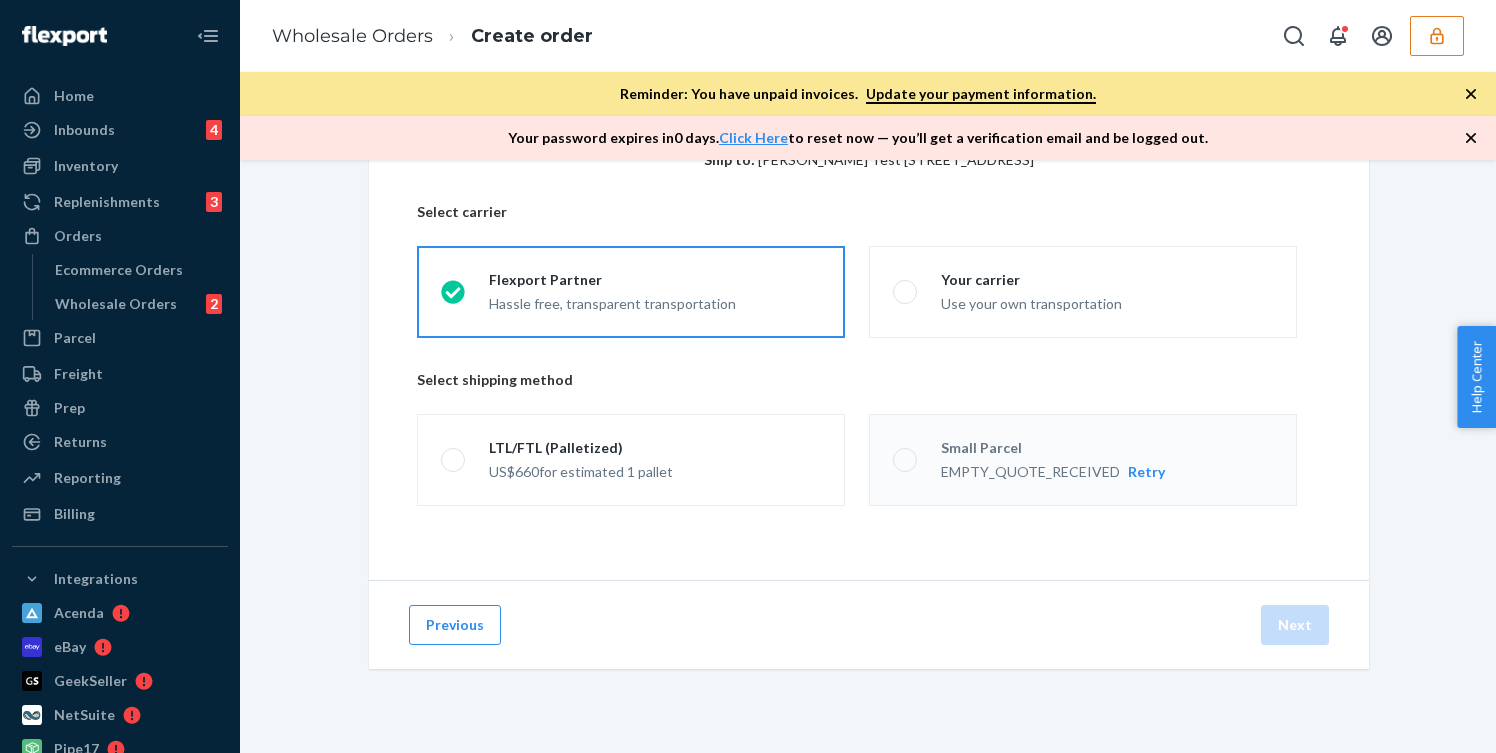 click on "Retry" at bounding box center (1146, 472) 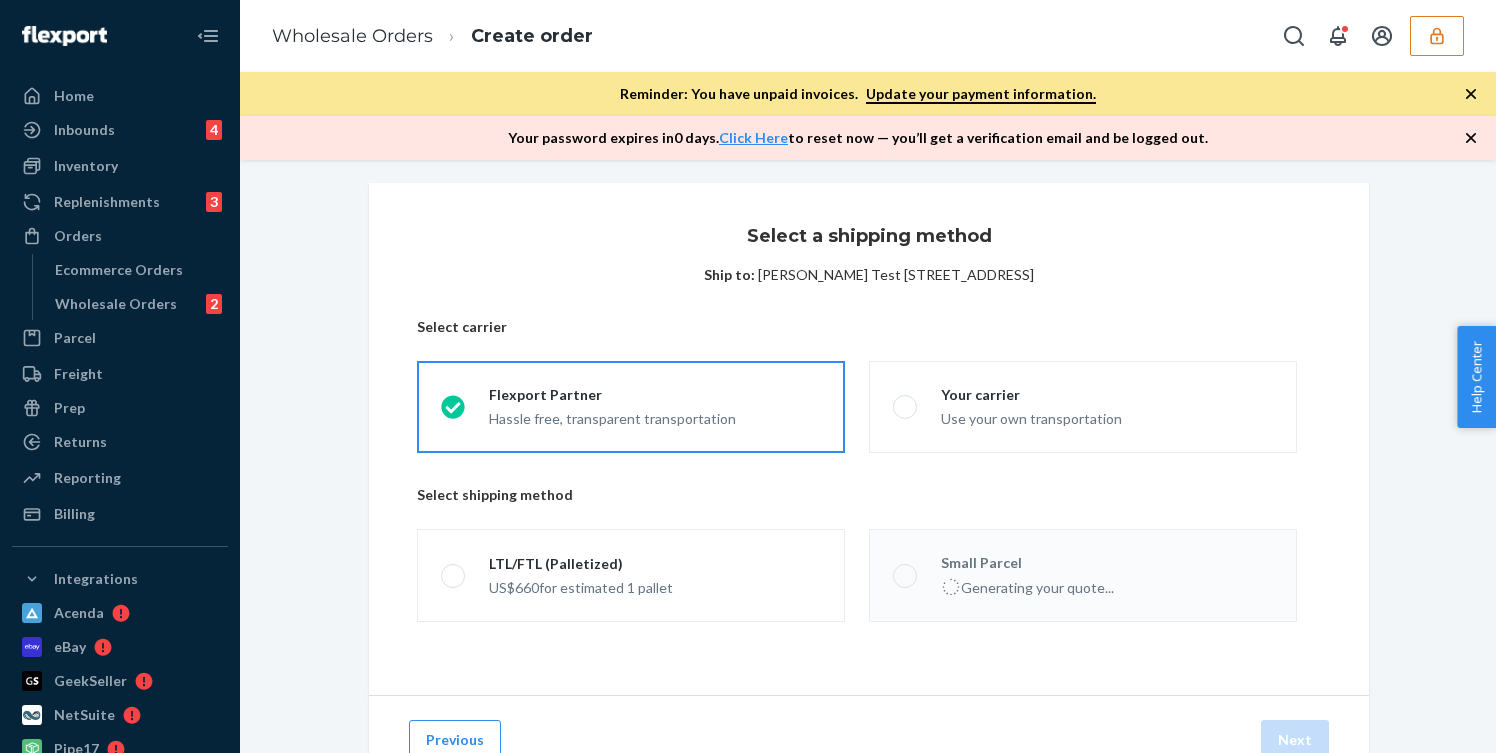 scroll, scrollTop: 16, scrollLeft: 0, axis: vertical 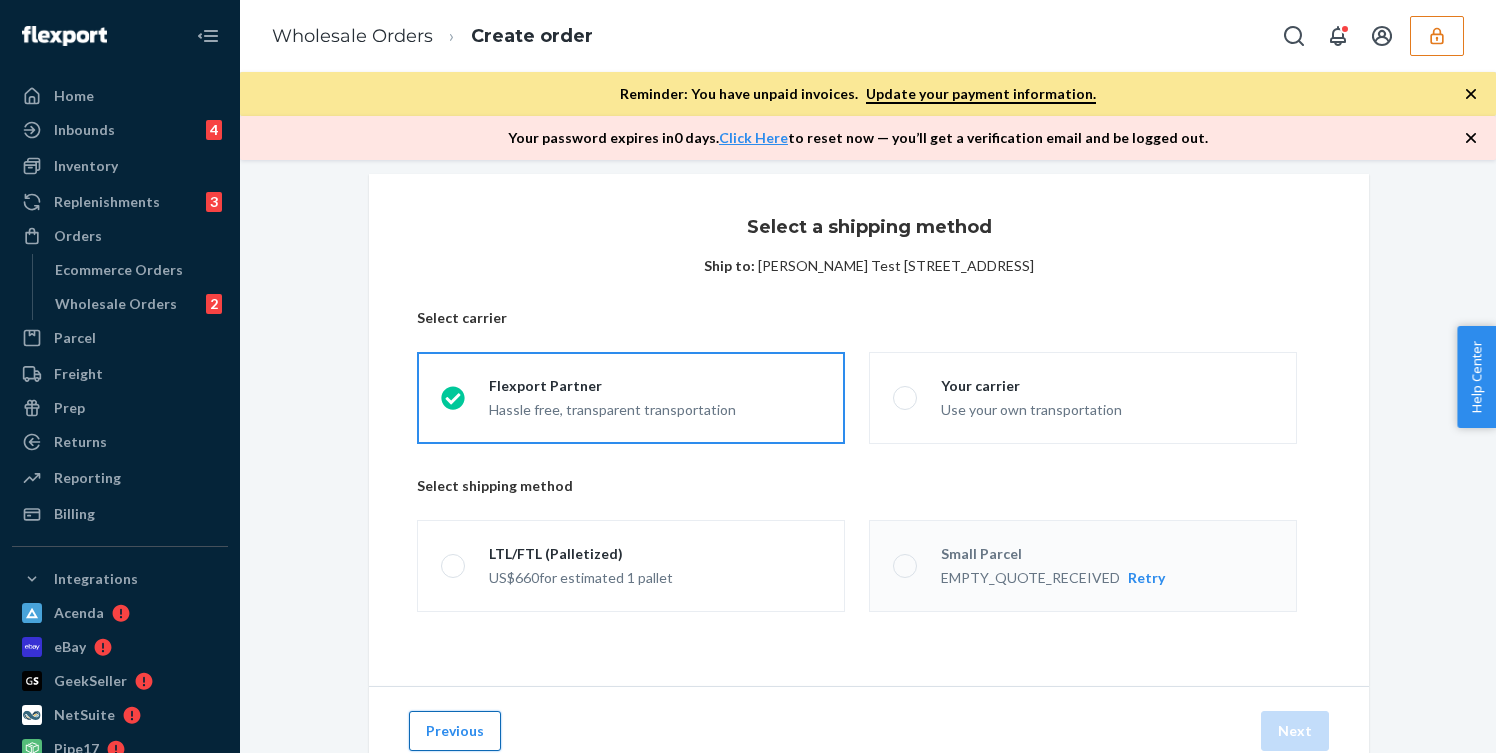 click on "Previous" at bounding box center [455, 731] 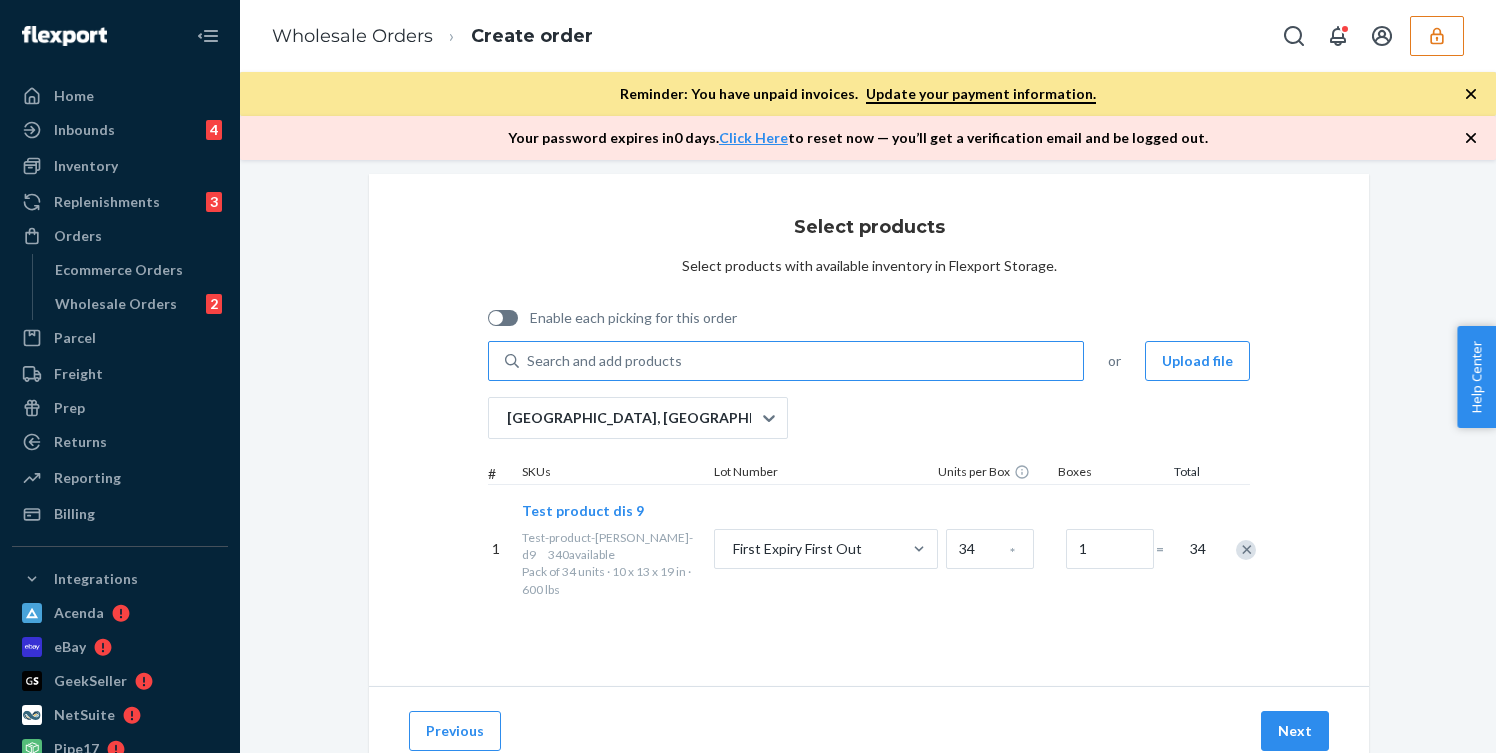 click on "Search and add products" at bounding box center [801, 361] 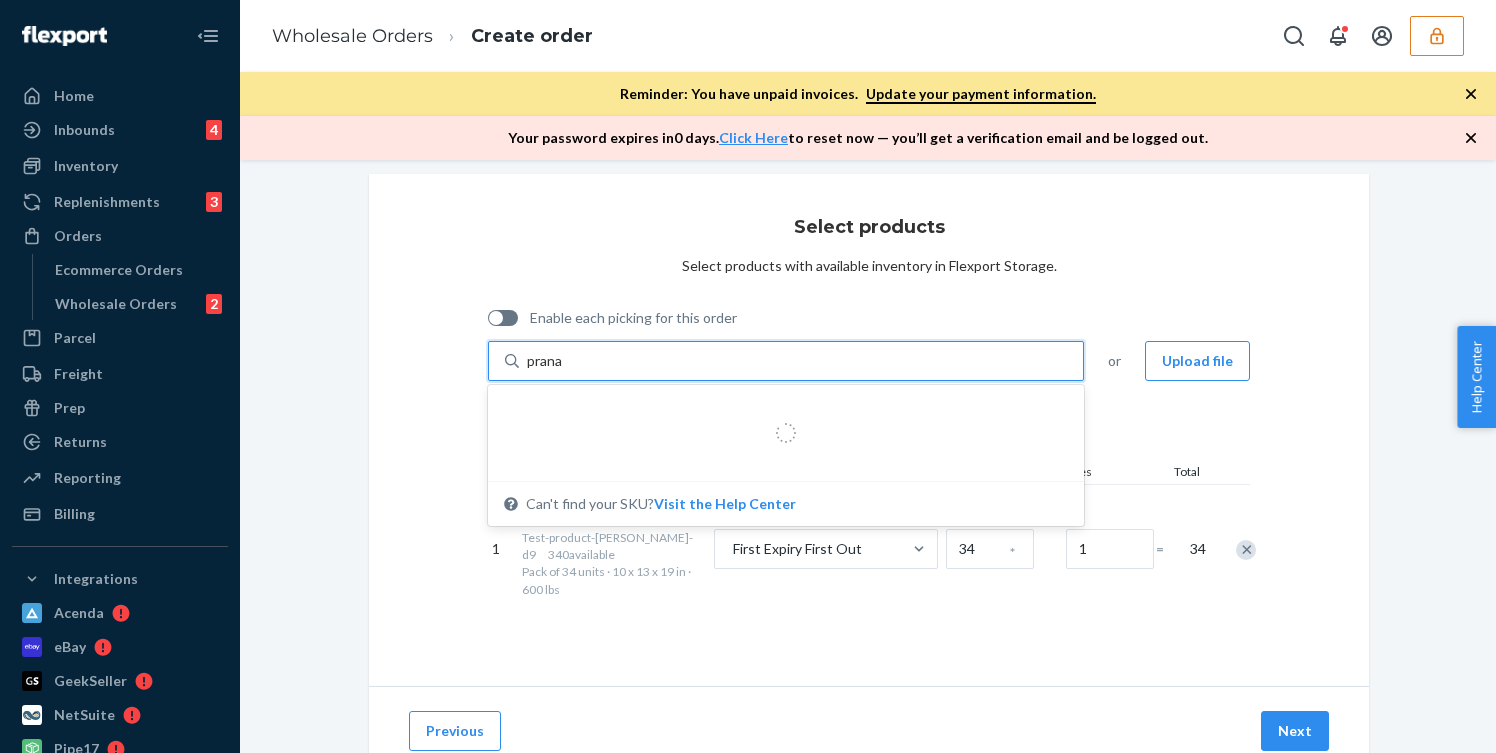 type on "pranav" 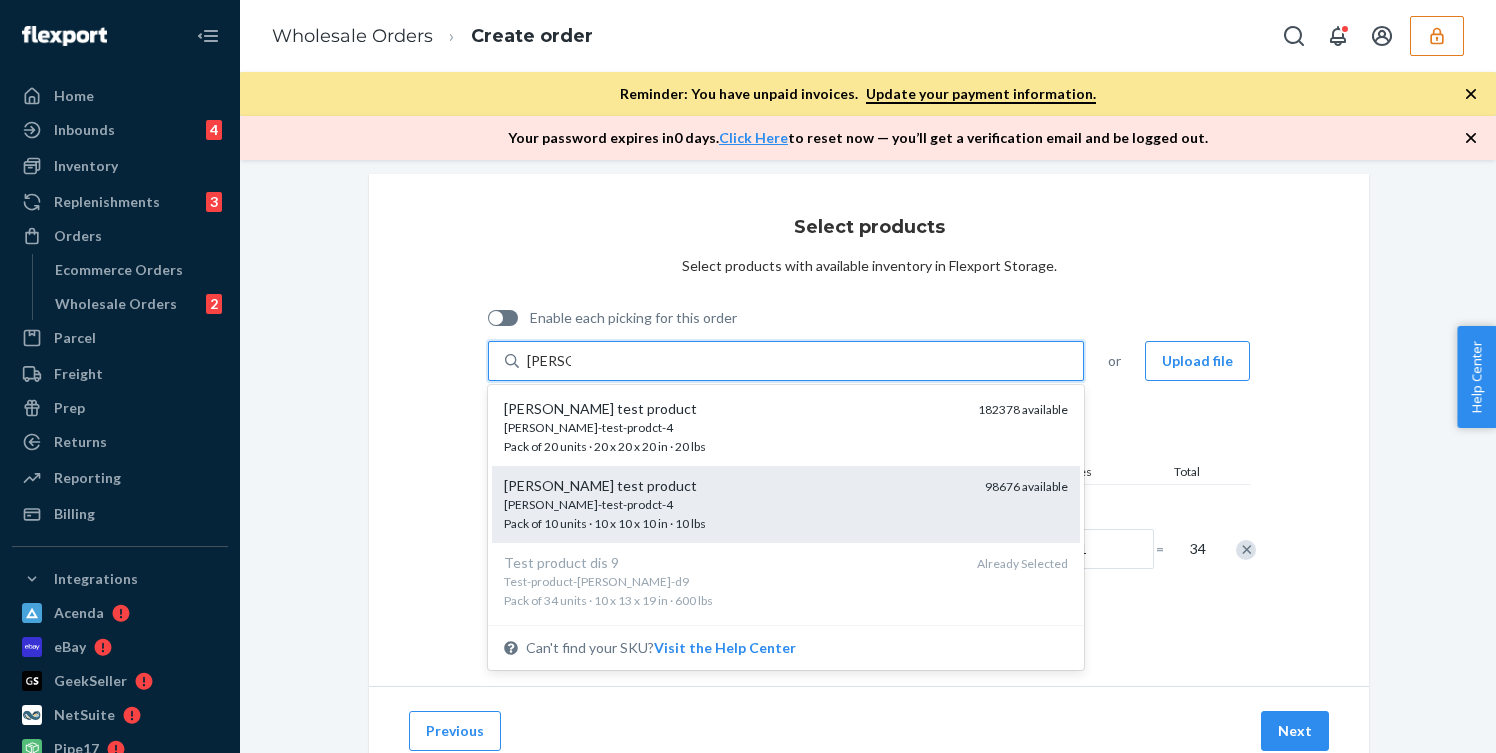 click on "pranav-test-prodct-4" at bounding box center (736, 504) 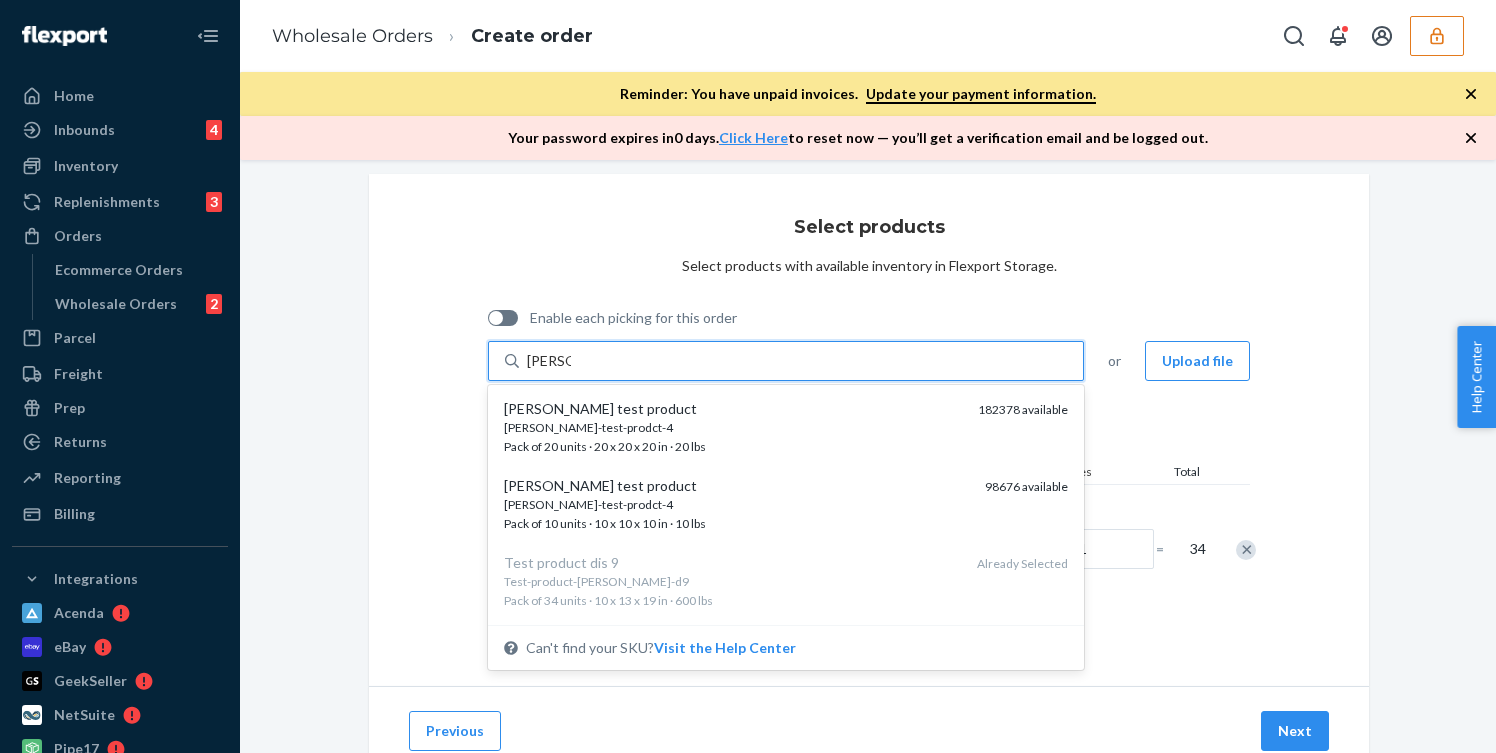 type 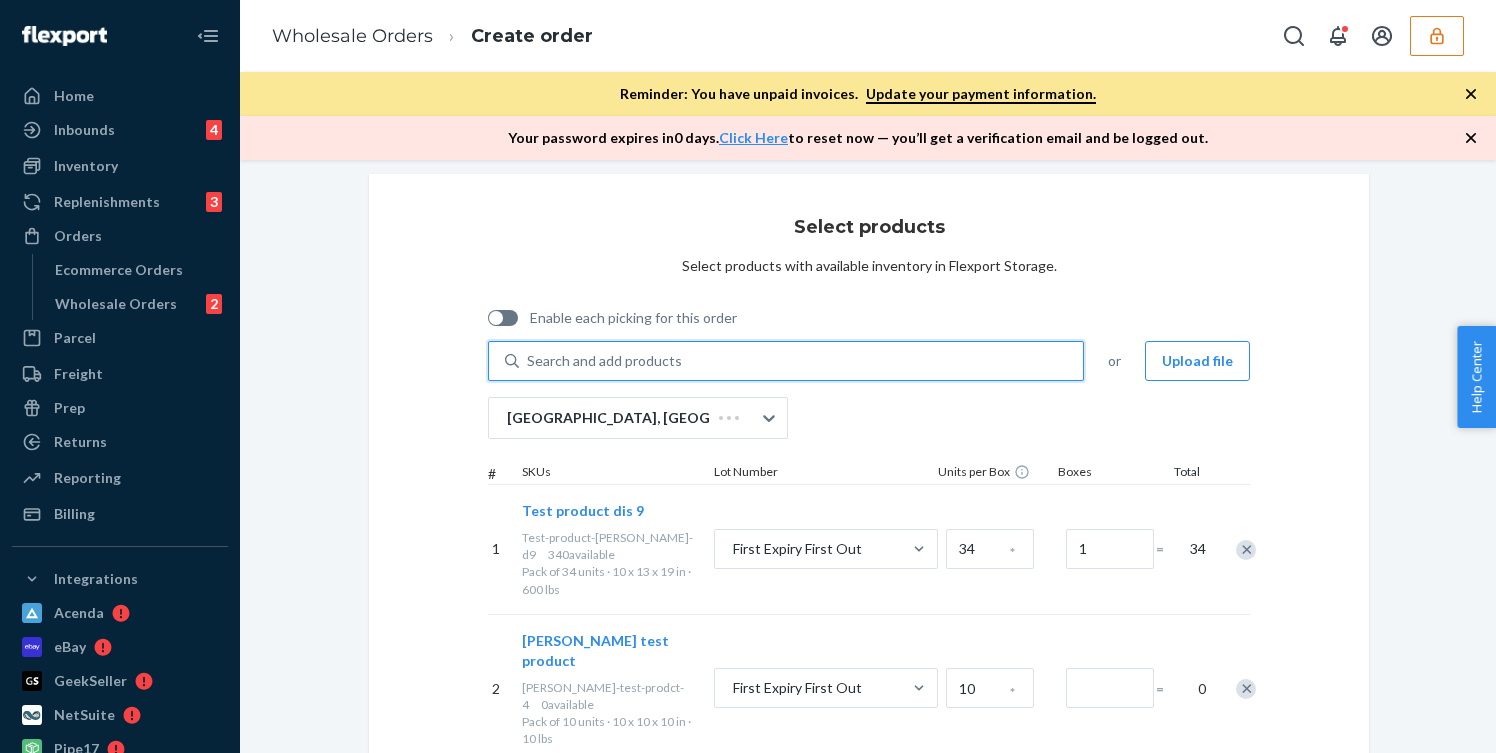 click at bounding box center (1235, 549) 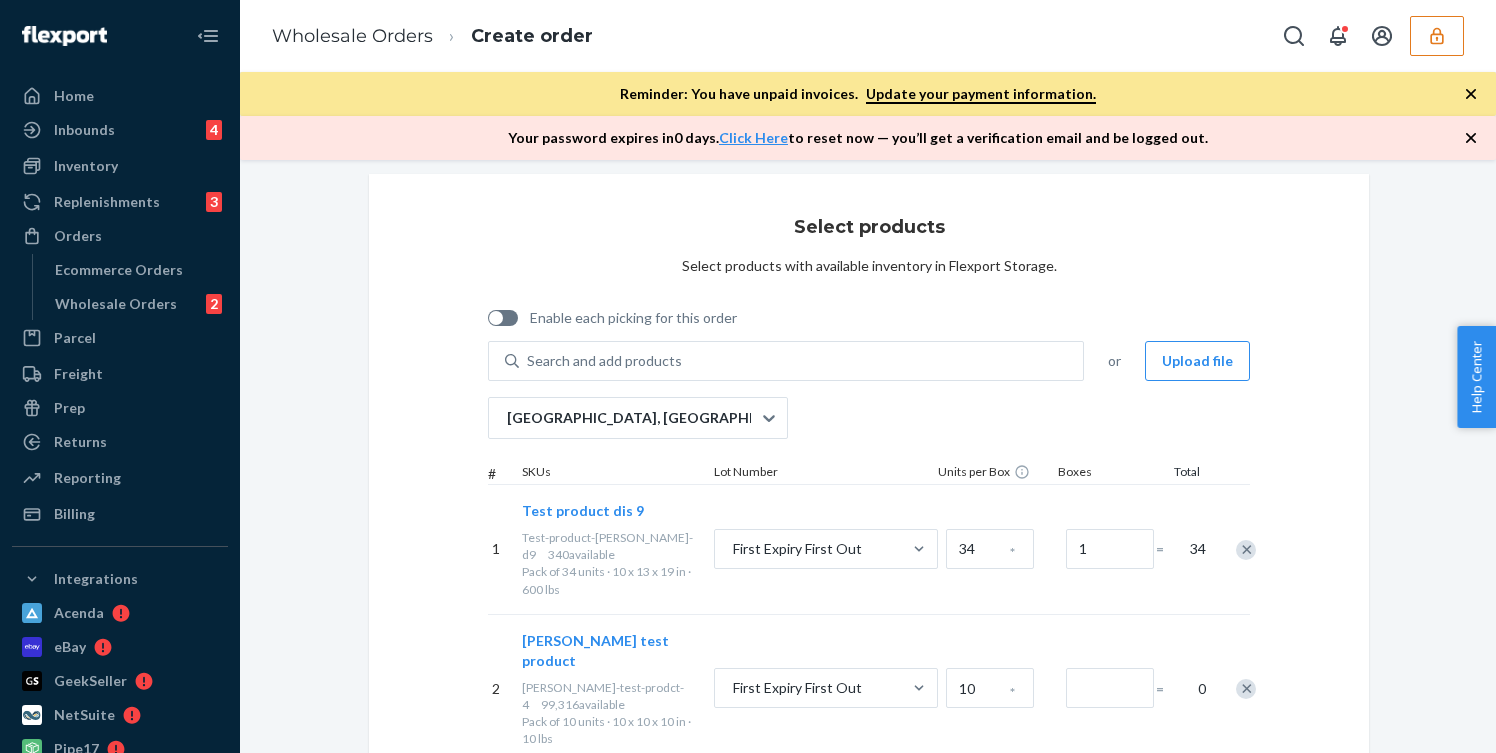 click at bounding box center (1246, 550) 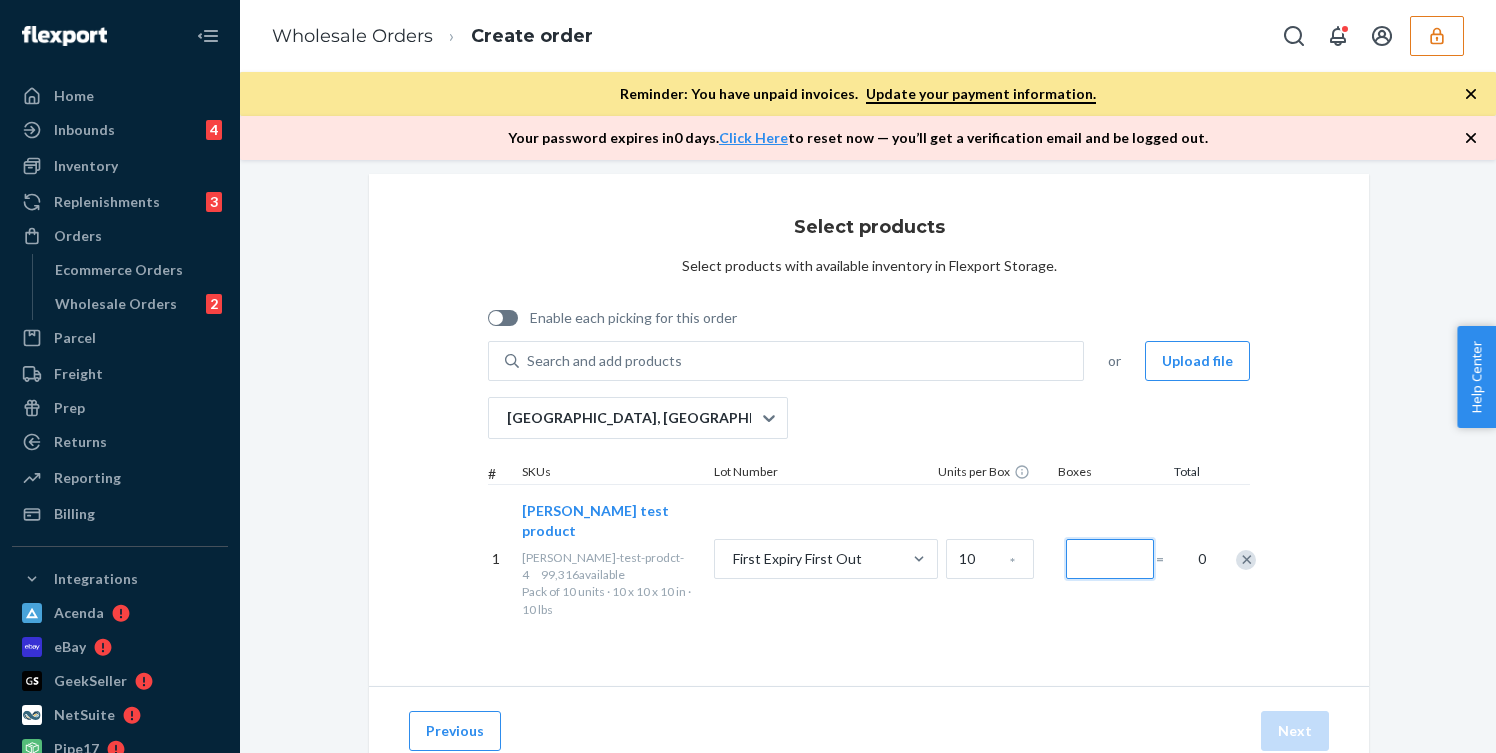 click at bounding box center (1110, 559) 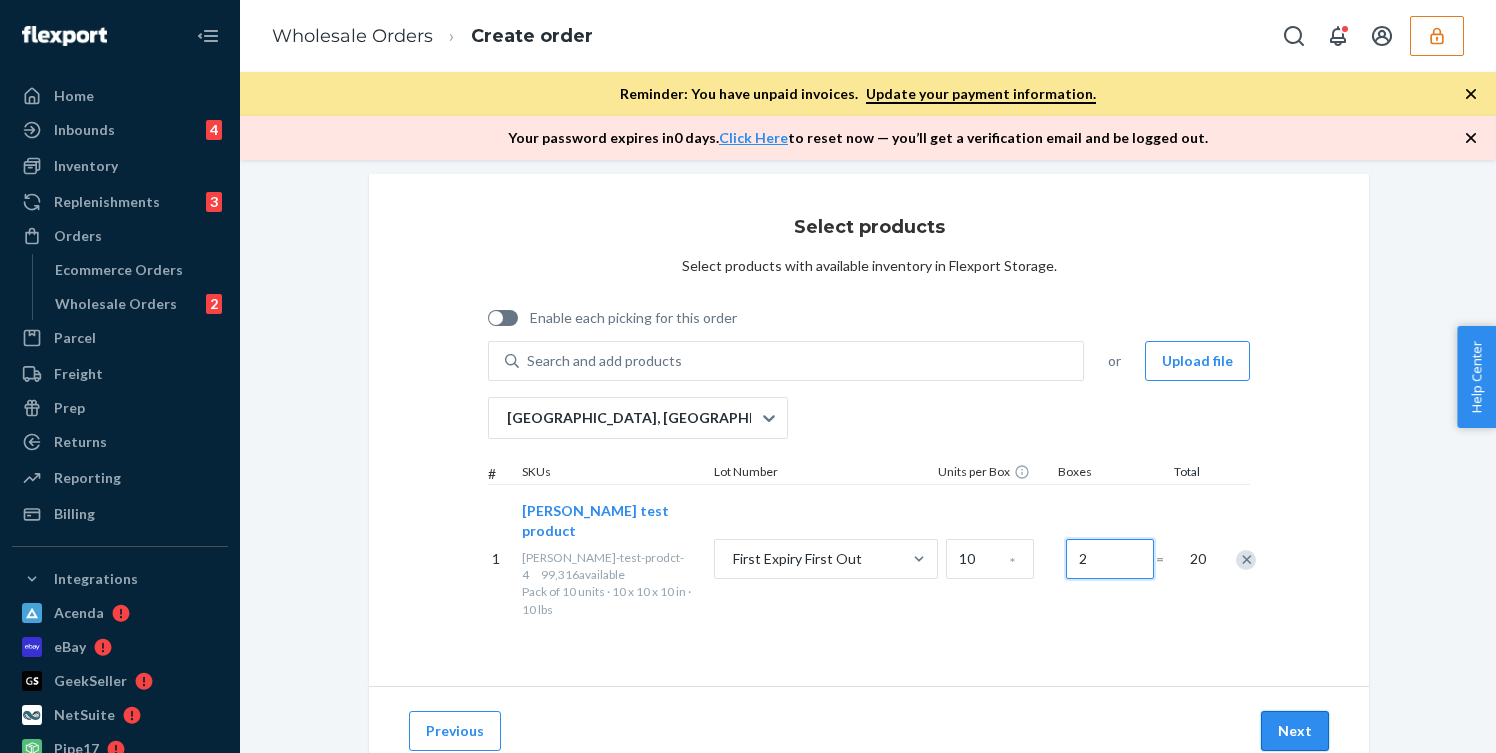 type on "2" 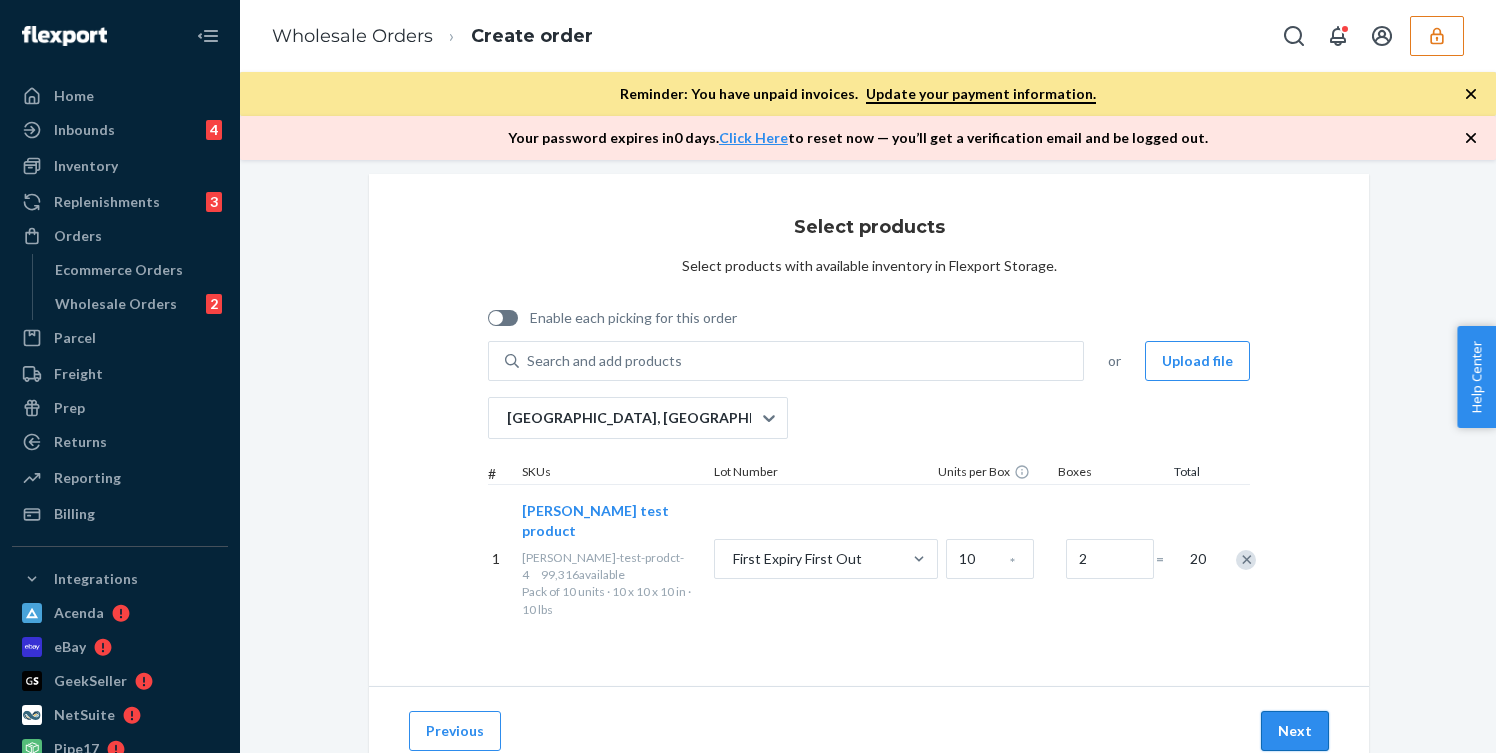 click on "Next" at bounding box center (1295, 731) 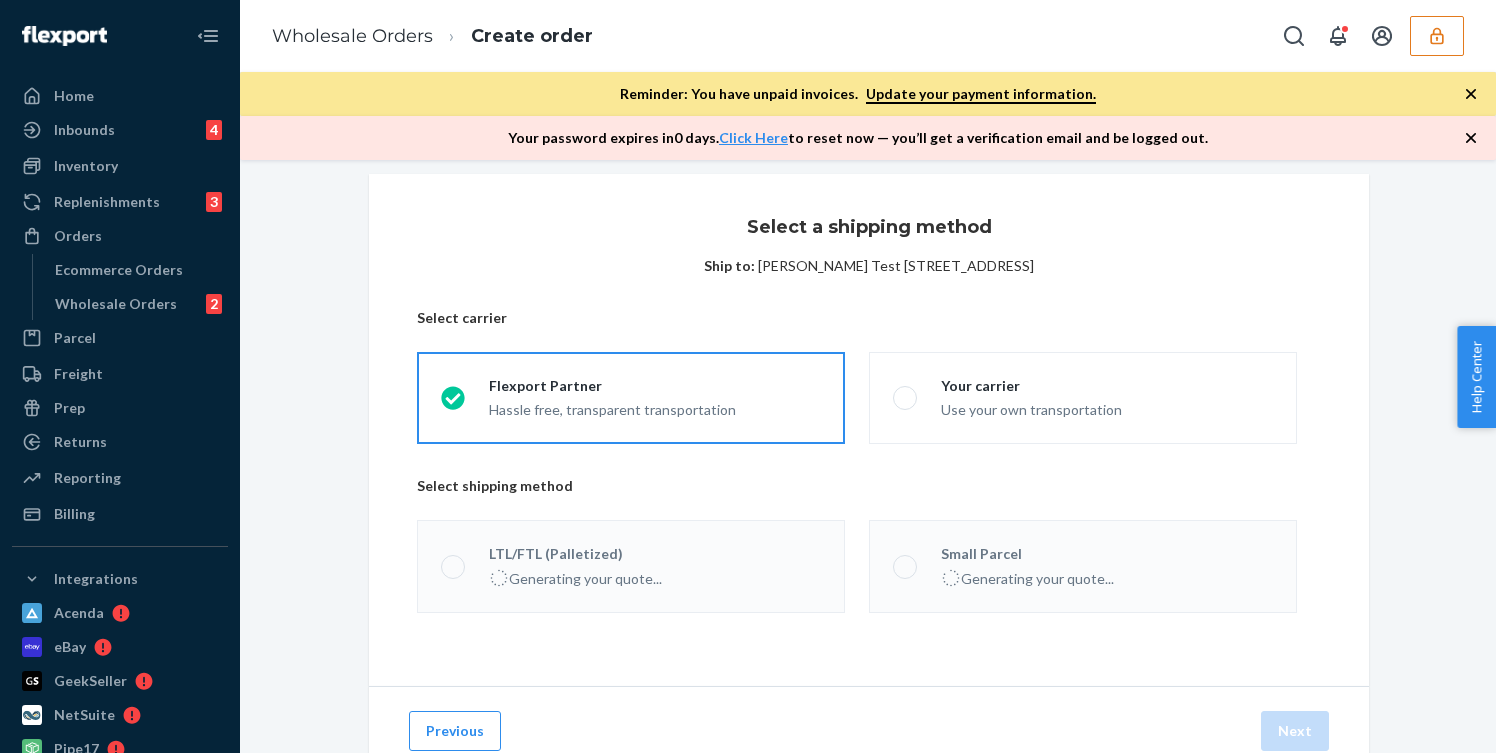scroll, scrollTop: 103, scrollLeft: 0, axis: vertical 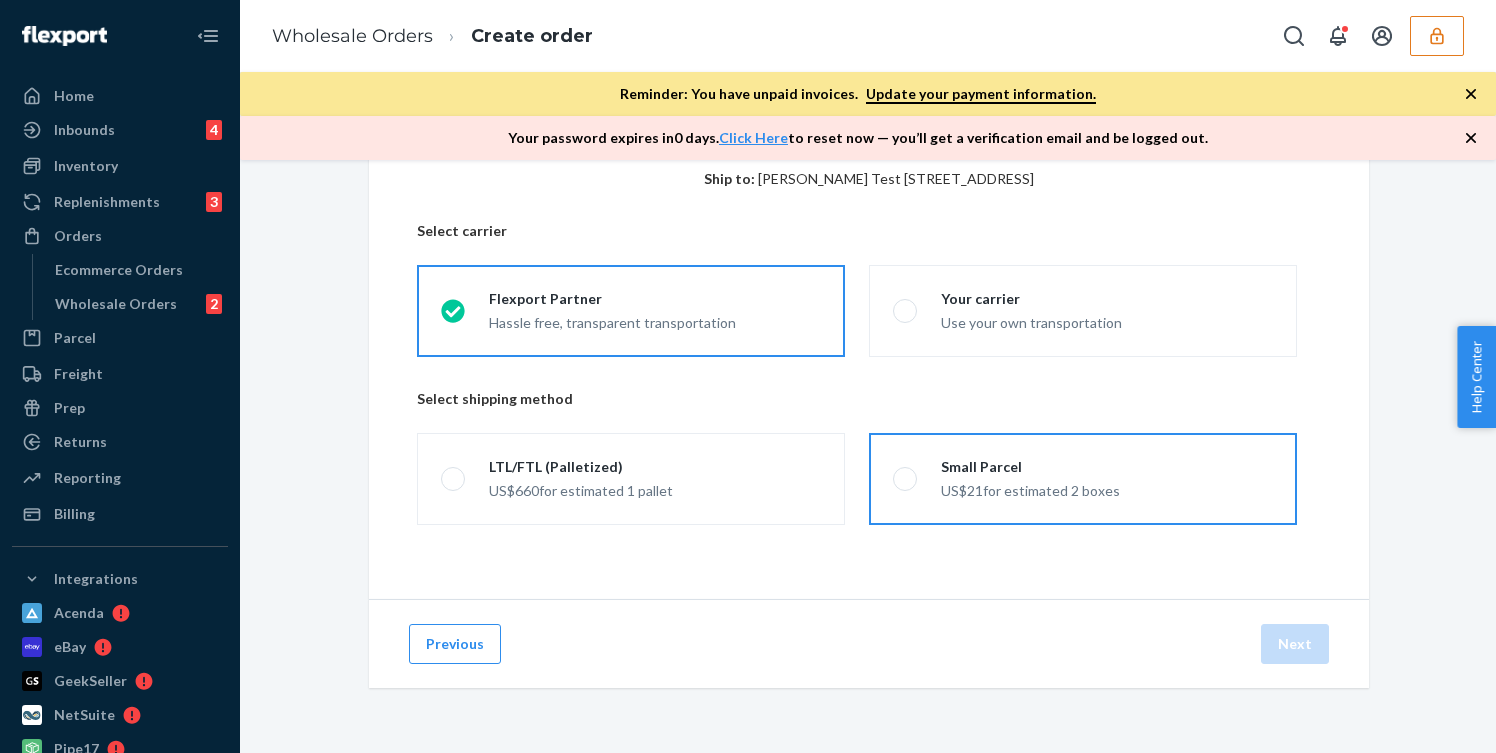click on "Small Parcel" at bounding box center (1030, 467) 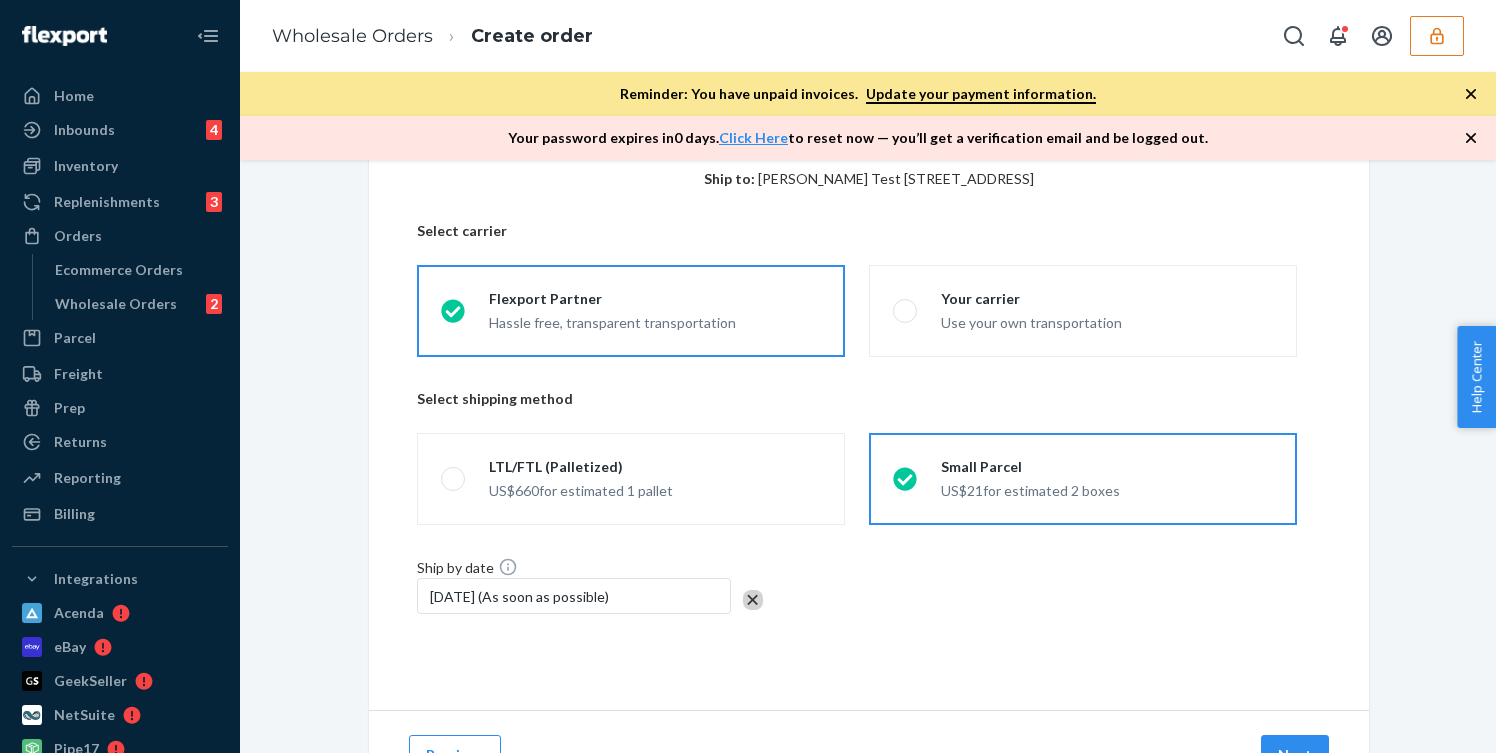 scroll, scrollTop: 185, scrollLeft: 0, axis: vertical 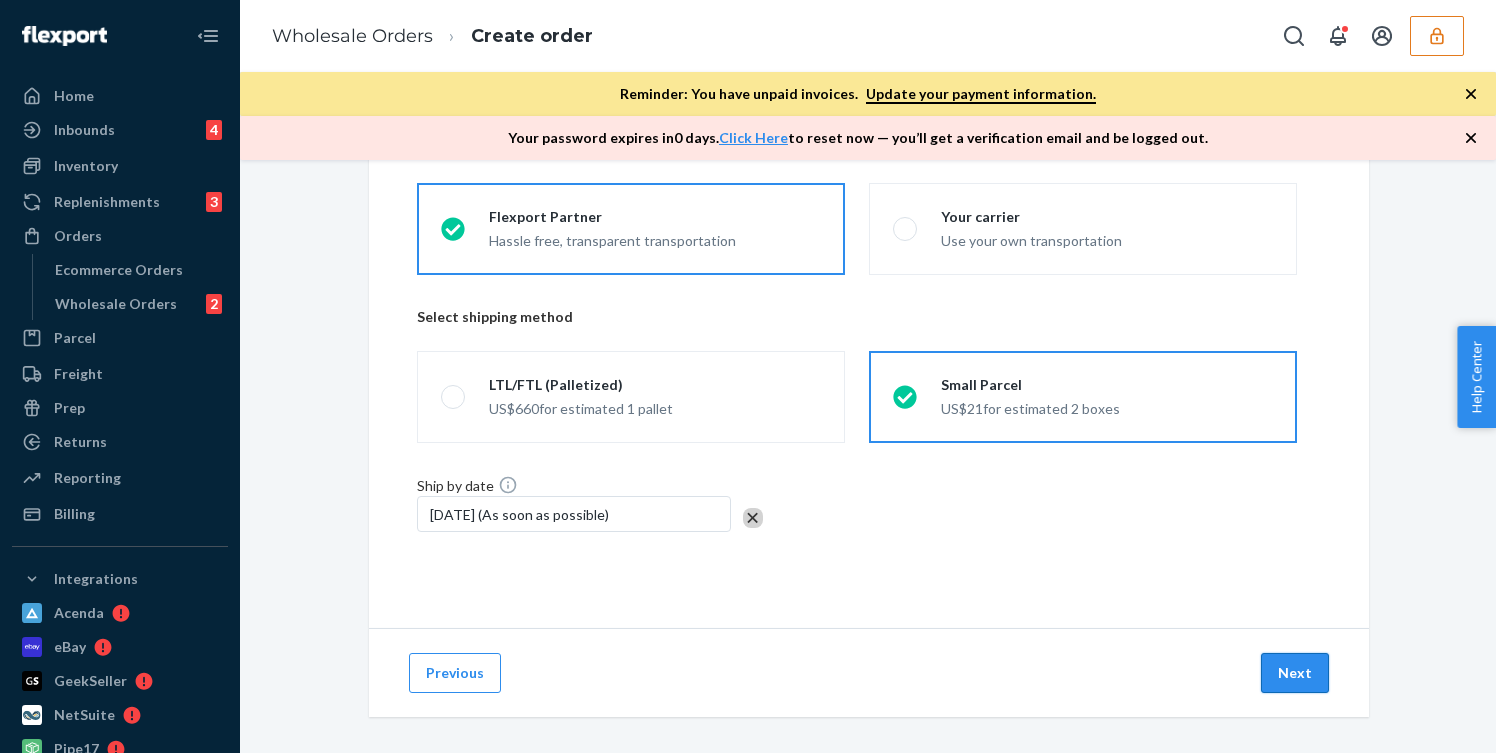 click on "Next" at bounding box center [1295, 673] 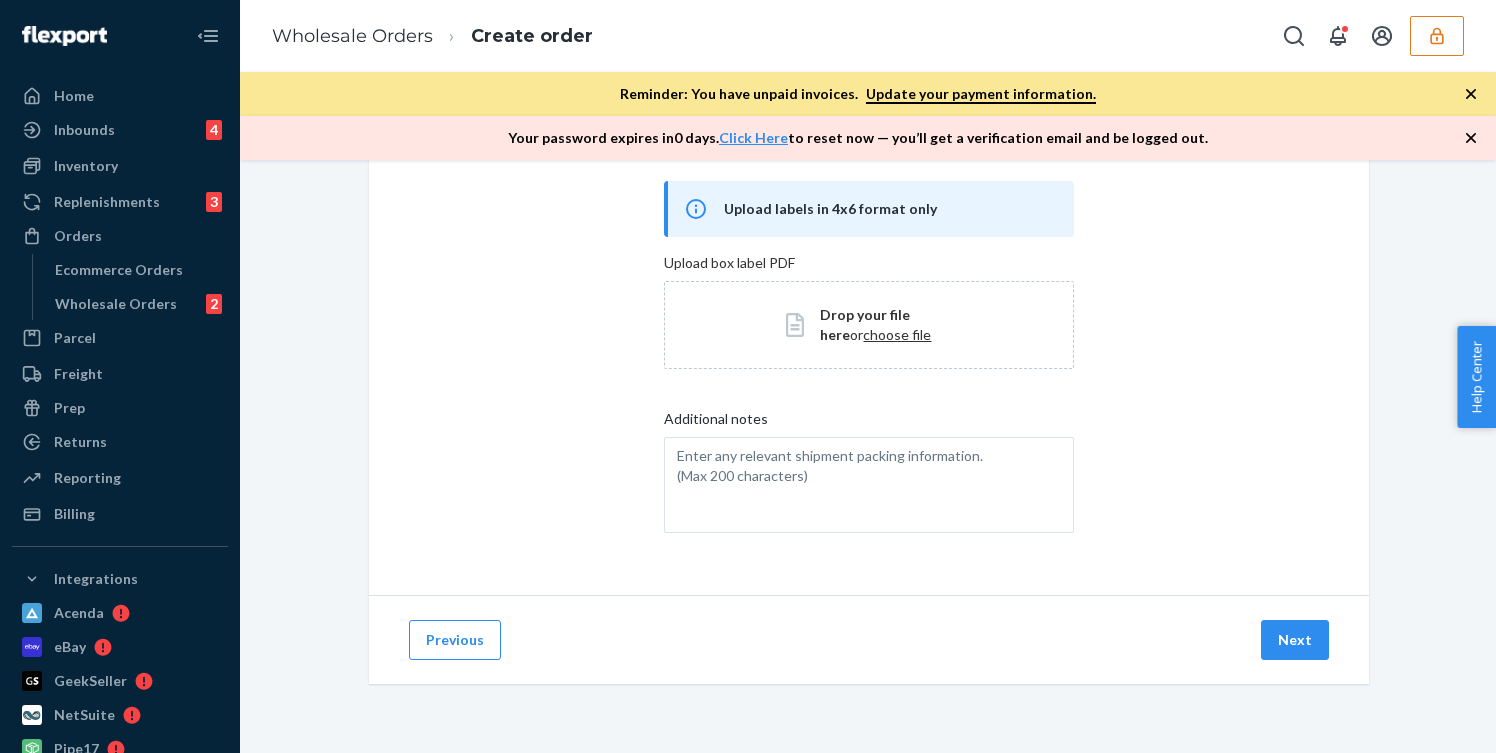 scroll, scrollTop: 108, scrollLeft: 0, axis: vertical 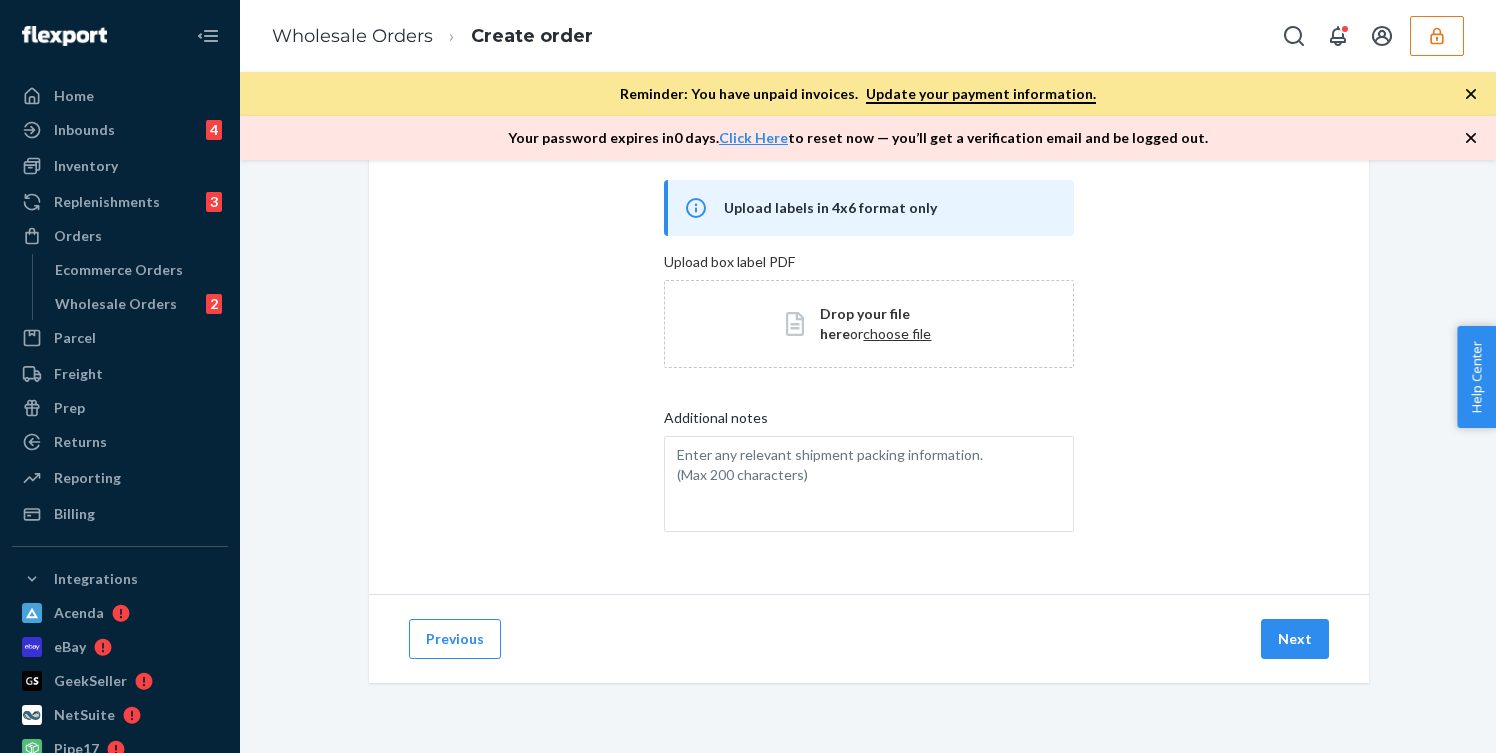 click on "choose file" at bounding box center (897, 333) 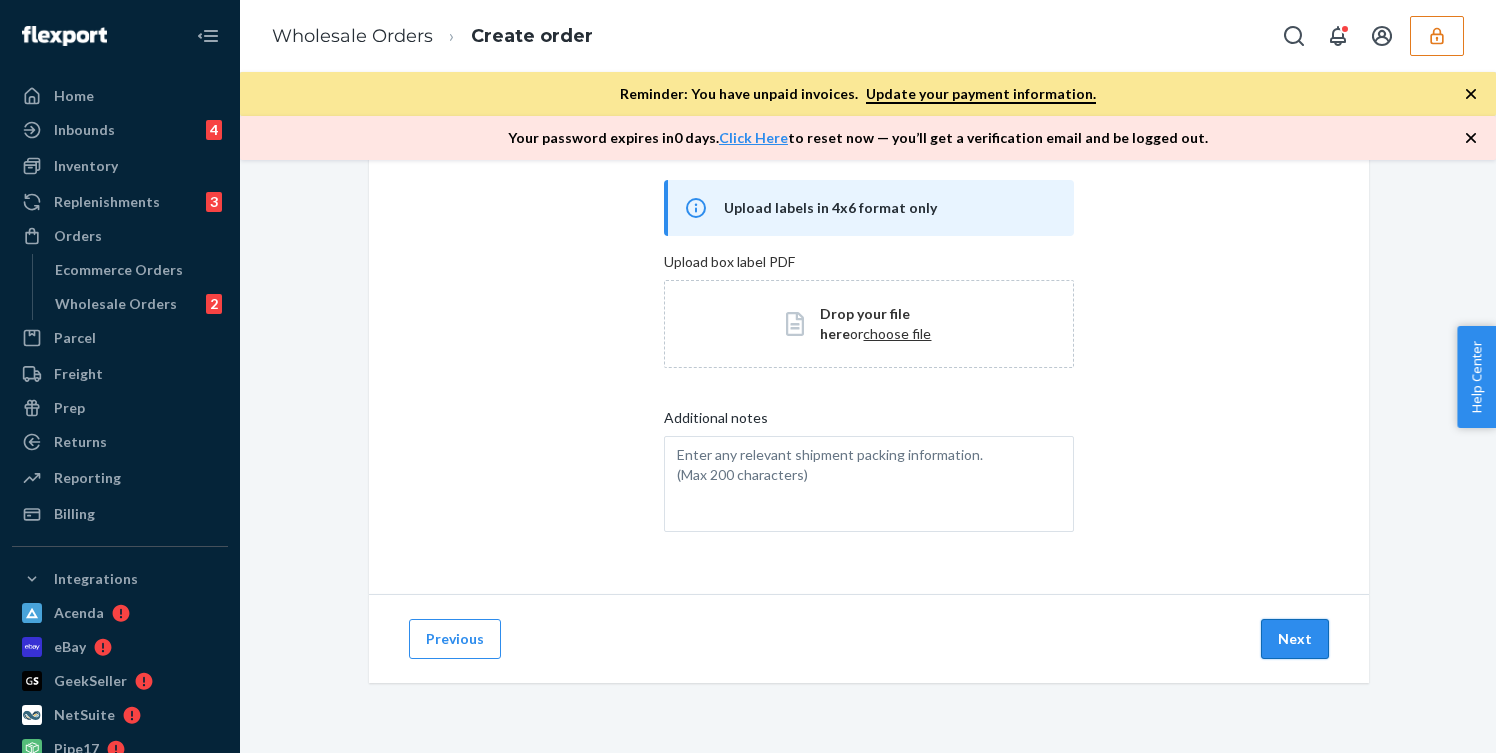 click on "Next" at bounding box center (1295, 639) 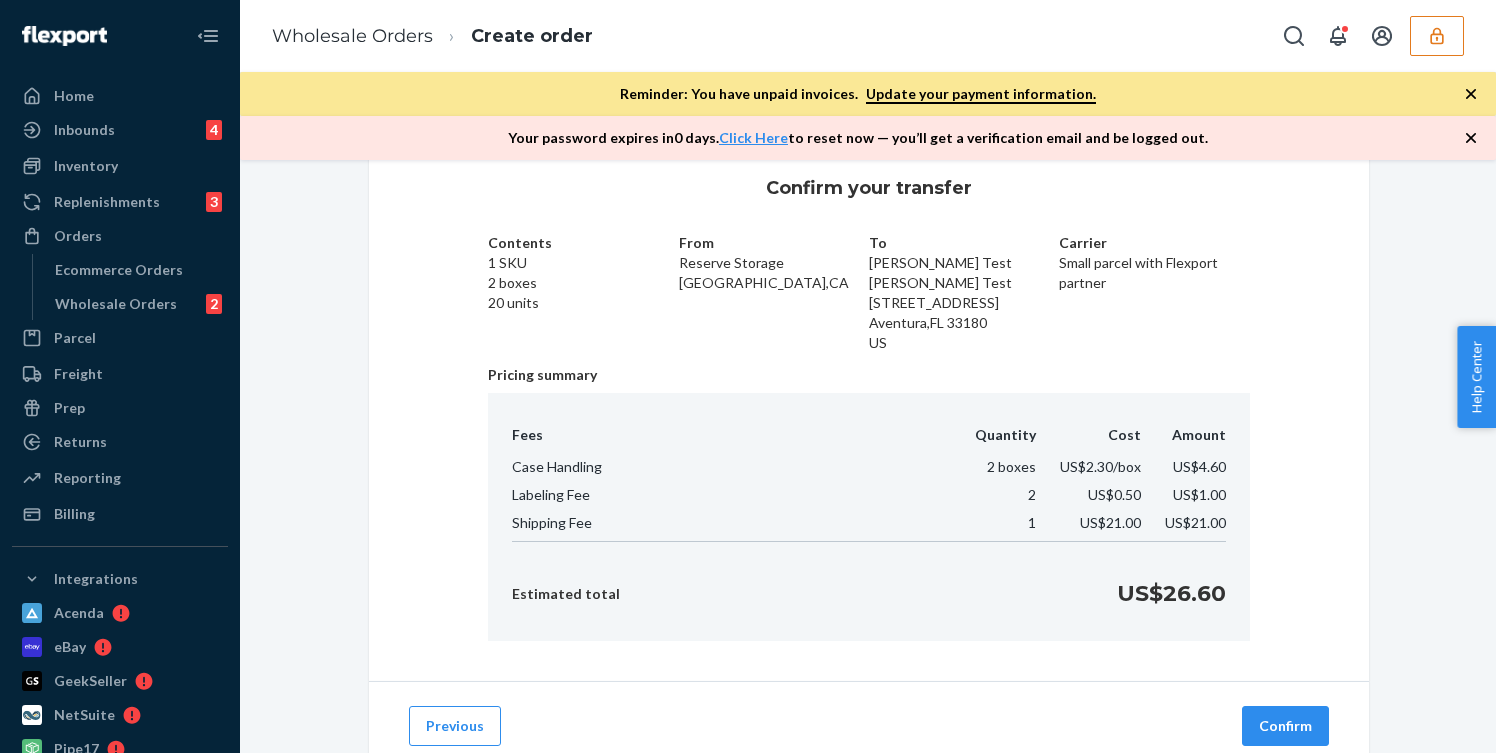 scroll, scrollTop: 60, scrollLeft: 0, axis: vertical 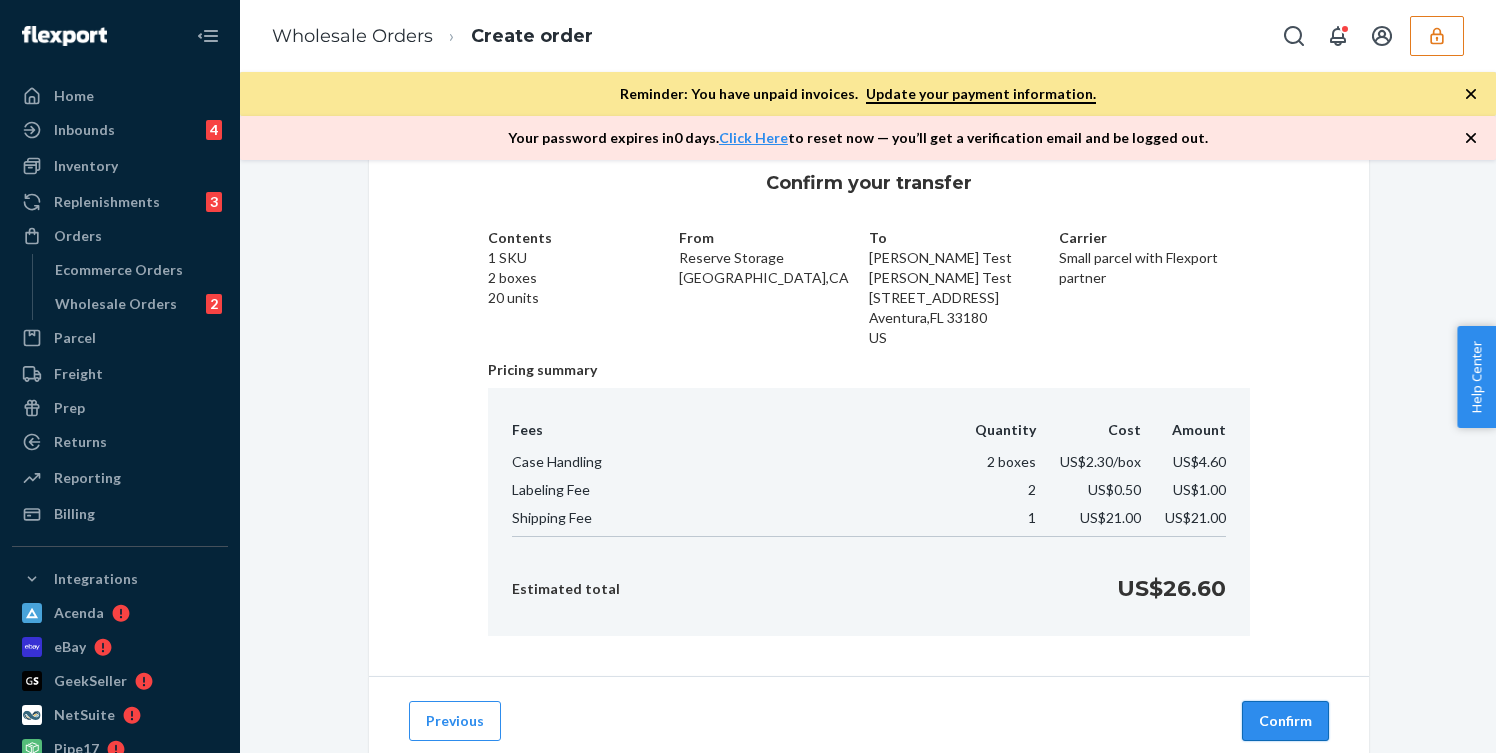 click on "Confirm" at bounding box center (1285, 721) 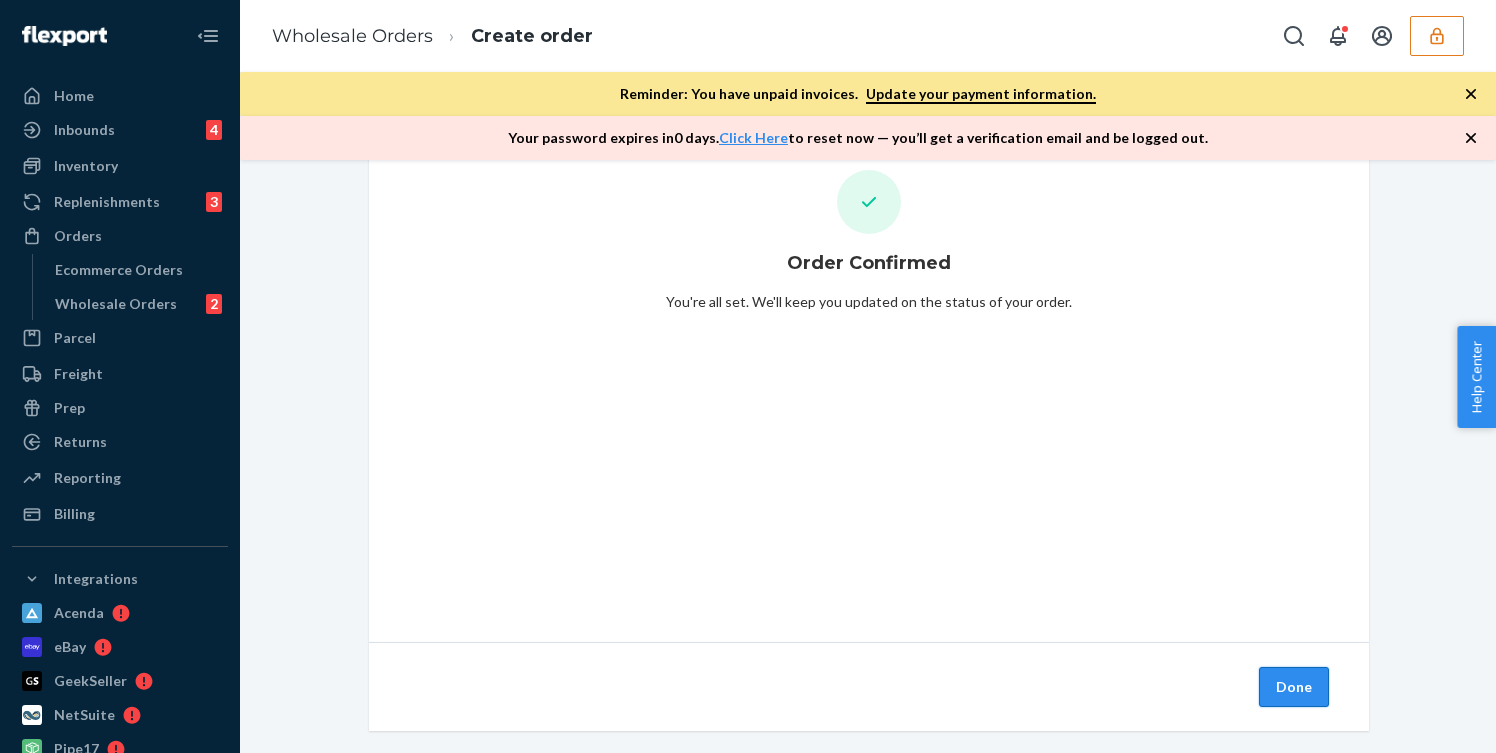 click on "Done" at bounding box center [1294, 687] 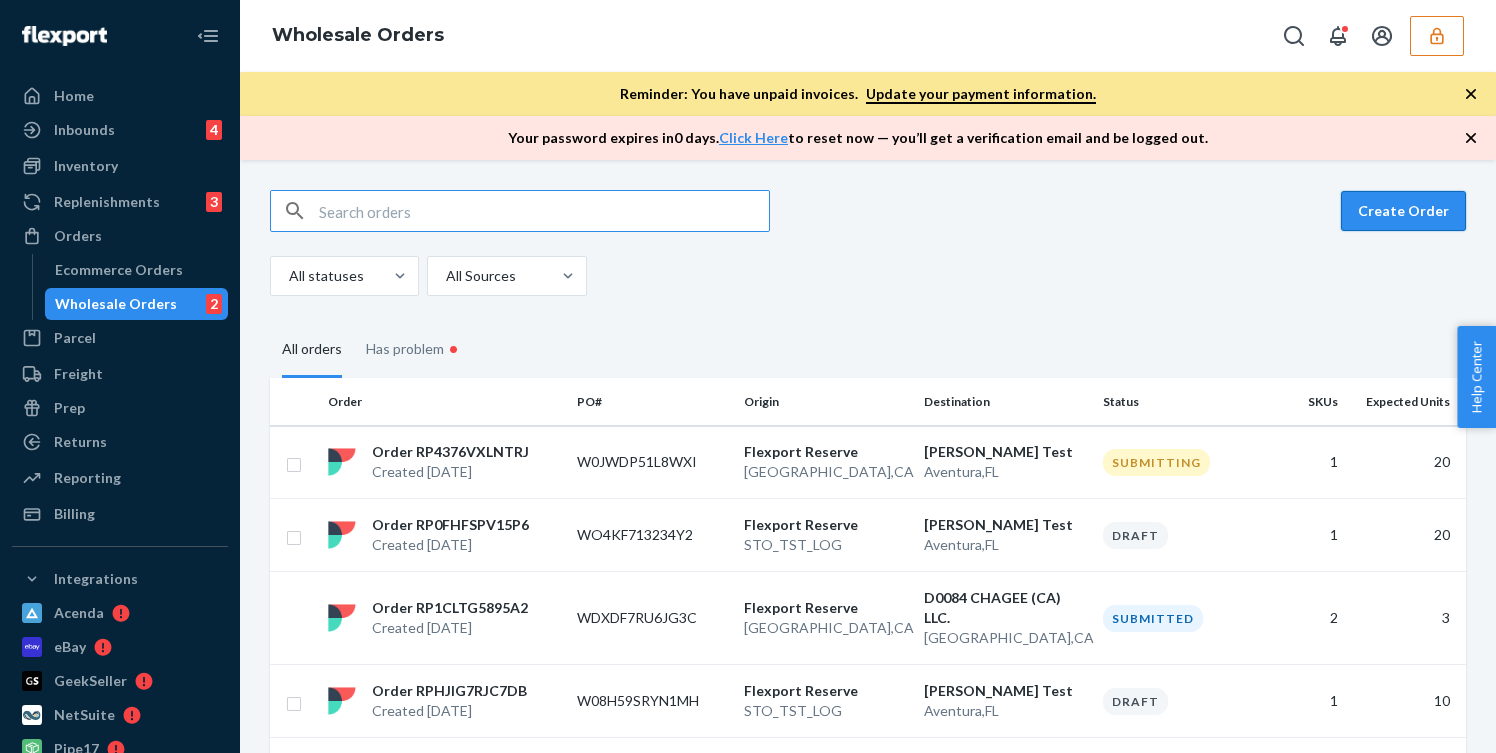 click on "Create Order" at bounding box center [1403, 211] 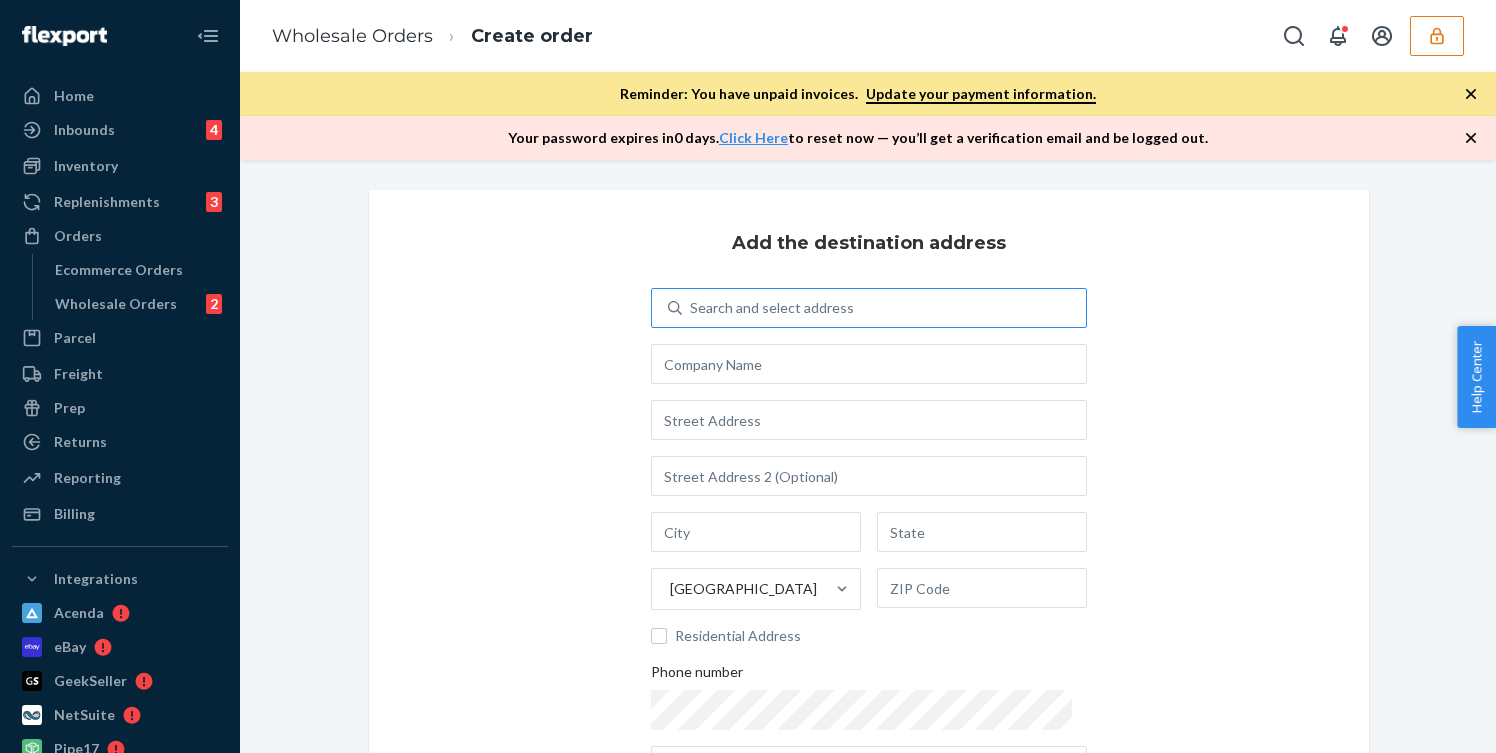 click on "Search and select address" at bounding box center [772, 308] 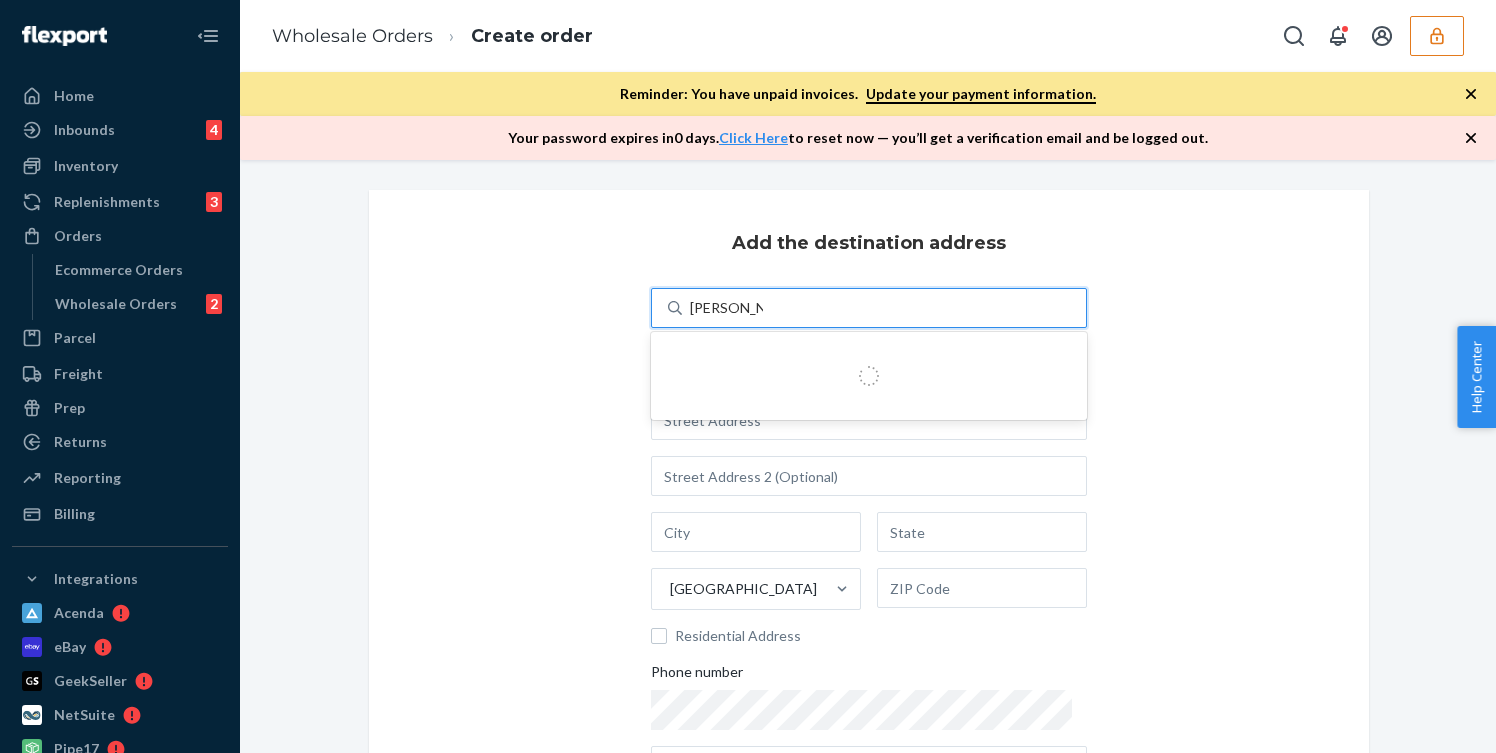 type on "[PERSON_NAME] test" 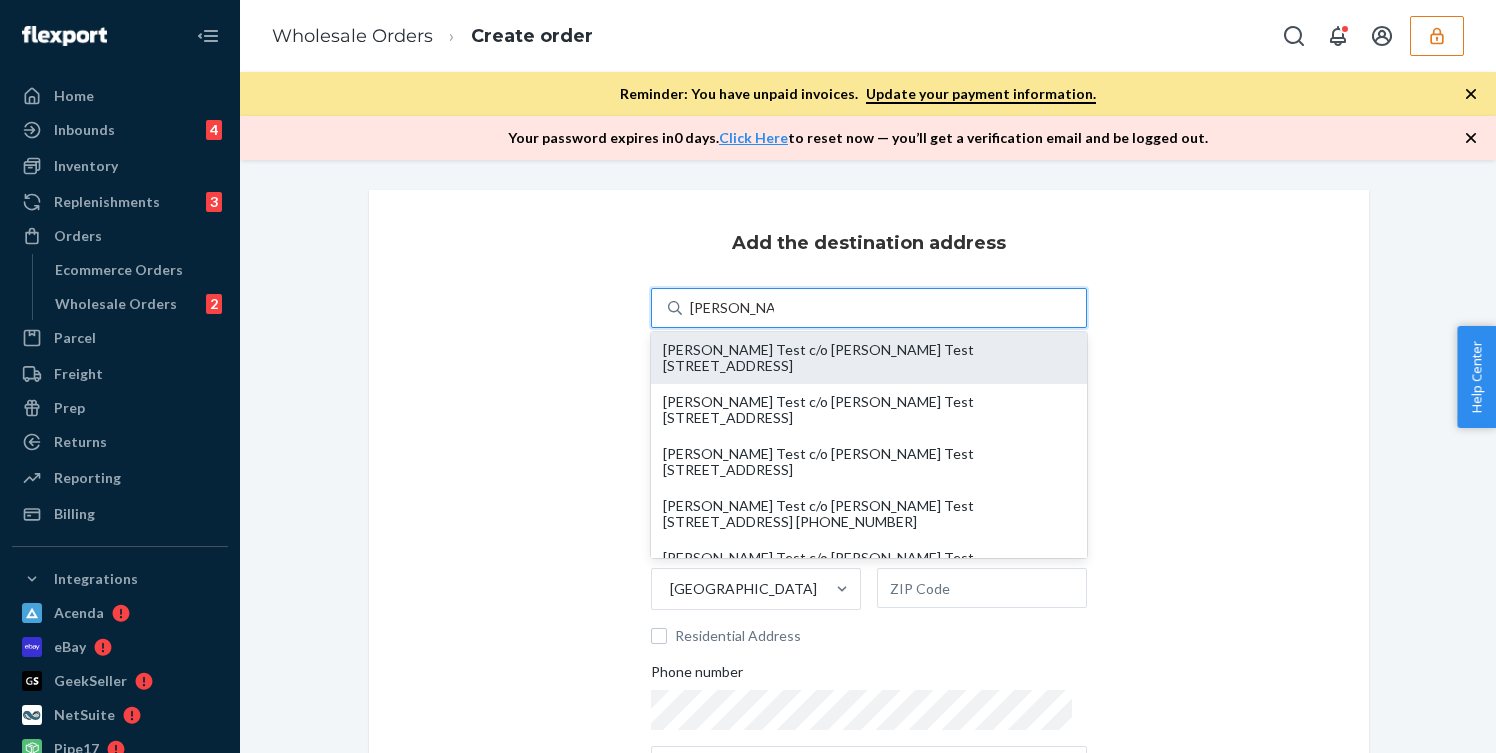 click on "[PERSON_NAME] Test
c/o
[PERSON_NAME] Test
[STREET_ADDRESS]" at bounding box center (869, 358) 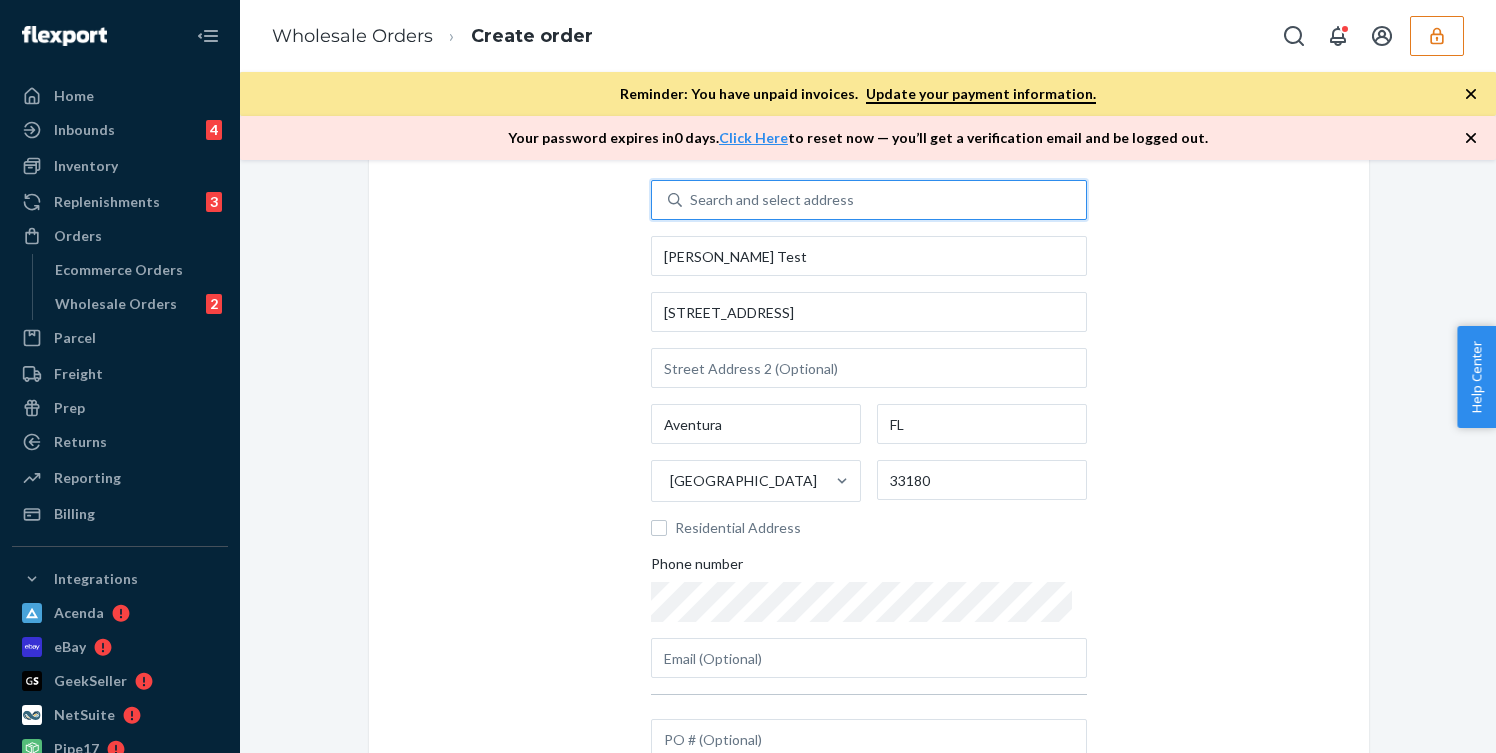 scroll, scrollTop: 311, scrollLeft: 0, axis: vertical 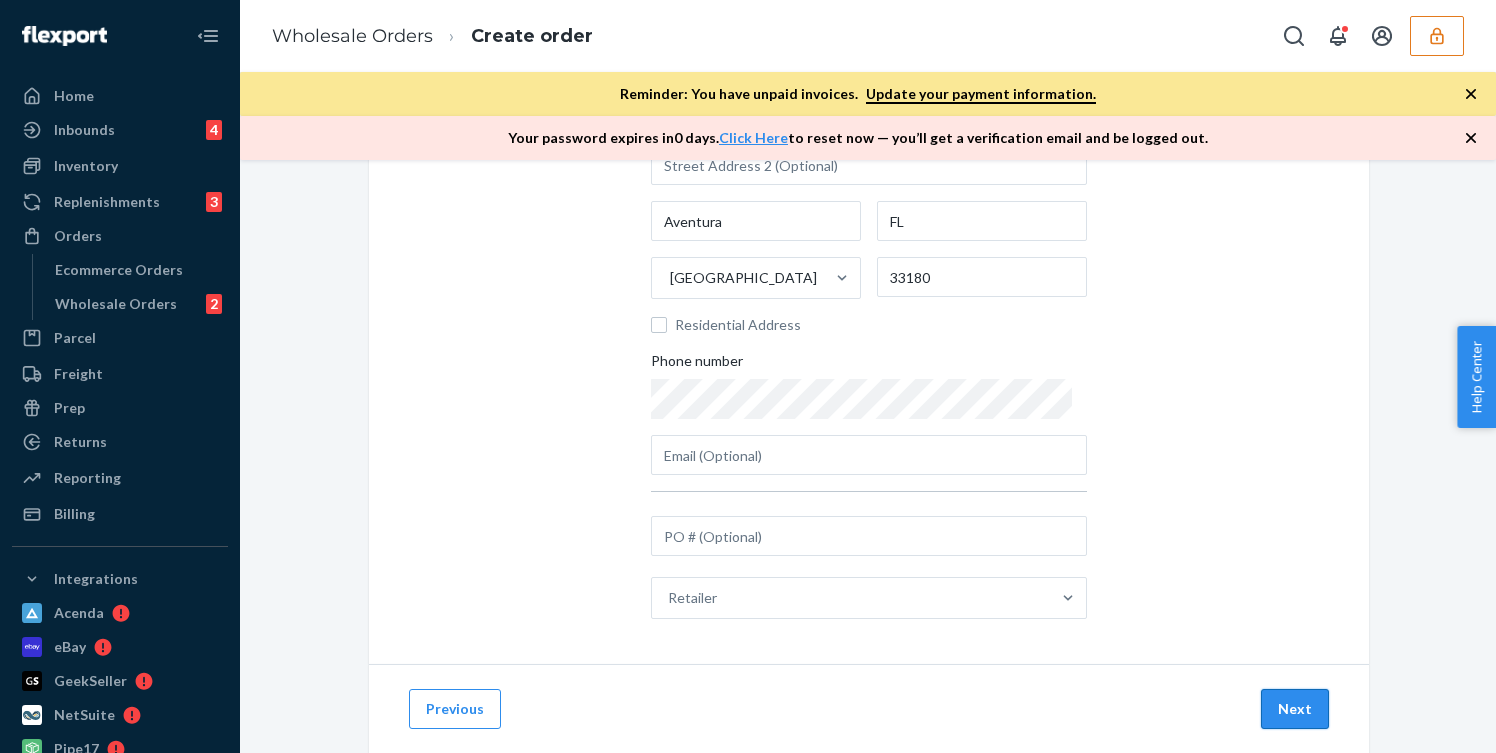 click on "Next" at bounding box center (1295, 709) 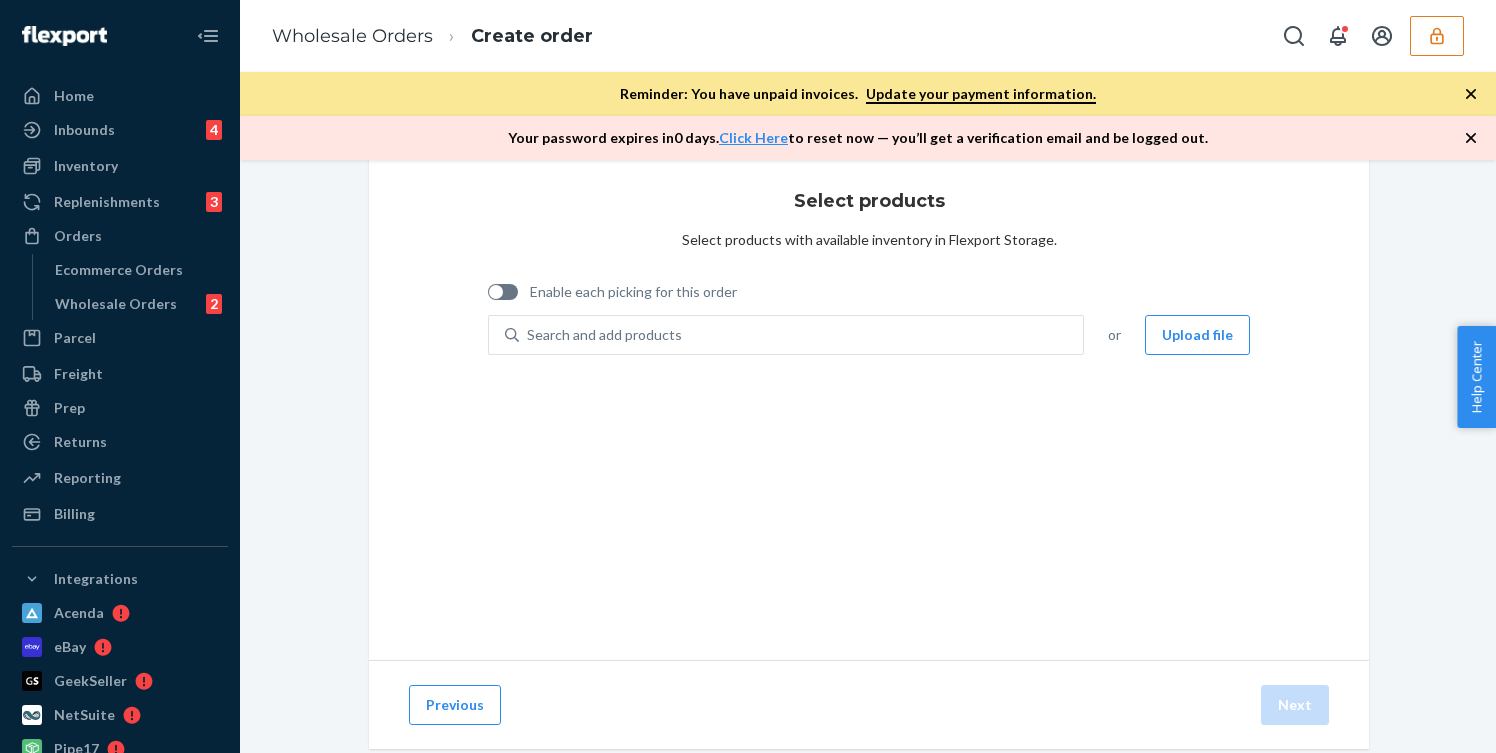 scroll, scrollTop: 39, scrollLeft: 0, axis: vertical 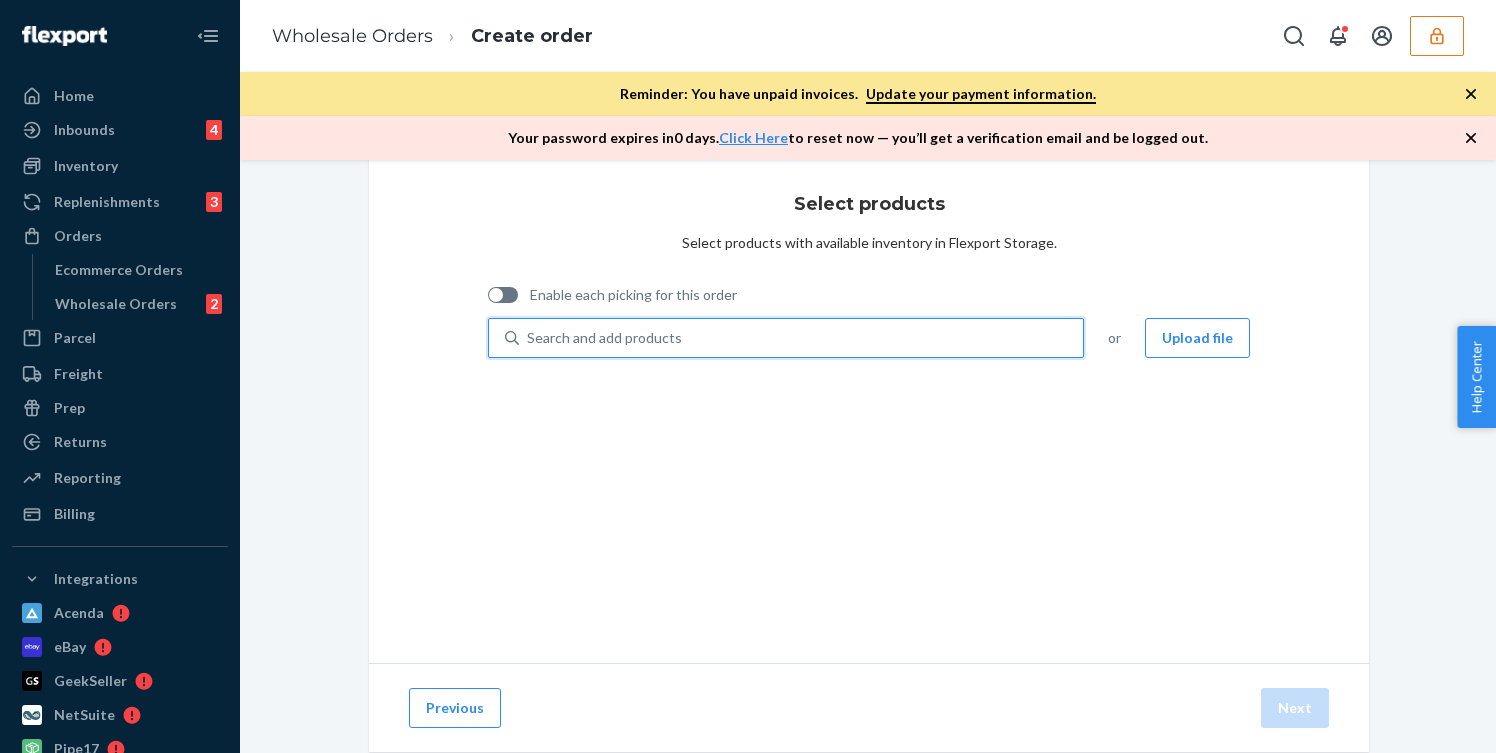 click on "Search and add products" at bounding box center [801, 338] 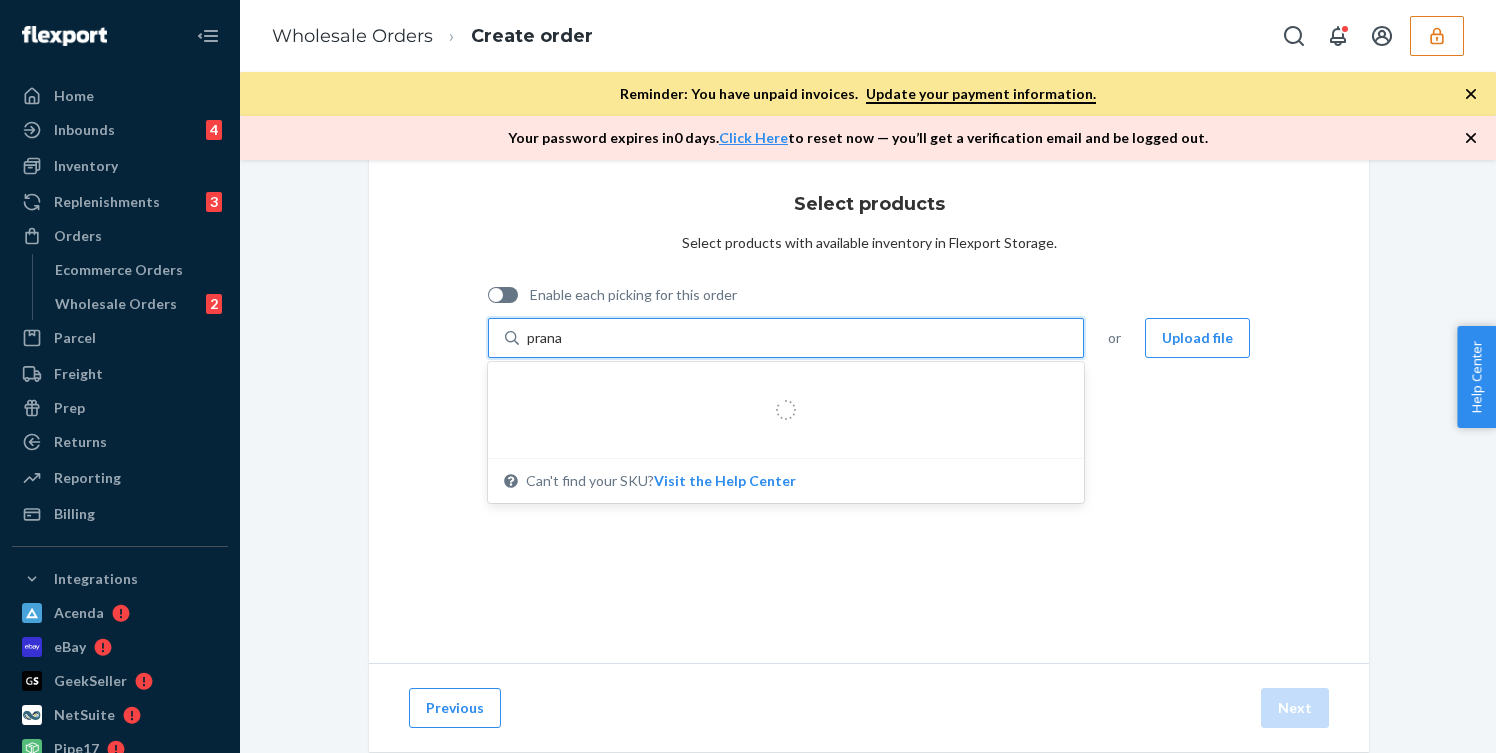 type on "pranav" 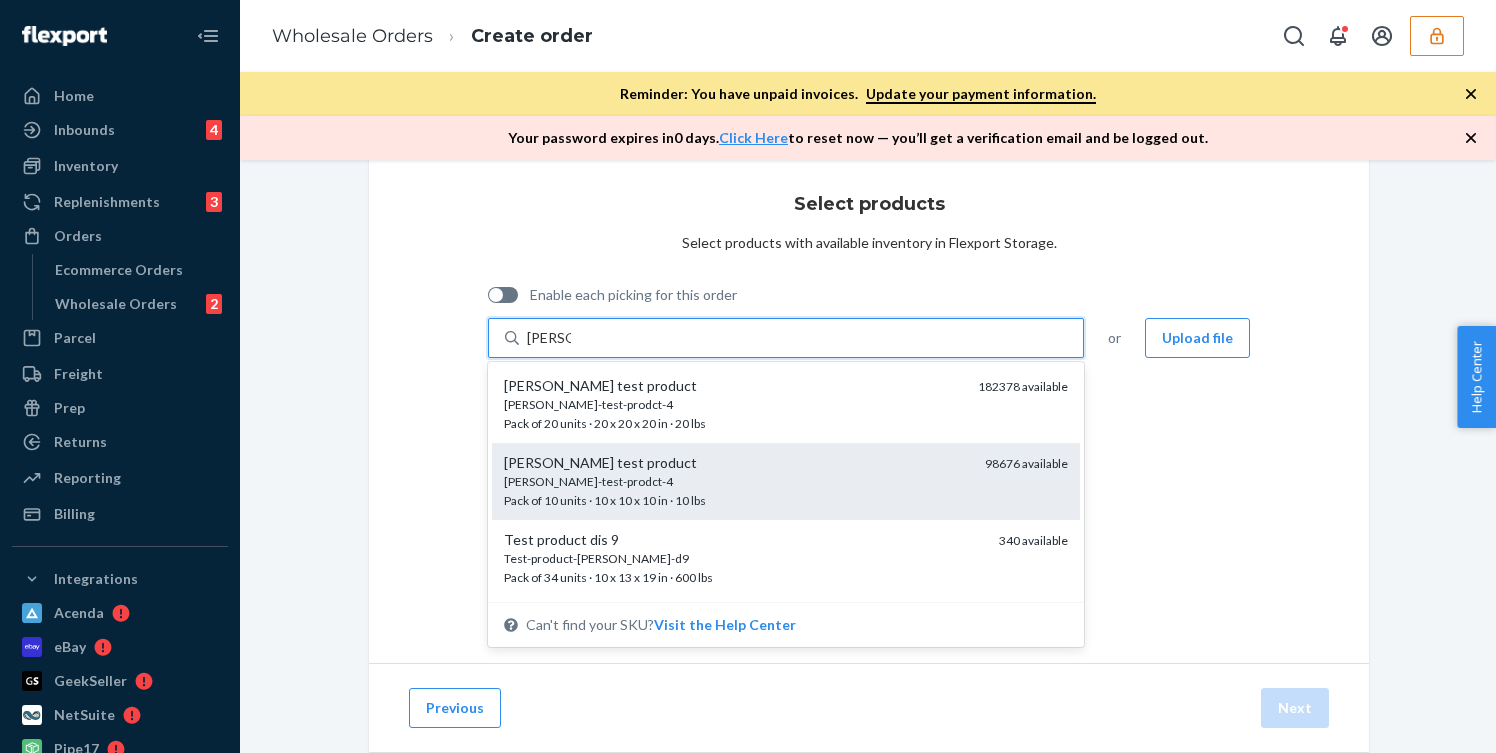 click on "pranav-test-prodct-4" at bounding box center (736, 481) 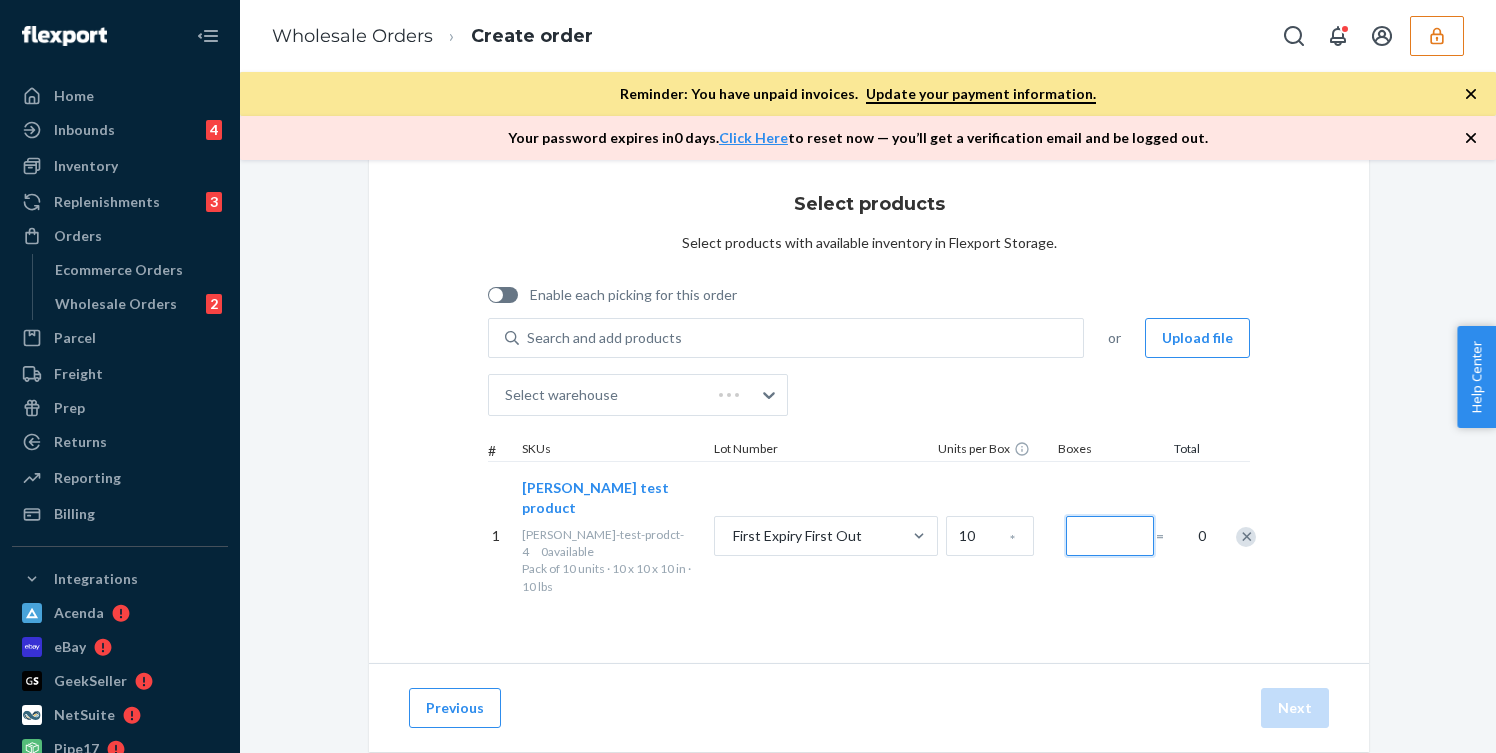 click at bounding box center [1110, 536] 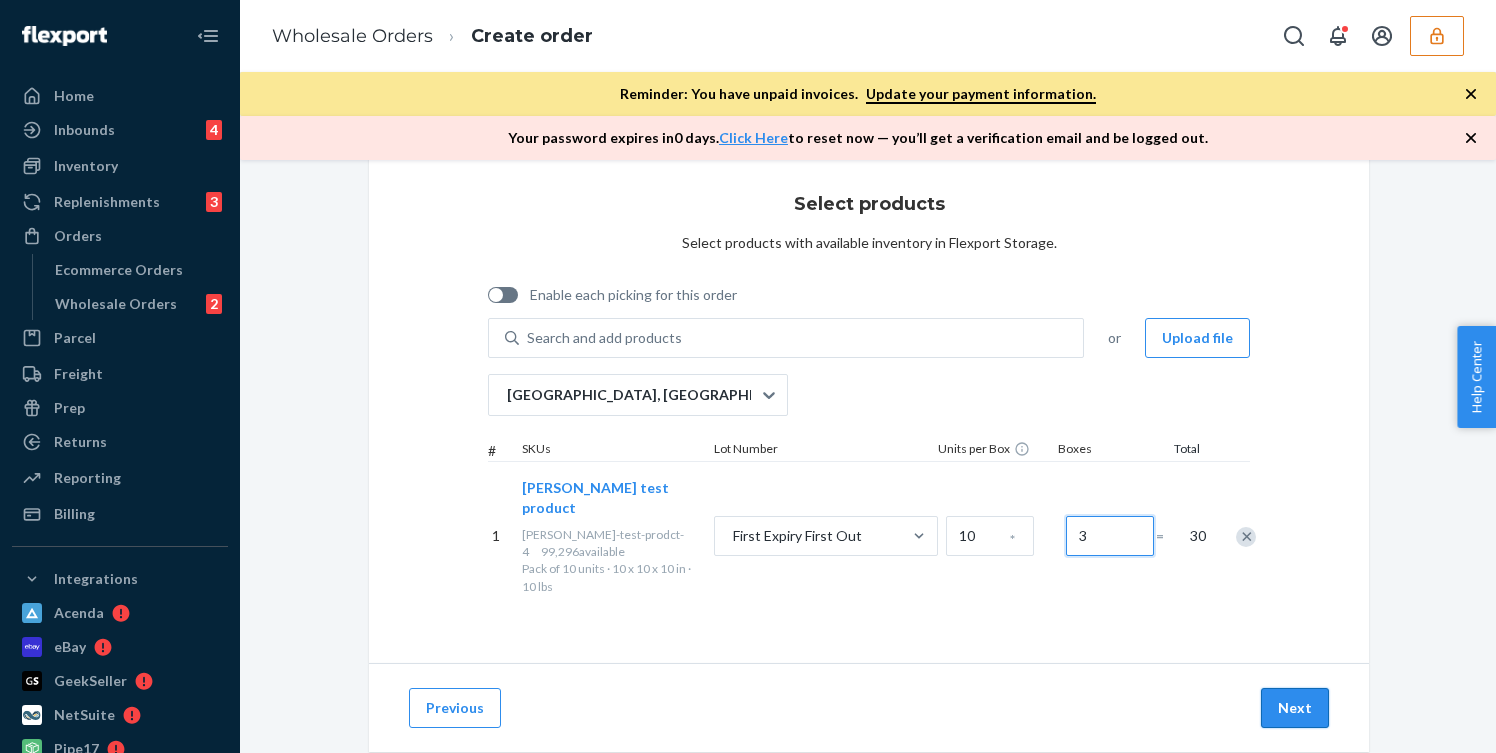 type on "3" 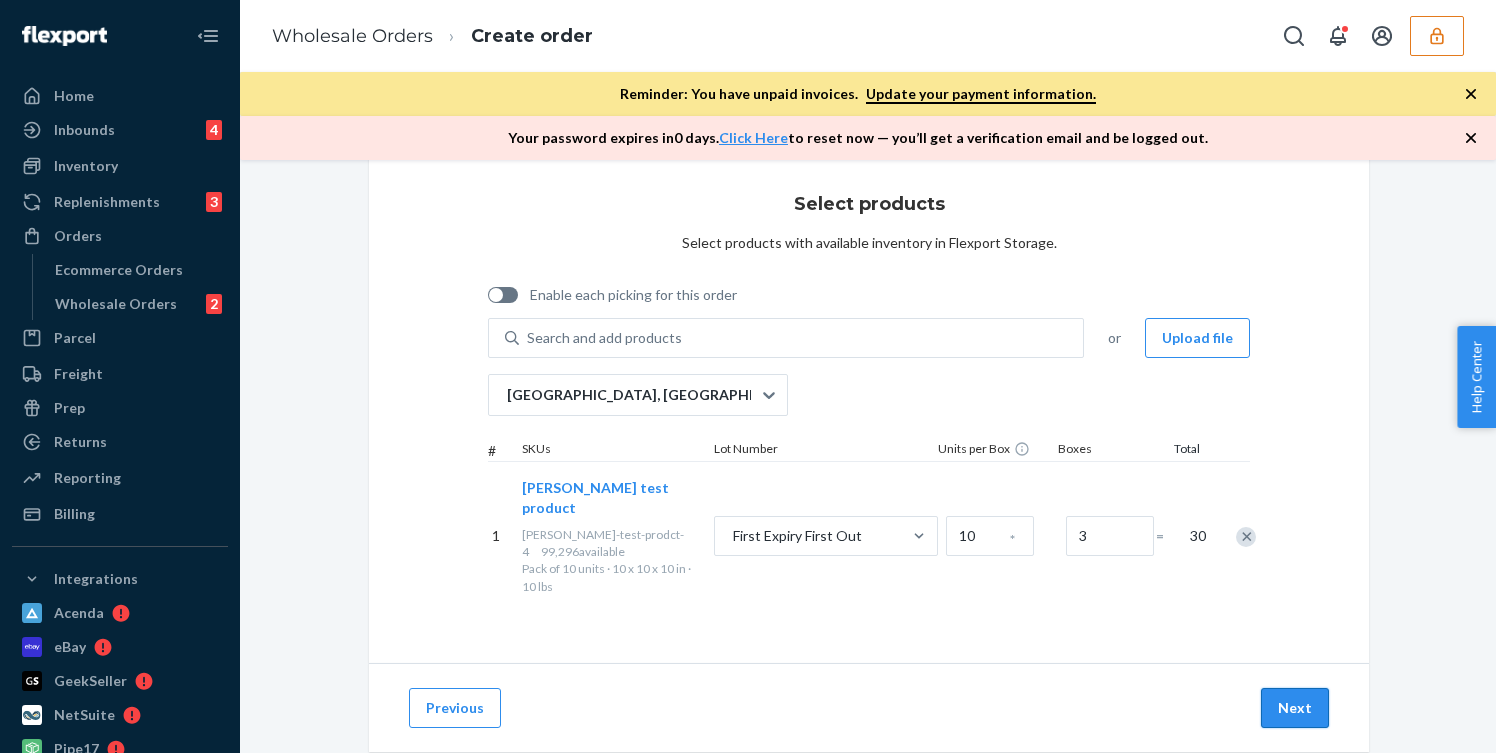 click on "Next" at bounding box center (1295, 708) 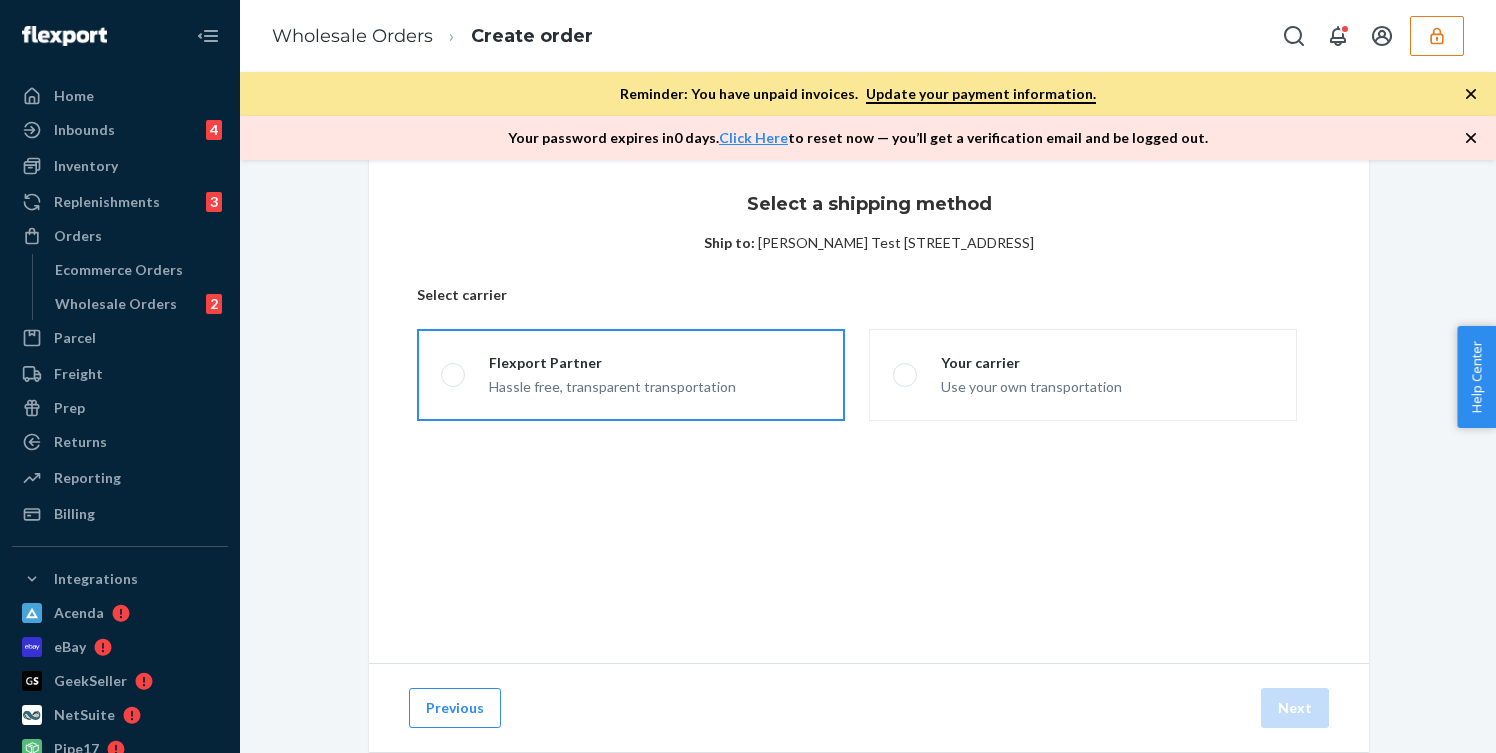 click on "Flexport Partner Hassle free, transparent transportation" at bounding box center [631, 375] 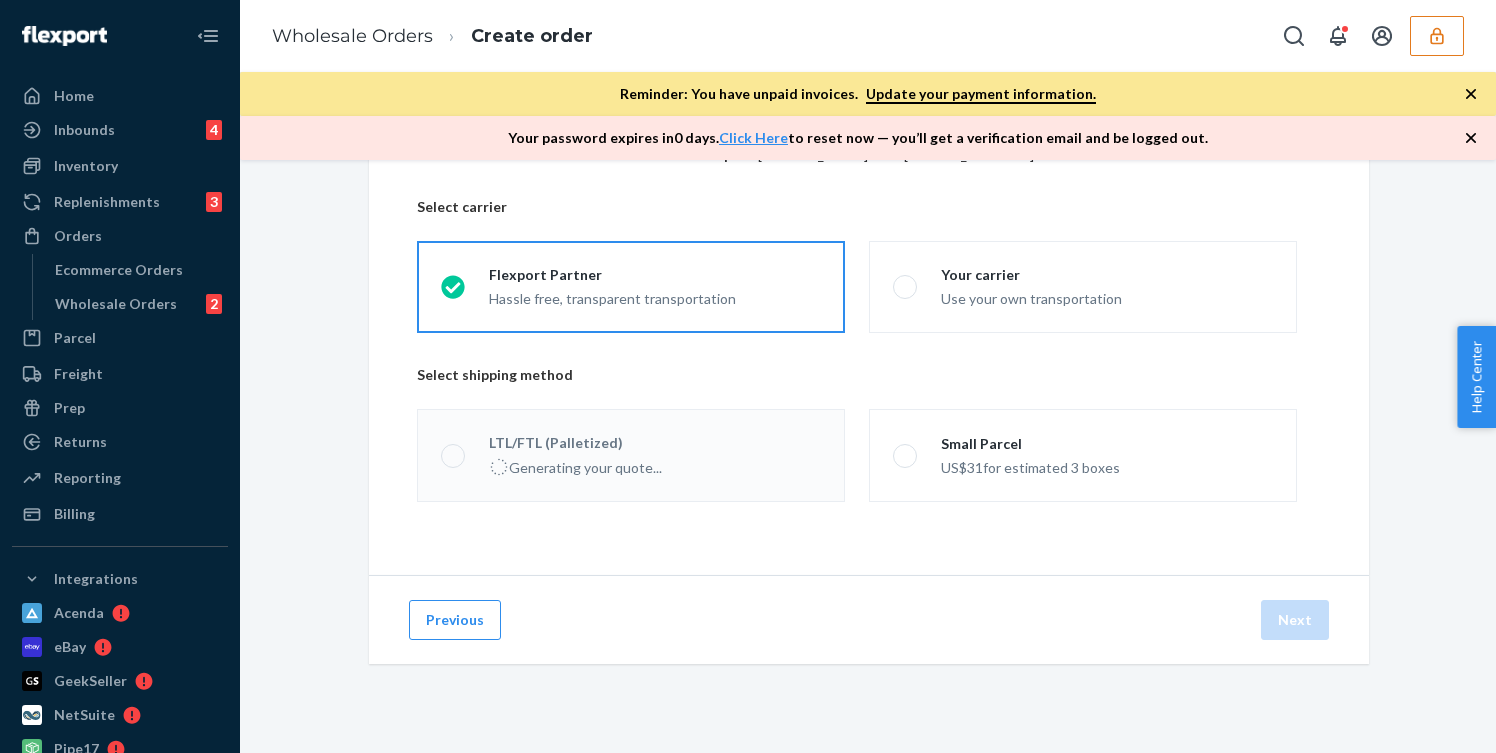 scroll, scrollTop: 130, scrollLeft: 0, axis: vertical 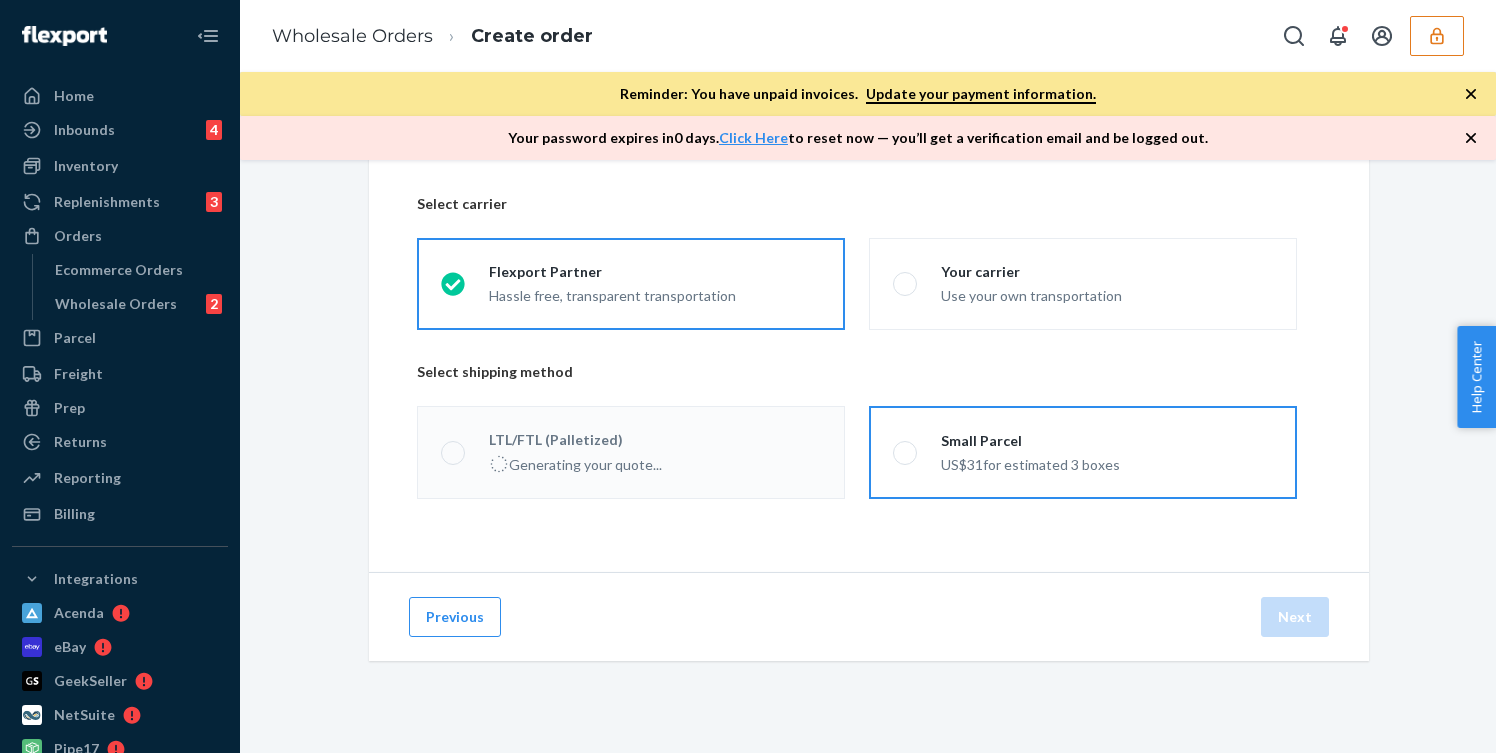 click on "US$31  for estimated 3 boxes" at bounding box center (1030, 463) 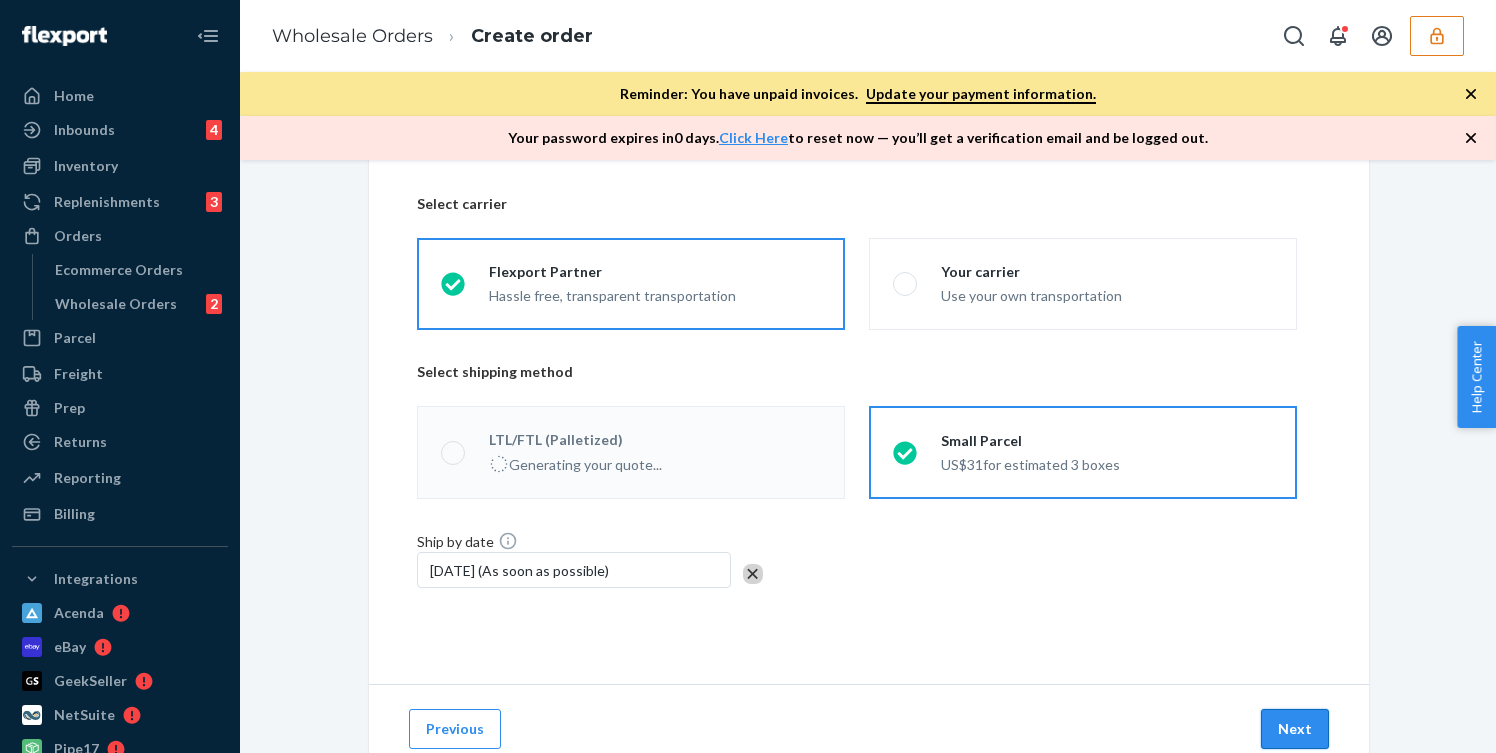 click on "Next" at bounding box center (1295, 729) 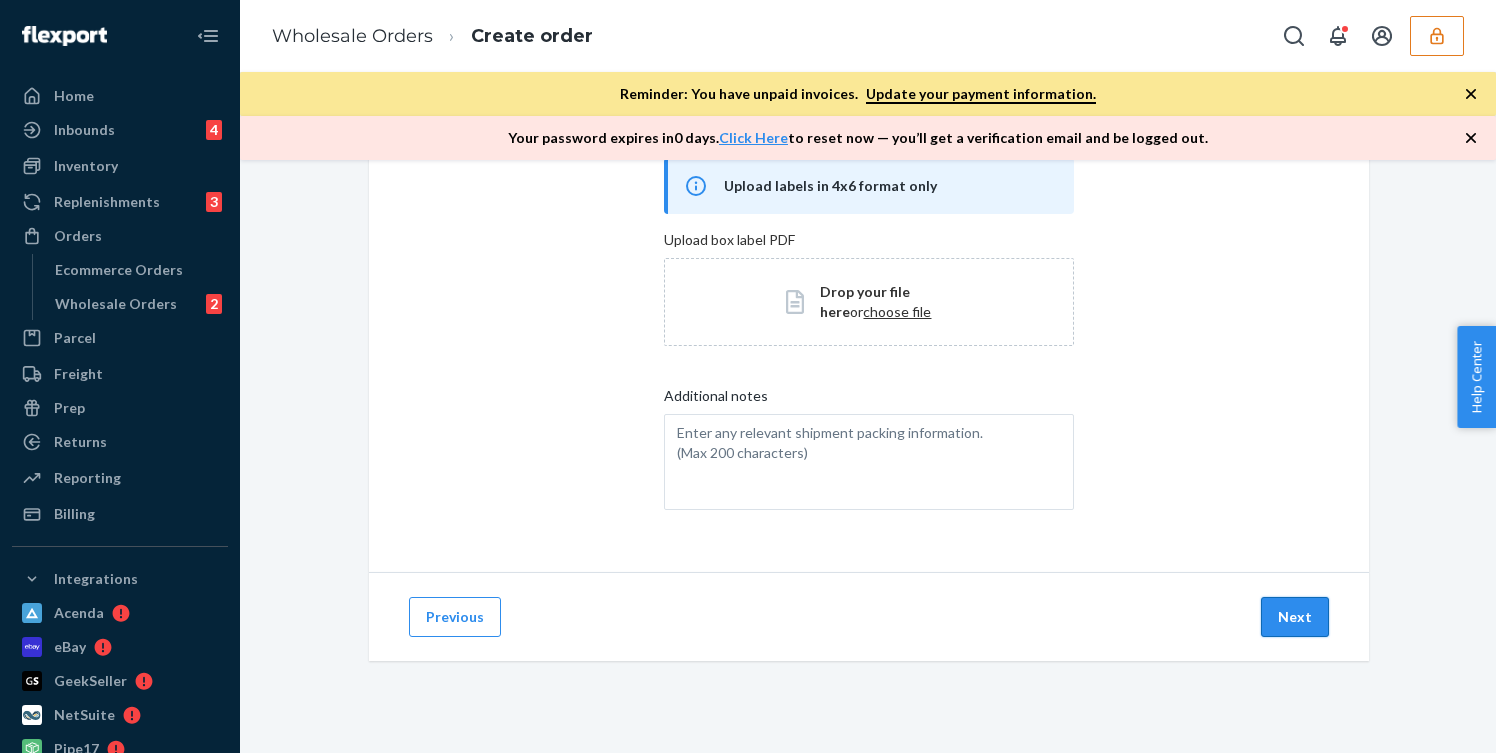 click on "Next" at bounding box center [1295, 617] 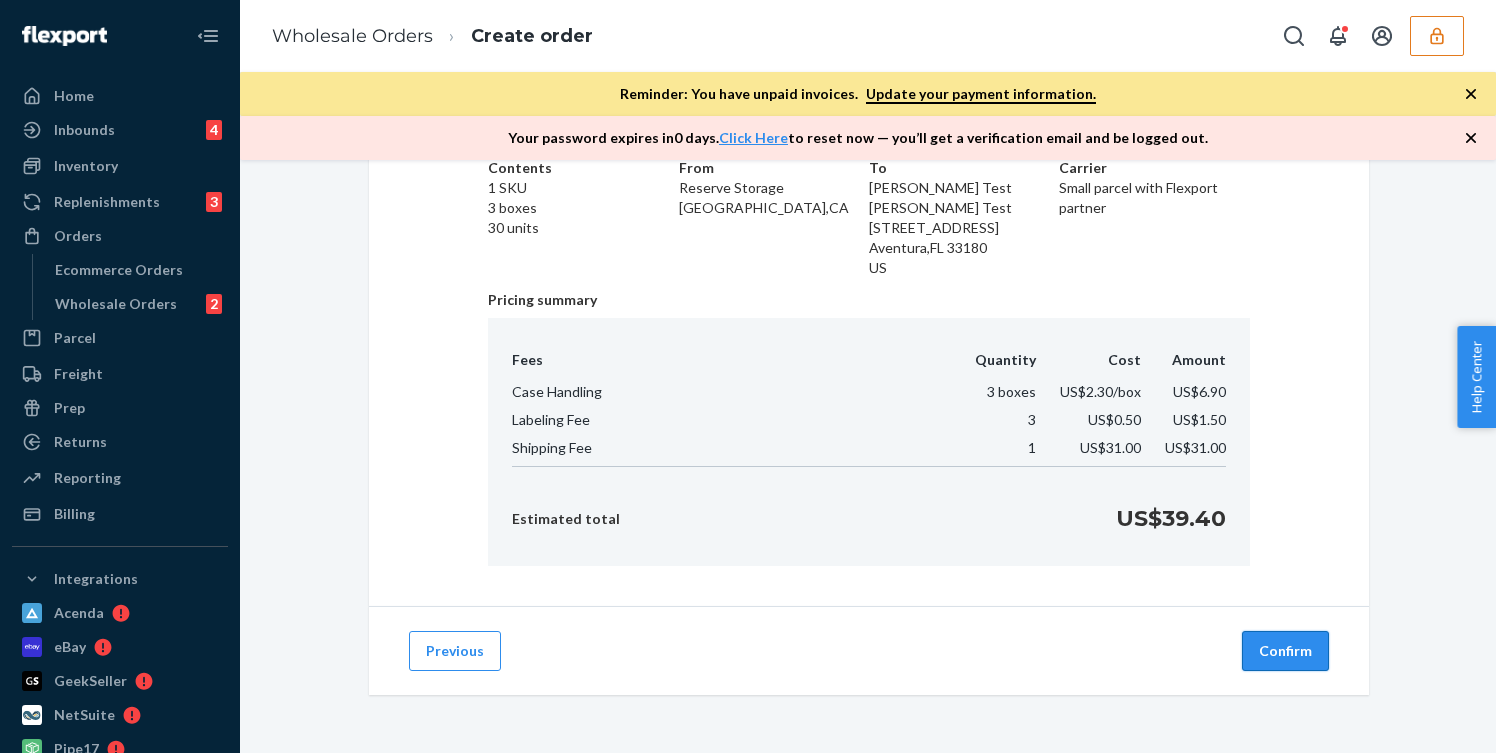 click on "Confirm" at bounding box center [1285, 651] 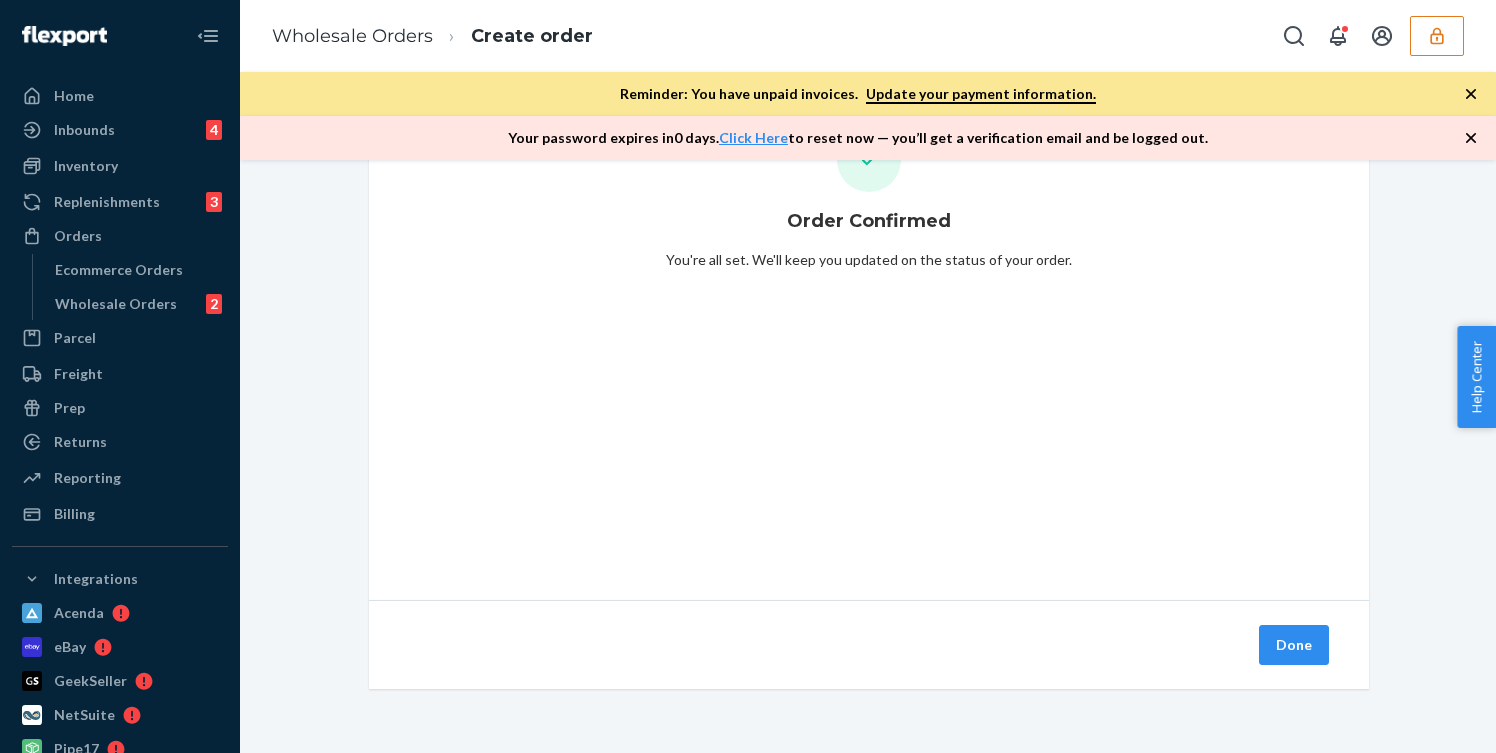 scroll, scrollTop: 95, scrollLeft: 0, axis: vertical 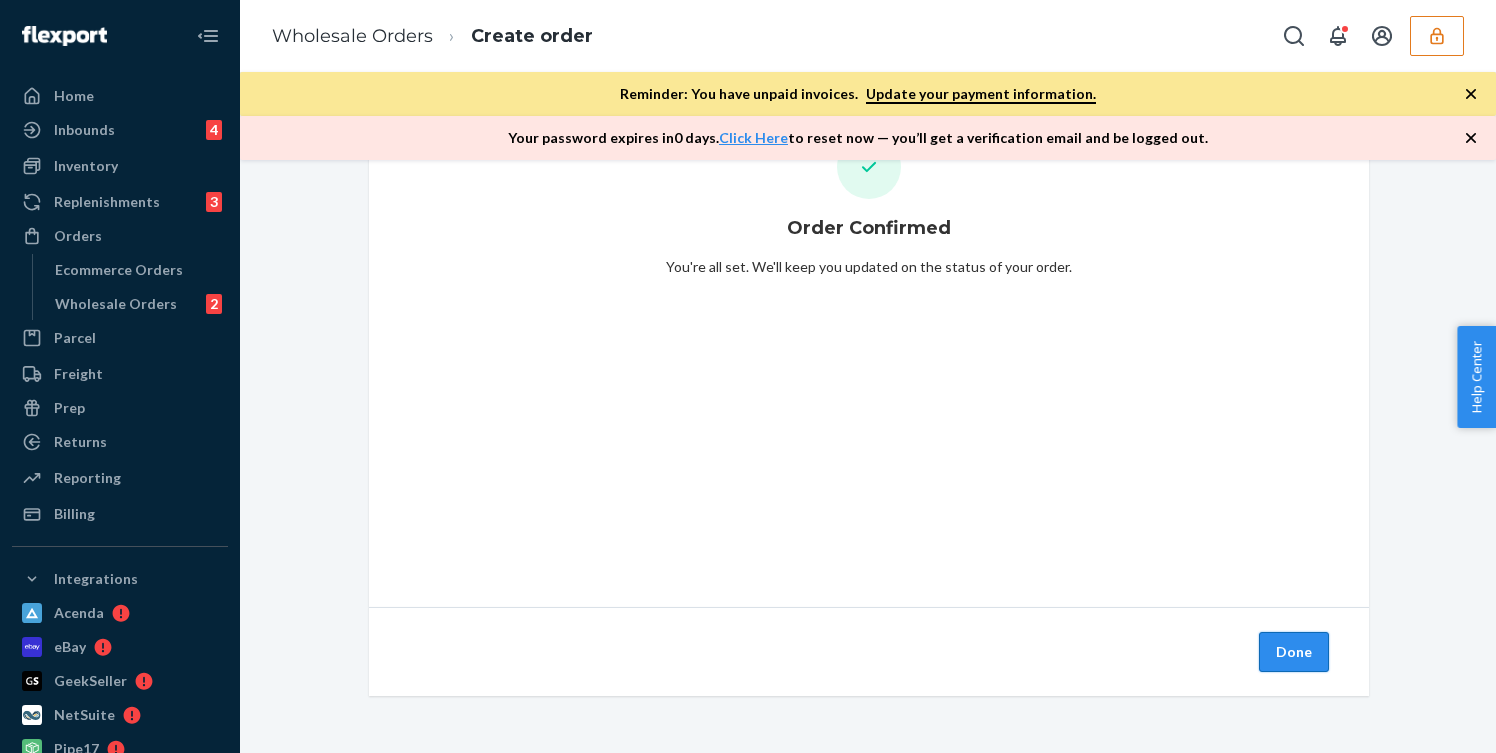 click on "Done" at bounding box center [1294, 652] 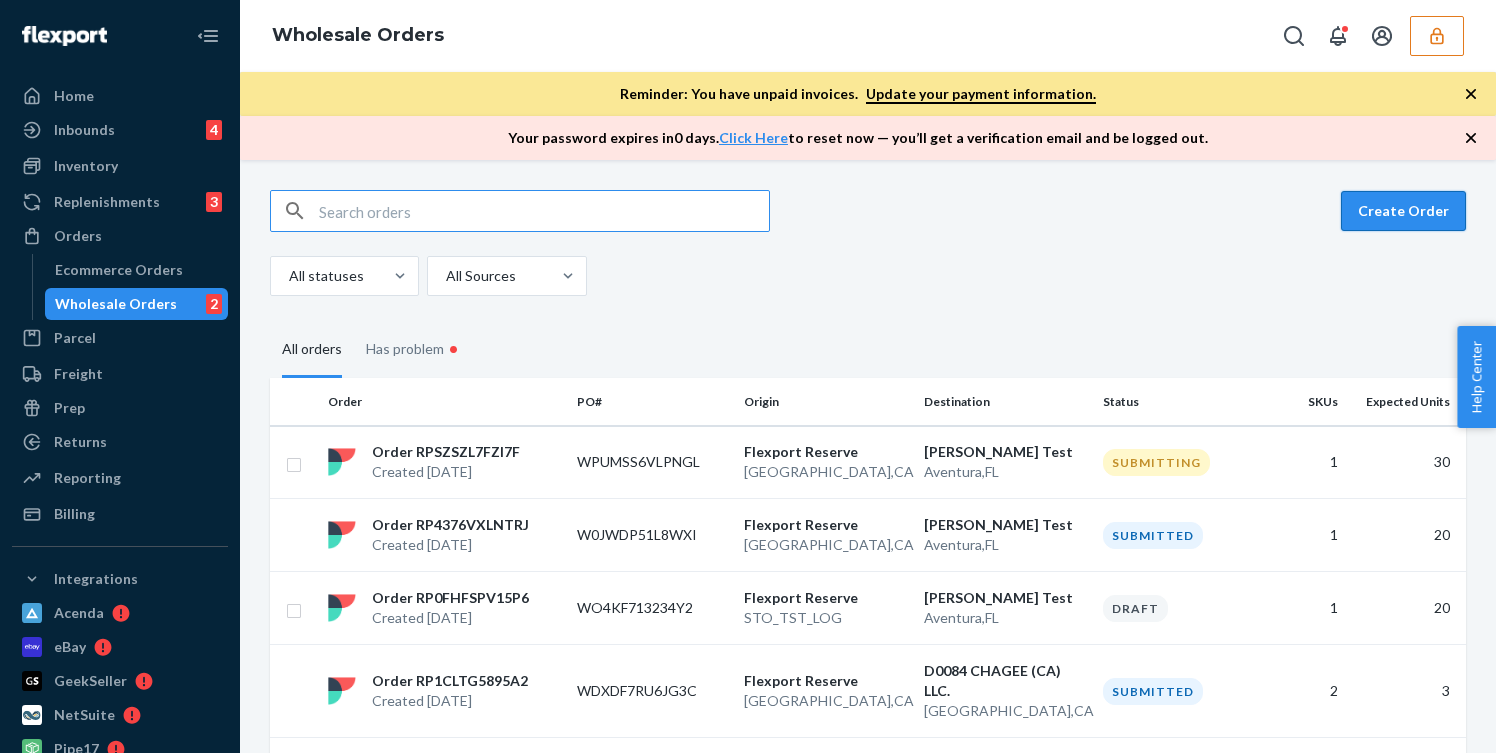 click on "Create Order" at bounding box center [1403, 211] 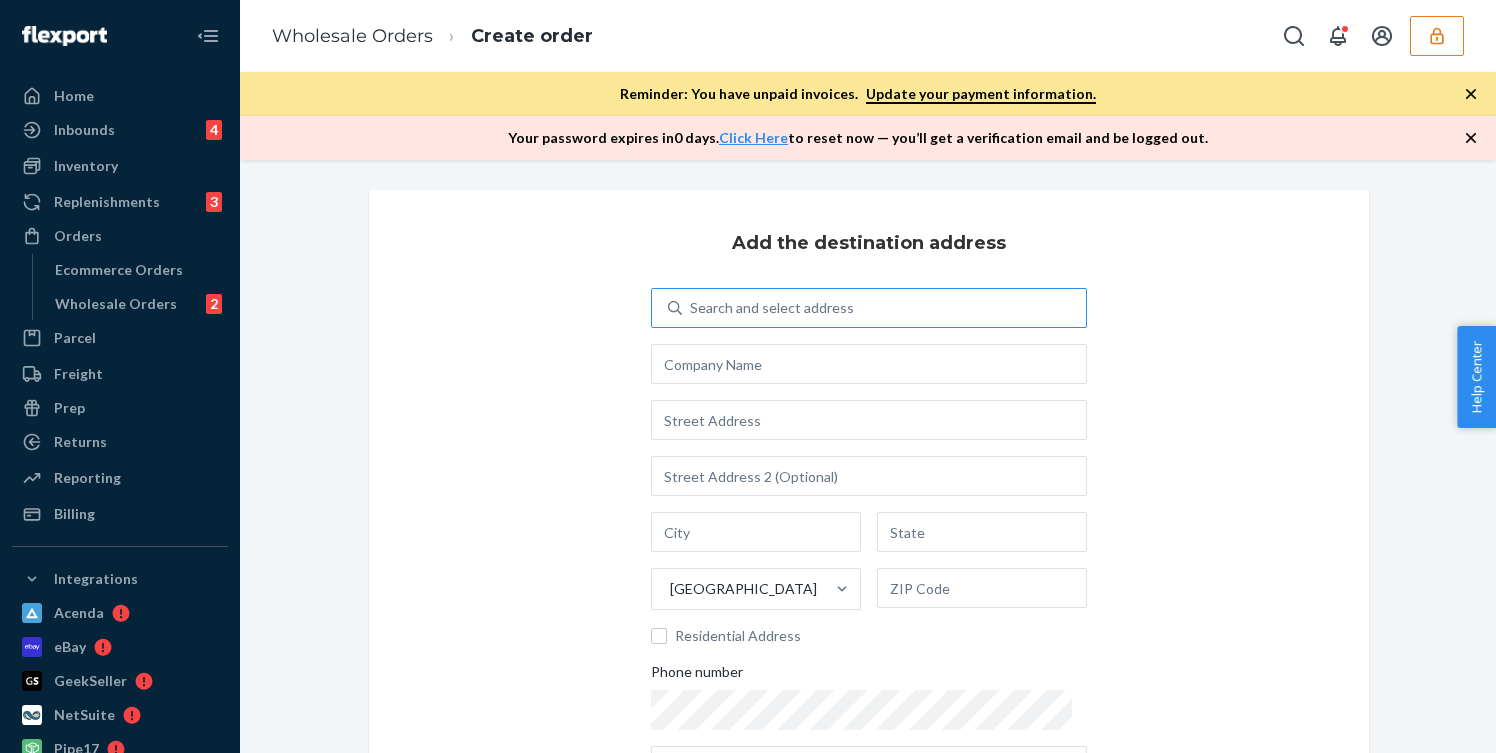 click on "Search and select address" at bounding box center (884, 308) 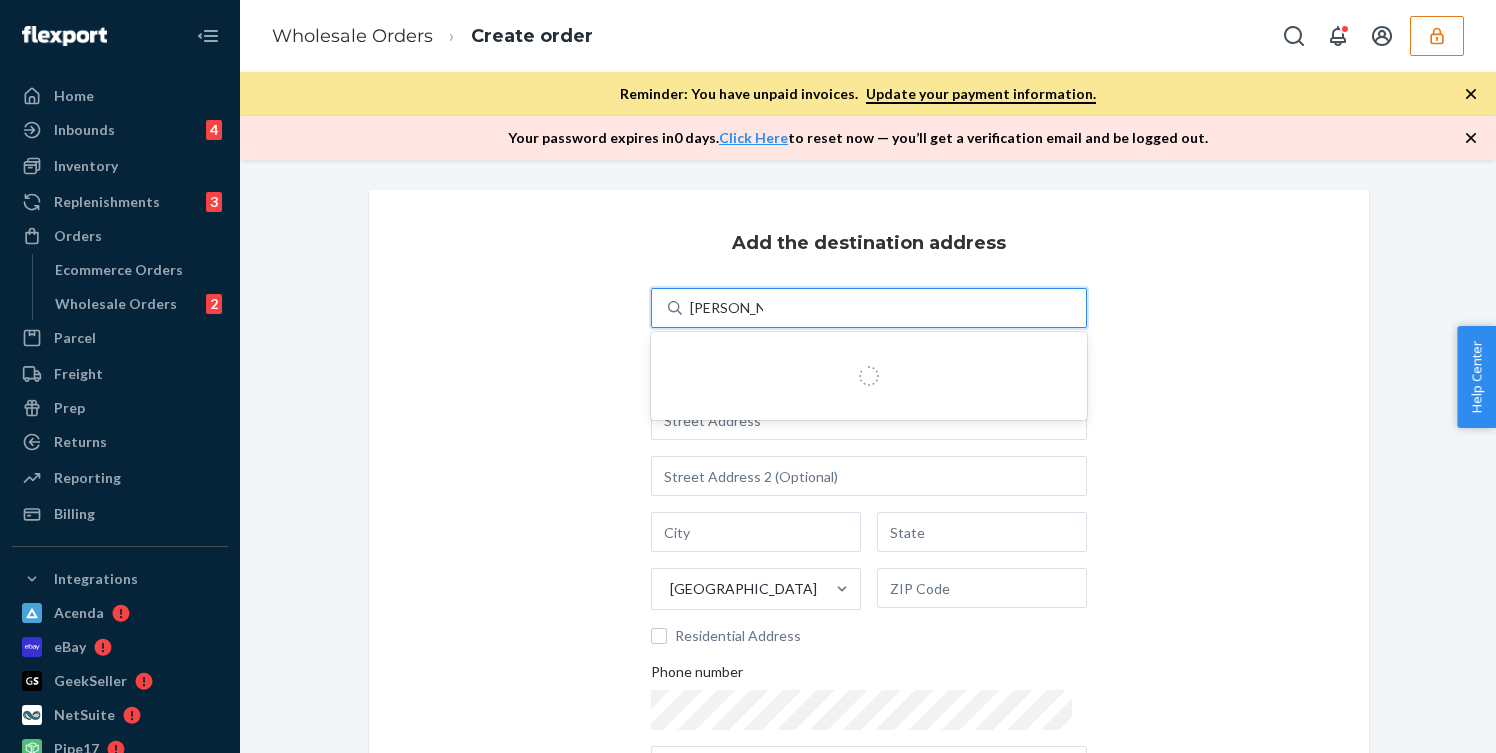 type on "[PERSON_NAME] test" 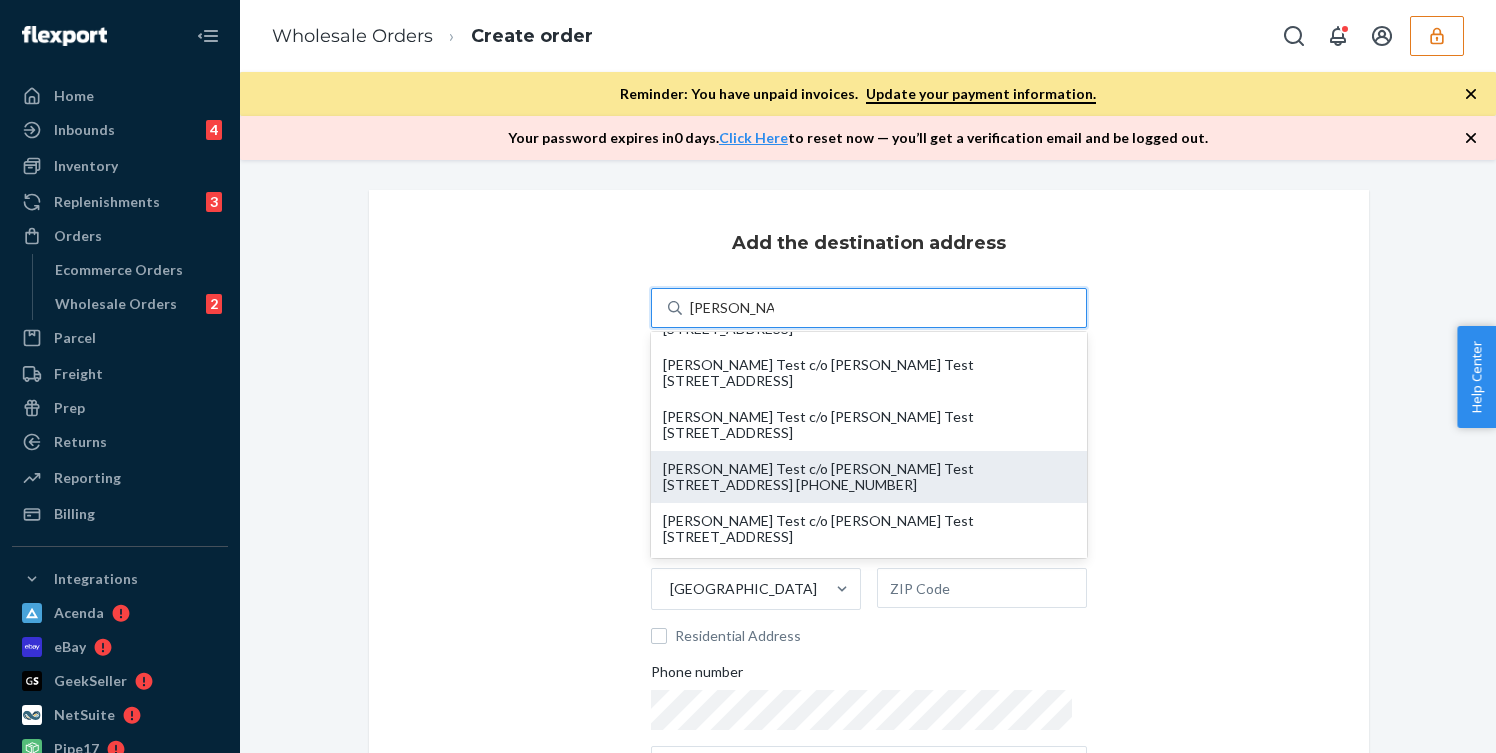 scroll, scrollTop: 0, scrollLeft: 0, axis: both 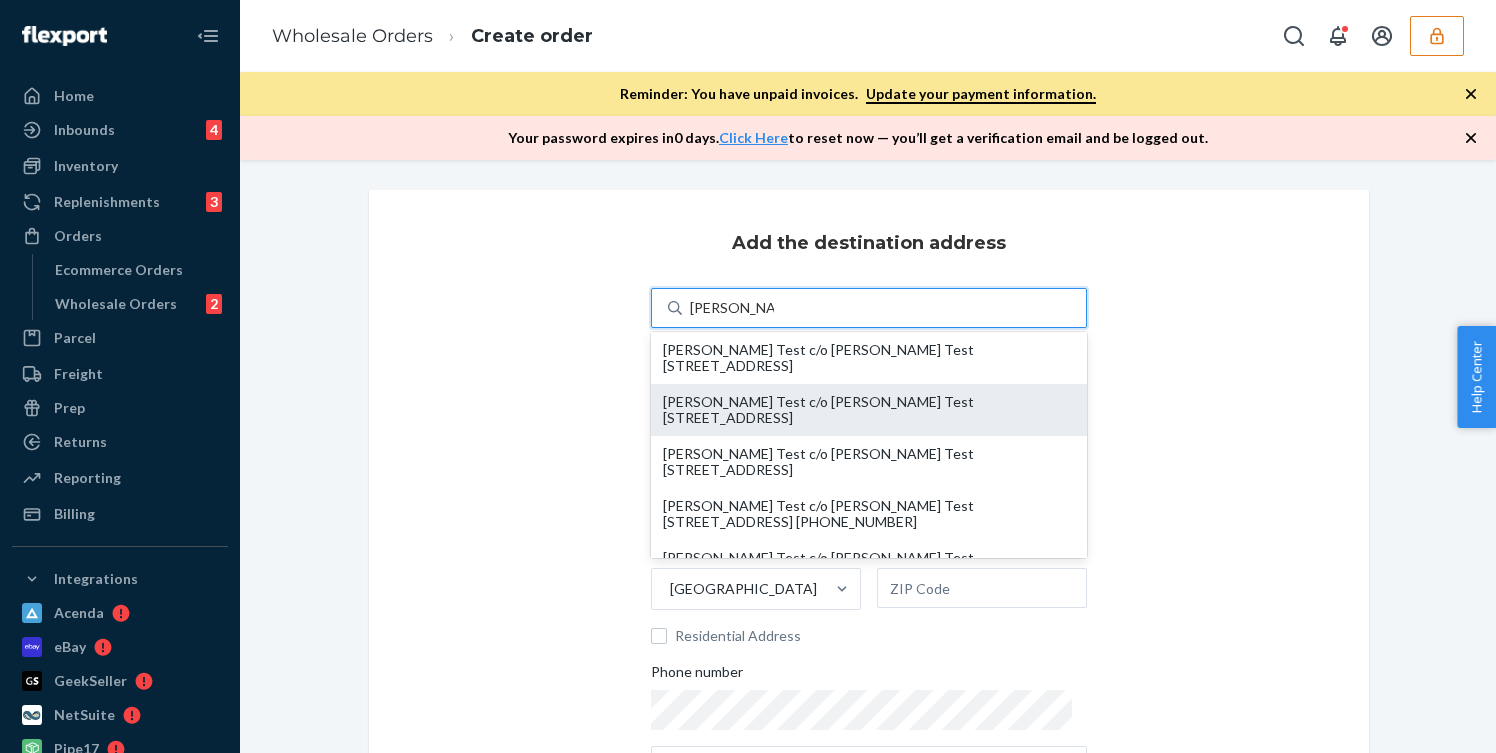 click on "[PERSON_NAME] Test
c/o
[PERSON_NAME] Test
[STREET_ADDRESS]" at bounding box center (869, 410) 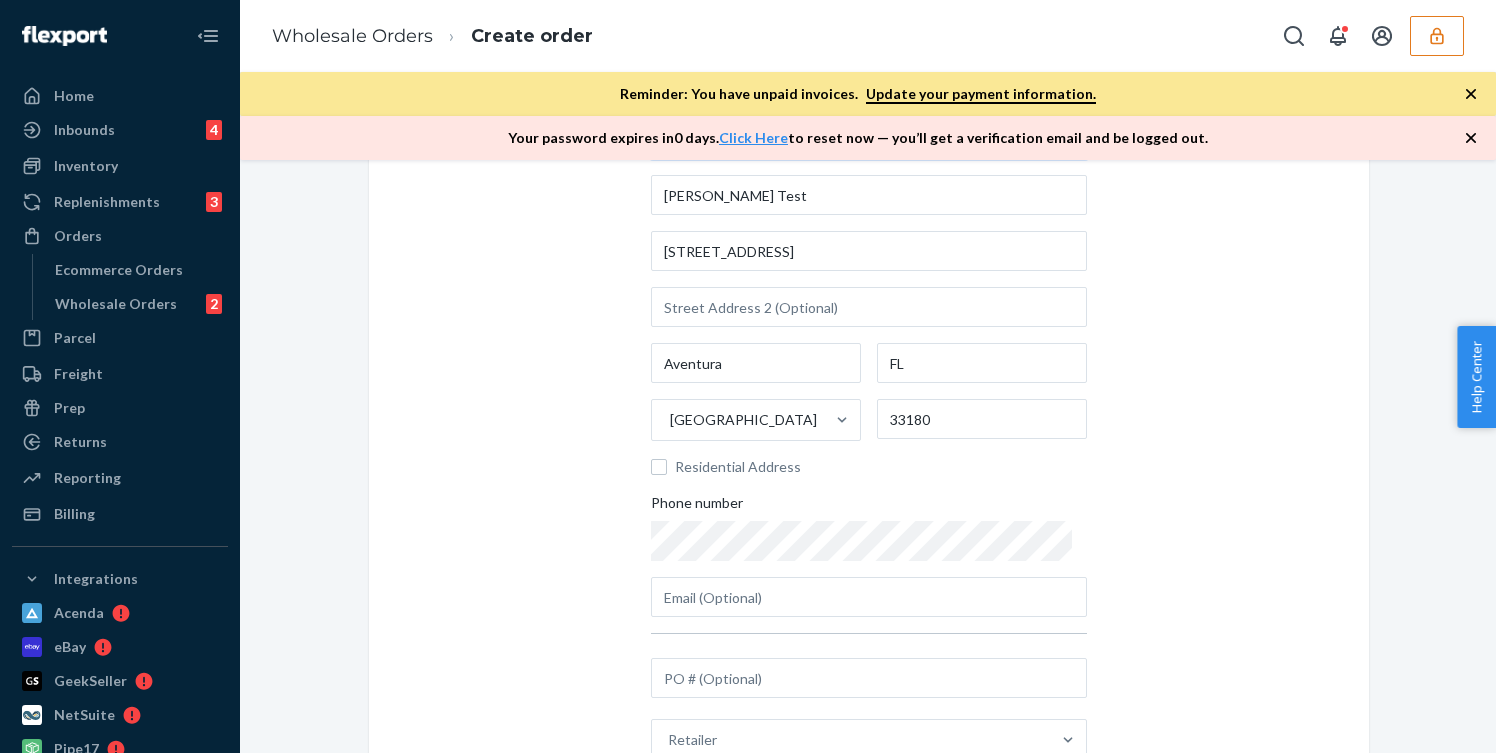 scroll, scrollTop: 311, scrollLeft: 0, axis: vertical 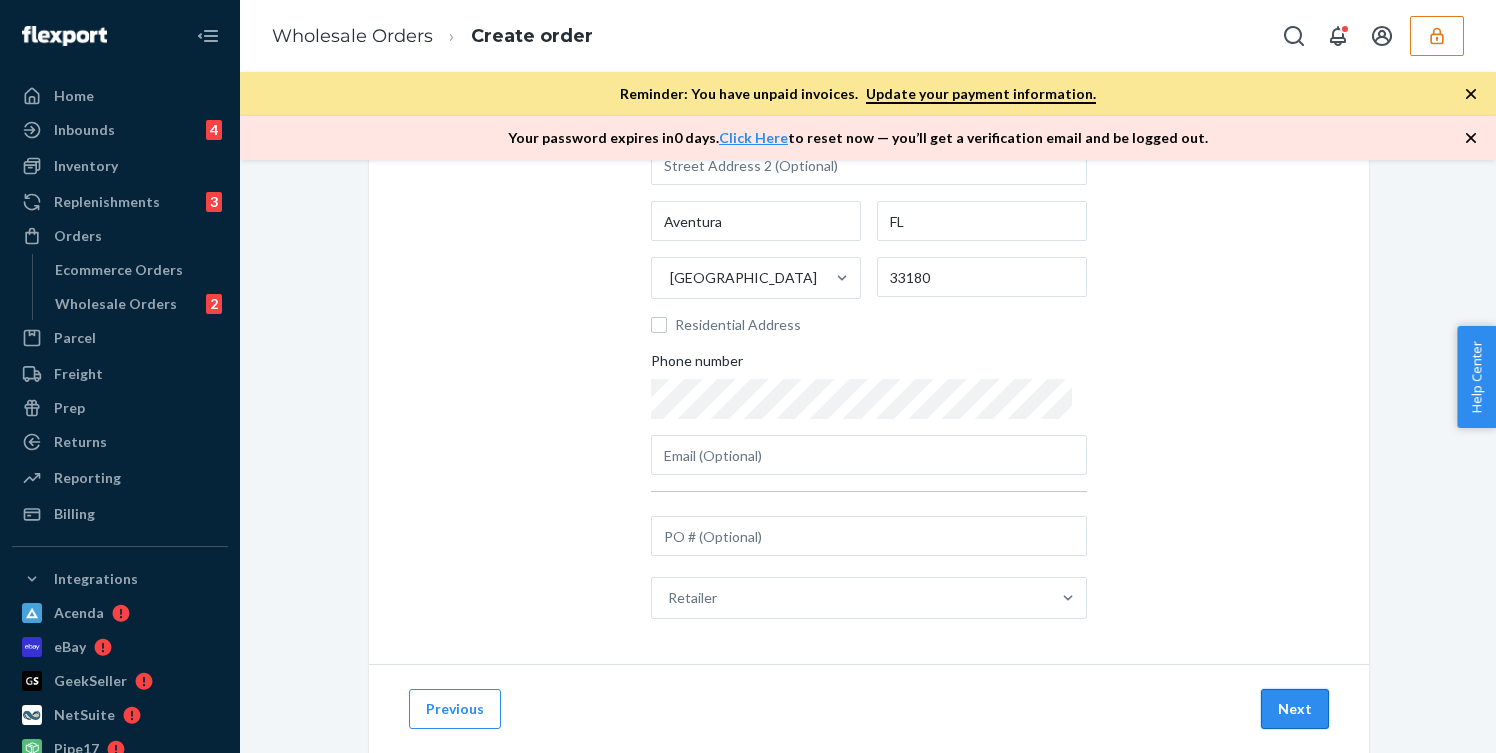 click on "Next" at bounding box center [1295, 709] 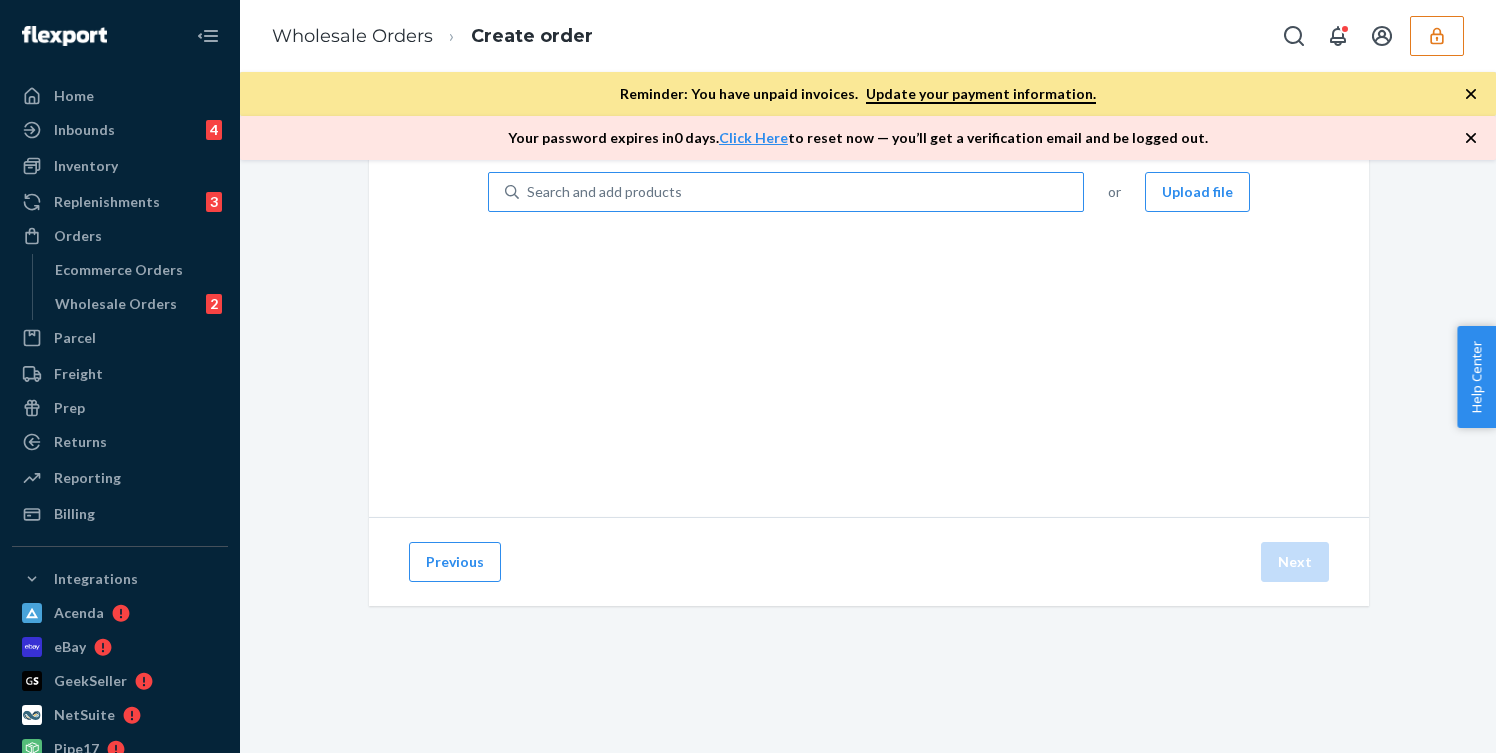 click on "Search and add products" at bounding box center [801, 192] 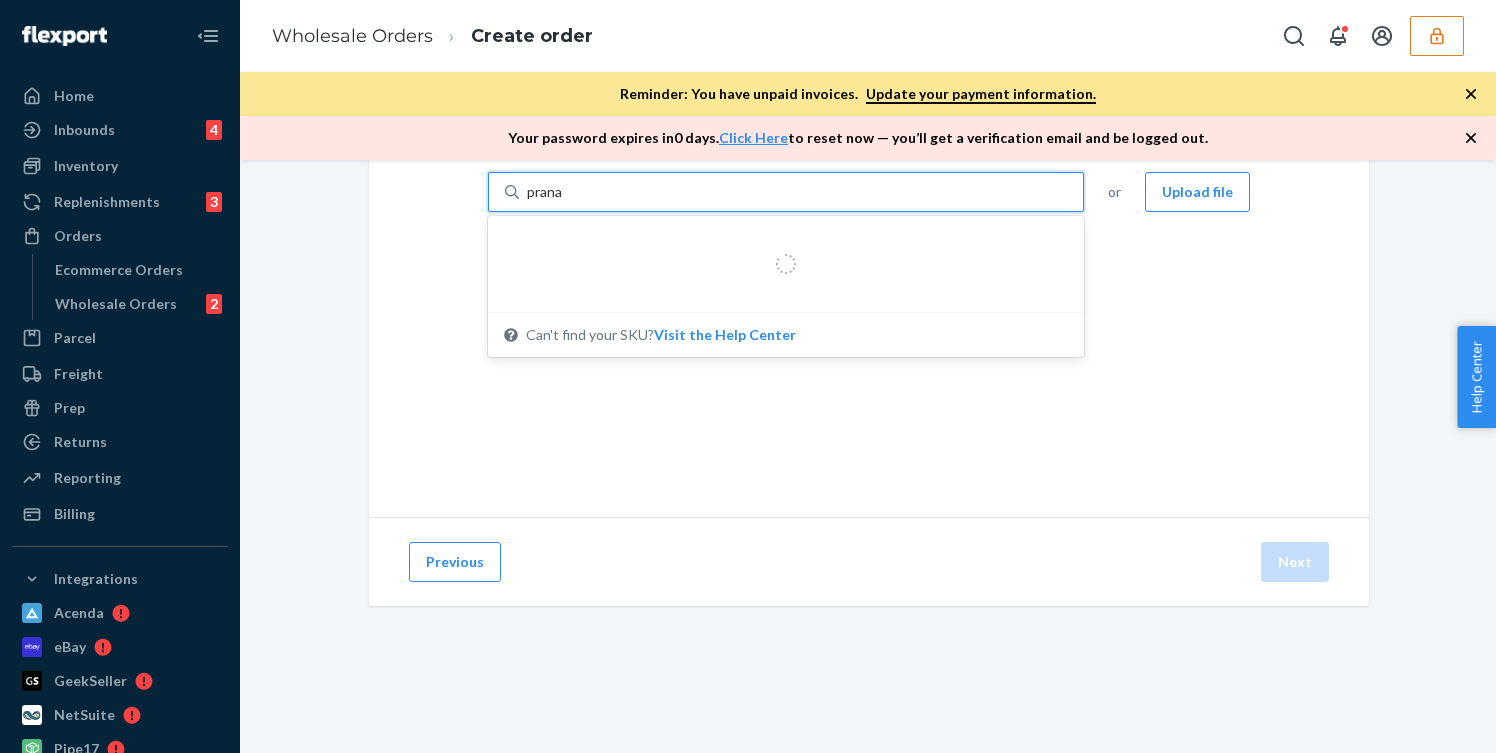 type on "pranav" 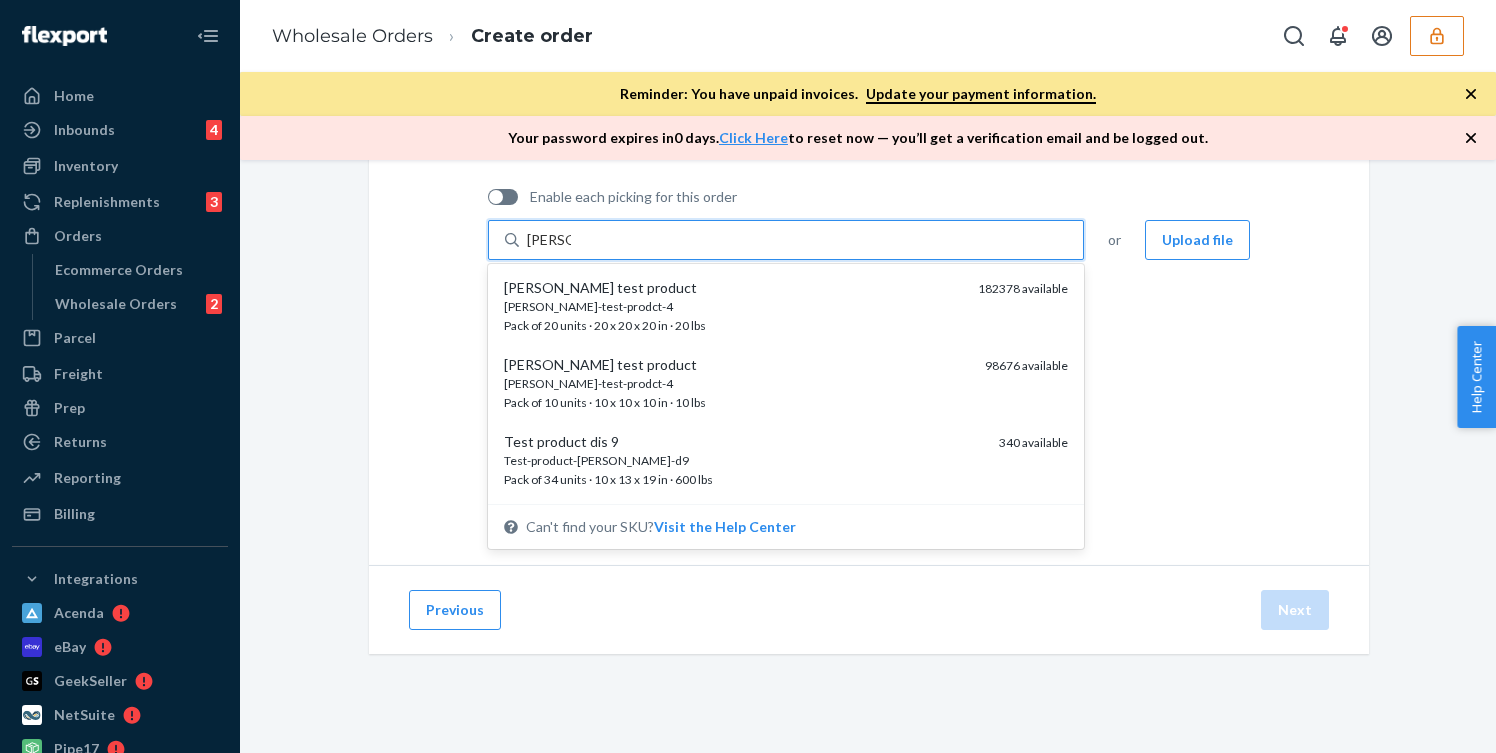 scroll, scrollTop: 131, scrollLeft: 0, axis: vertical 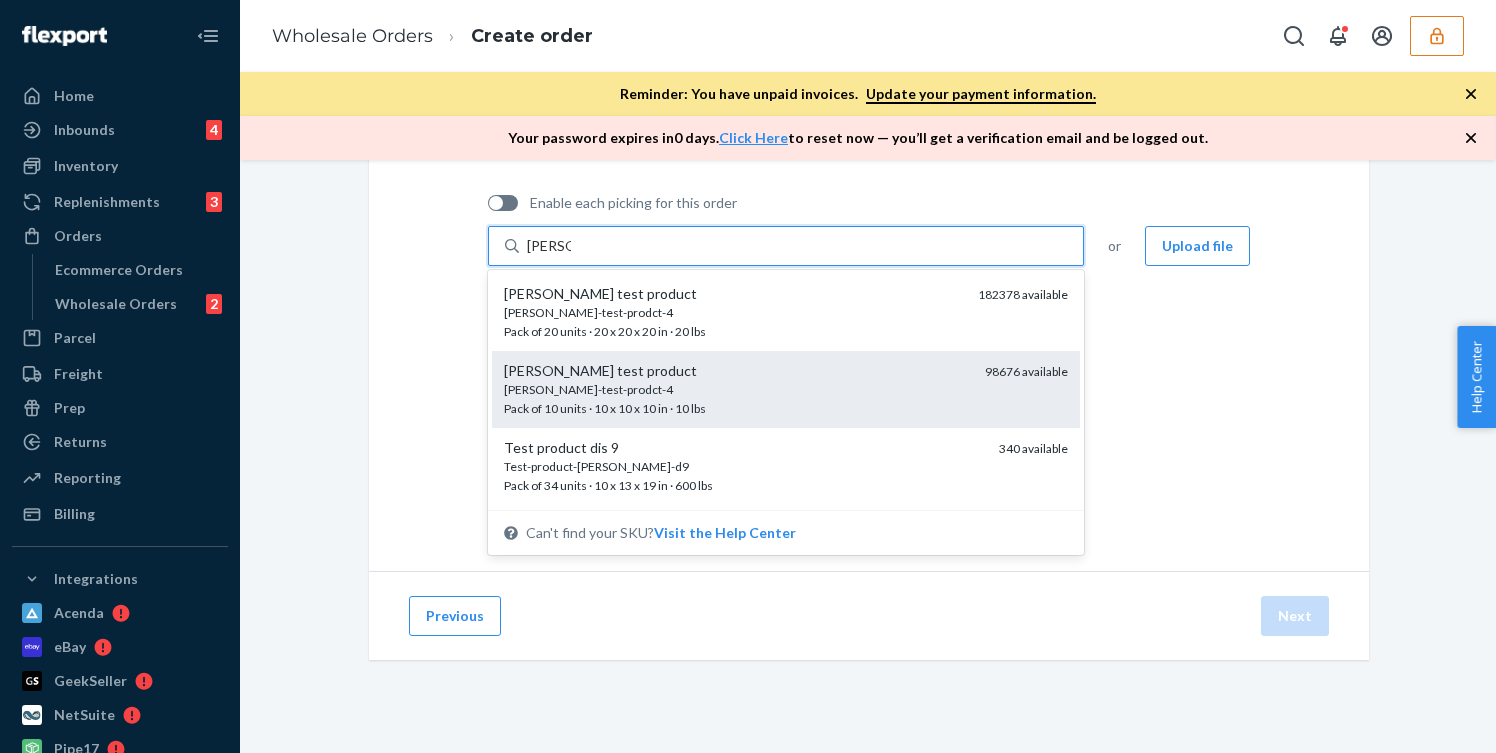 click on "pranav test product" at bounding box center (736, 371) 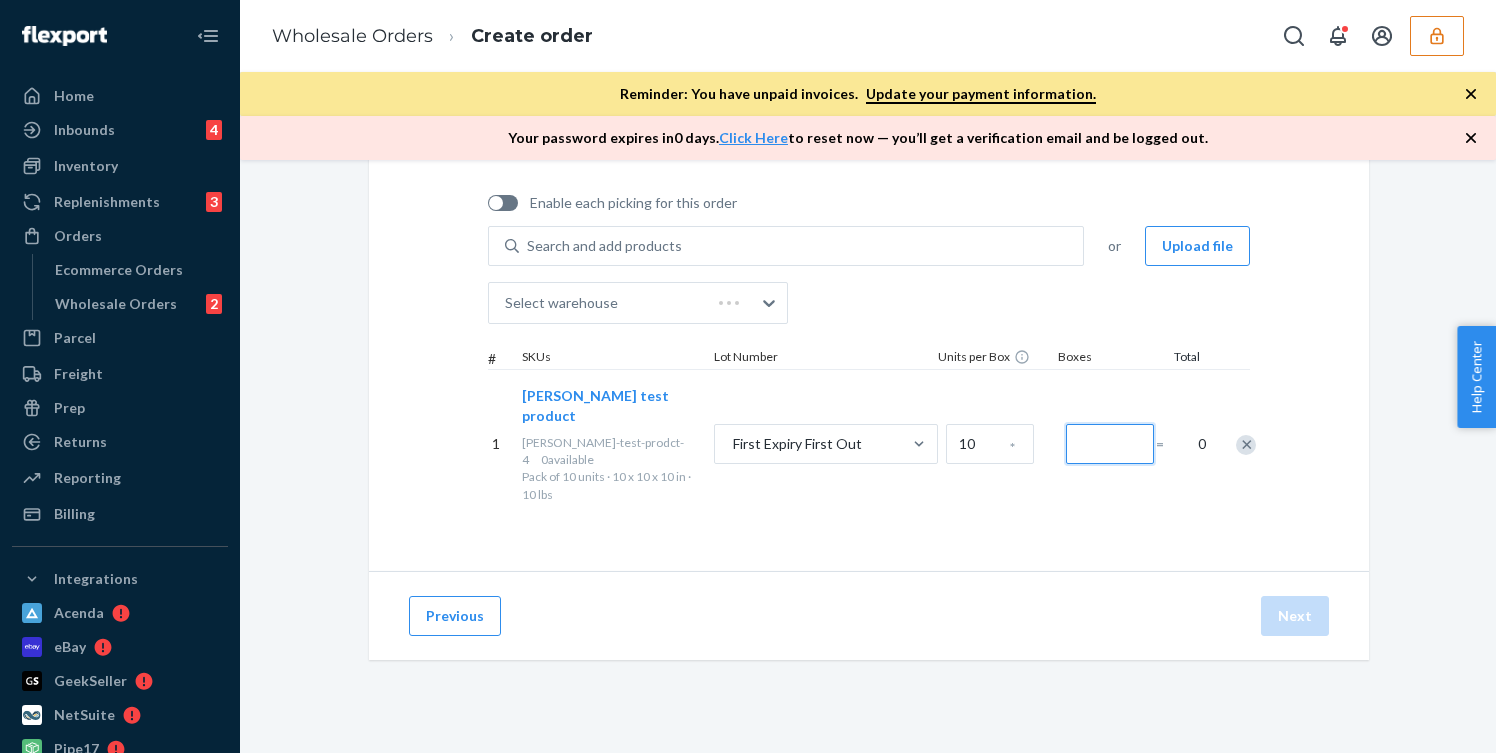 click at bounding box center [1110, 444] 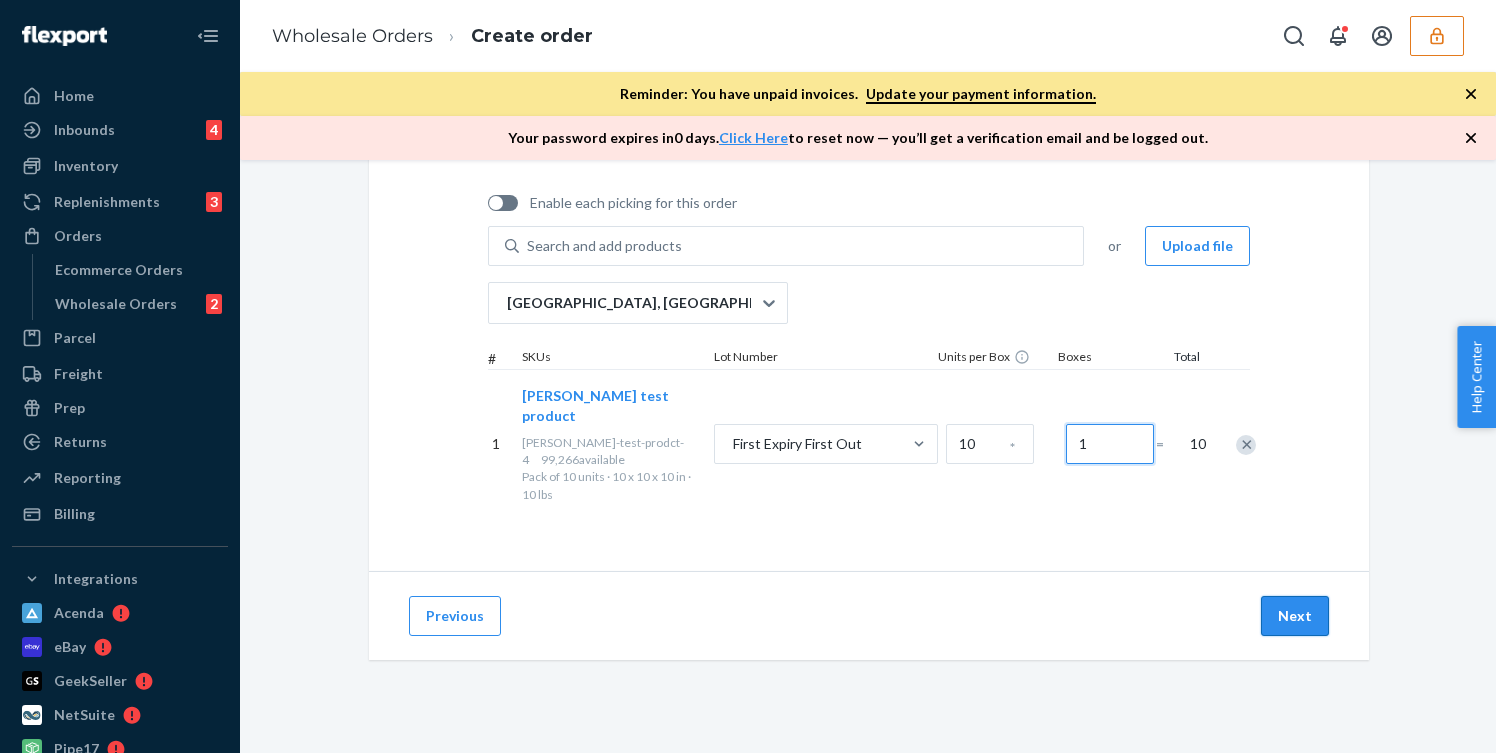 type on "1" 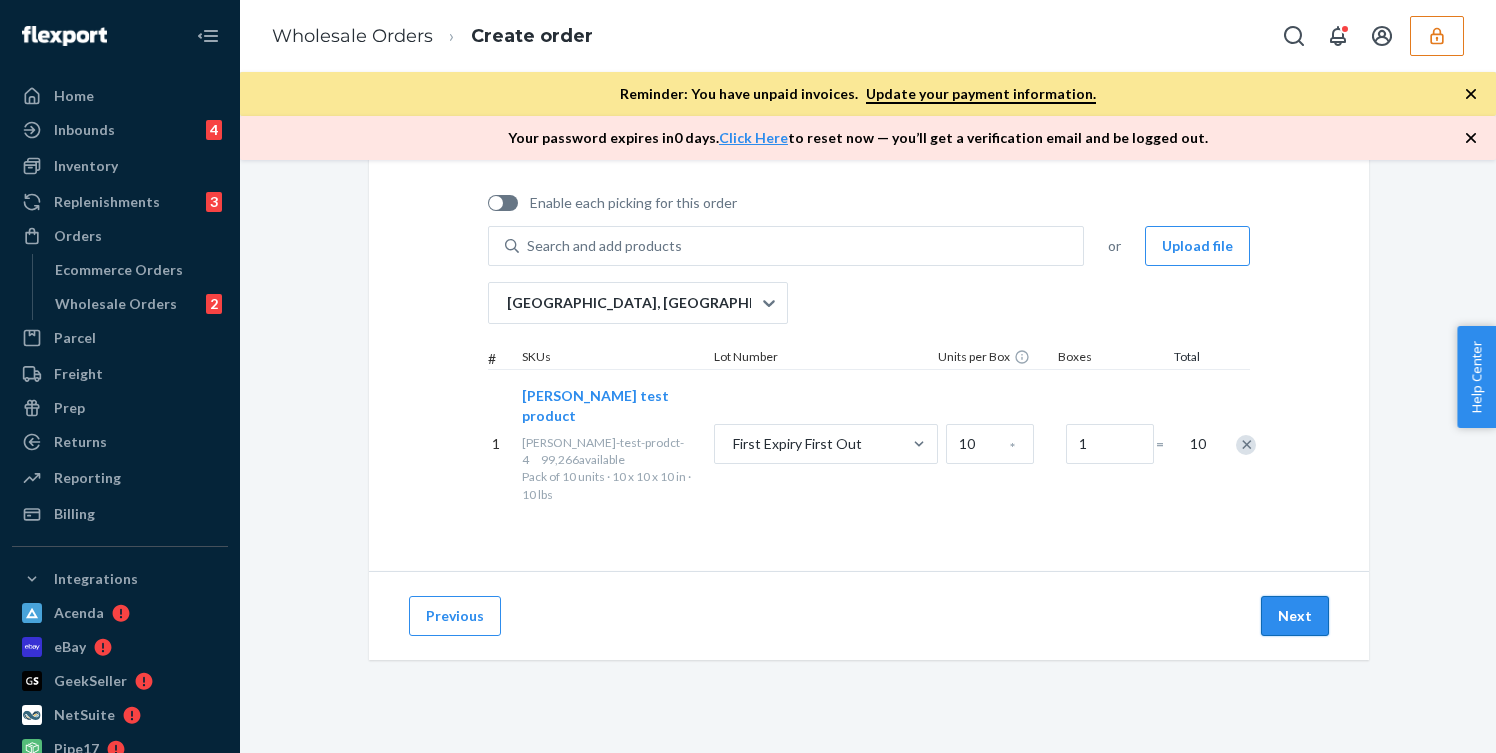 click on "Next" at bounding box center (1295, 616) 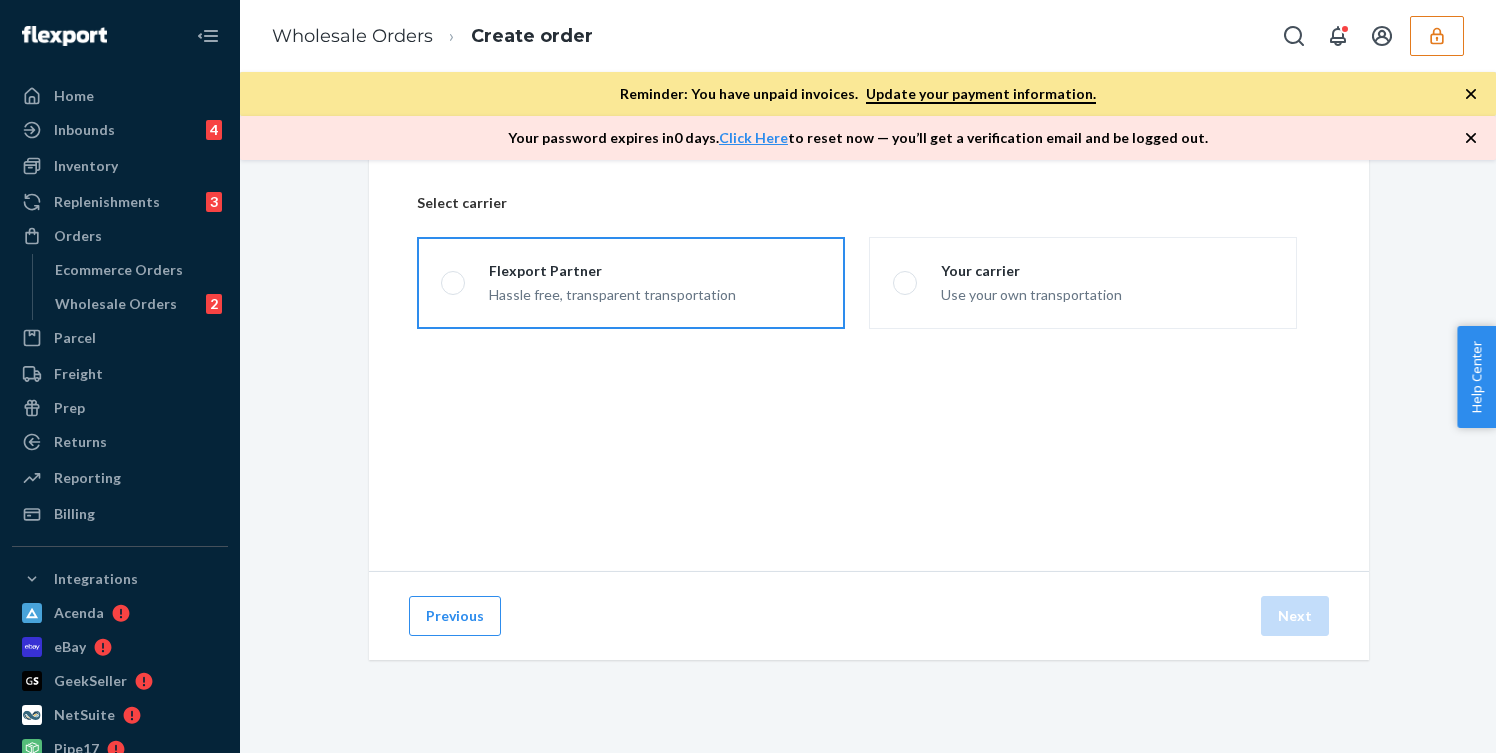 click on "Hassle free, transparent transportation" at bounding box center [612, 293] 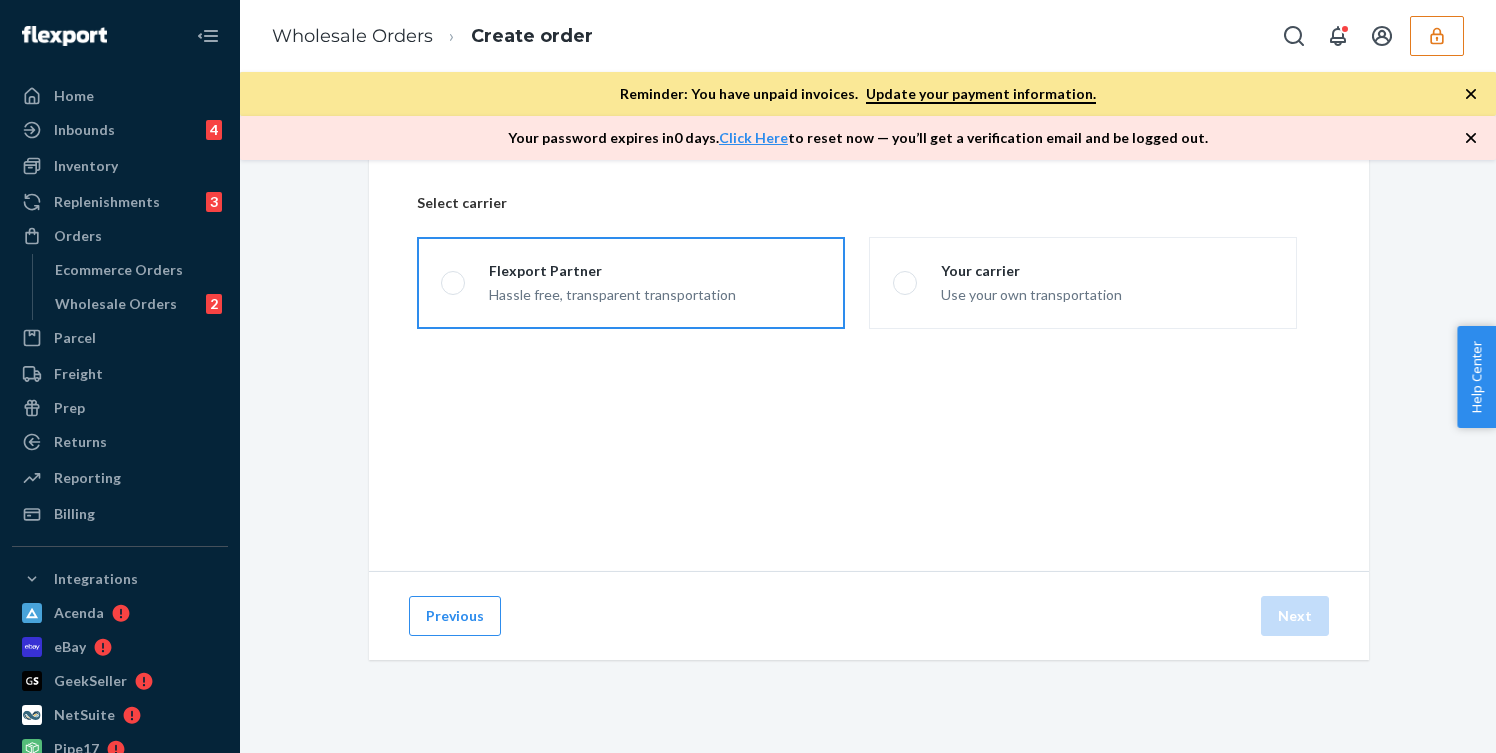 click on "Flexport Partner Hassle free, transparent transportation" at bounding box center (447, 283) 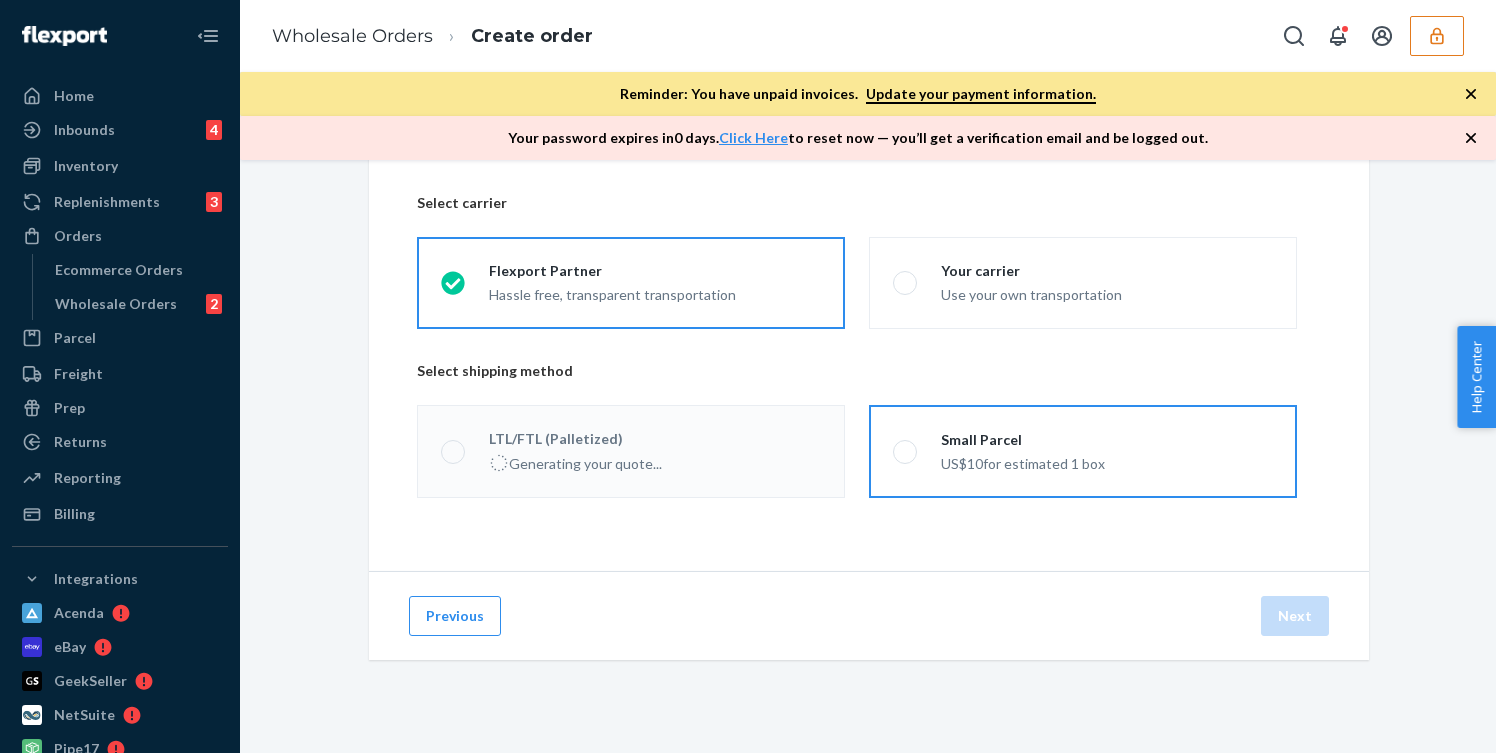click on "Small Parcel" at bounding box center (1023, 440) 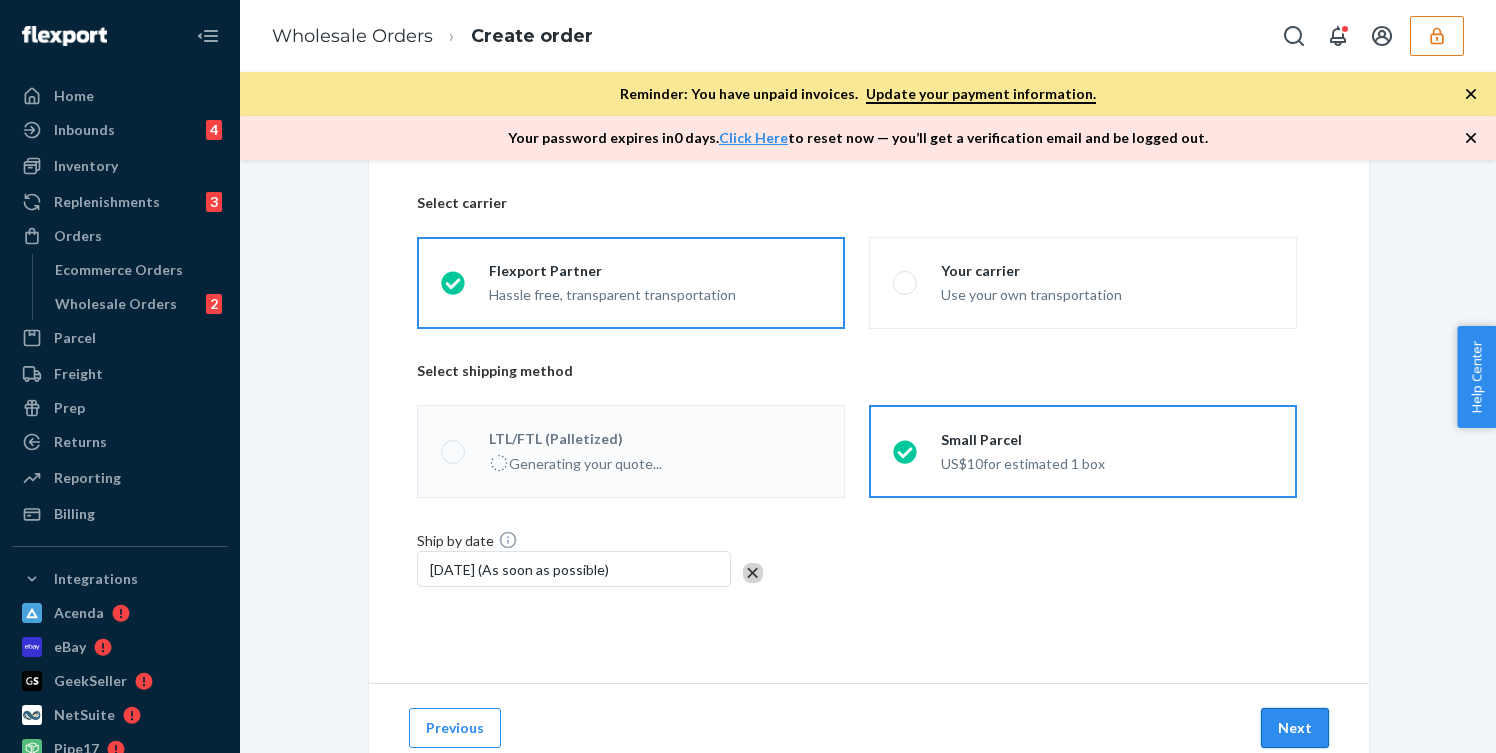 click on "Next" at bounding box center [1295, 728] 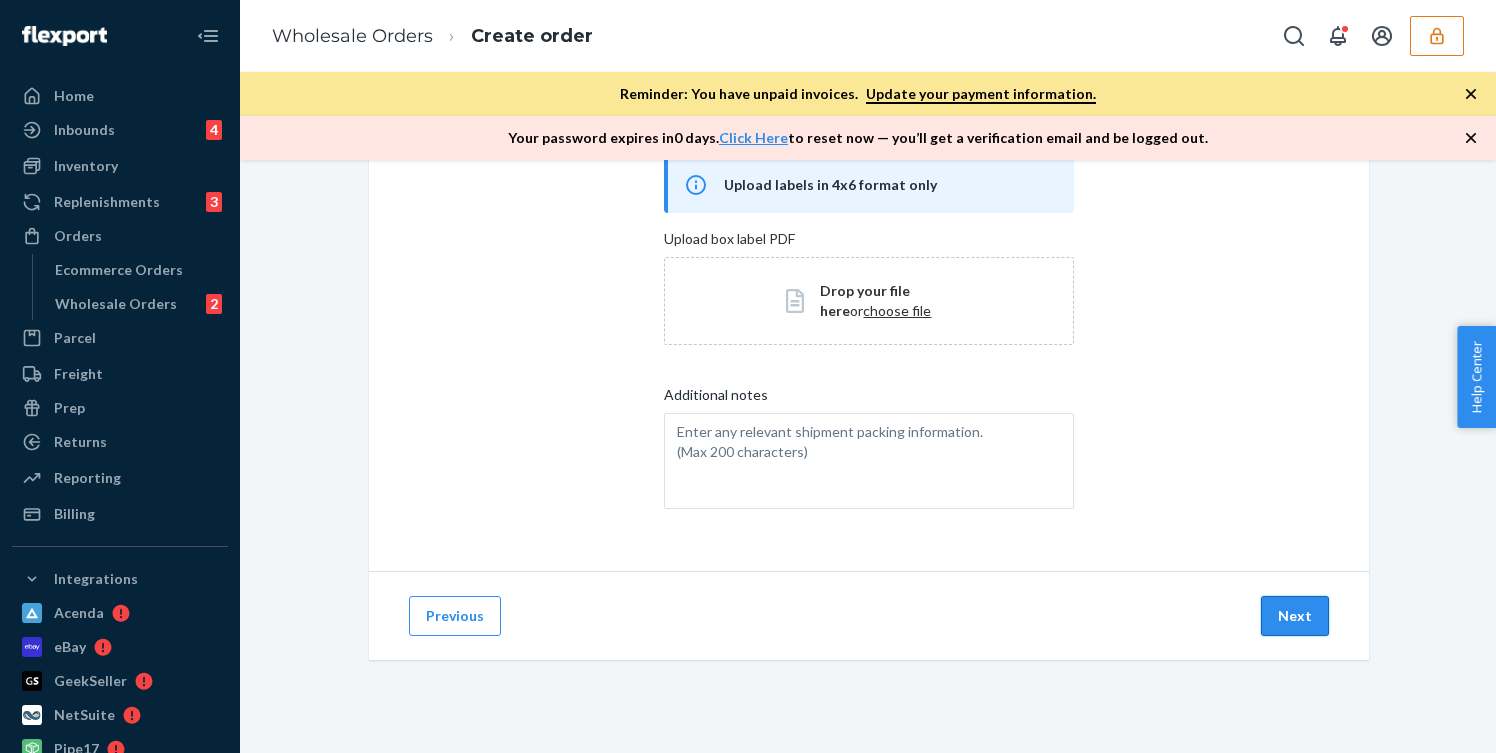 click on "Next" at bounding box center (1295, 616) 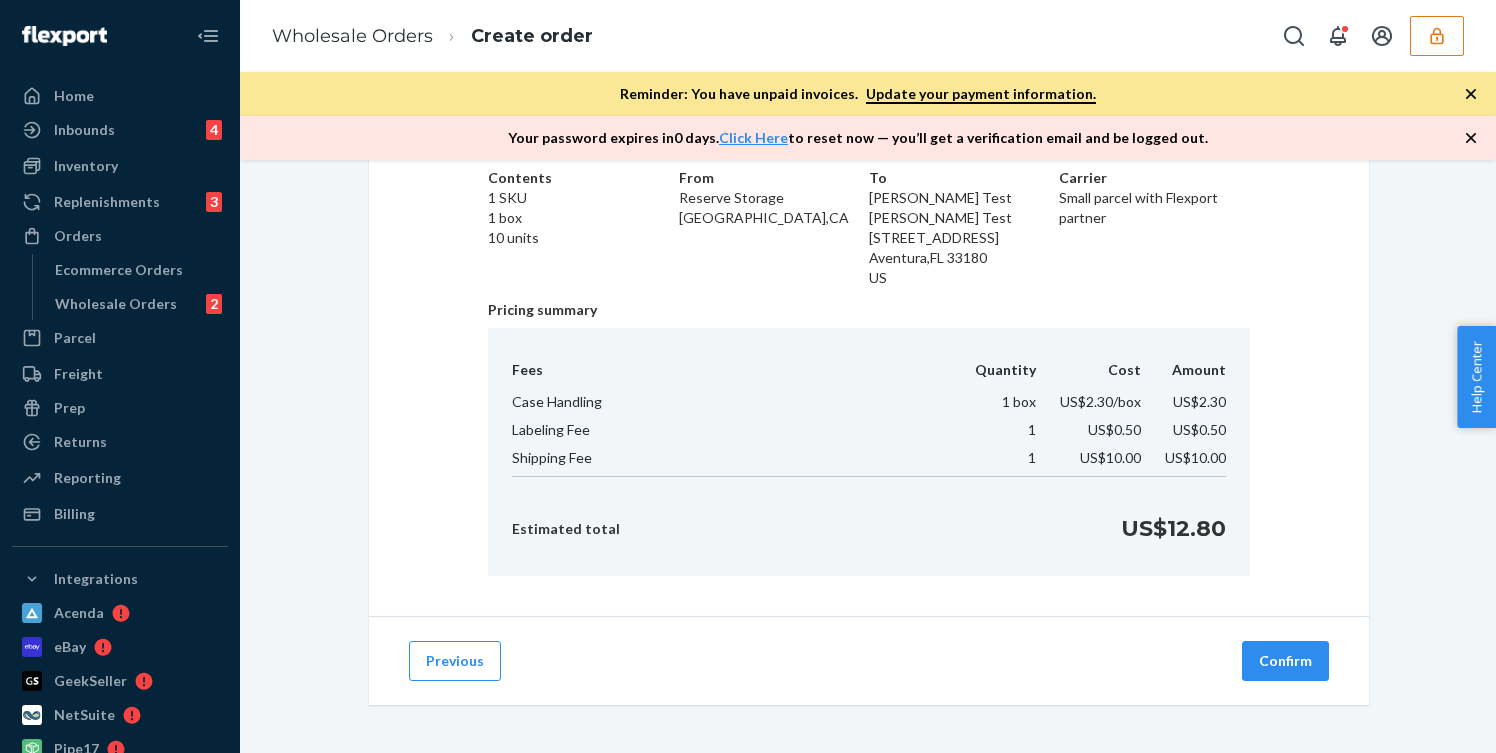 scroll, scrollTop: 124, scrollLeft: 0, axis: vertical 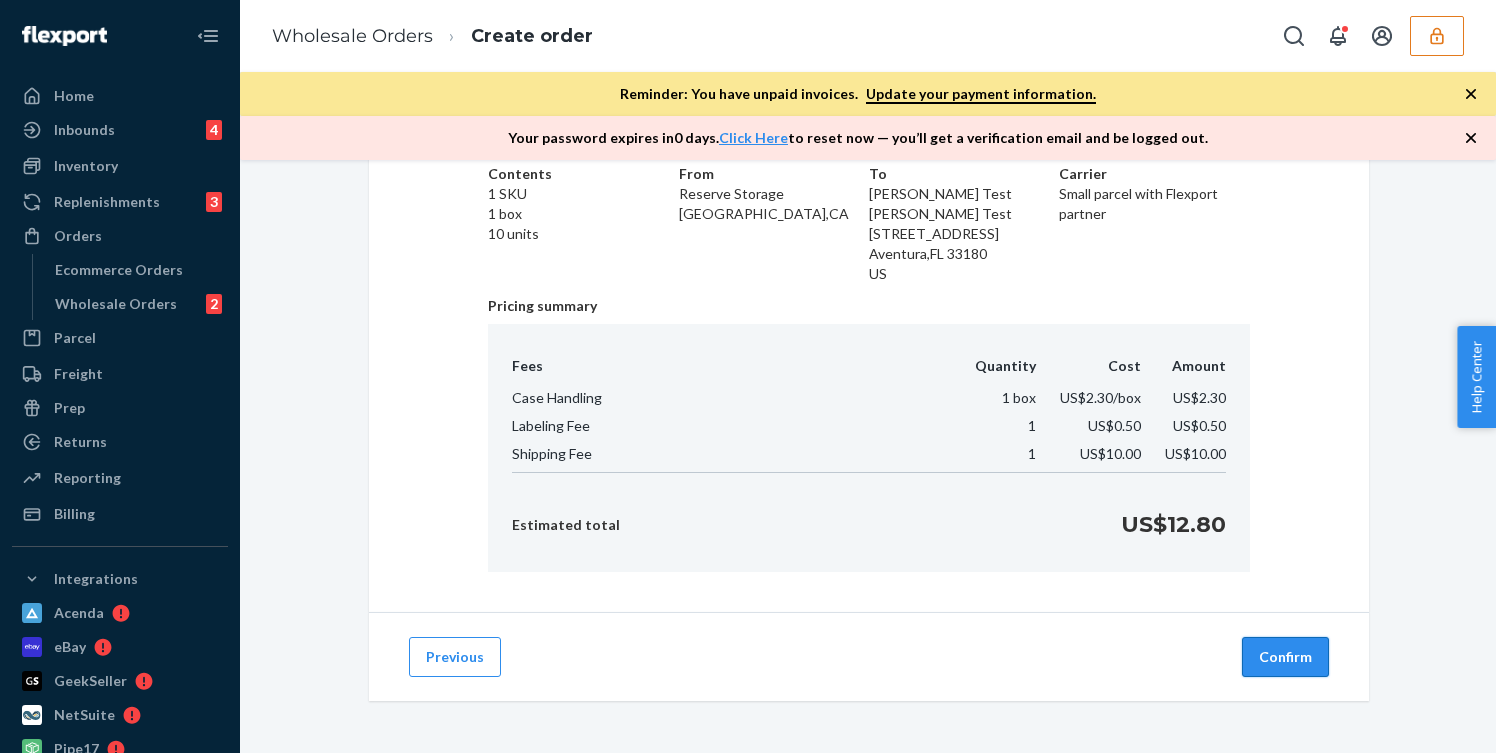 click on "Confirm" at bounding box center [1285, 657] 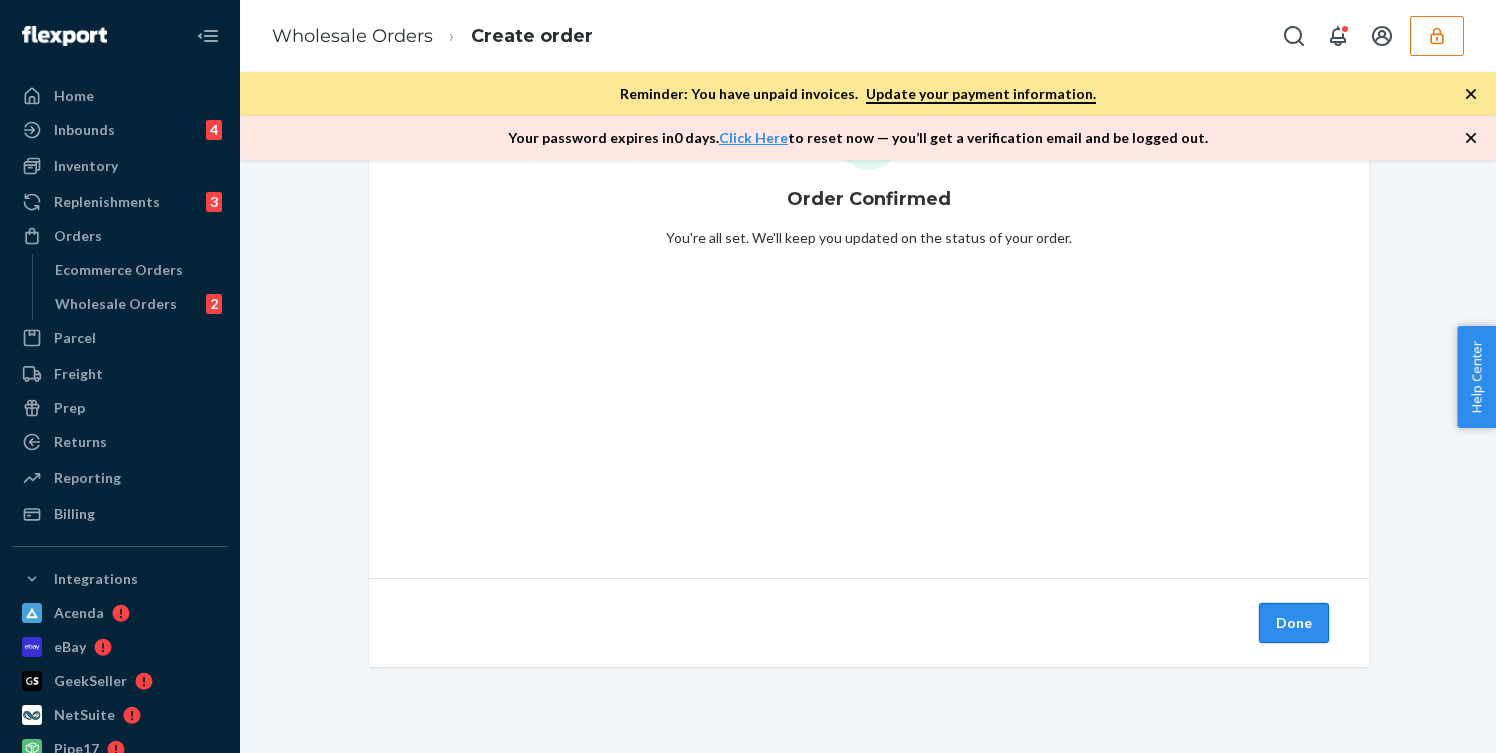 click on "Done" at bounding box center (1294, 623) 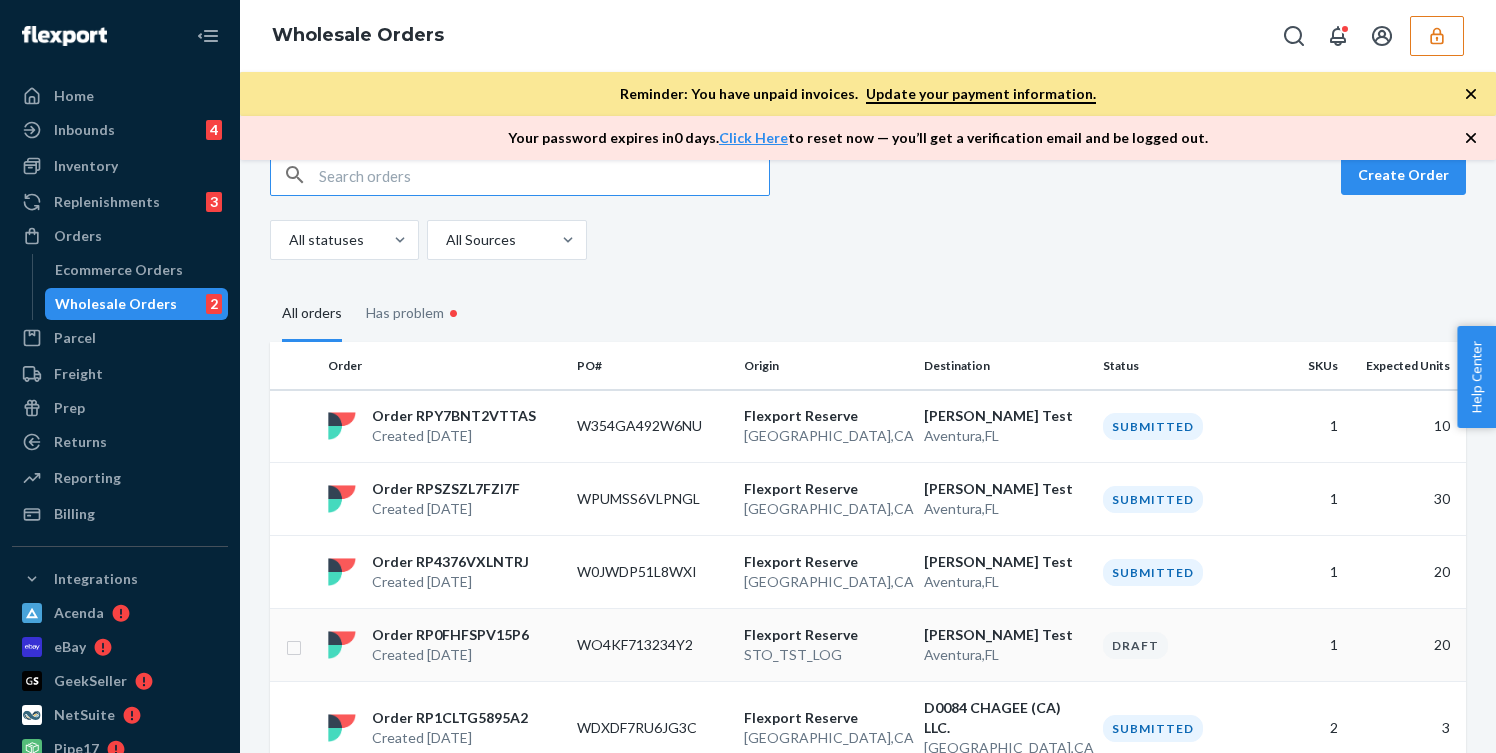 scroll, scrollTop: 37, scrollLeft: 0, axis: vertical 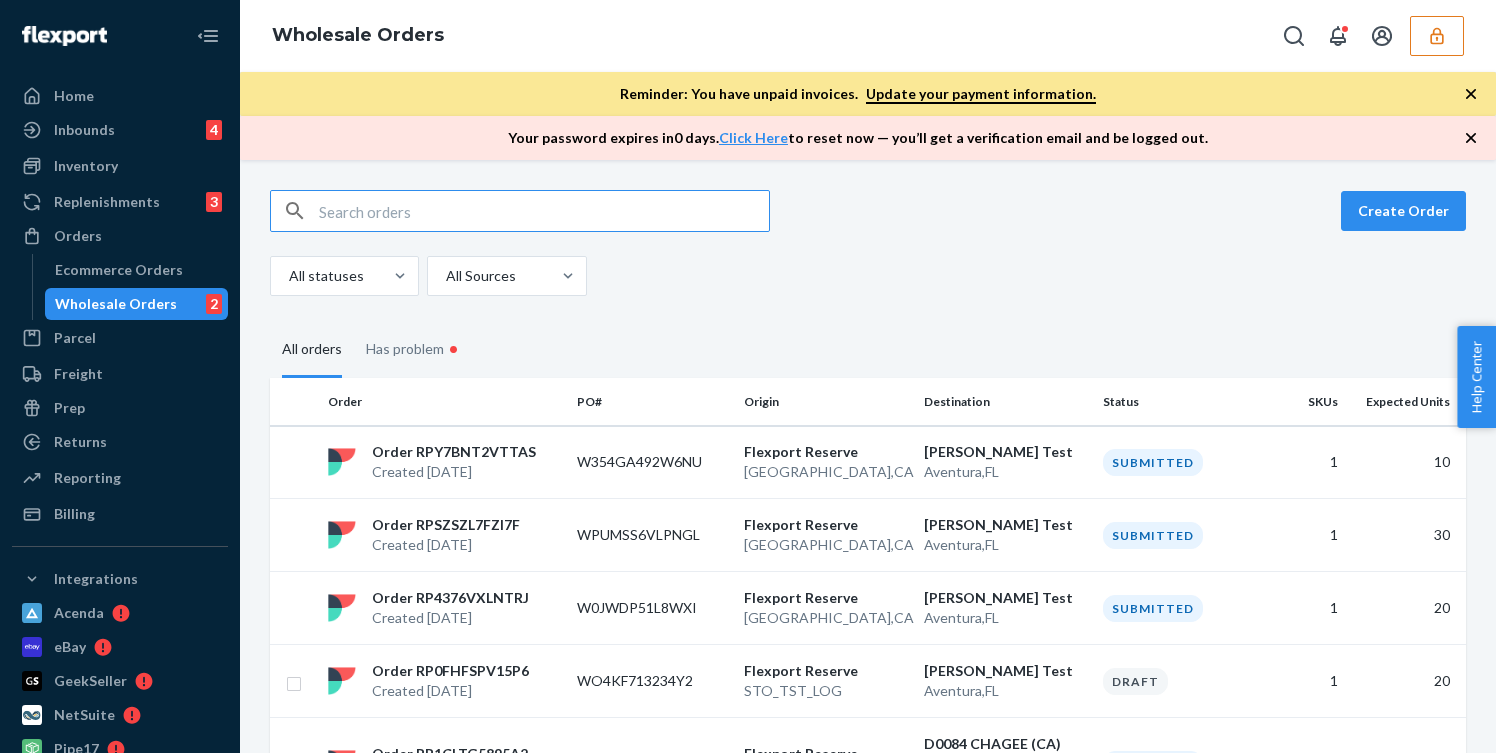 click at bounding box center (1437, 36) 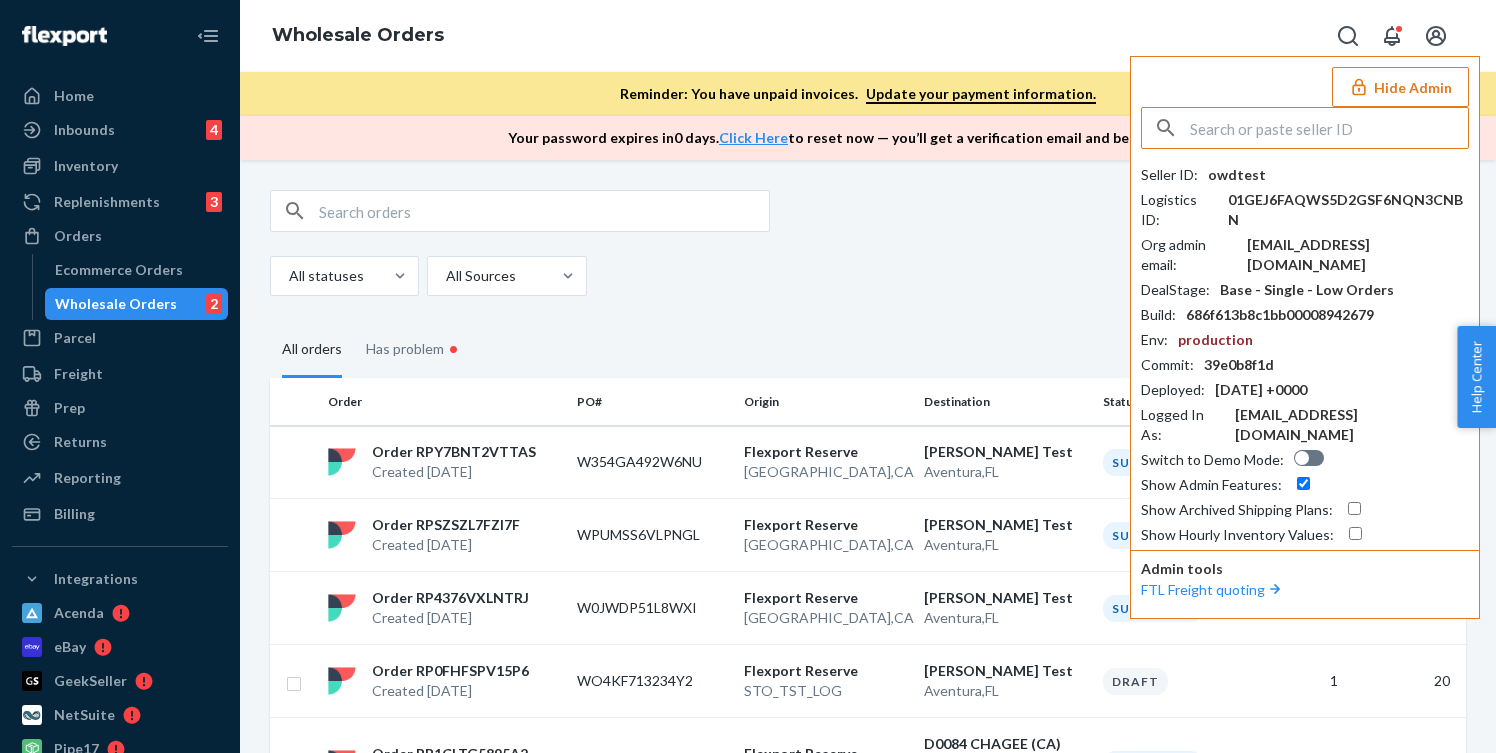 click on "Hide Admin" at bounding box center [1400, 87] 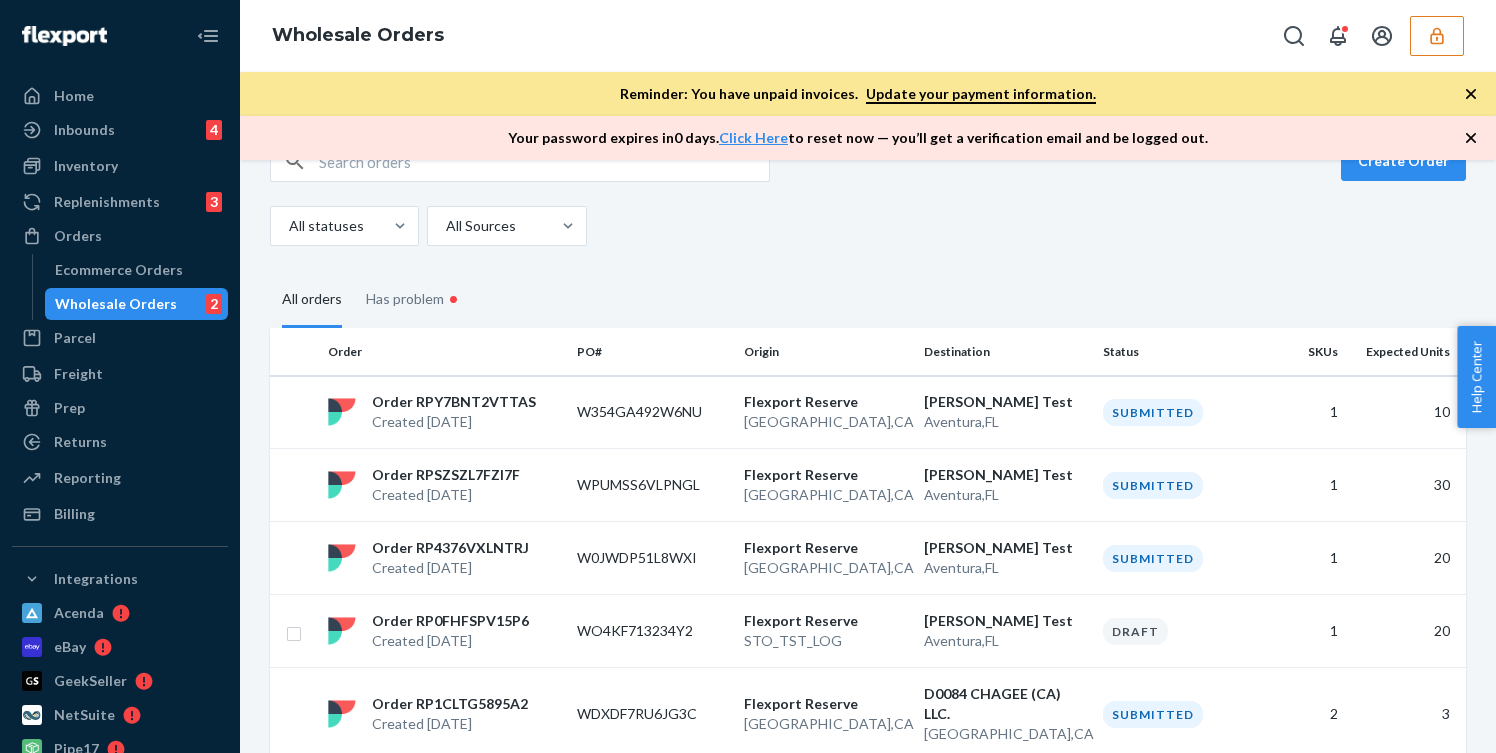 scroll, scrollTop: 55, scrollLeft: 0, axis: vertical 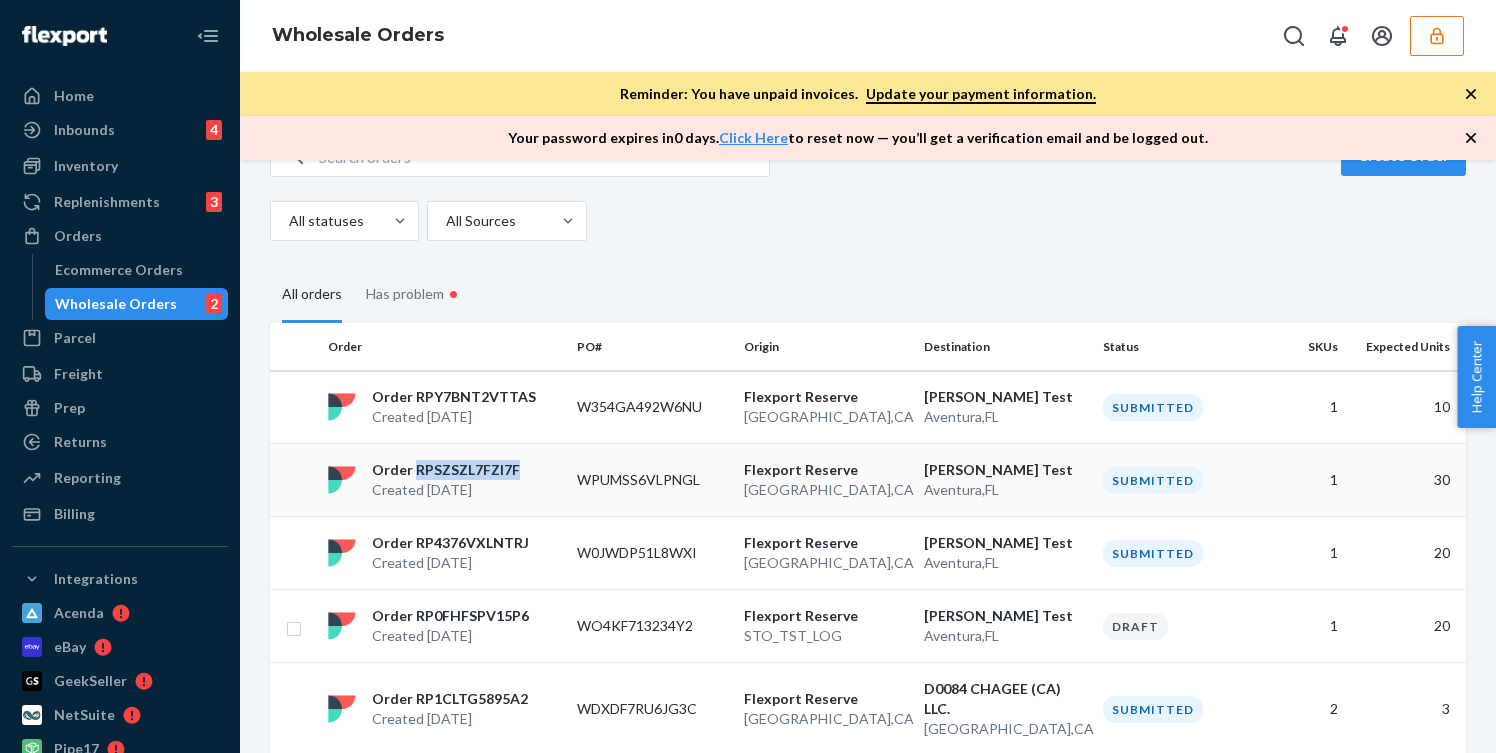 drag, startPoint x: 414, startPoint y: 474, endPoint x: 523, endPoint y: 473, distance: 109.004585 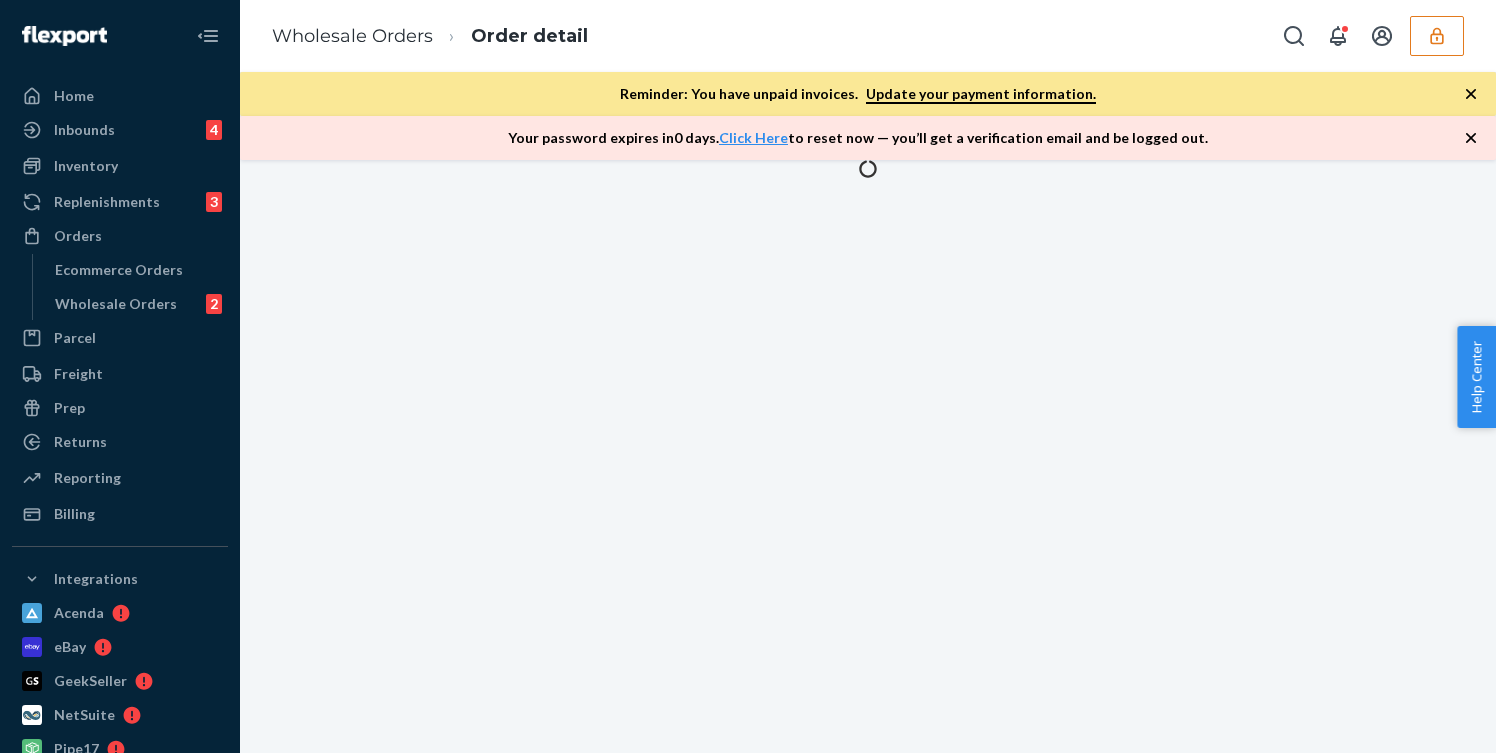scroll, scrollTop: 0, scrollLeft: 0, axis: both 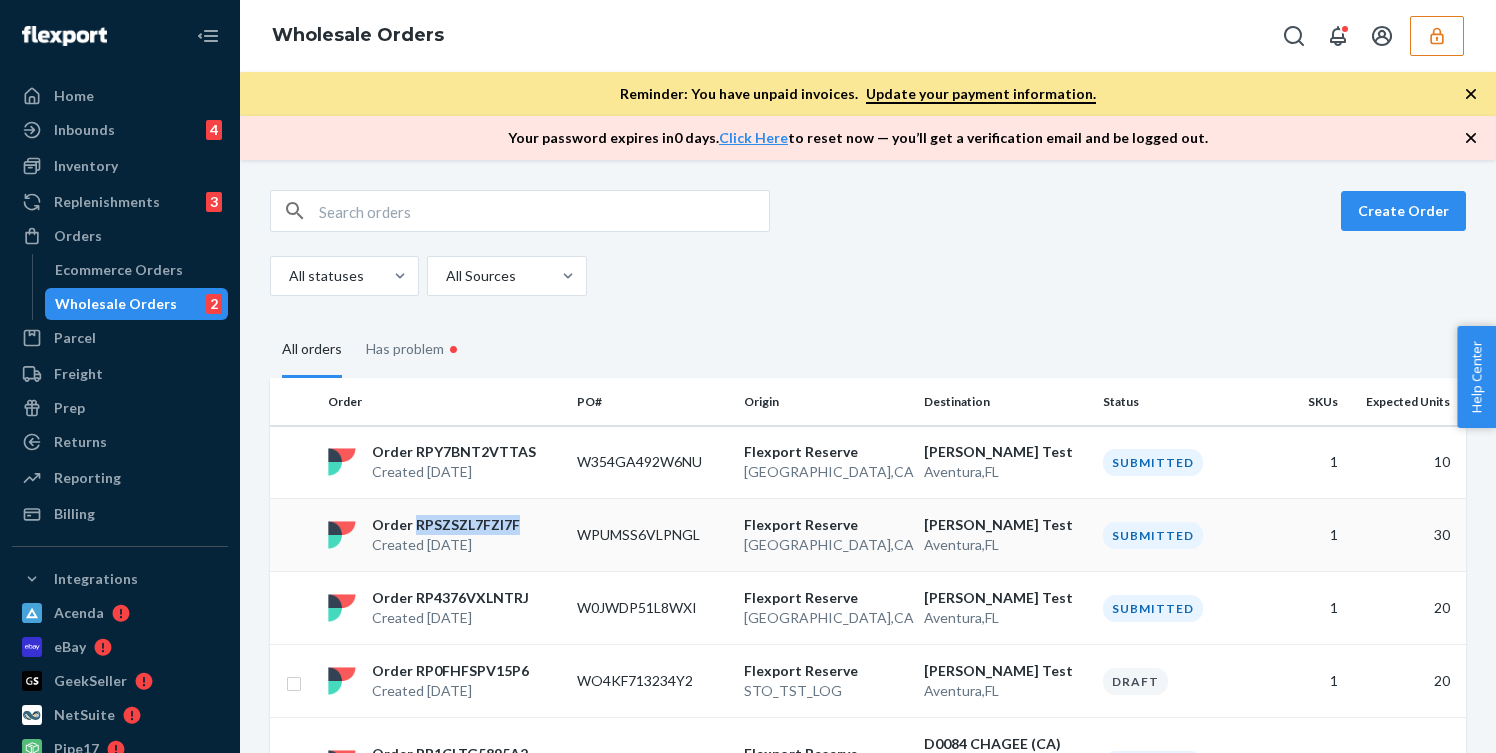 drag, startPoint x: 532, startPoint y: 523, endPoint x: 412, endPoint y: 525, distance: 120.01666 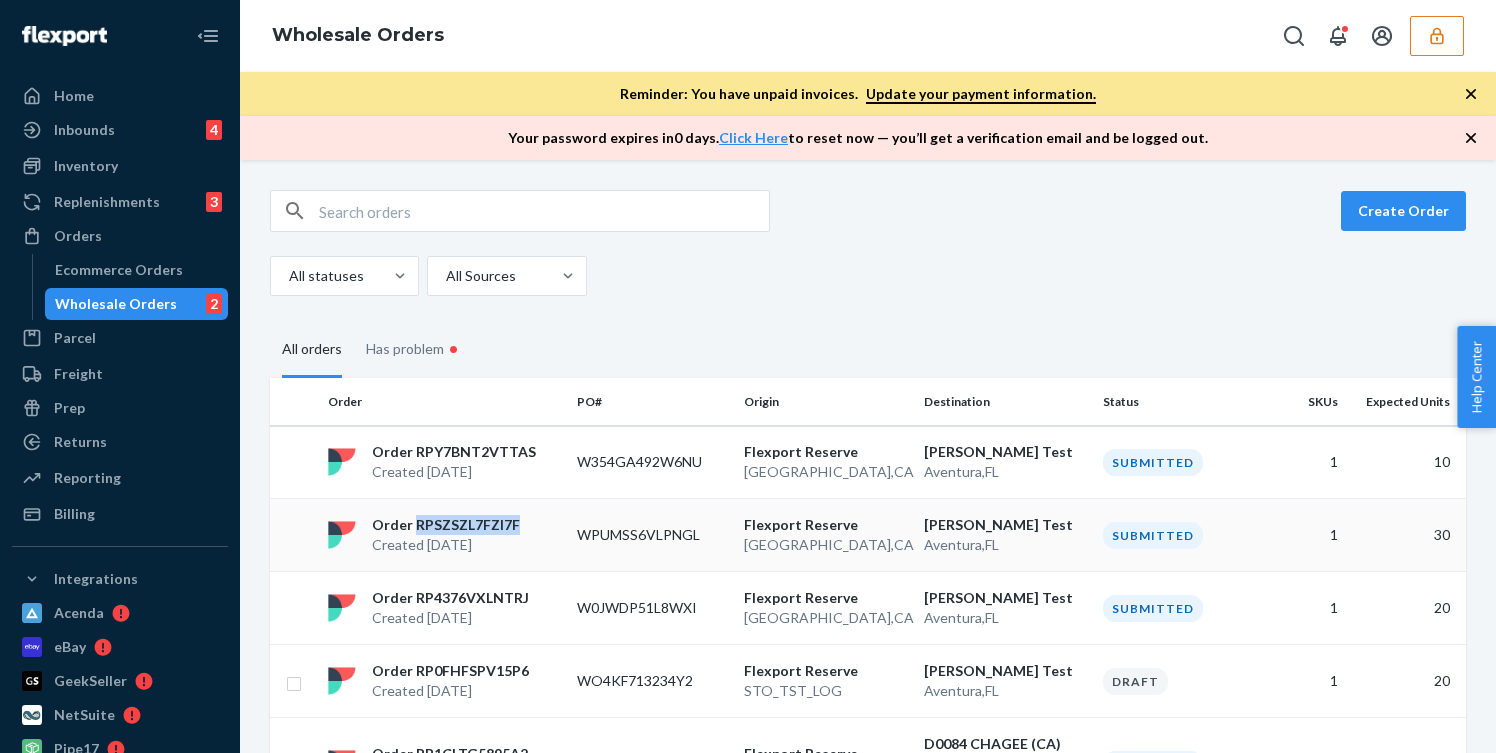 click on "Order RPSZSZL7FZI7F Created Jul 11, 2025" at bounding box center (444, 535) 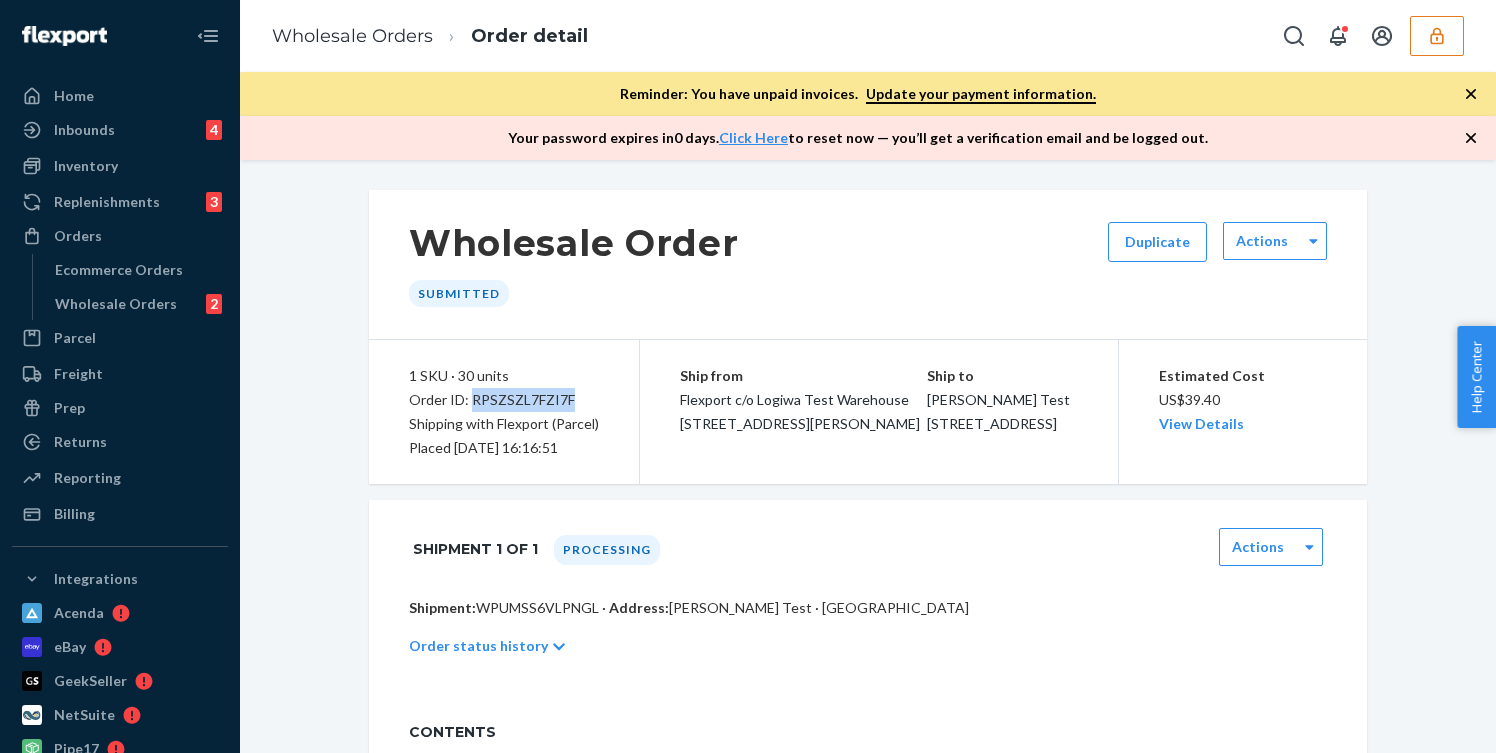 drag, startPoint x: 472, startPoint y: 402, endPoint x: 597, endPoint y: 402, distance: 125 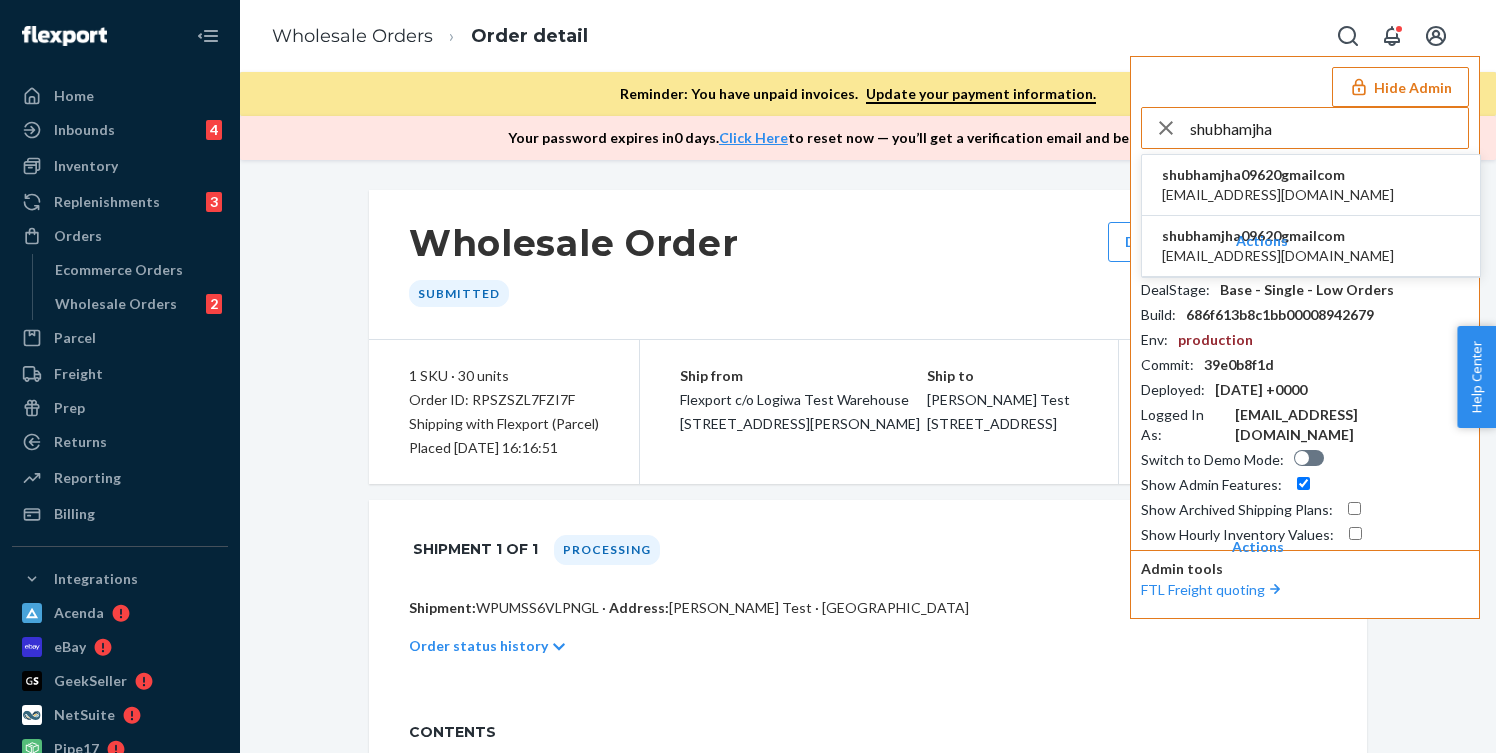 type on "shubhamjha" 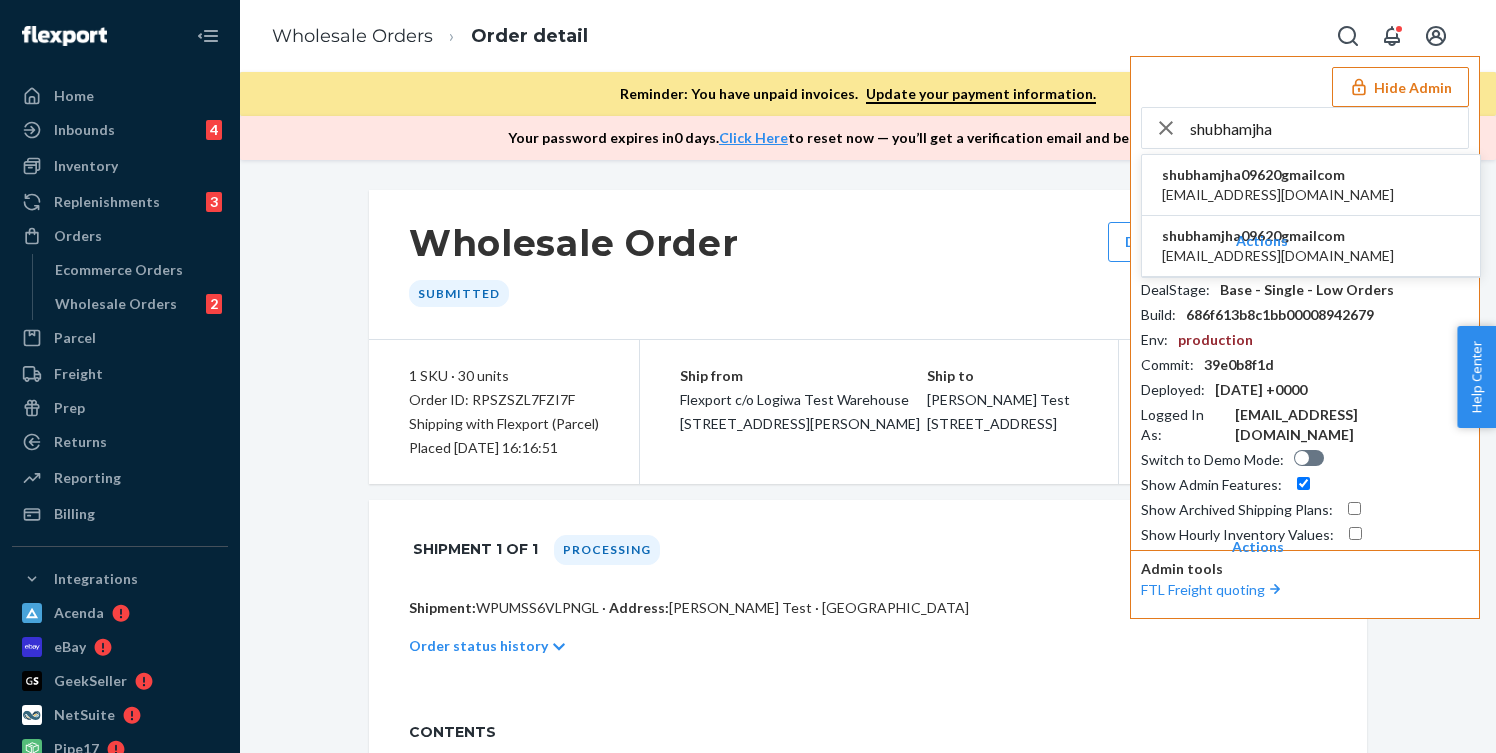 click on "shubhamjha09620@gmail.com" at bounding box center [1278, 195] 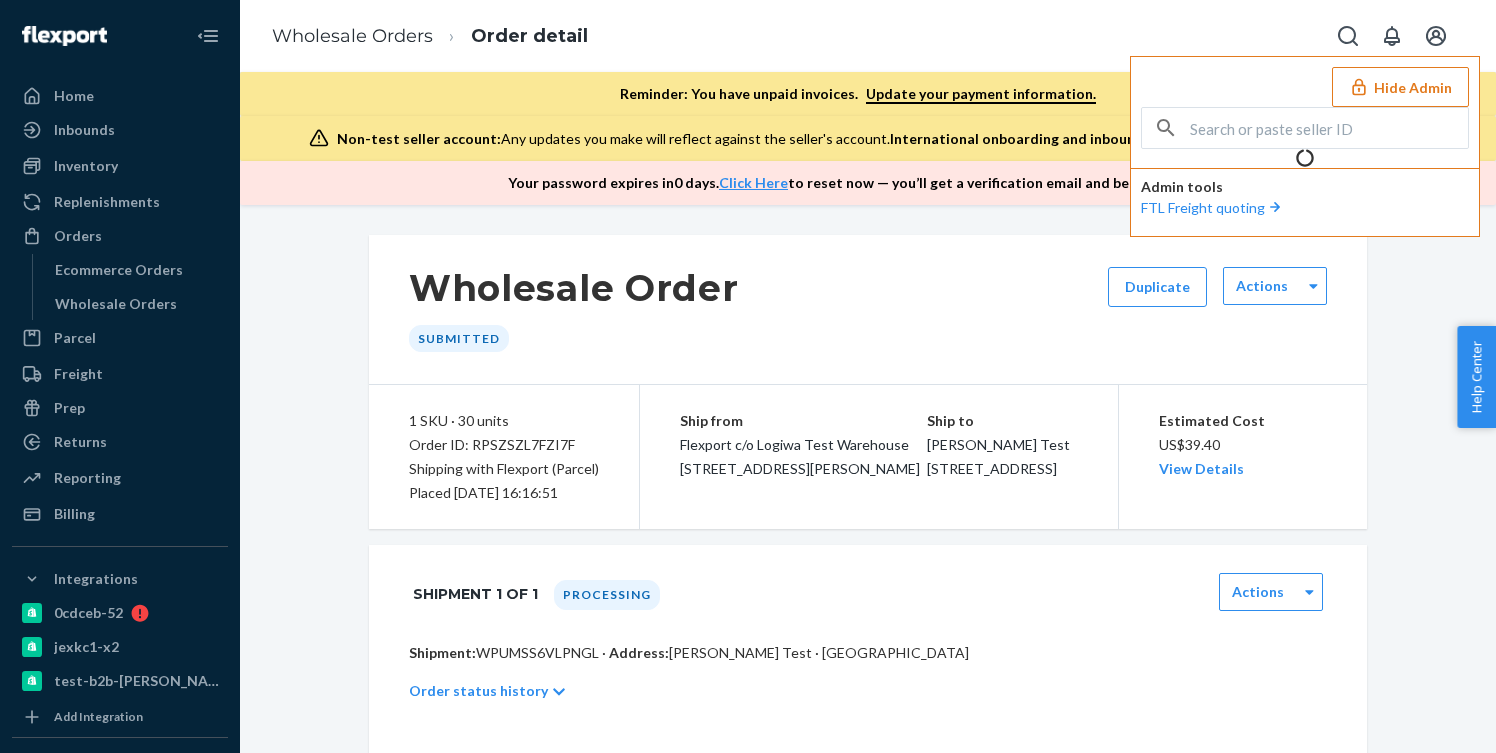 click on "Wholesale Orders Order detail Hide Admin Admin tools FTL Freight quoting" at bounding box center (868, 36) 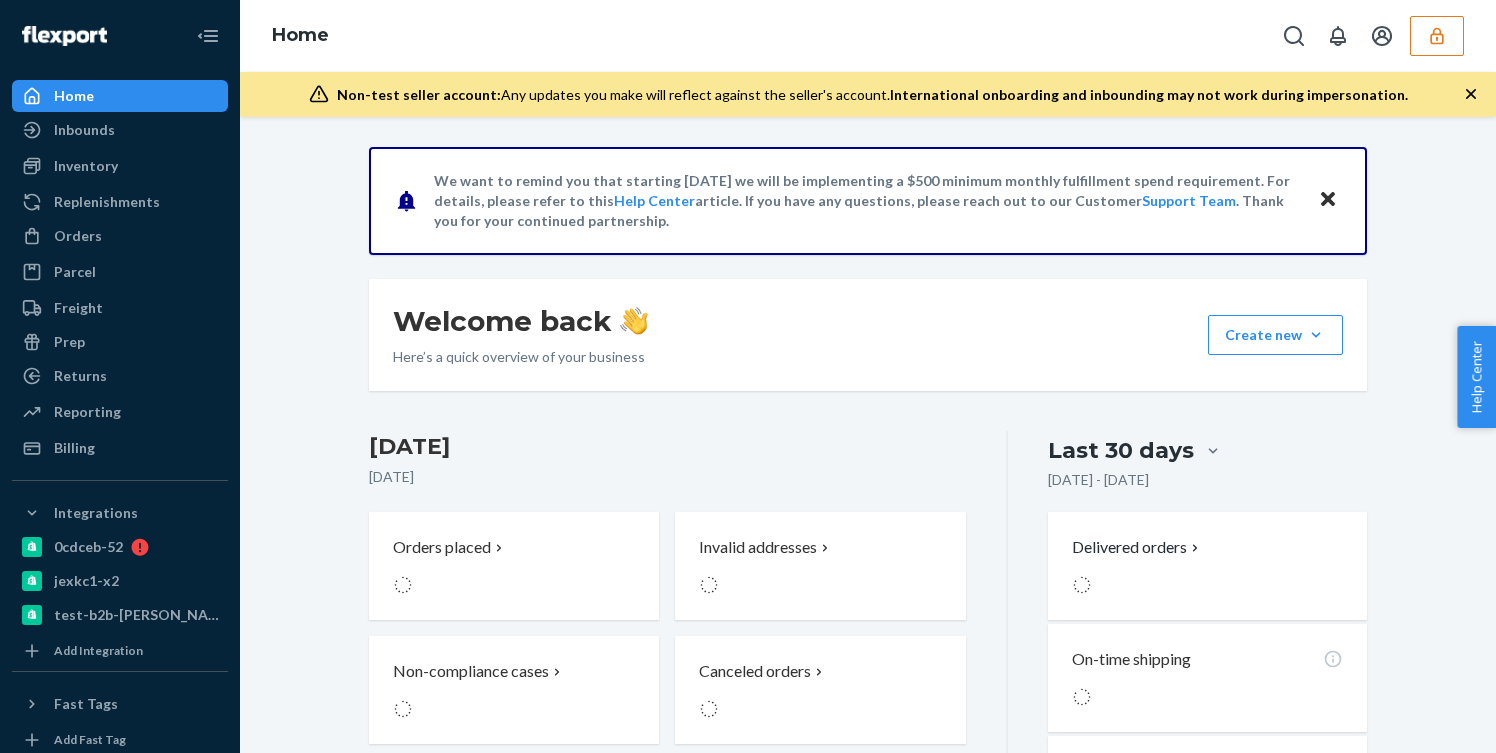 scroll, scrollTop: 0, scrollLeft: 0, axis: both 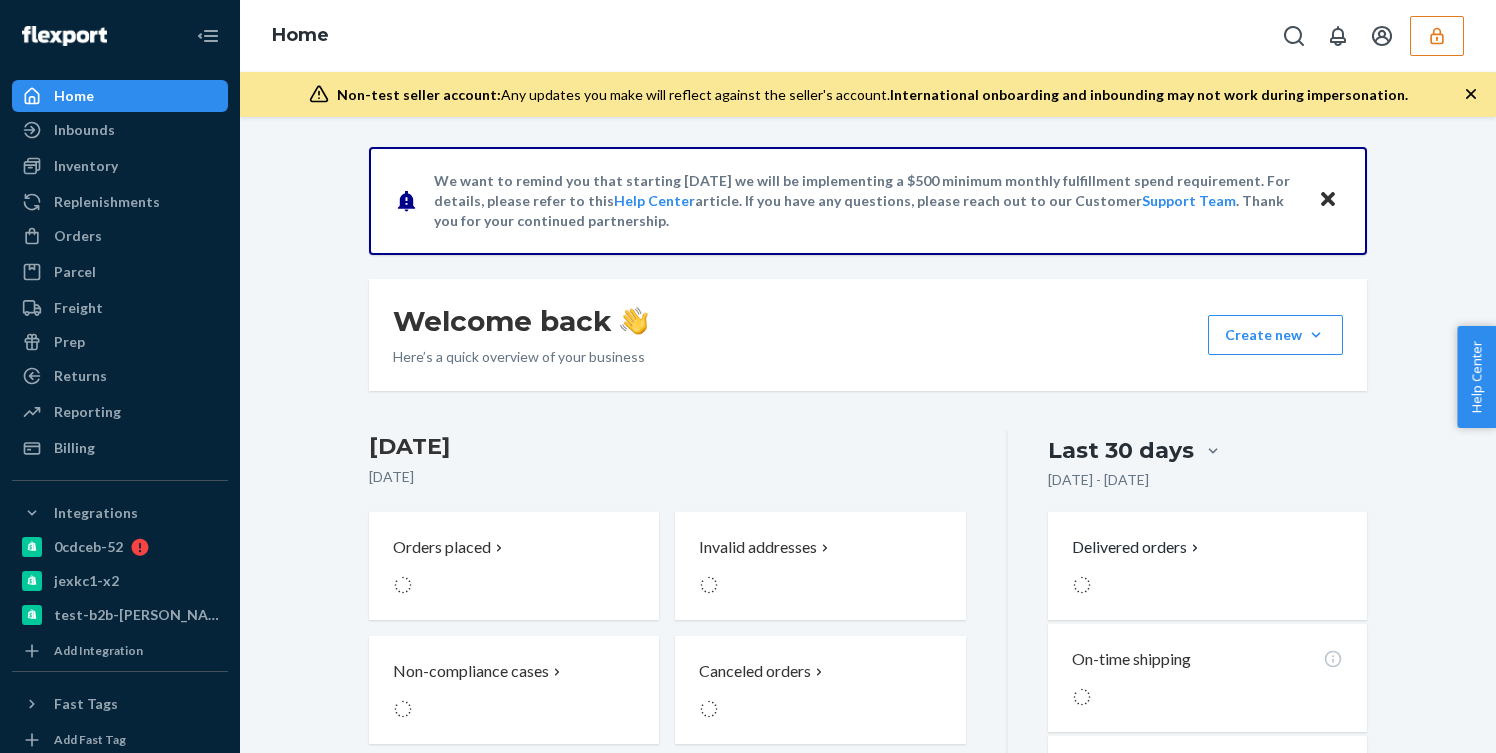 click on "Orders Ecommerce Orders Wholesale Orders" at bounding box center (120, 237) 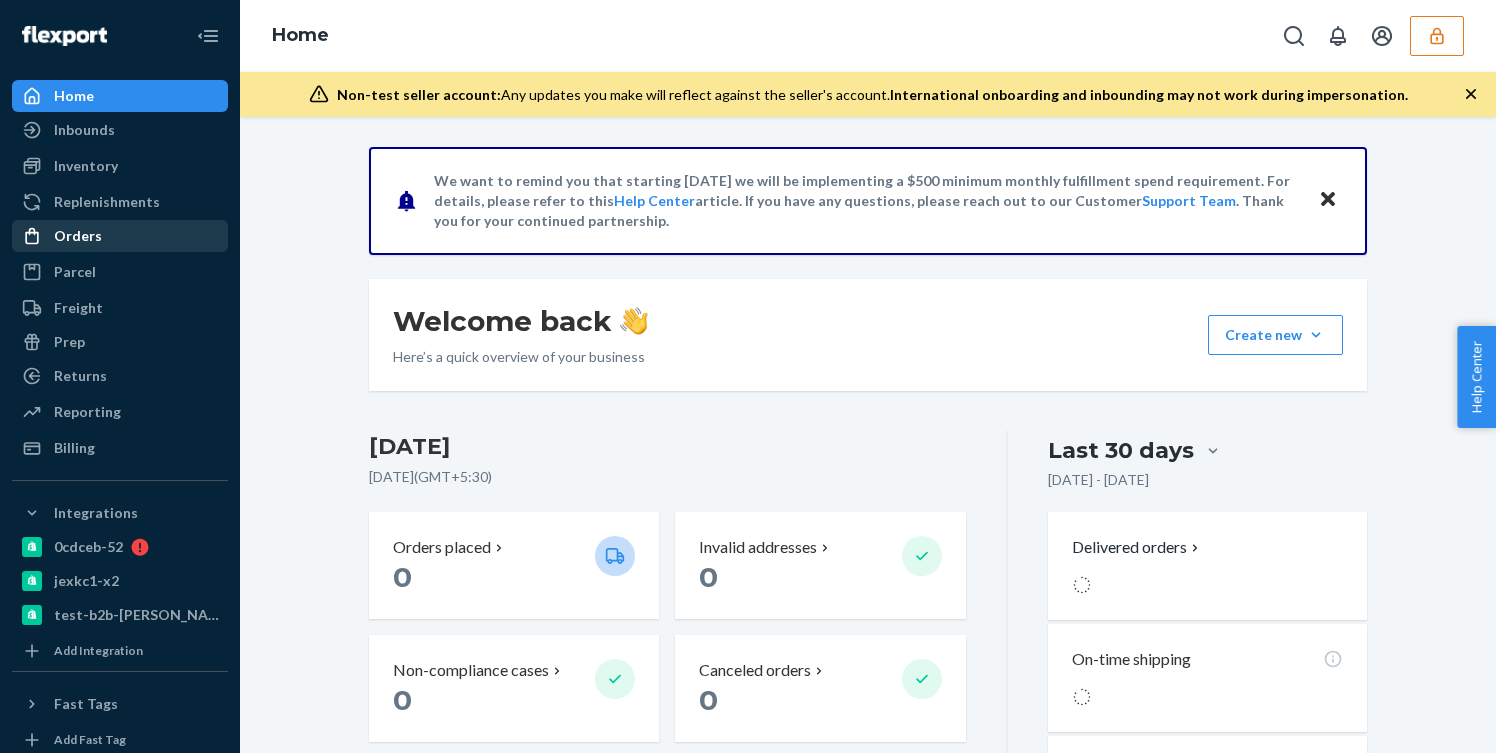 click on "Orders" at bounding box center [78, 236] 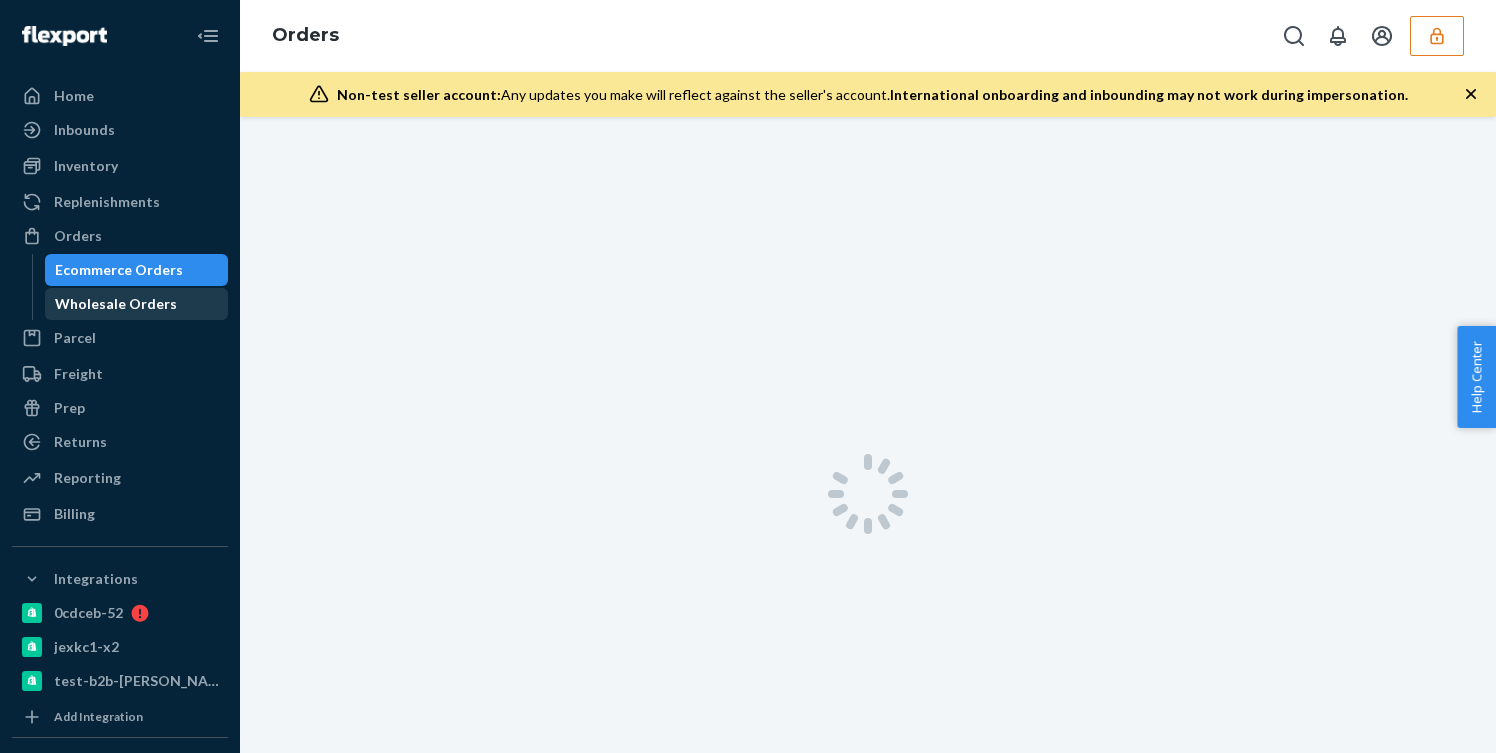 click on "Wholesale Orders" at bounding box center [116, 304] 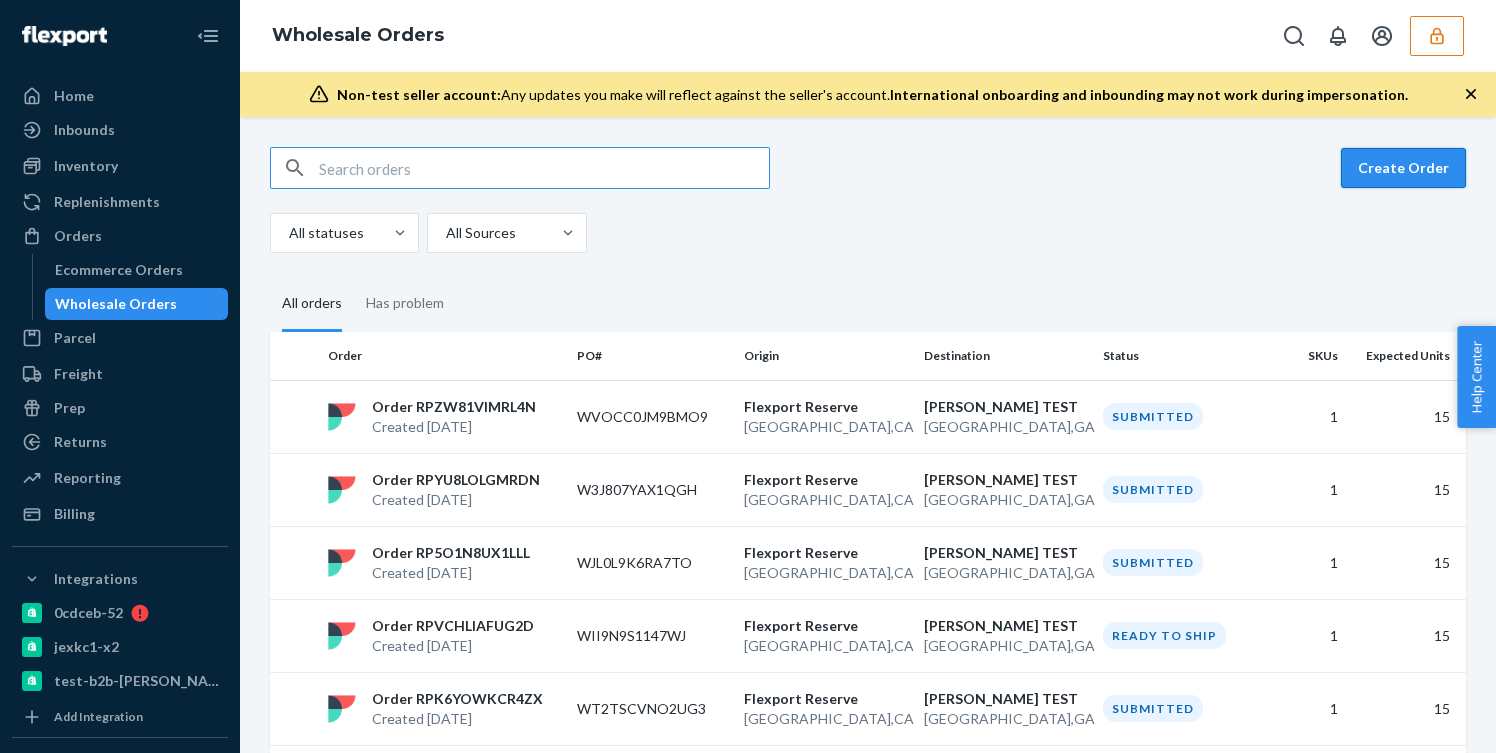 click on "Create Order" at bounding box center (1403, 168) 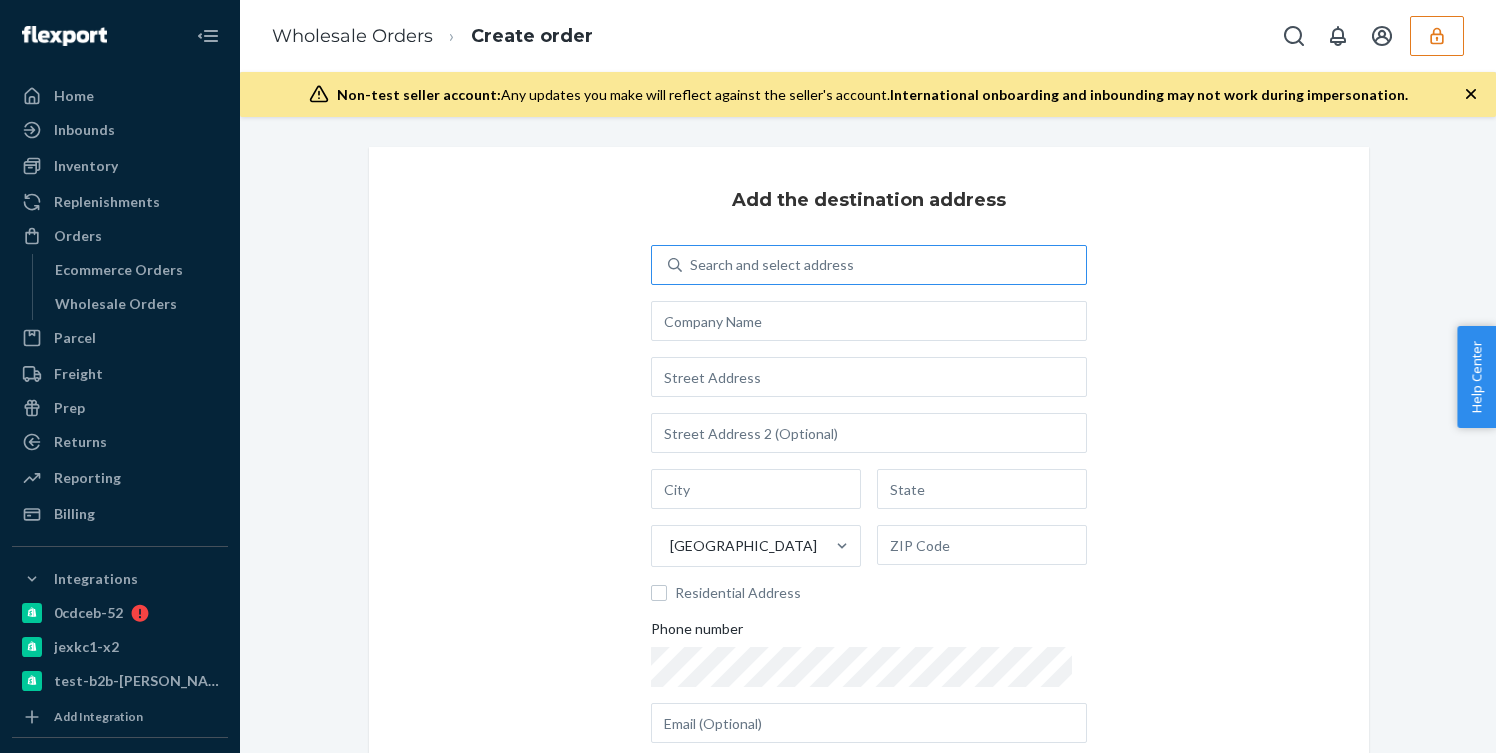 click on "Search and select address" at bounding box center (772, 265) 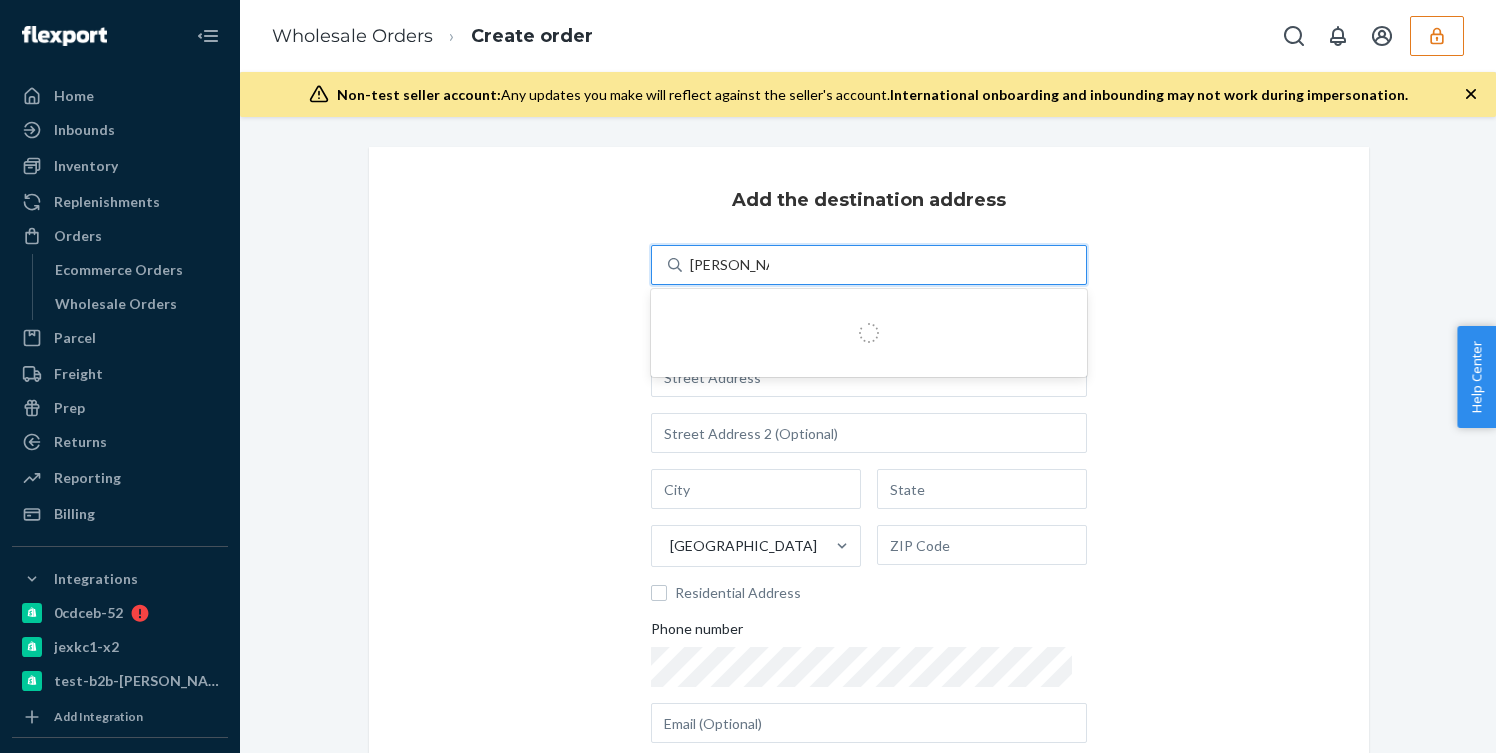 type on "[PERSON_NAME] test" 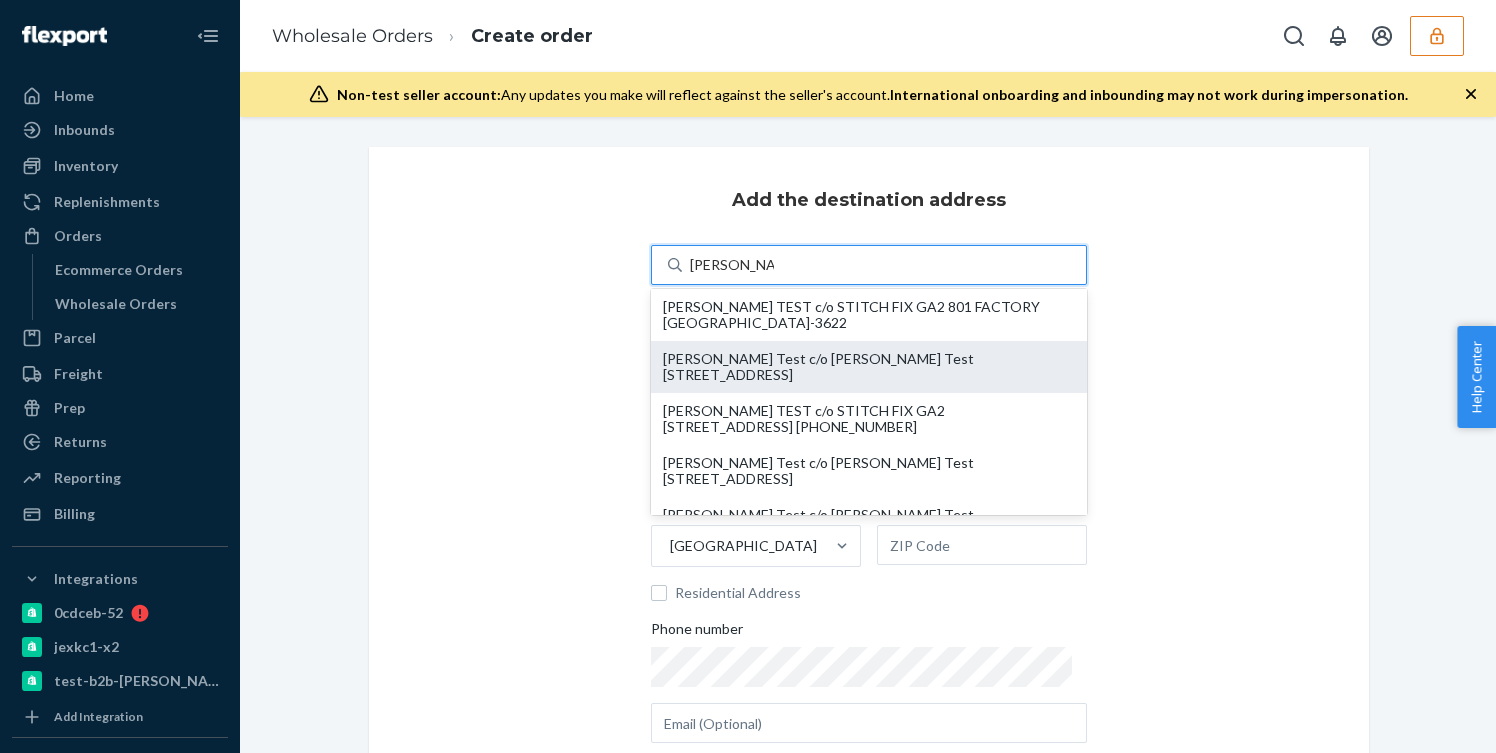 click on "[PERSON_NAME] Test
c/o
[PERSON_NAME] Test
[STREET_ADDRESS]" at bounding box center [869, 367] 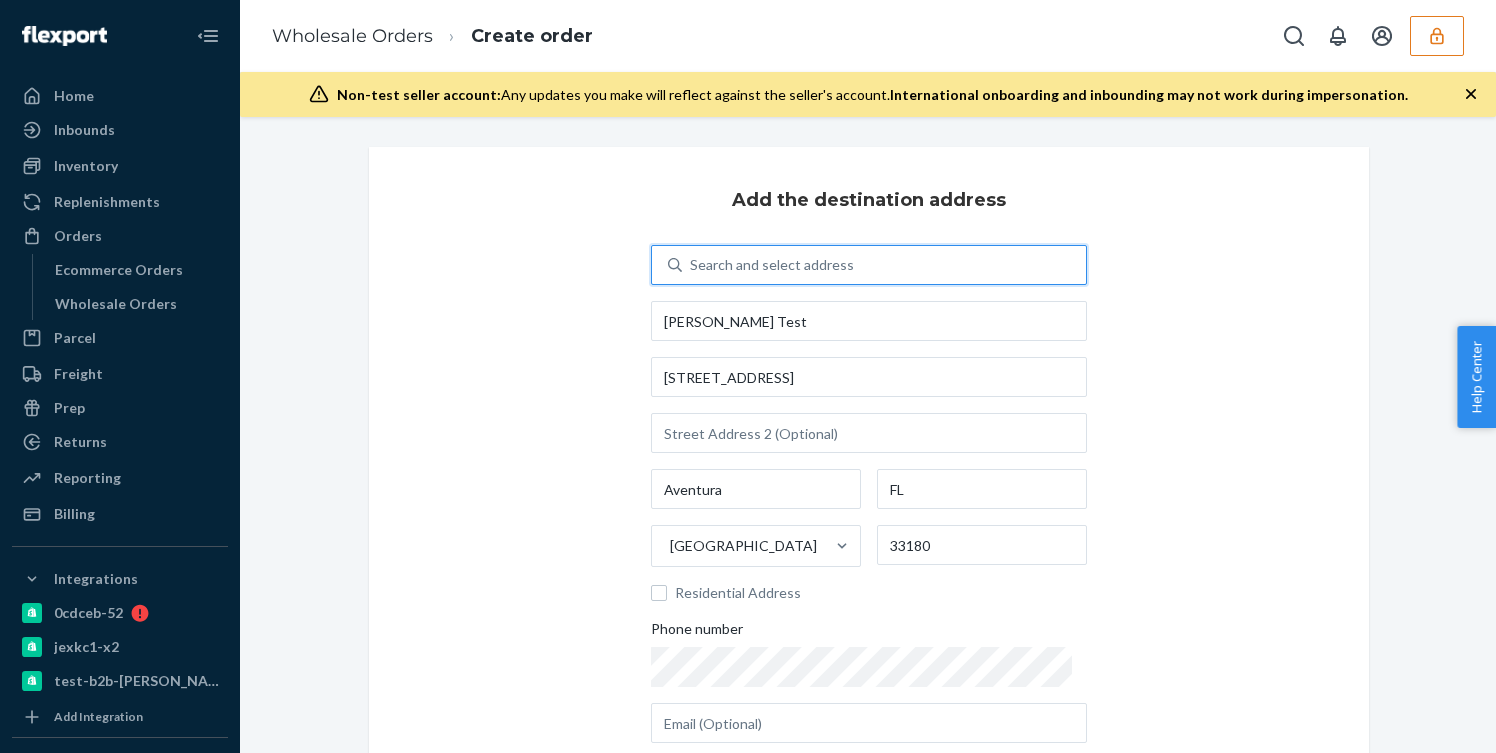 scroll, scrollTop: 204, scrollLeft: 0, axis: vertical 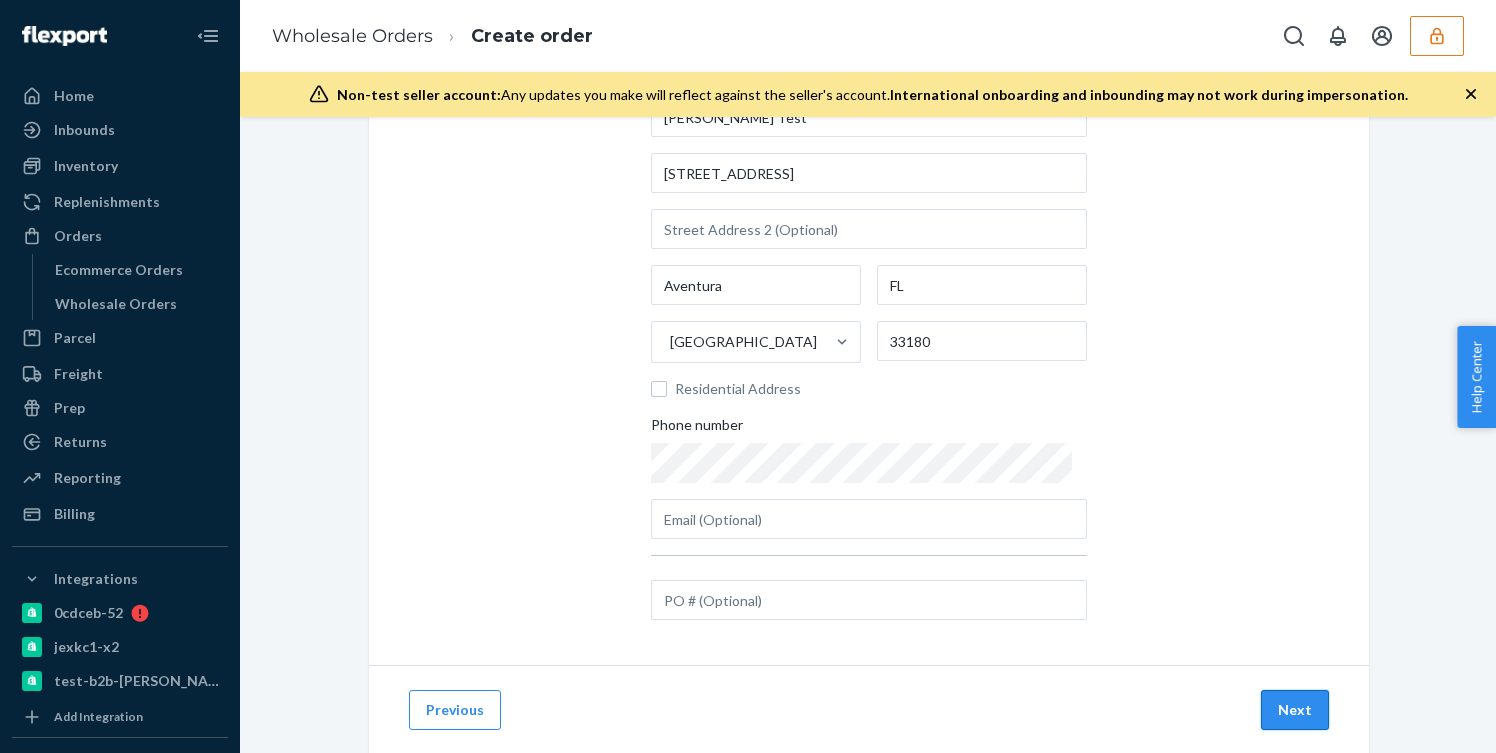 click on "Next" at bounding box center (1295, 710) 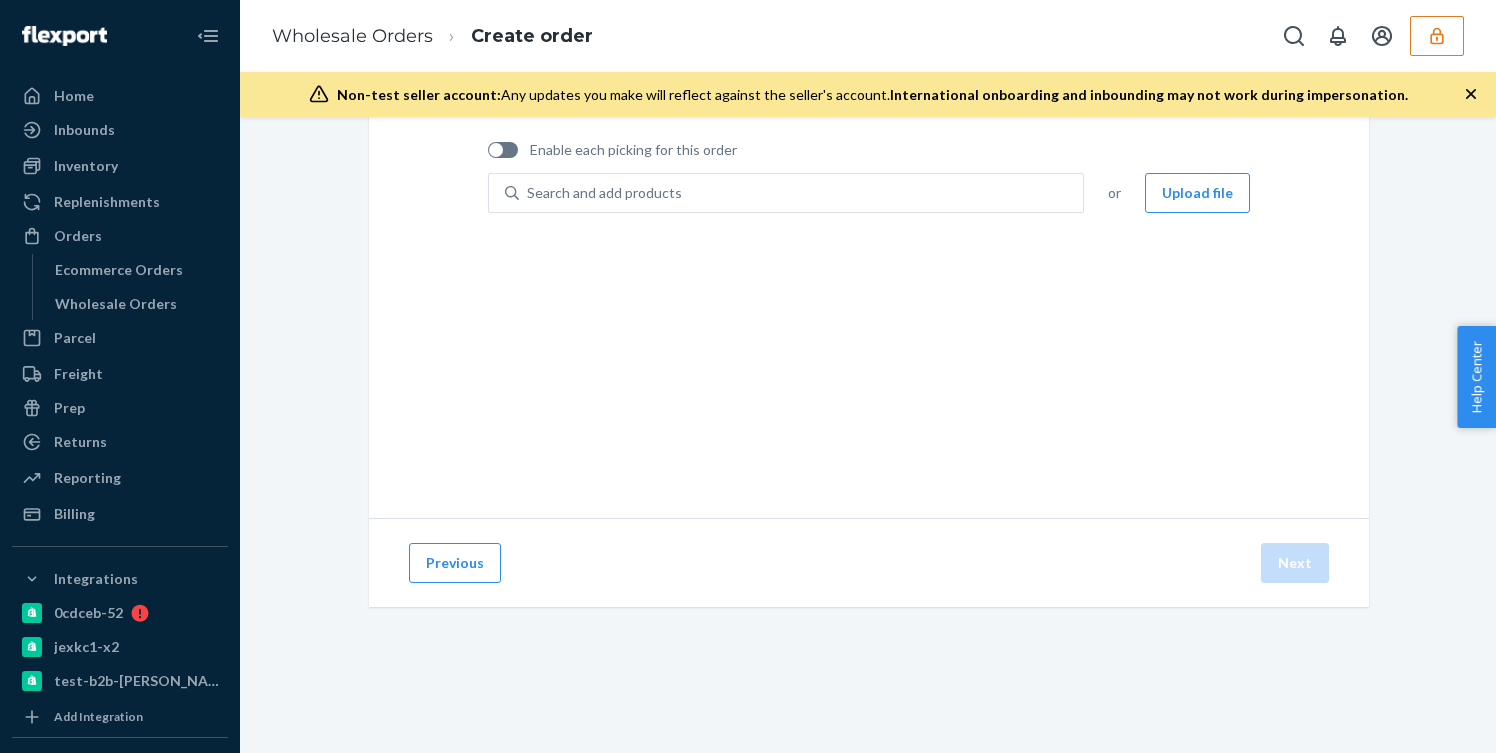 scroll, scrollTop: 0, scrollLeft: 0, axis: both 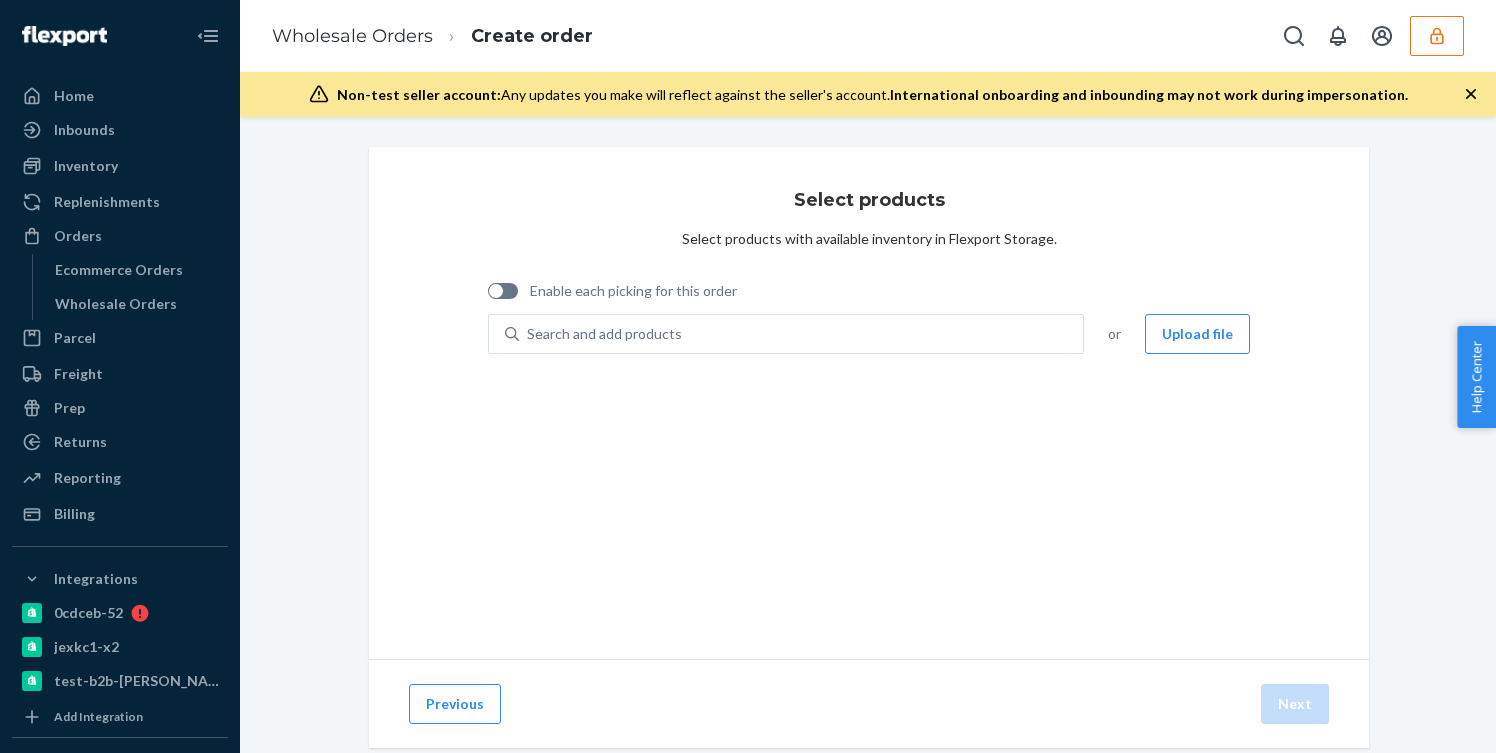 click on "Enable each picking for this order" at bounding box center (869, 293) 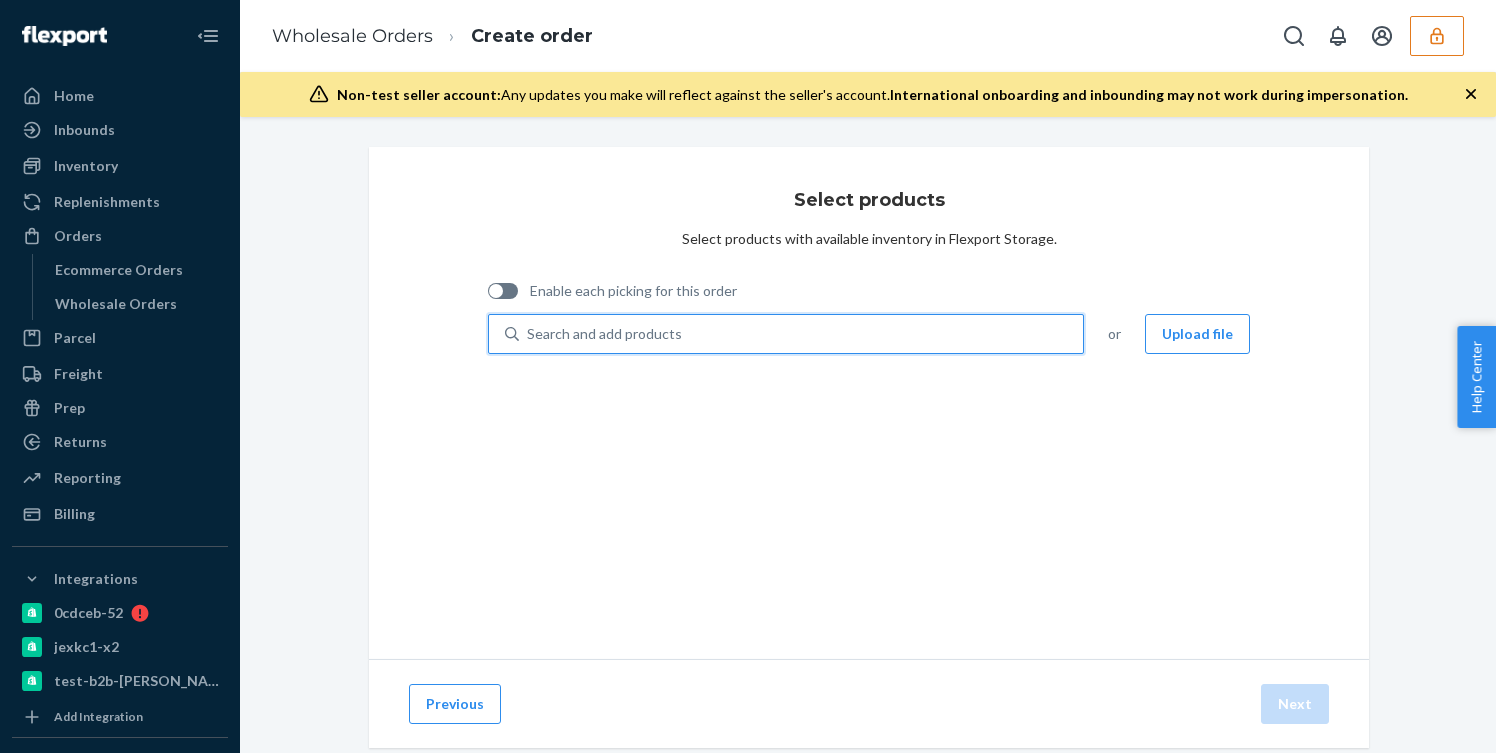 click on "Search and add products" at bounding box center (801, 334) 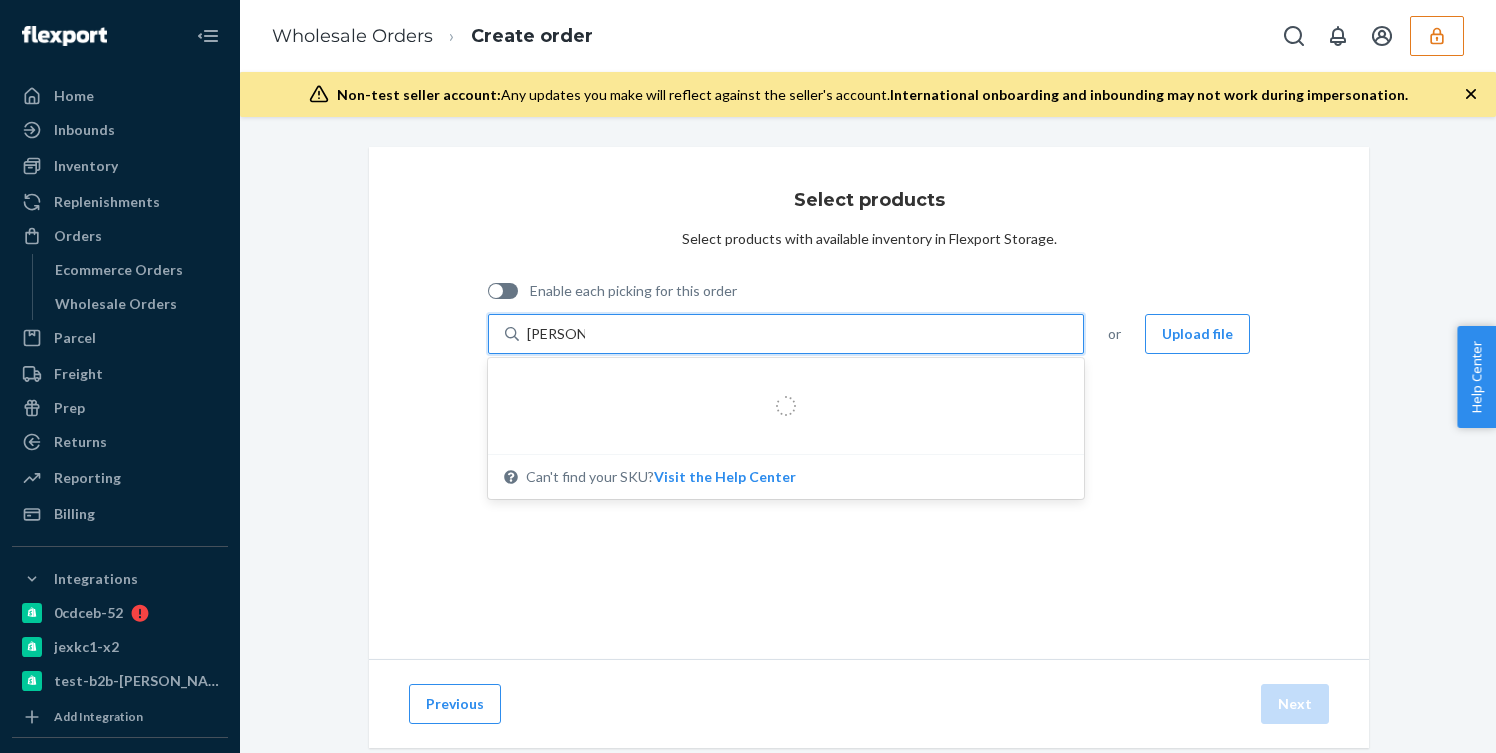 type on "[PERSON_NAME]" 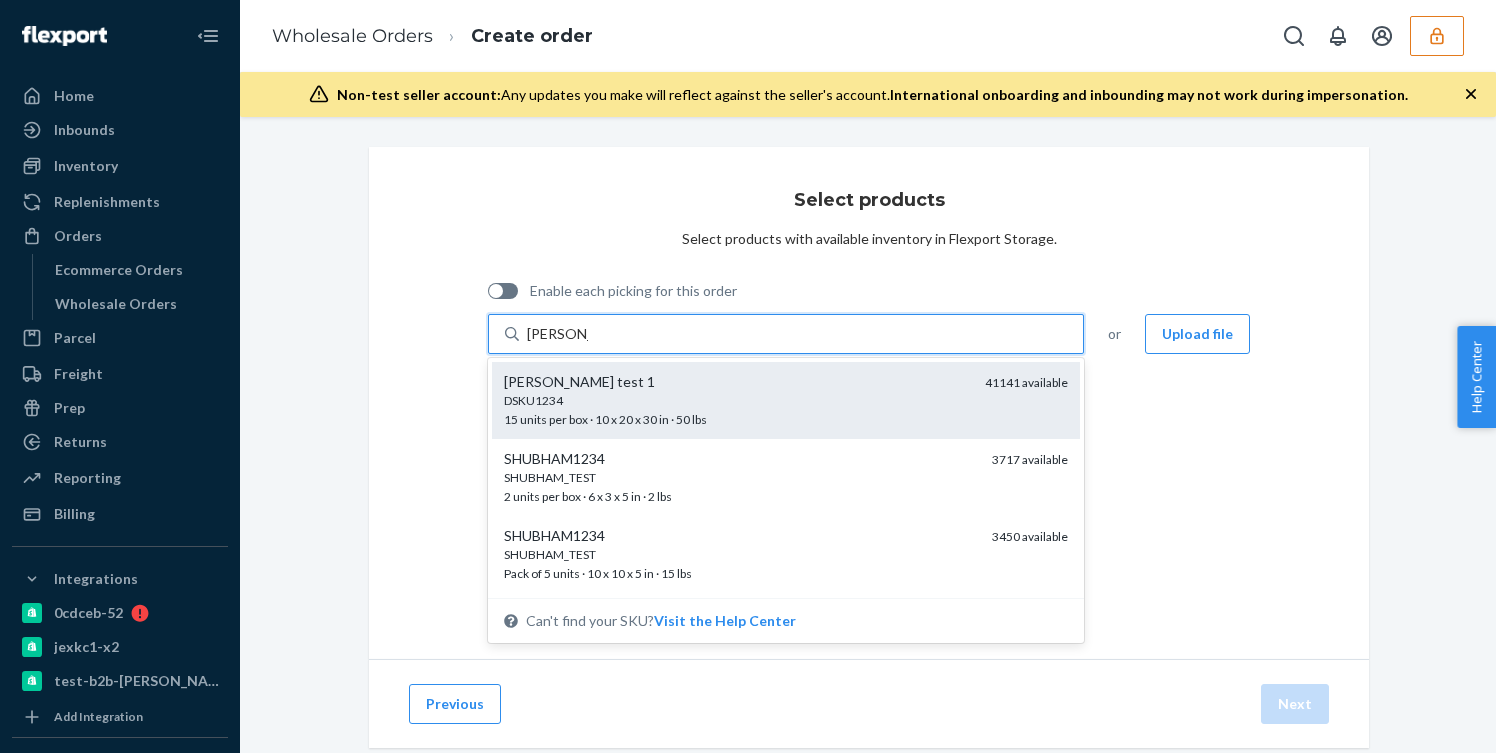 click on "DSKU1234 15 units per box · 10 x 20 x 30 in · 50 lbs" at bounding box center (736, 410) 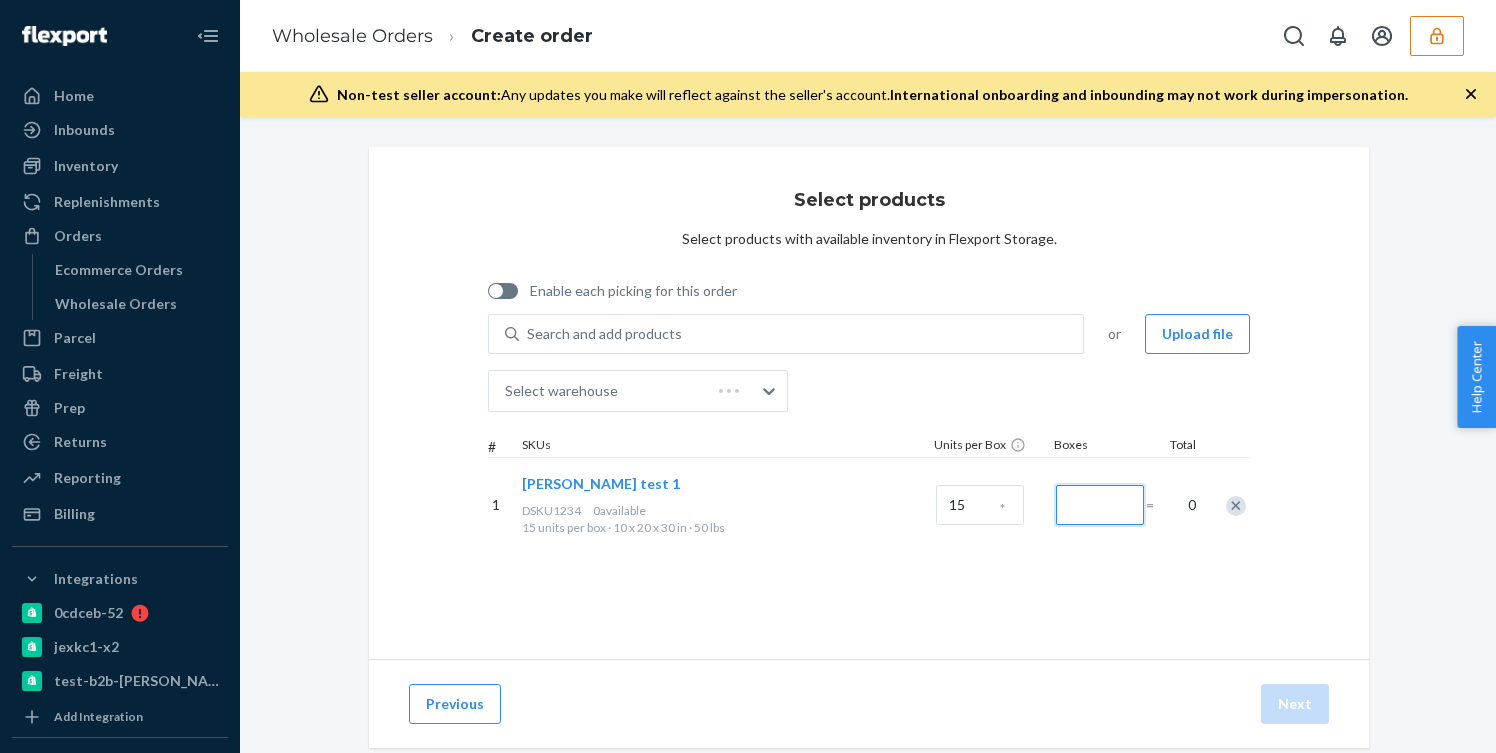 click at bounding box center [1100, 505] 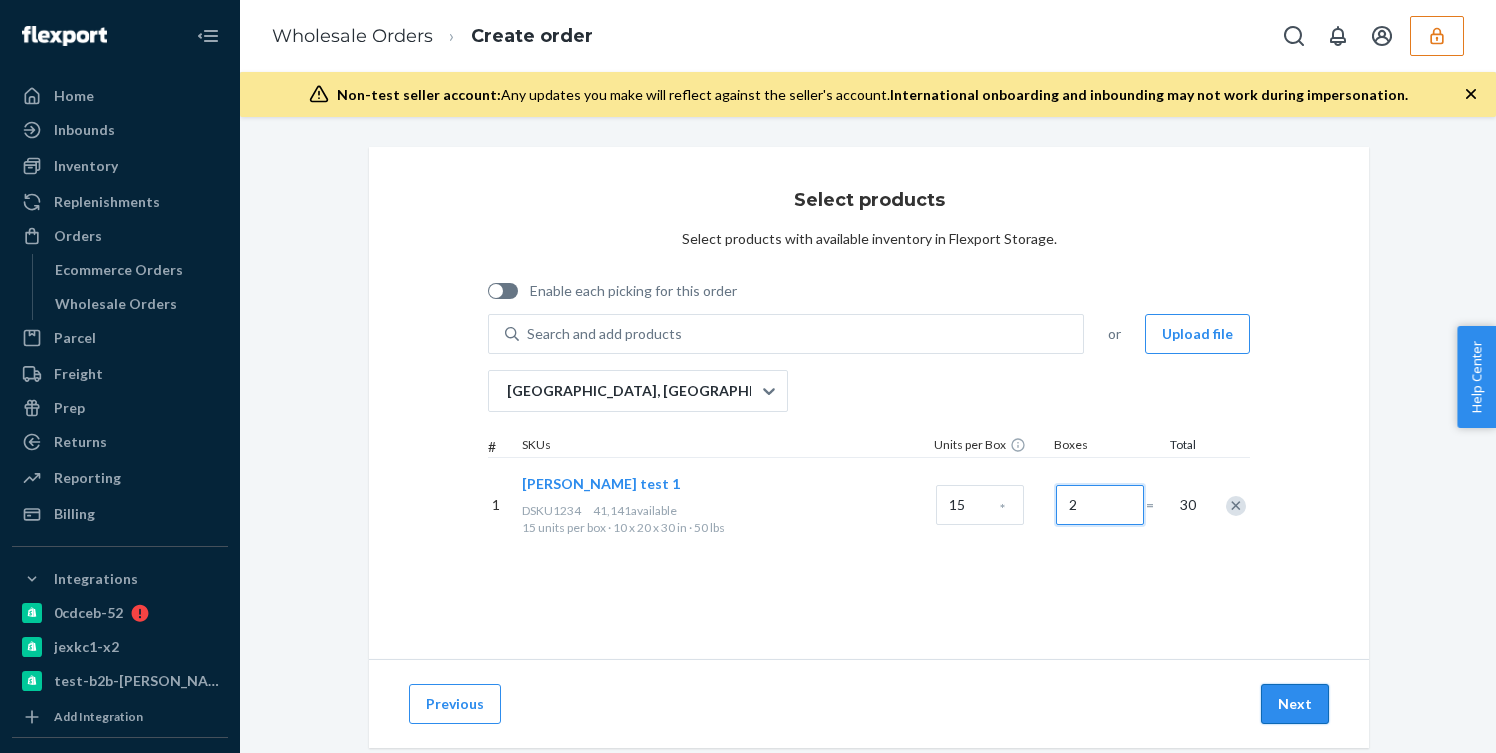 type on "2" 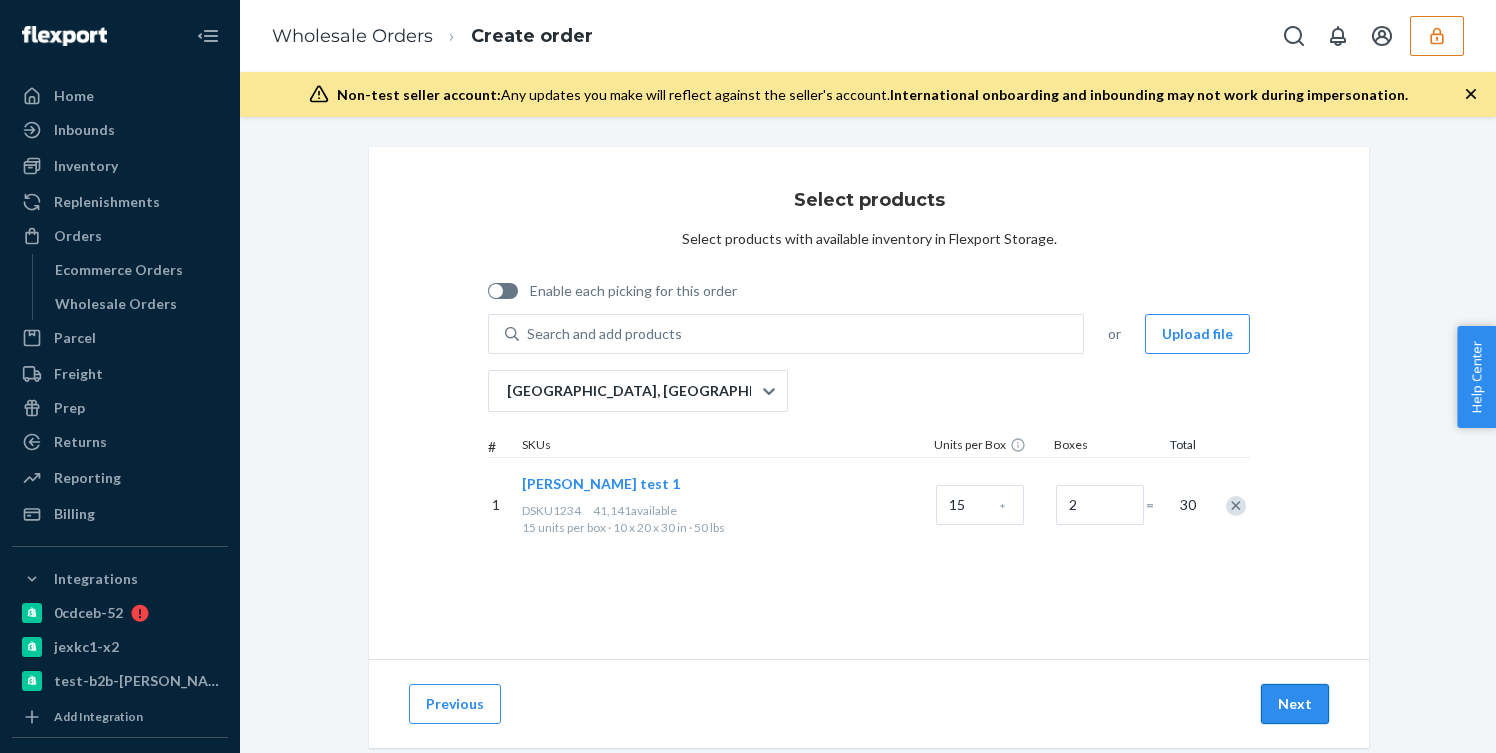 click on "Next" at bounding box center (1295, 704) 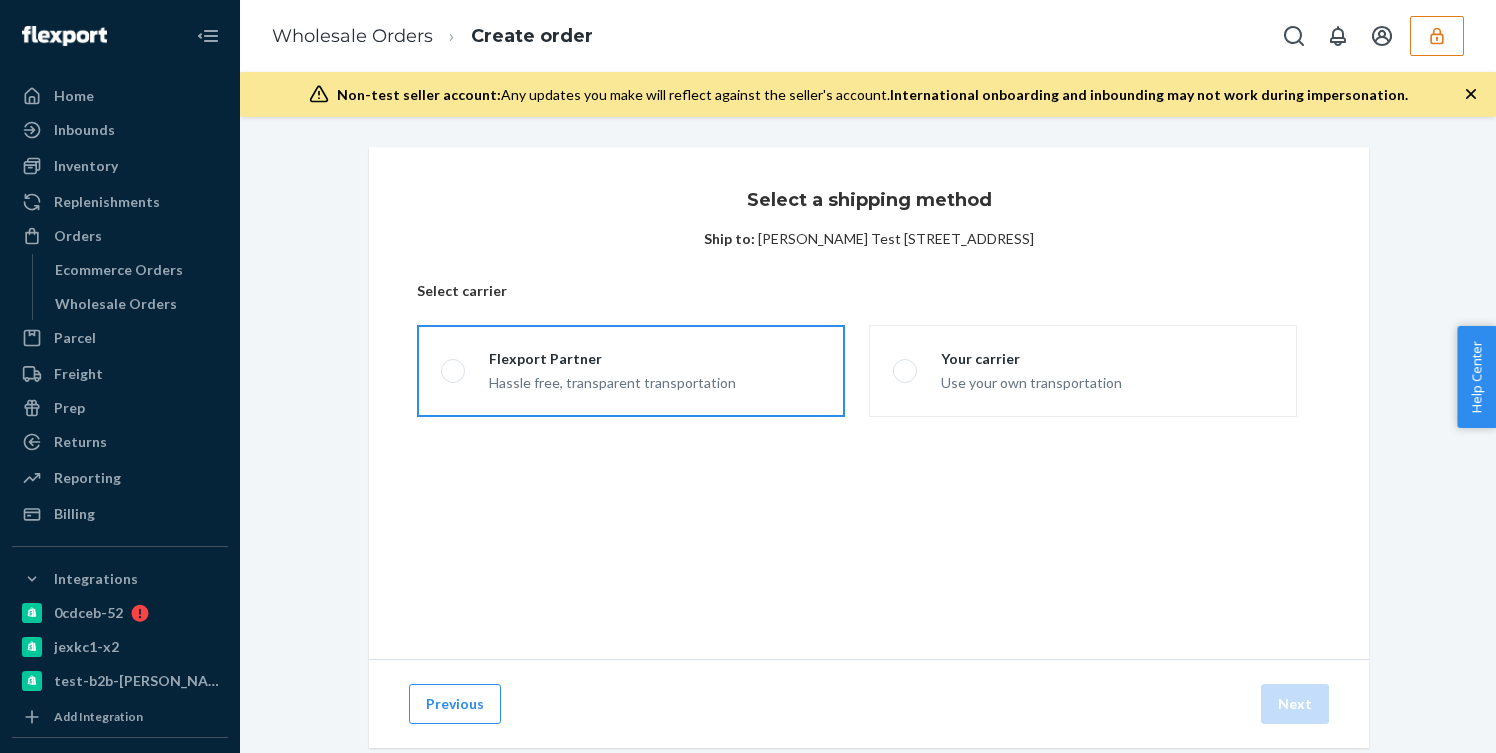 click on "Hassle free, transparent transportation" at bounding box center (612, 381) 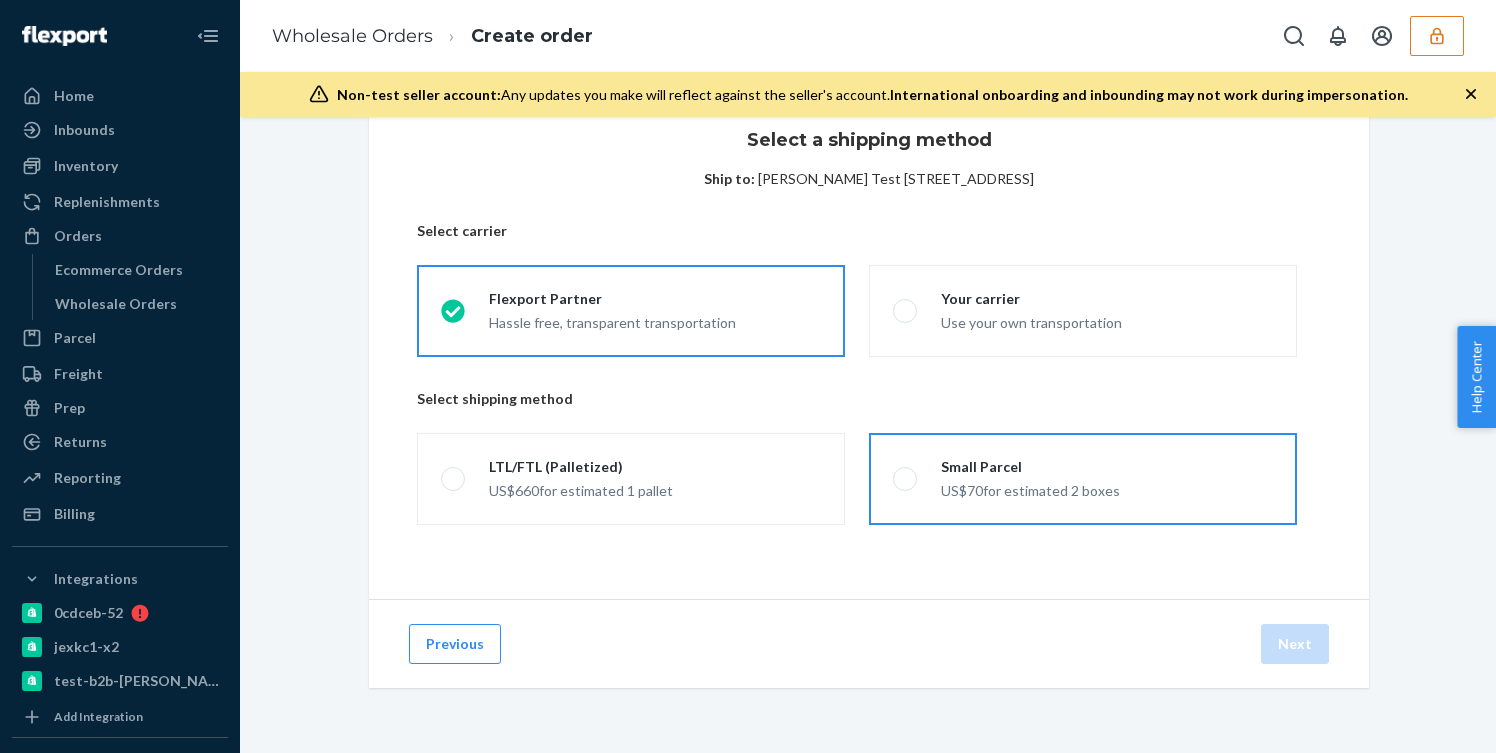 click on "US$70  for estimated 2 boxes" at bounding box center (1030, 489) 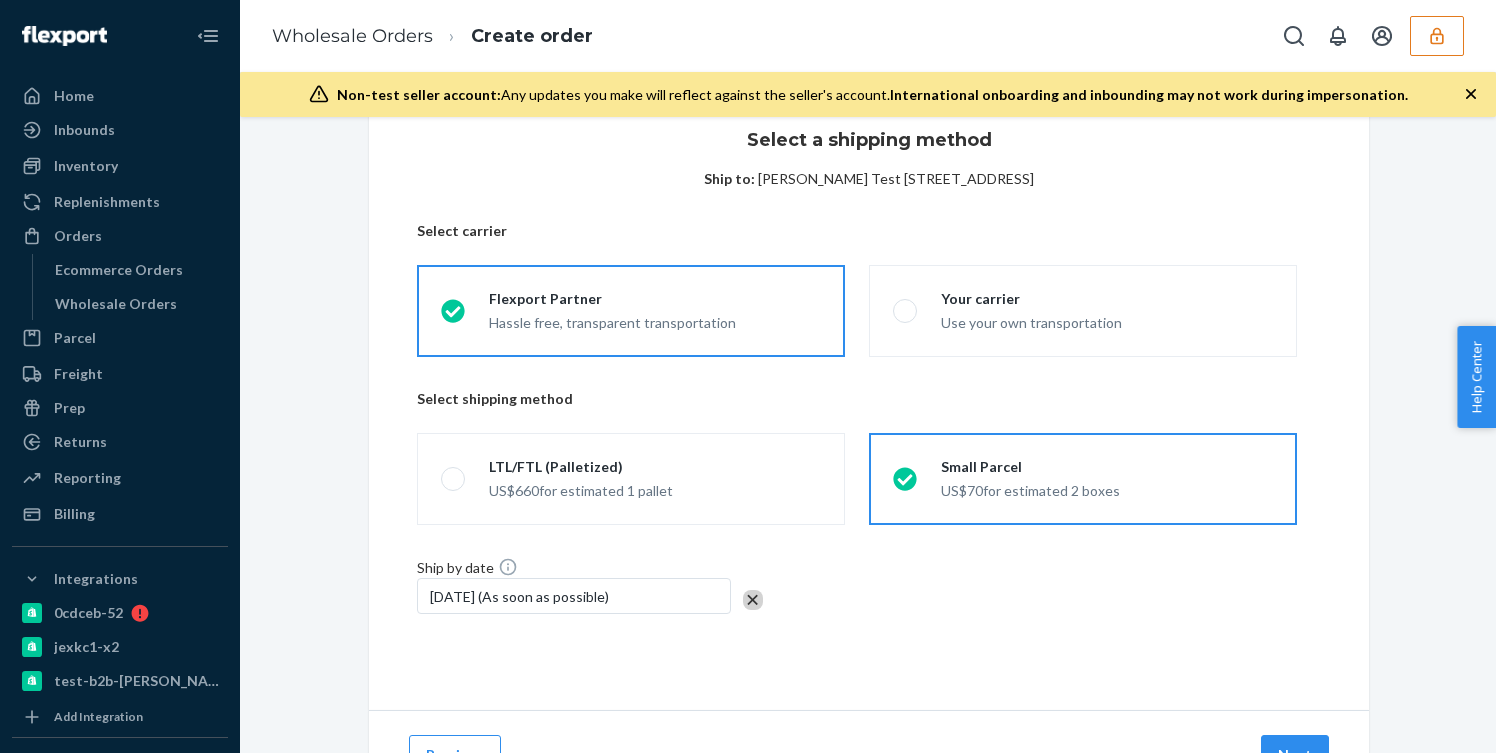 scroll, scrollTop: 141, scrollLeft: 0, axis: vertical 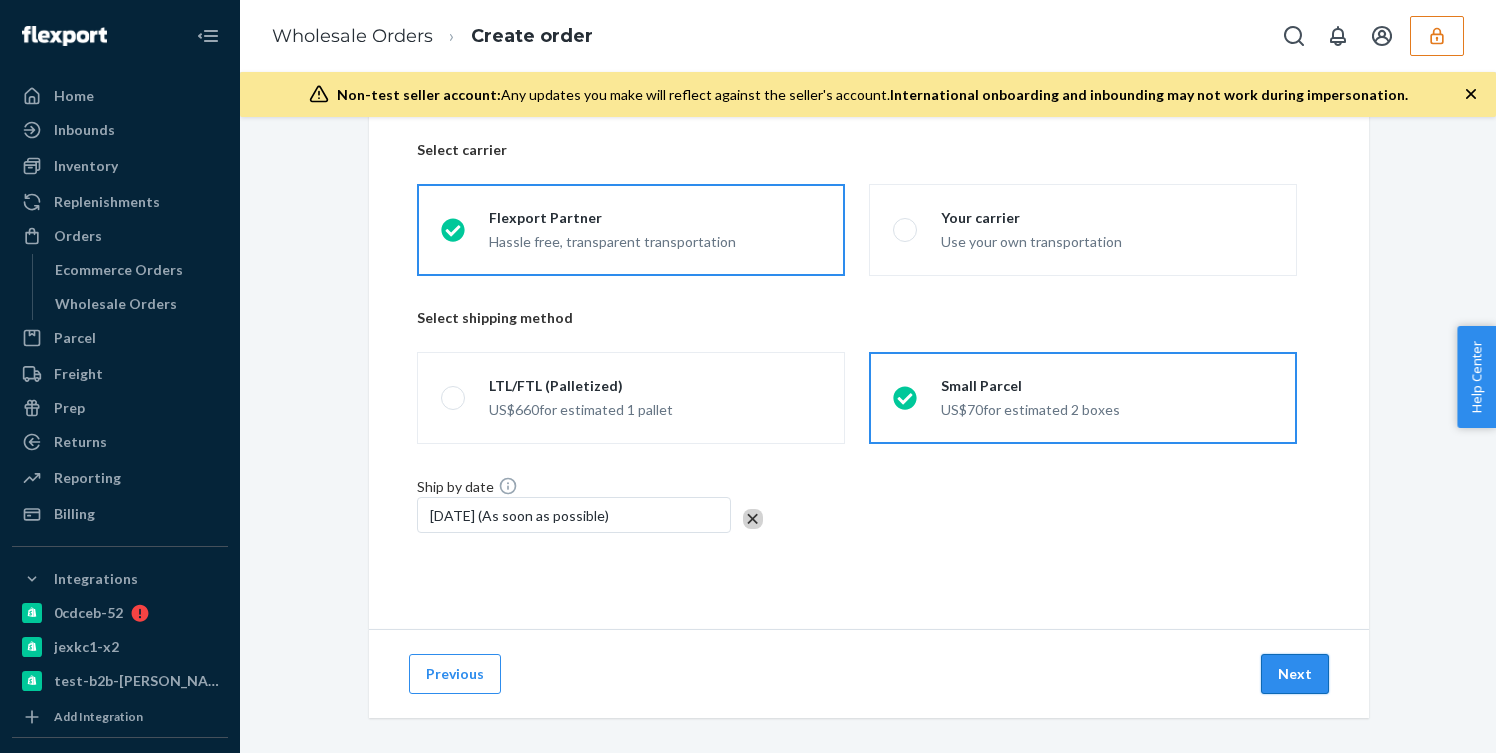 click on "Next" at bounding box center [1295, 674] 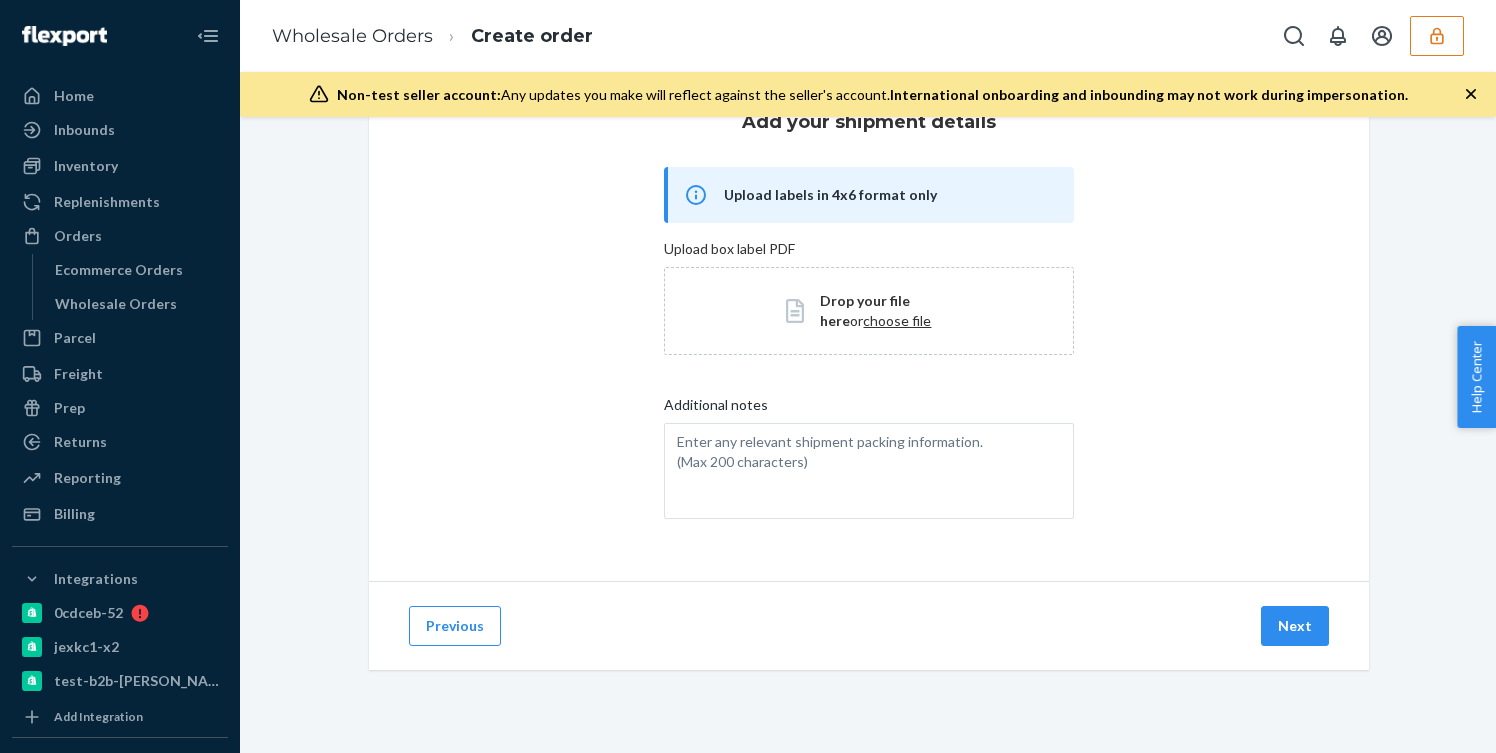 scroll, scrollTop: 84, scrollLeft: 0, axis: vertical 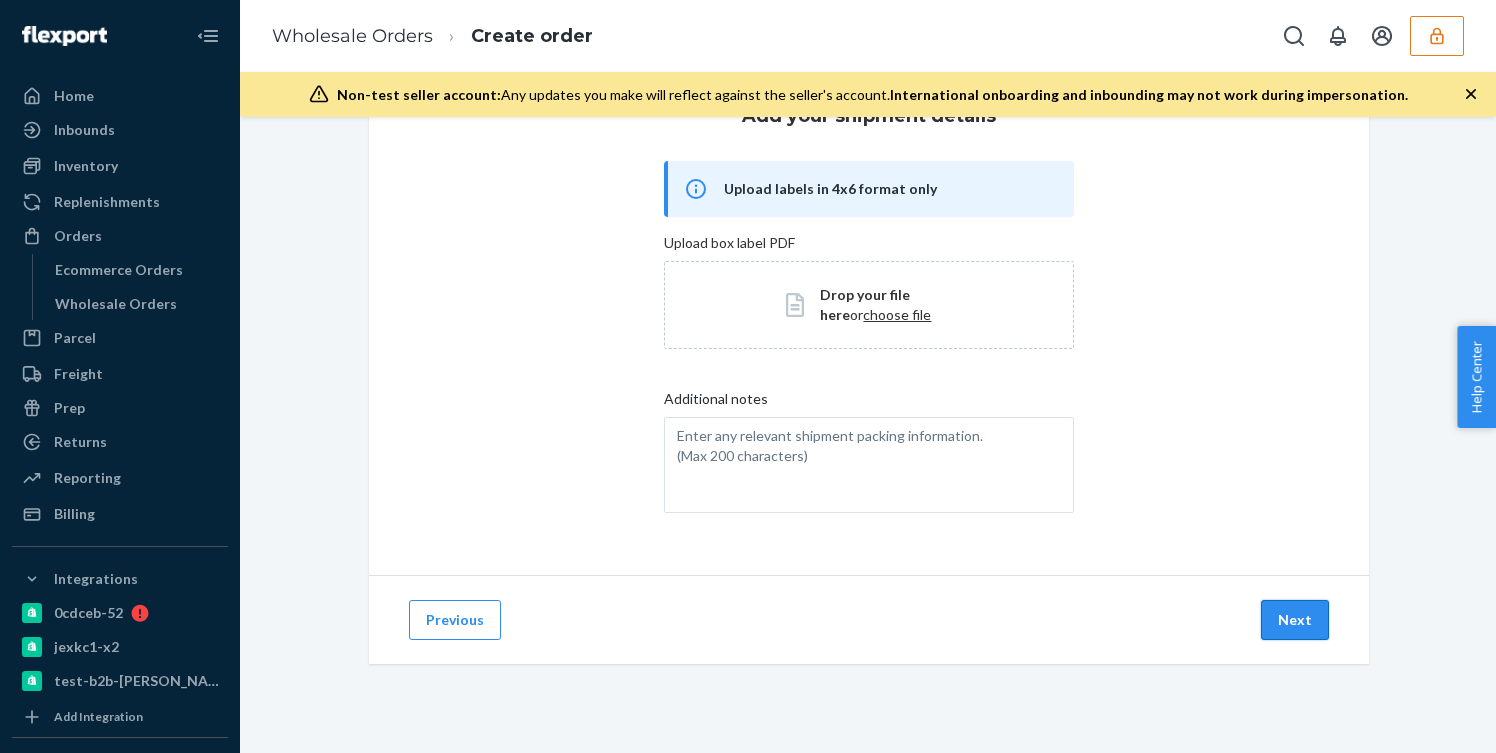 click on "Next" at bounding box center [1295, 620] 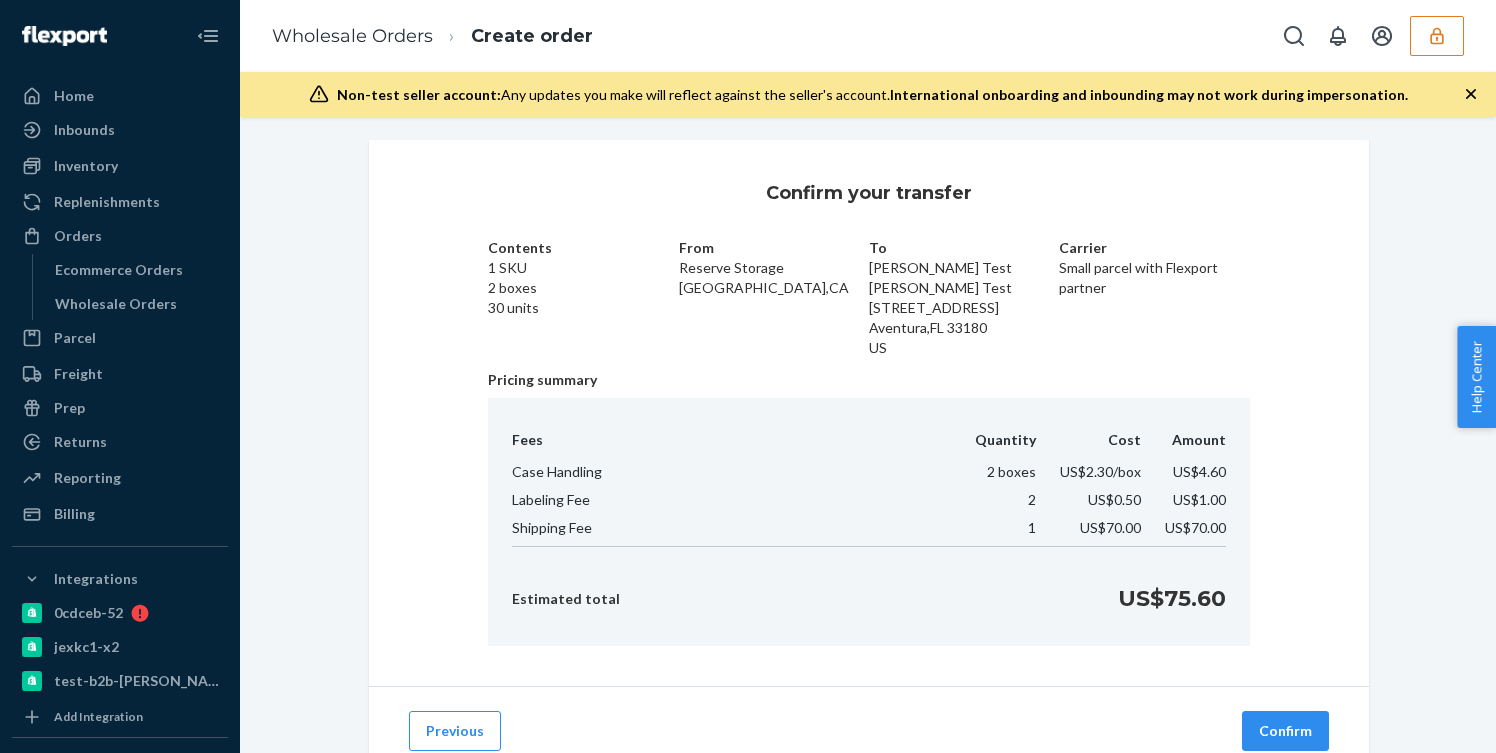 scroll, scrollTop: 0, scrollLeft: 0, axis: both 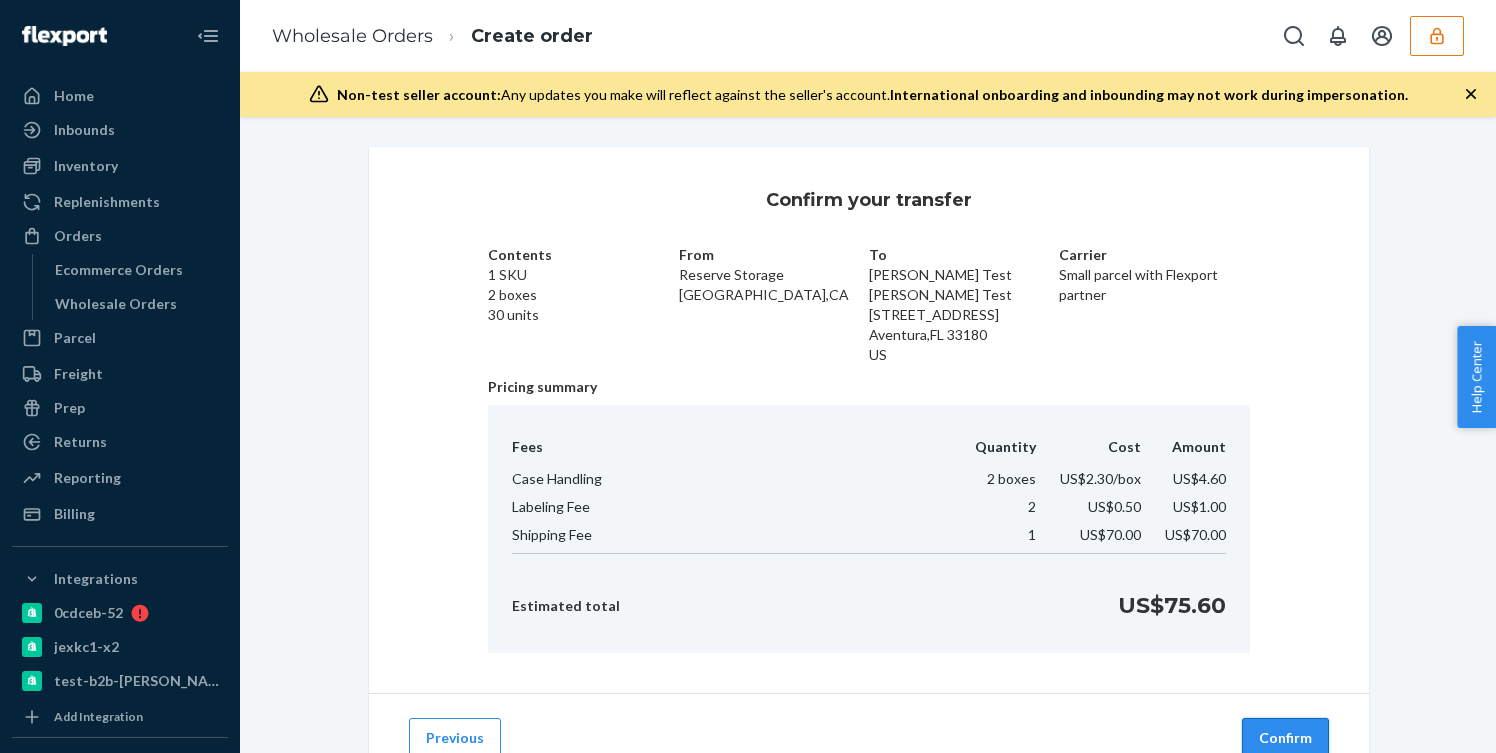 click on "Confirm" at bounding box center (1285, 738) 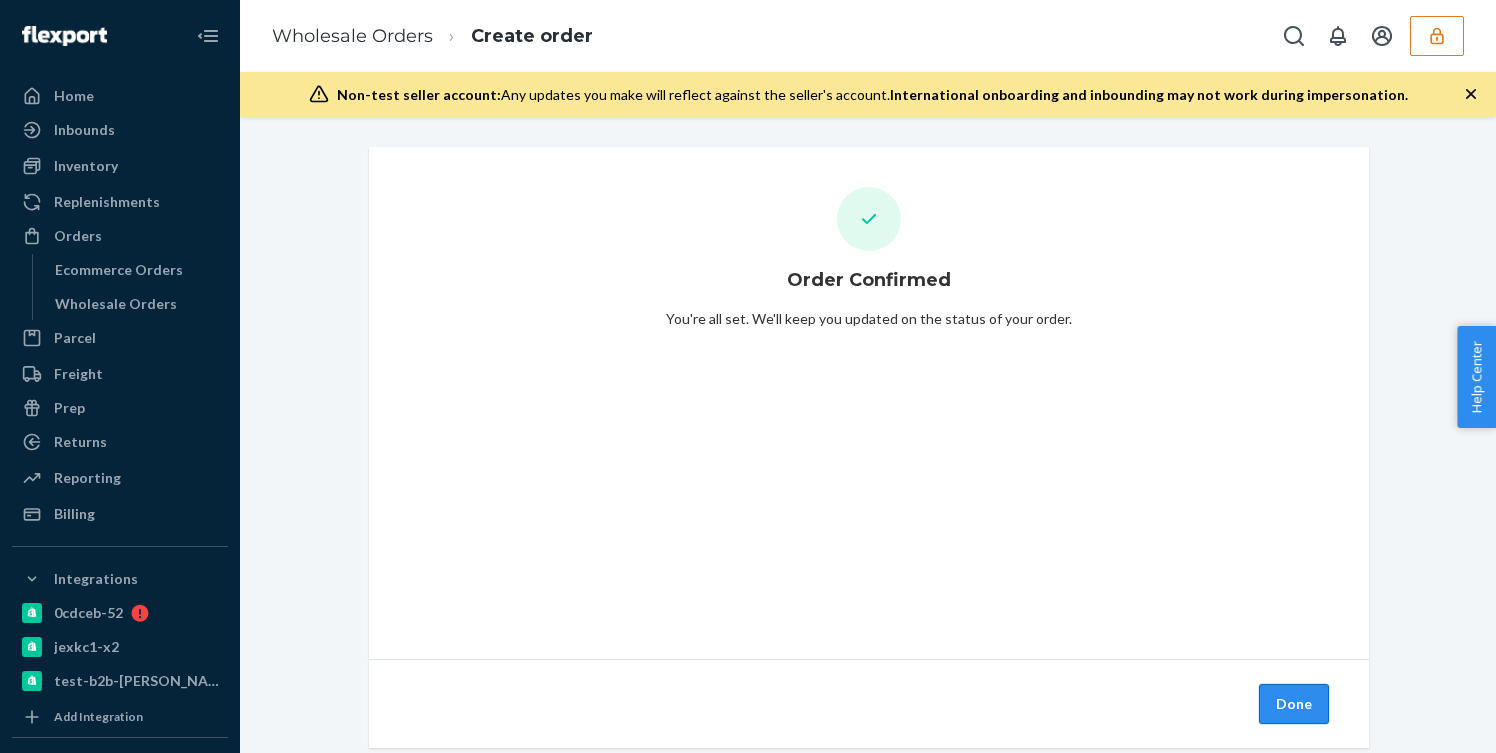 click on "Done" at bounding box center (1294, 704) 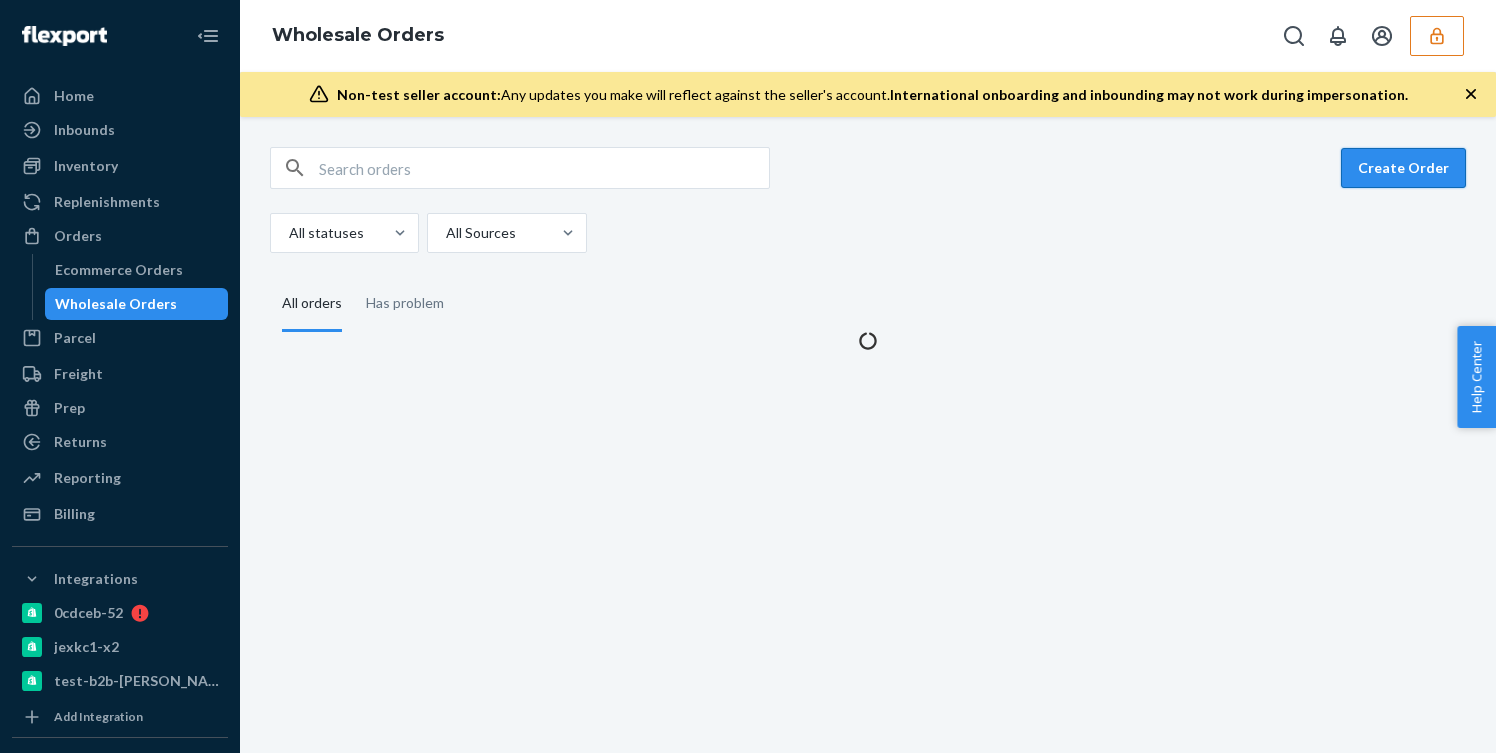 click on "Create Order" at bounding box center [1403, 168] 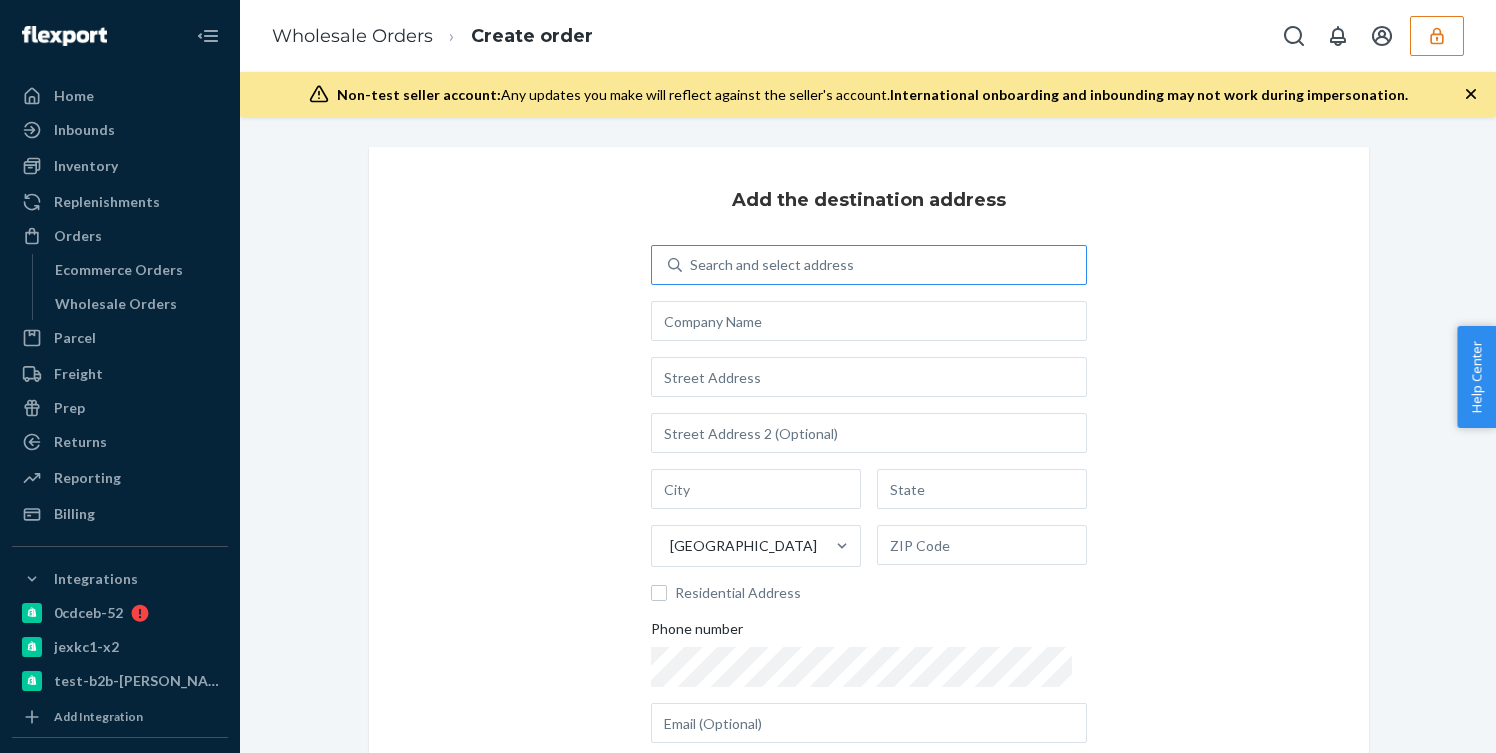 click on "Search and select address" at bounding box center [884, 265] 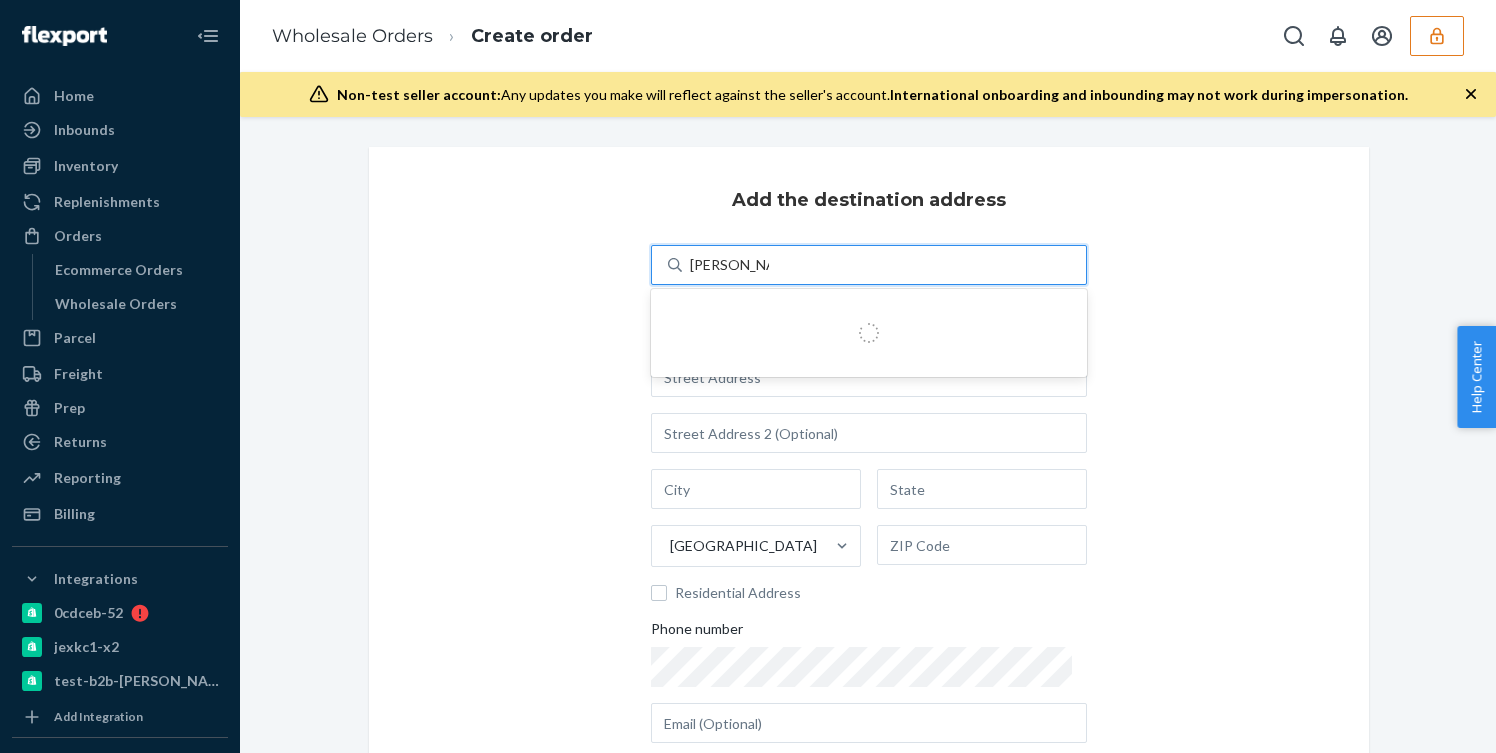 type on "[PERSON_NAME] test" 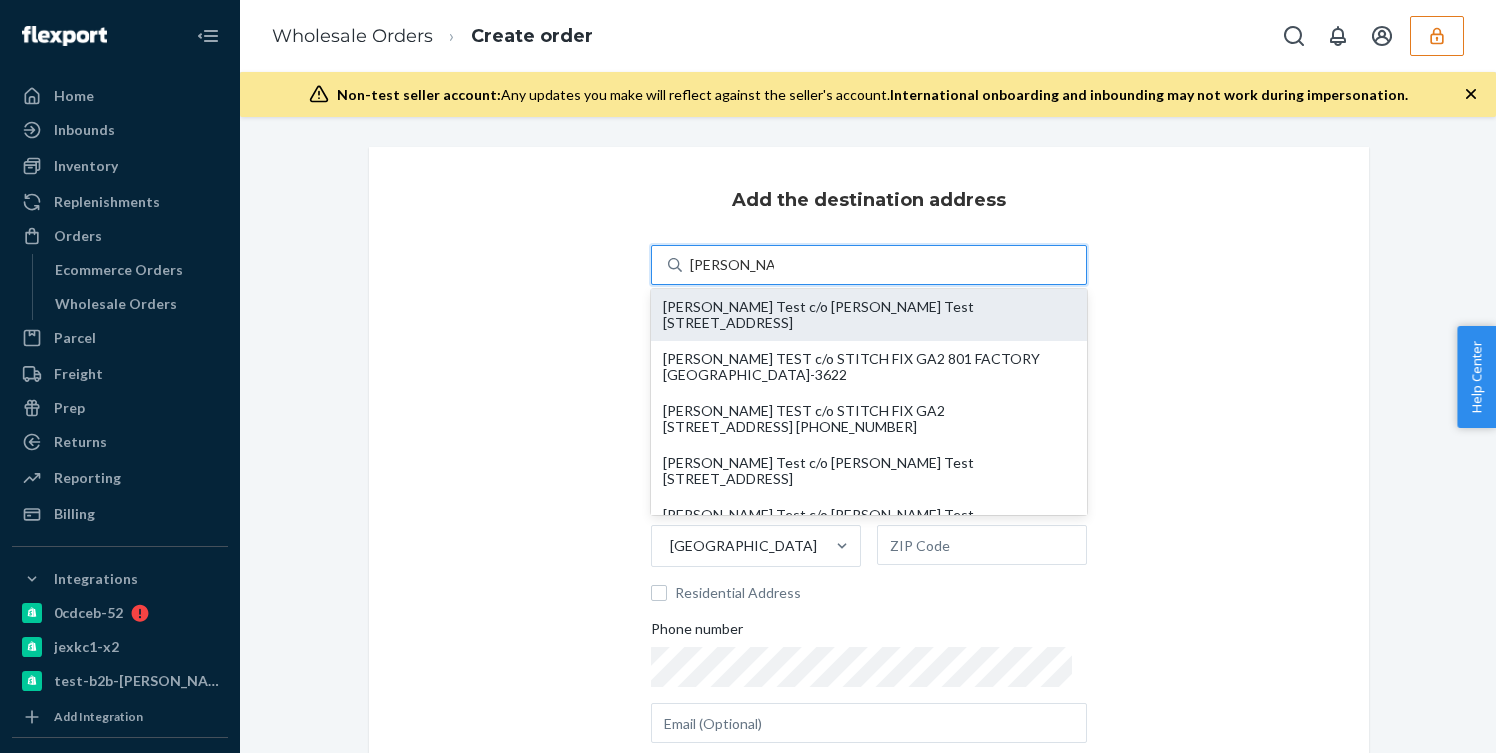click on "[PERSON_NAME] Test
c/o
[PERSON_NAME] Test
[STREET_ADDRESS]" at bounding box center [869, 315] 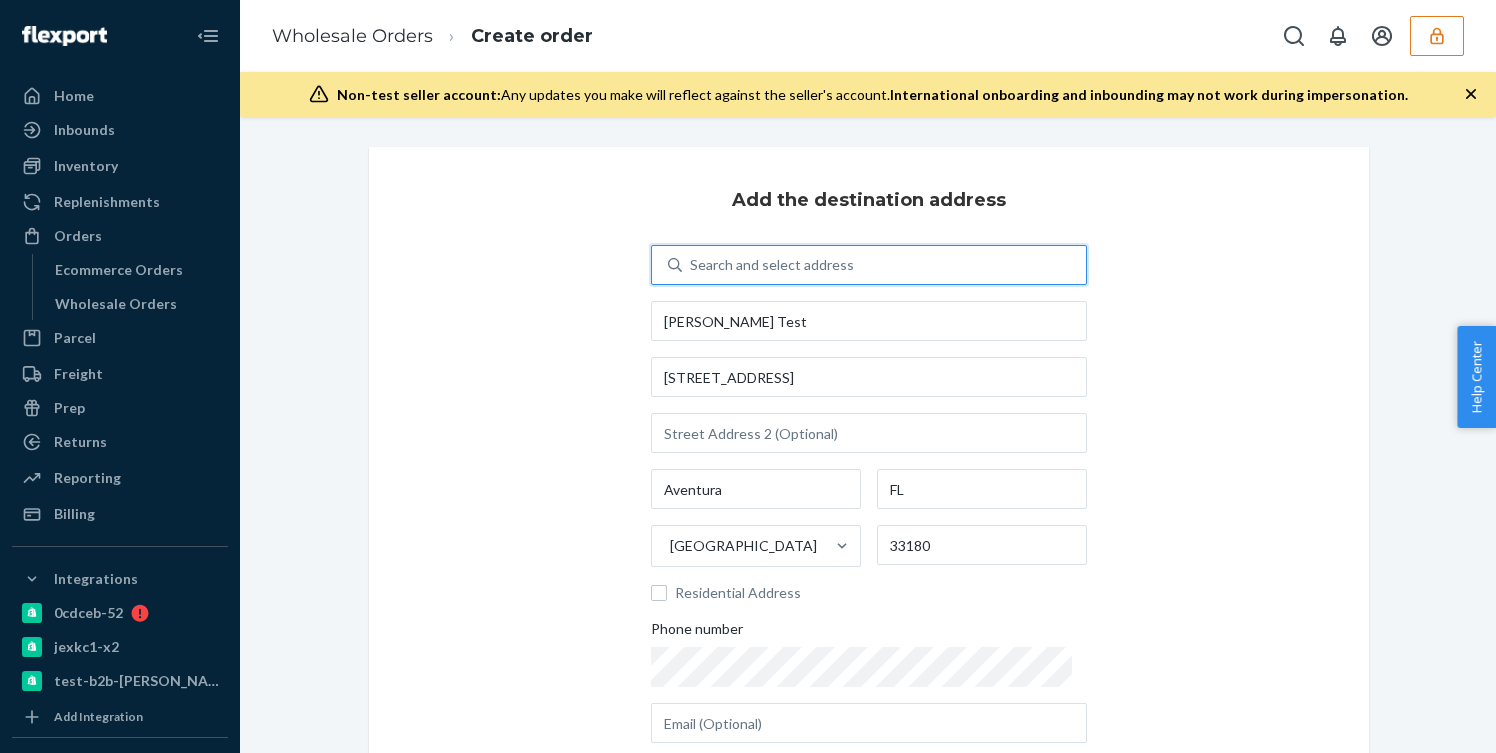 scroll, scrollTop: 204, scrollLeft: 0, axis: vertical 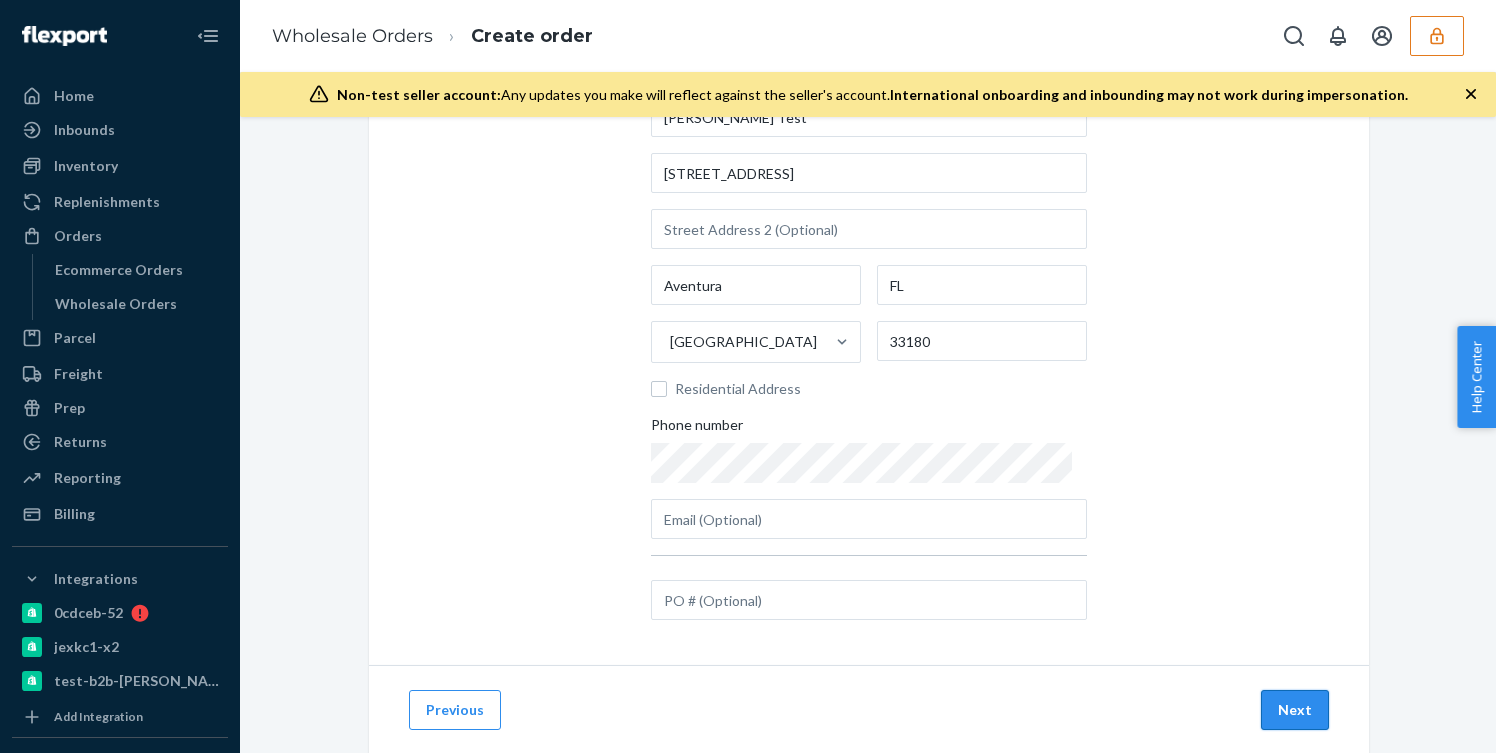 click on "Next" at bounding box center [1295, 710] 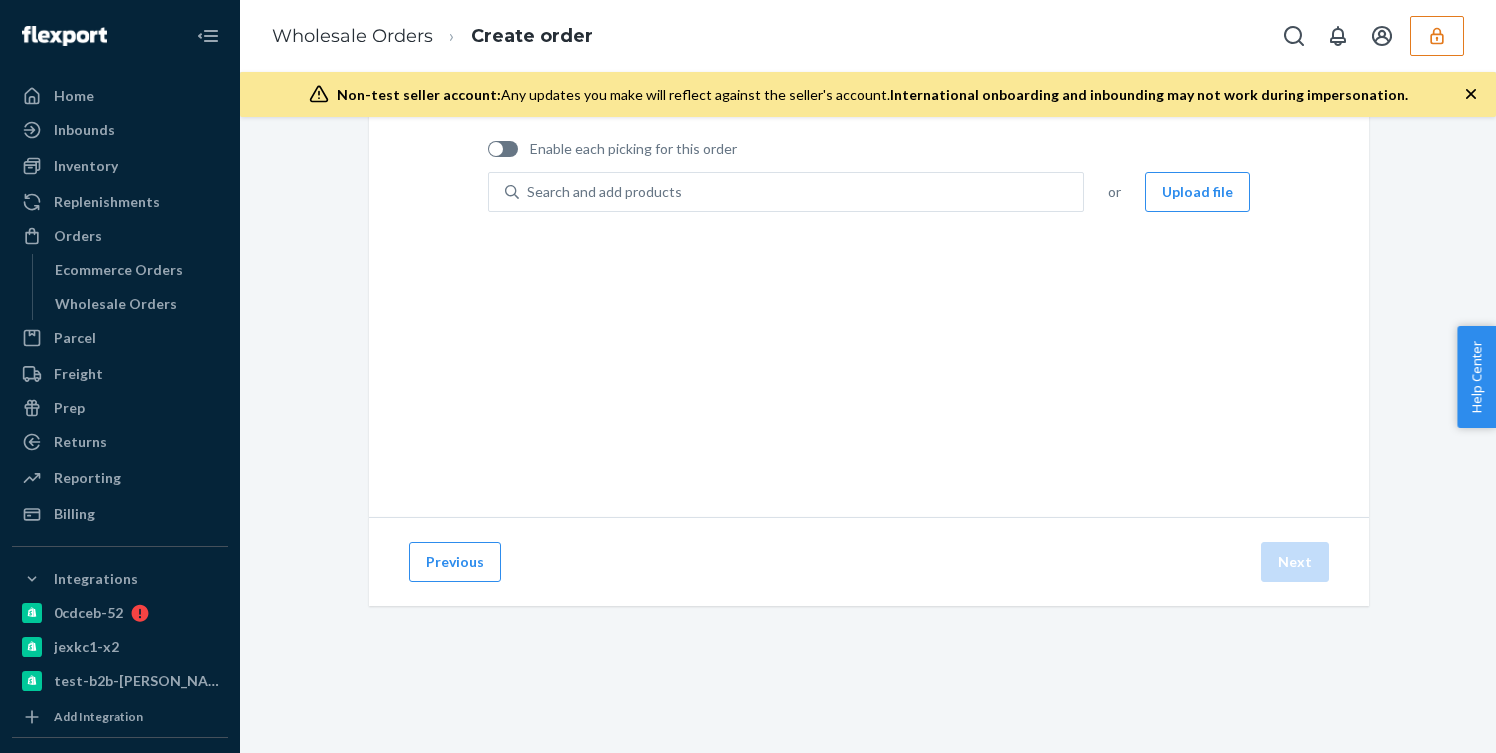 scroll, scrollTop: 141, scrollLeft: 0, axis: vertical 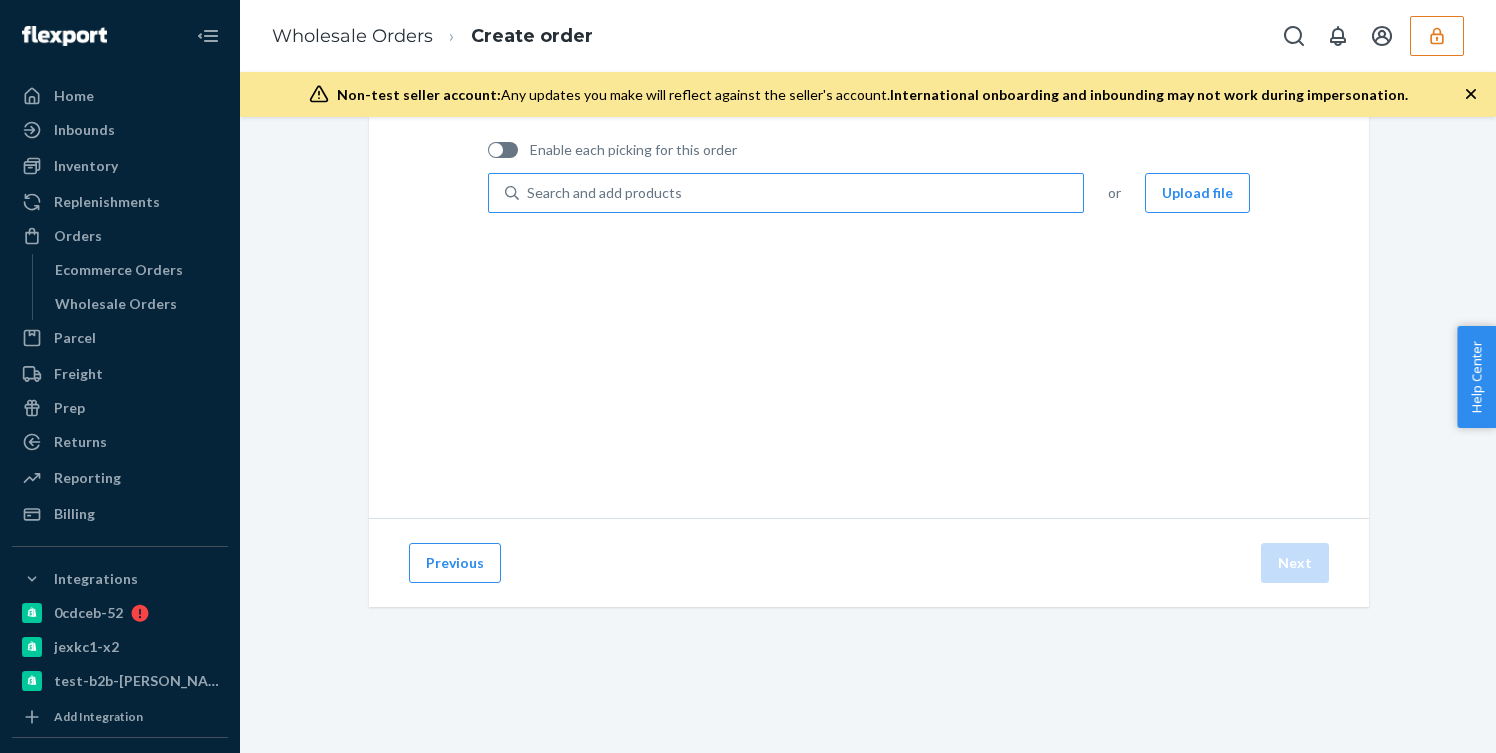 click on "Search and add products" at bounding box center (801, 193) 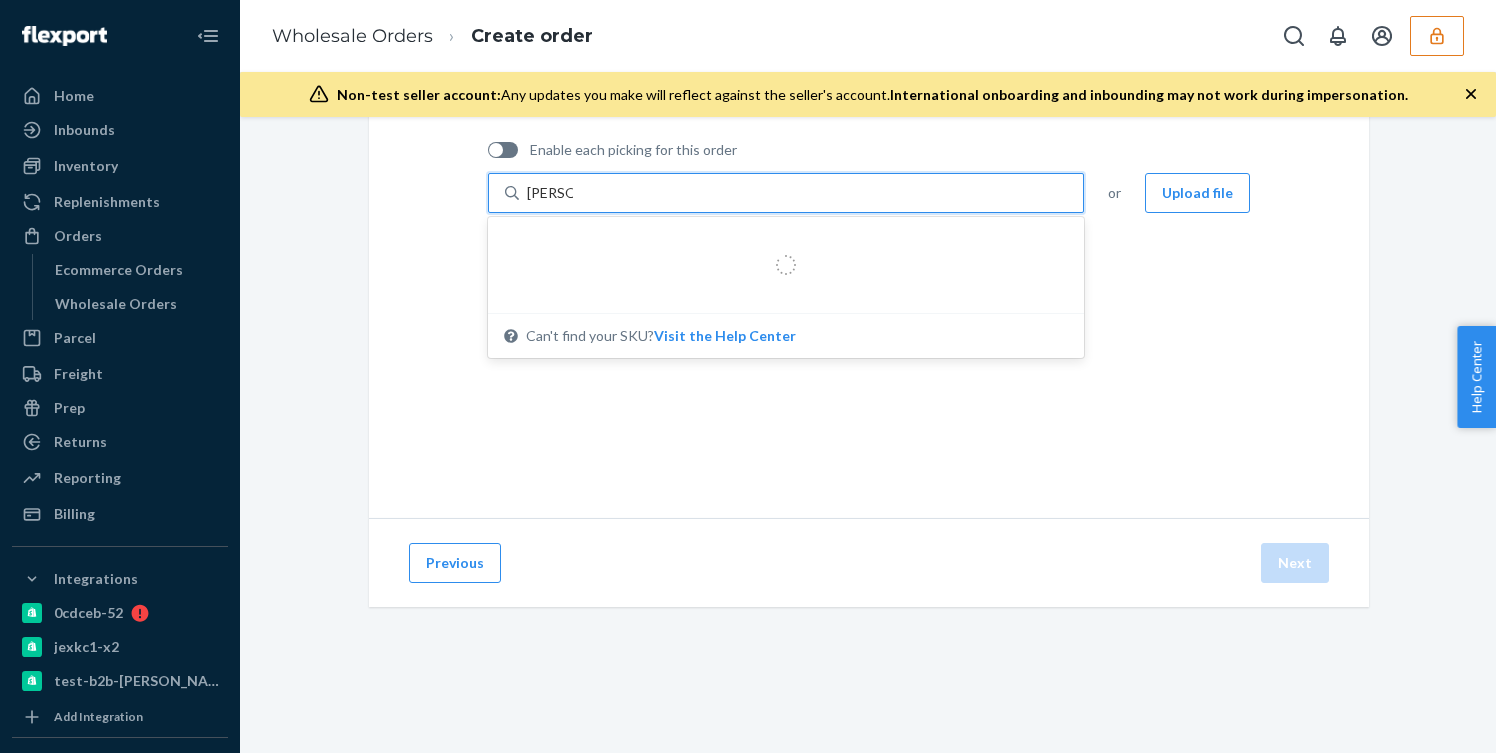 type on "[PERSON_NAME]" 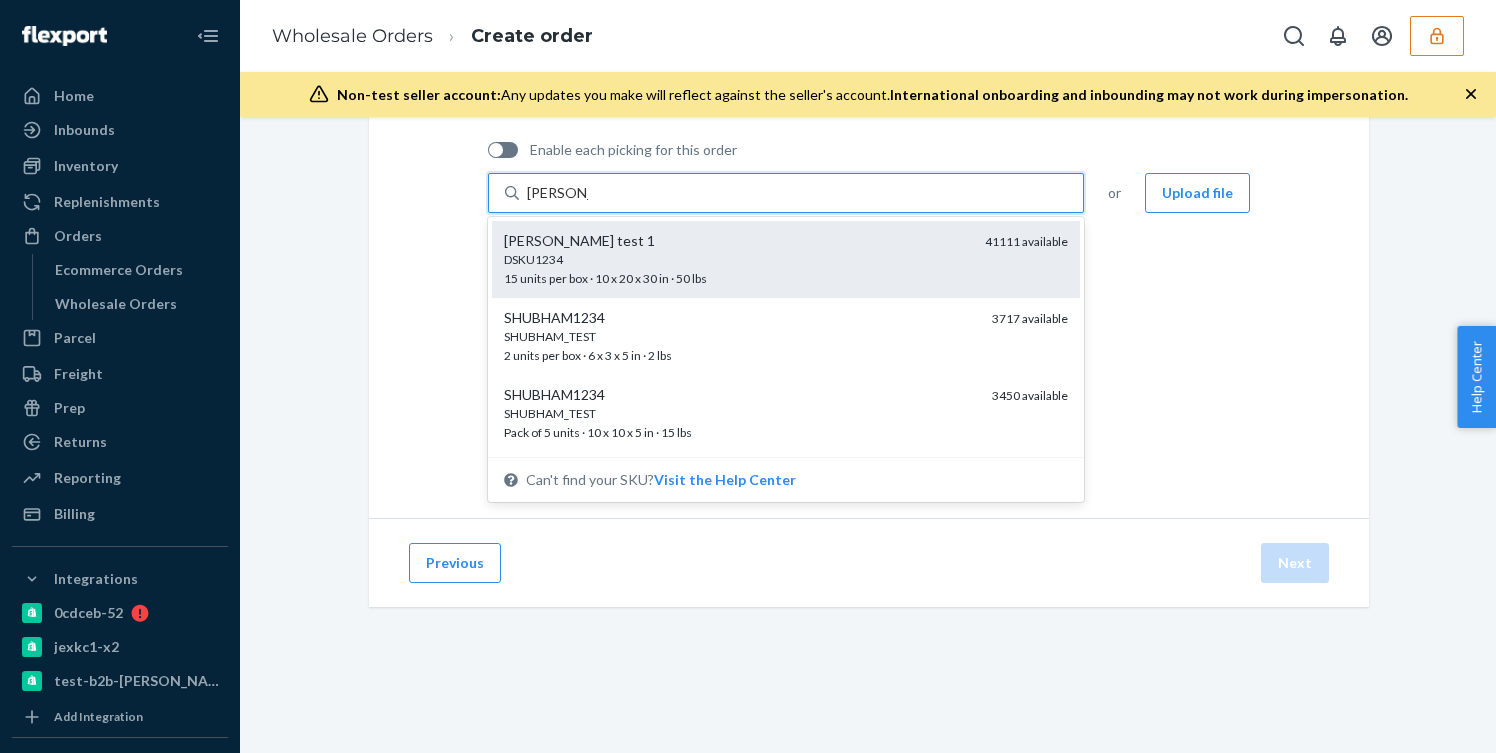 click on "[PERSON_NAME] test 1" at bounding box center (736, 241) 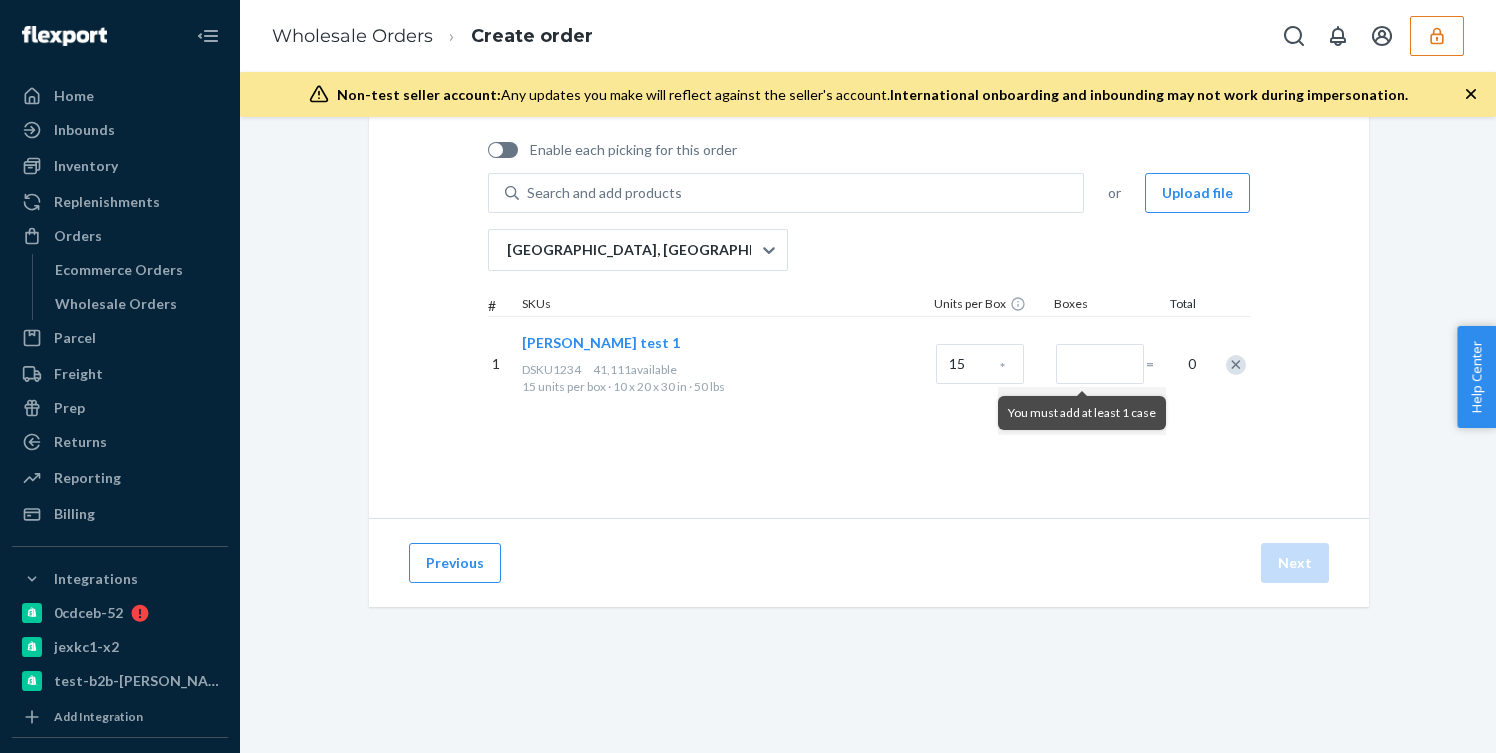 click at bounding box center [1236, 365] 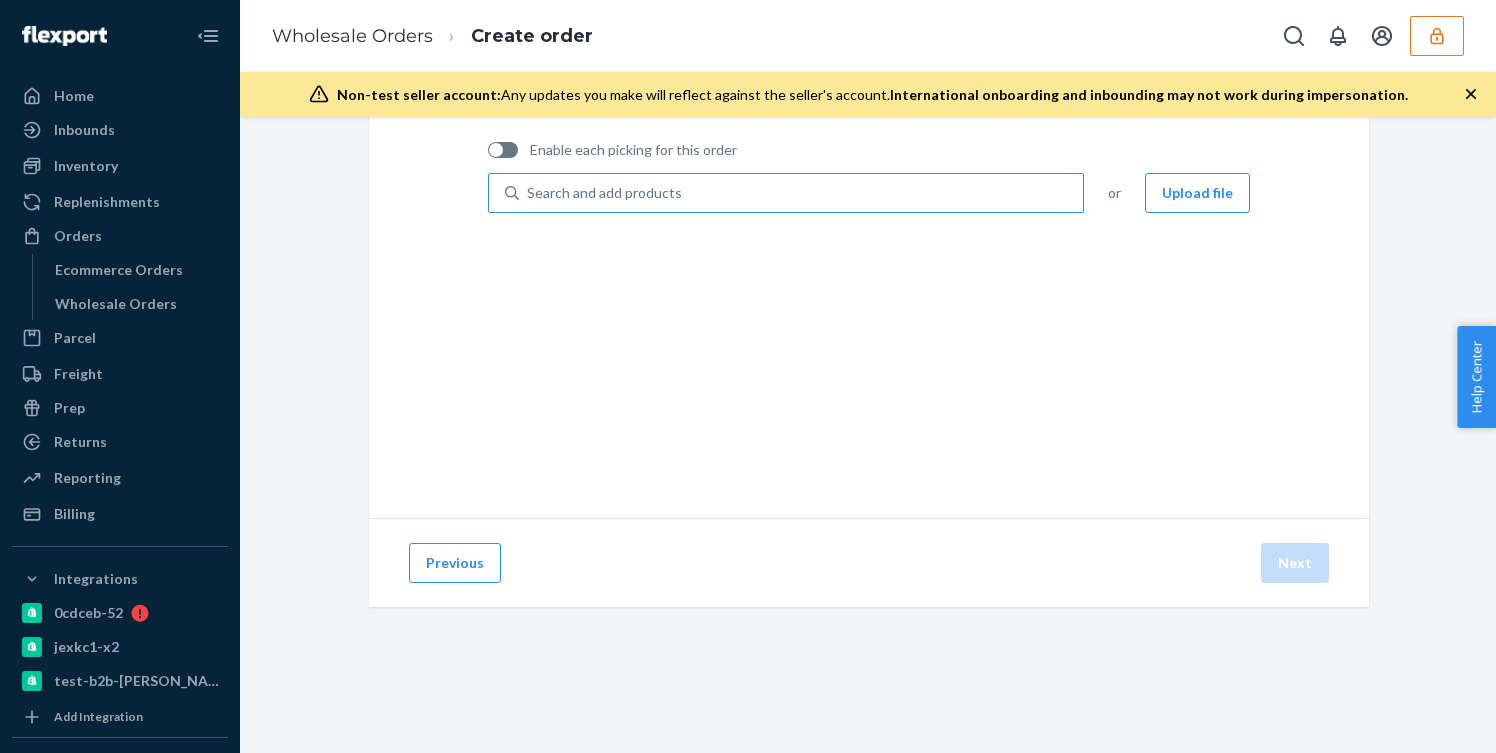 click on "Search and add products" at bounding box center [801, 193] 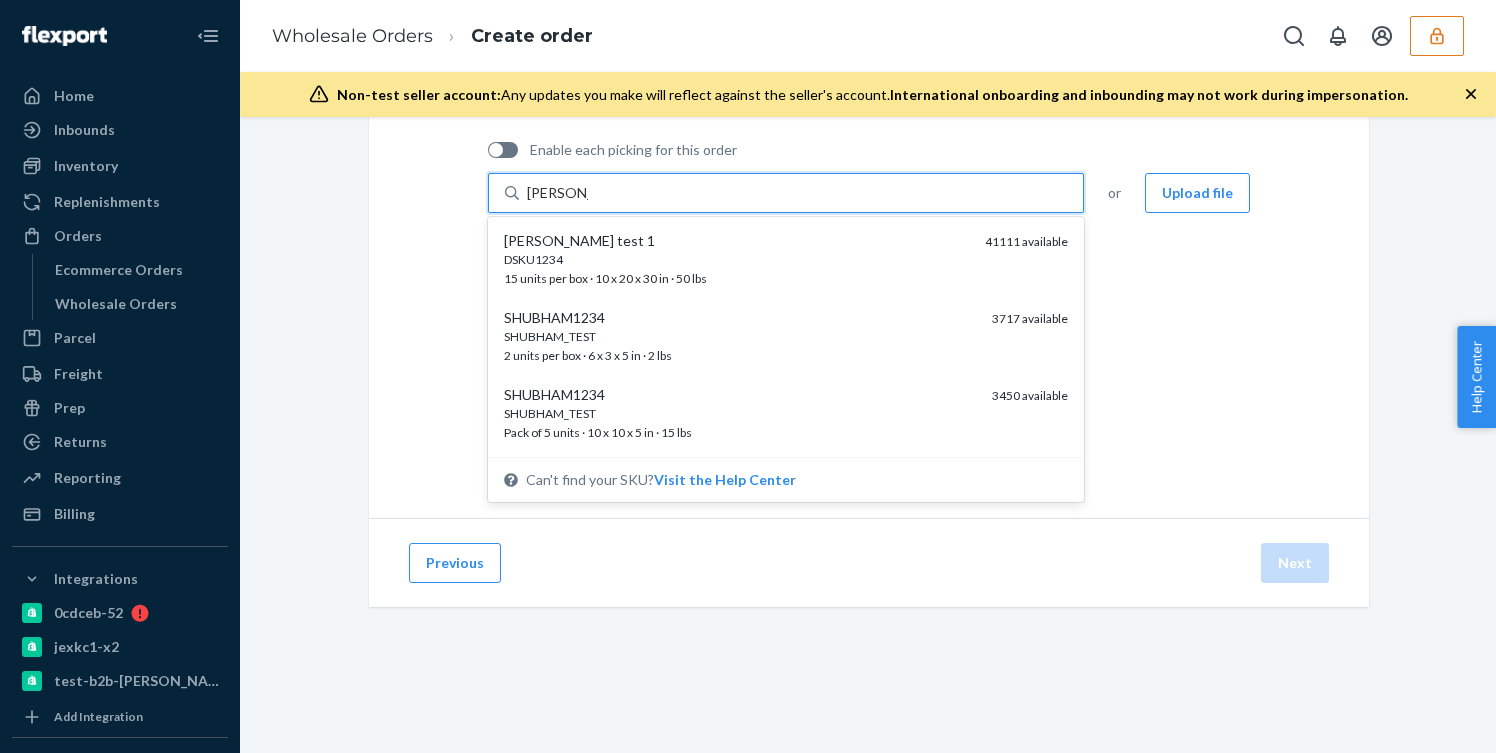 type on "[PERSON_NAME]" 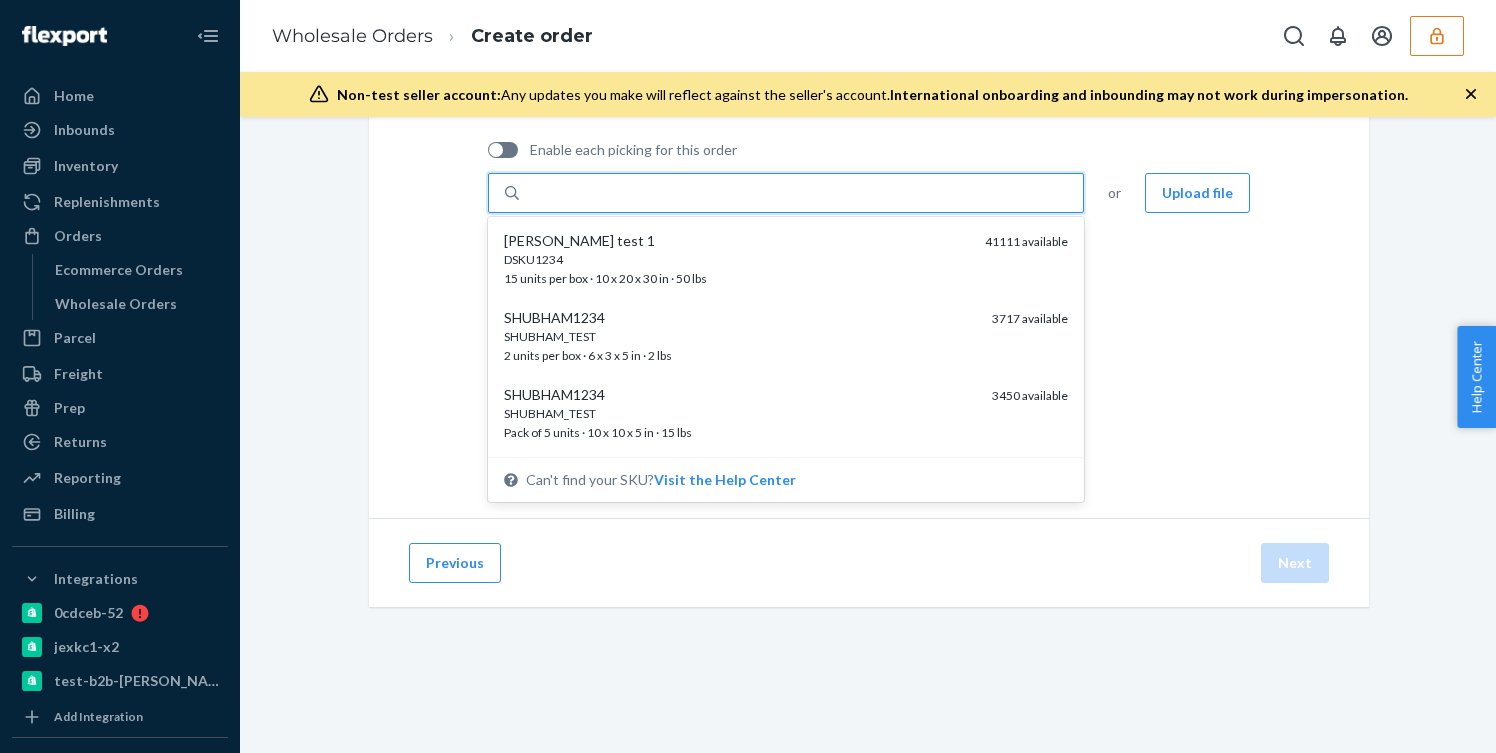 click on "Enable each picking for this order" at bounding box center [890, 150] 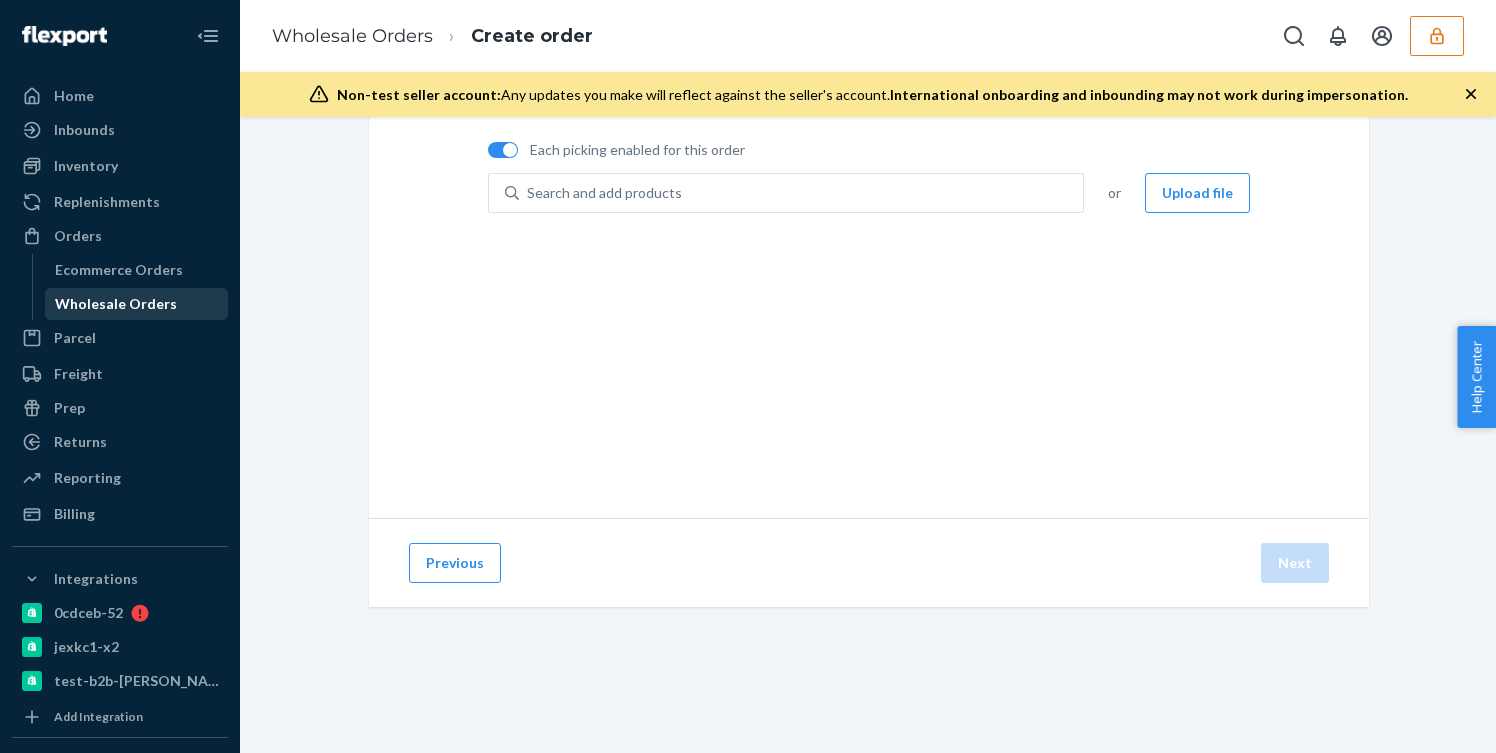 click on "Wholesale Orders" at bounding box center [116, 304] 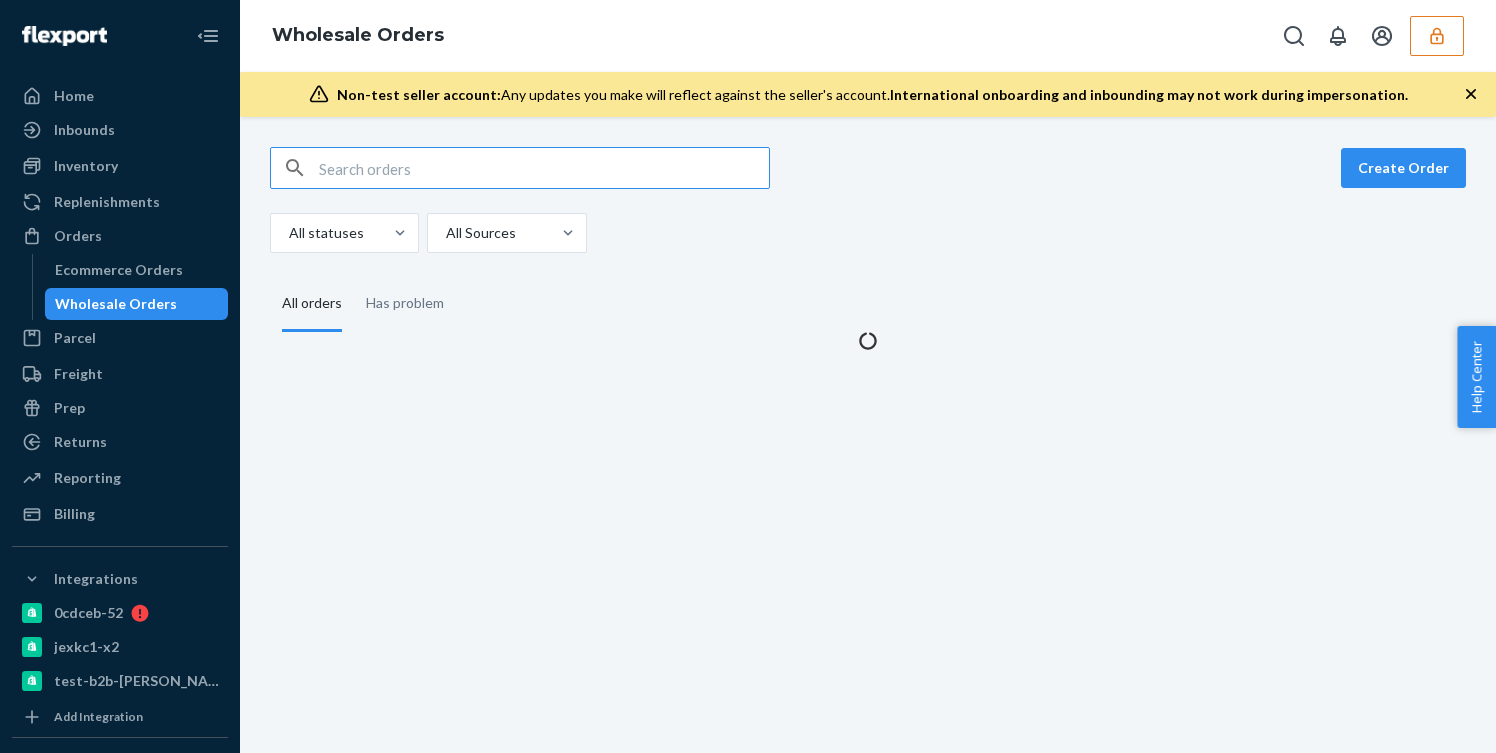 scroll, scrollTop: 0, scrollLeft: 0, axis: both 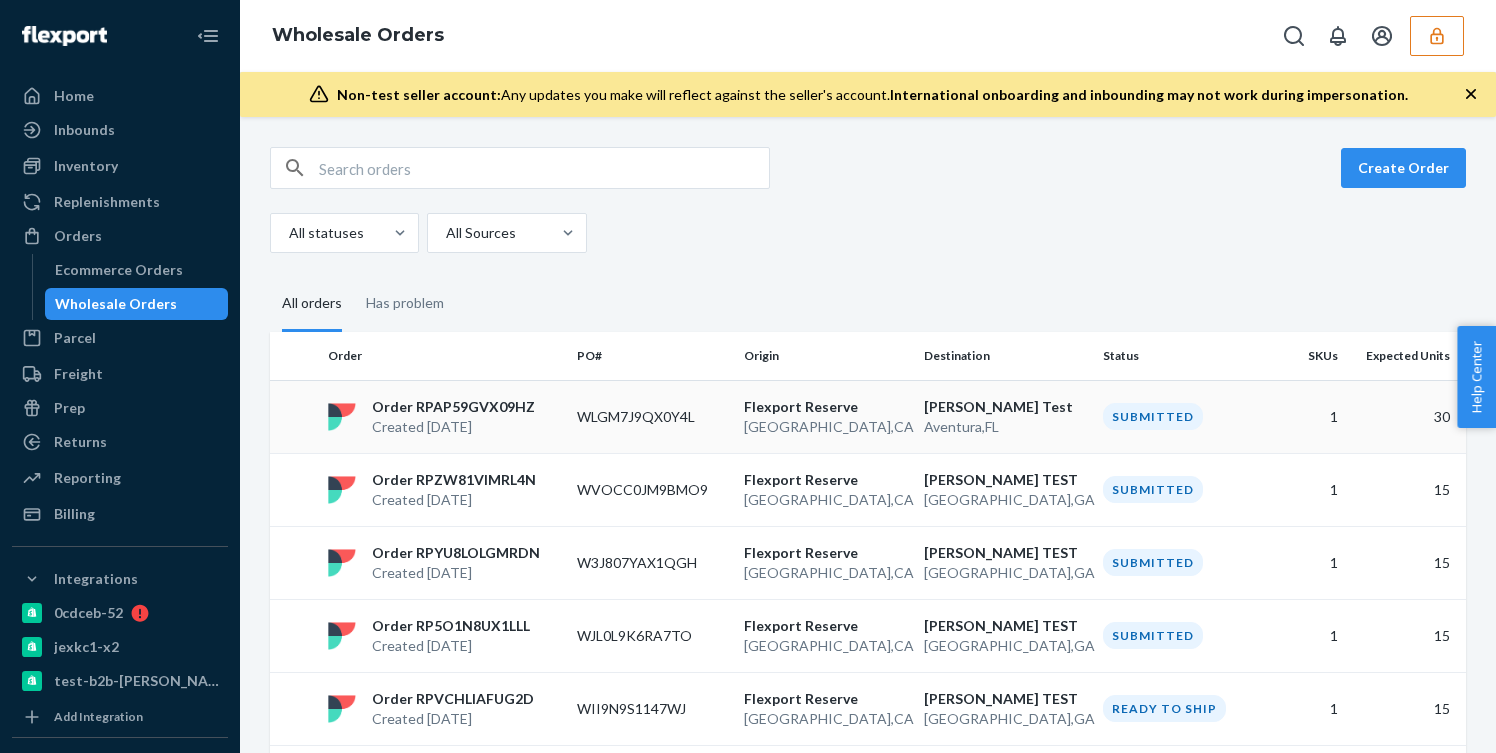 click on "Order RPAP59GVX09HZ" at bounding box center [453, 407] 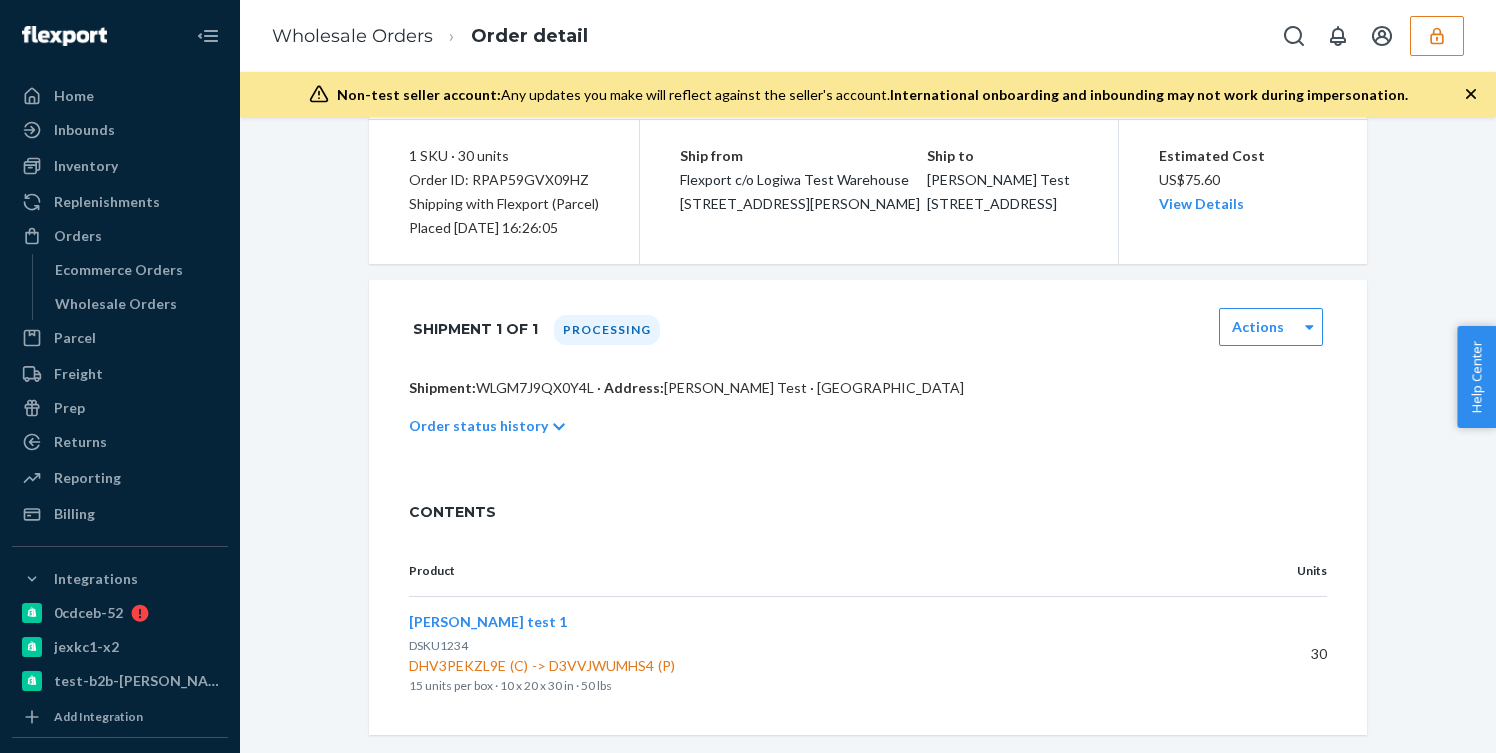 scroll, scrollTop: 230, scrollLeft: 0, axis: vertical 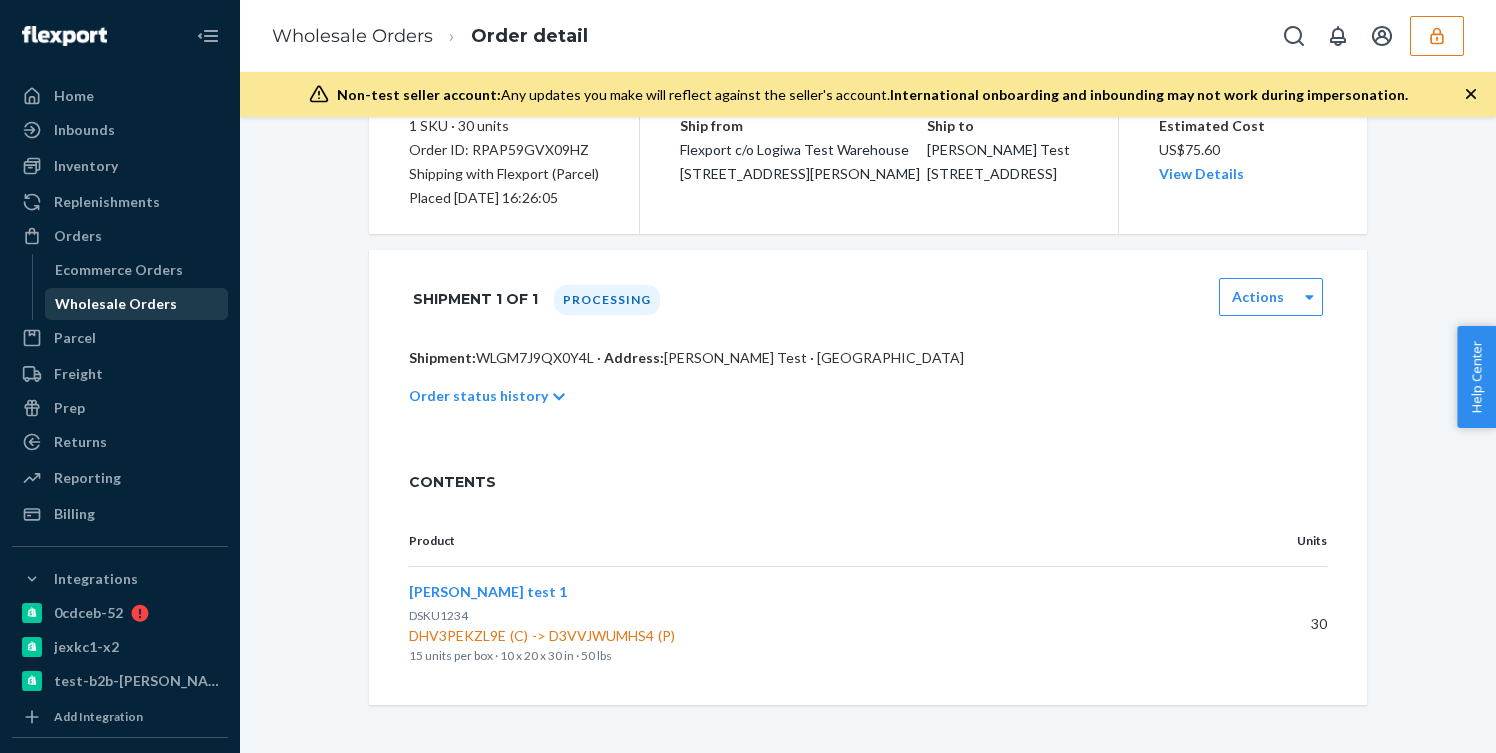click on "Wholesale Orders" at bounding box center [137, 304] 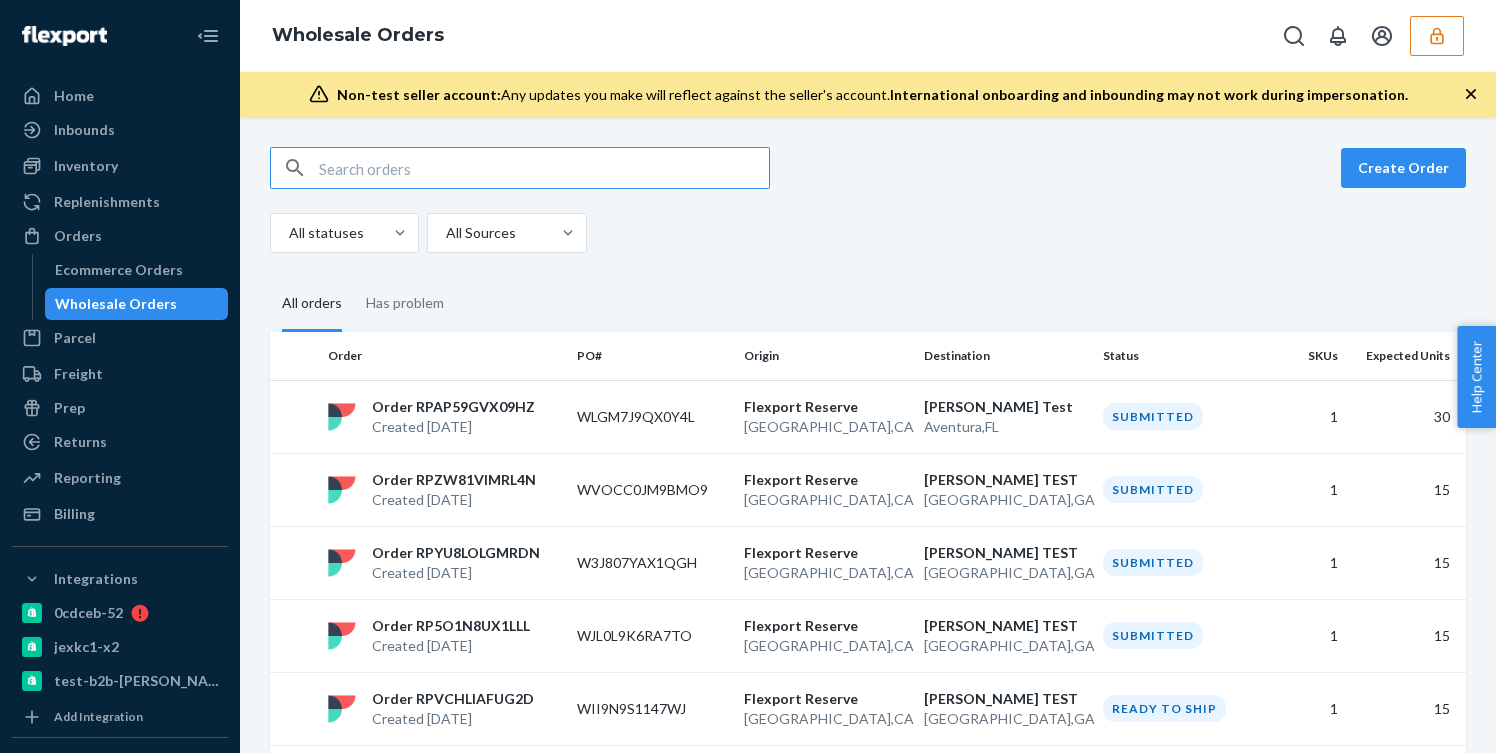 click on "Create Order All statuses All Sources All orders Has problem Order PO# Origin Destination Status SKUs Expected Units Order RPAP59GVX09HZ Created [DATE] WLGM7J9QX0Y4L Flexport Reserve [GEOGRAPHIC_DATA] ,  [GEOGRAPHIC_DATA] [PERSON_NAME] Test Aventura ,  [GEOGRAPHIC_DATA] Submitted 1 30 Order RPZW81VIMRL4N Created [DATE] WVOCC0JM9BMO9 [GEOGRAPHIC_DATA] [GEOGRAPHIC_DATA] ,  [GEOGRAPHIC_DATA] [PERSON_NAME] TEST [GEOGRAPHIC_DATA] ,  [GEOGRAPHIC_DATA] Submitted 1 15 Order RPYU8LOLGMRDN Created [DATE] W3J807YAX1QGH Flexport Reserve [GEOGRAPHIC_DATA] ,  [GEOGRAPHIC_DATA] [PERSON_NAME] TEST [GEOGRAPHIC_DATA] ,  [GEOGRAPHIC_DATA] Submitted 1 15 Order RP5O1N8UX1LLL Created [DATE] WJL0L9K6RA7TO [GEOGRAPHIC_DATA] [GEOGRAPHIC_DATA] ,  [GEOGRAPHIC_DATA] [PERSON_NAME] TEST [GEOGRAPHIC_DATA] ,  [GEOGRAPHIC_DATA] Submitted 1 15 Order RPVCHLIAFUG2D Created [DATE] WII9N9S1147WJ Flexport Reserve [GEOGRAPHIC_DATA] ,  [GEOGRAPHIC_DATA] [PERSON_NAME] TEST [GEOGRAPHIC_DATA] ,  [GEOGRAPHIC_DATA] Ready to ship 1 15 Order RPK6YOWKCR4ZX Created [DATE] WT2TSCVNO2UG3 [GEOGRAPHIC_DATA] [GEOGRAPHIC_DATA] ,  [GEOGRAPHIC_DATA] [PERSON_NAME] TEST [GEOGRAPHIC_DATA] ,  [GEOGRAPHIC_DATA] Submitted 1 15 Order RPTVL78ZQD4M1 Created [DATE] W4BMTP7G5NBNV ,  [GEOGRAPHIC_DATA] ," at bounding box center (868, 435) 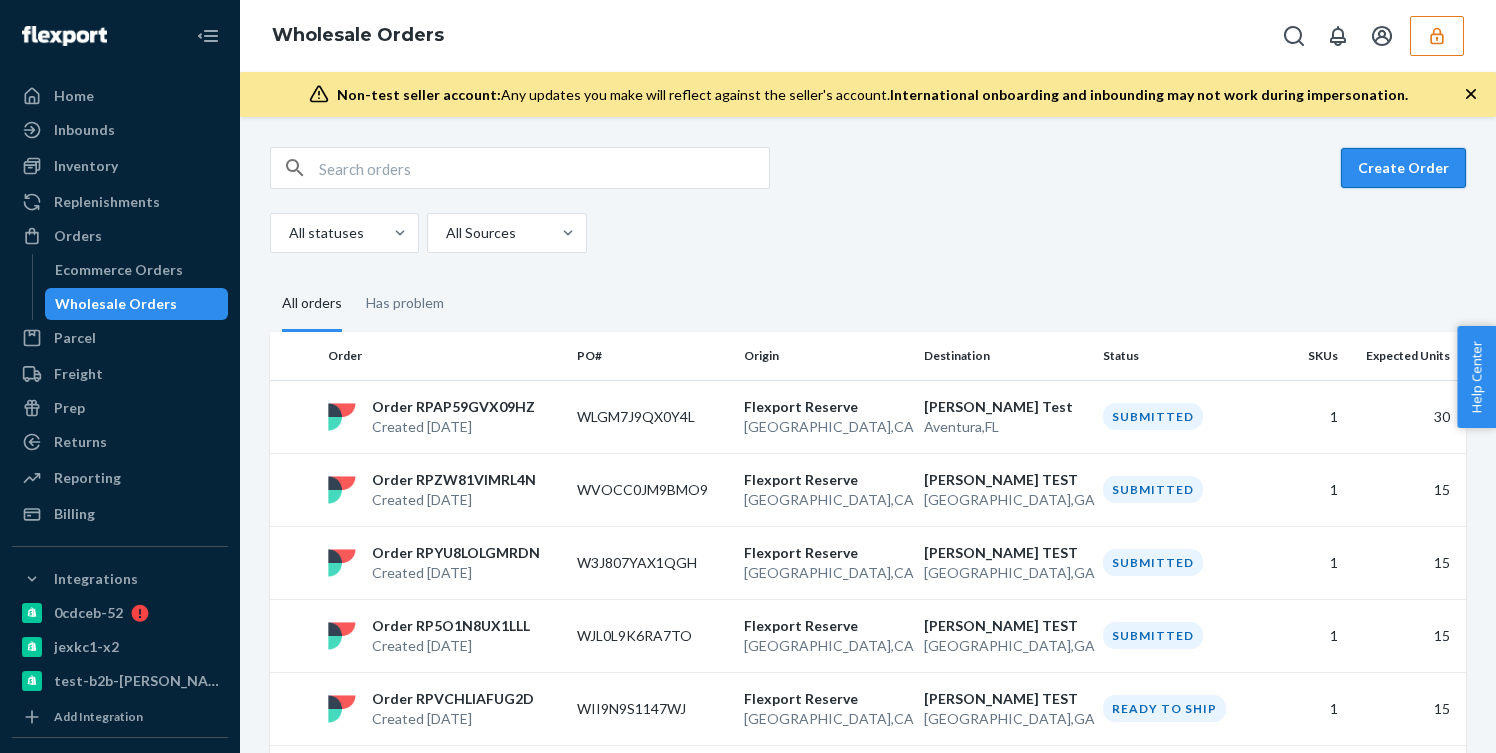 click on "Create Order" at bounding box center (1403, 168) 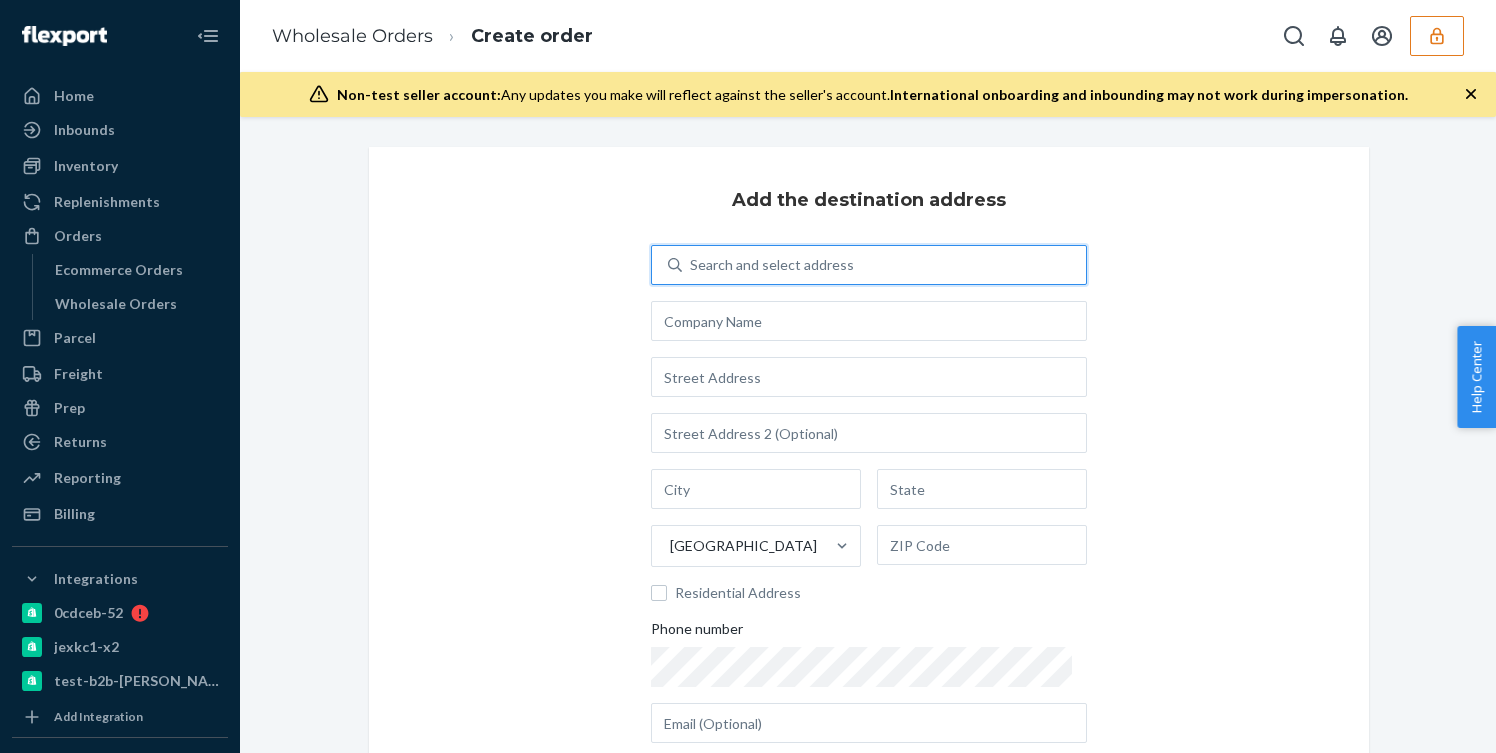 click on "Search and select address" at bounding box center (884, 265) 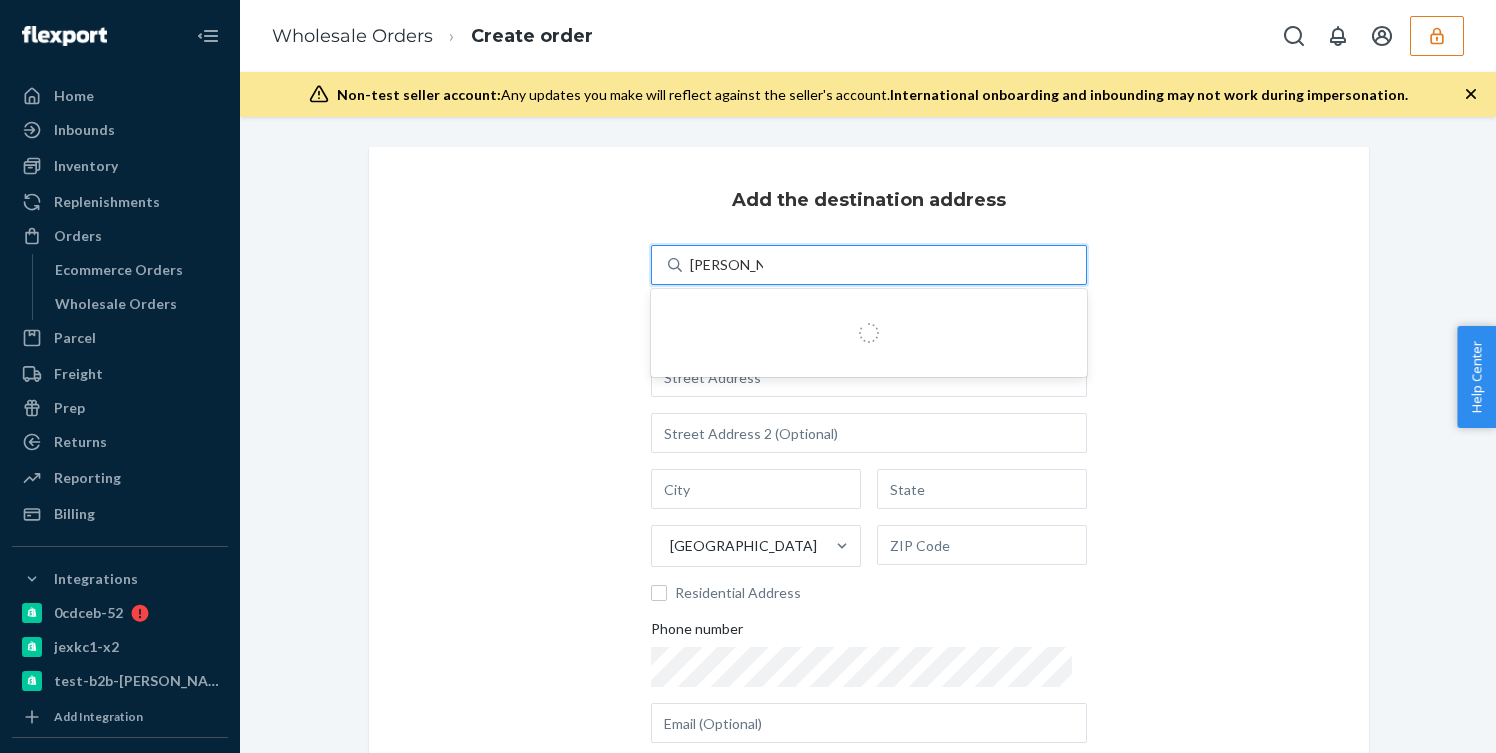 type on "[PERSON_NAME] test" 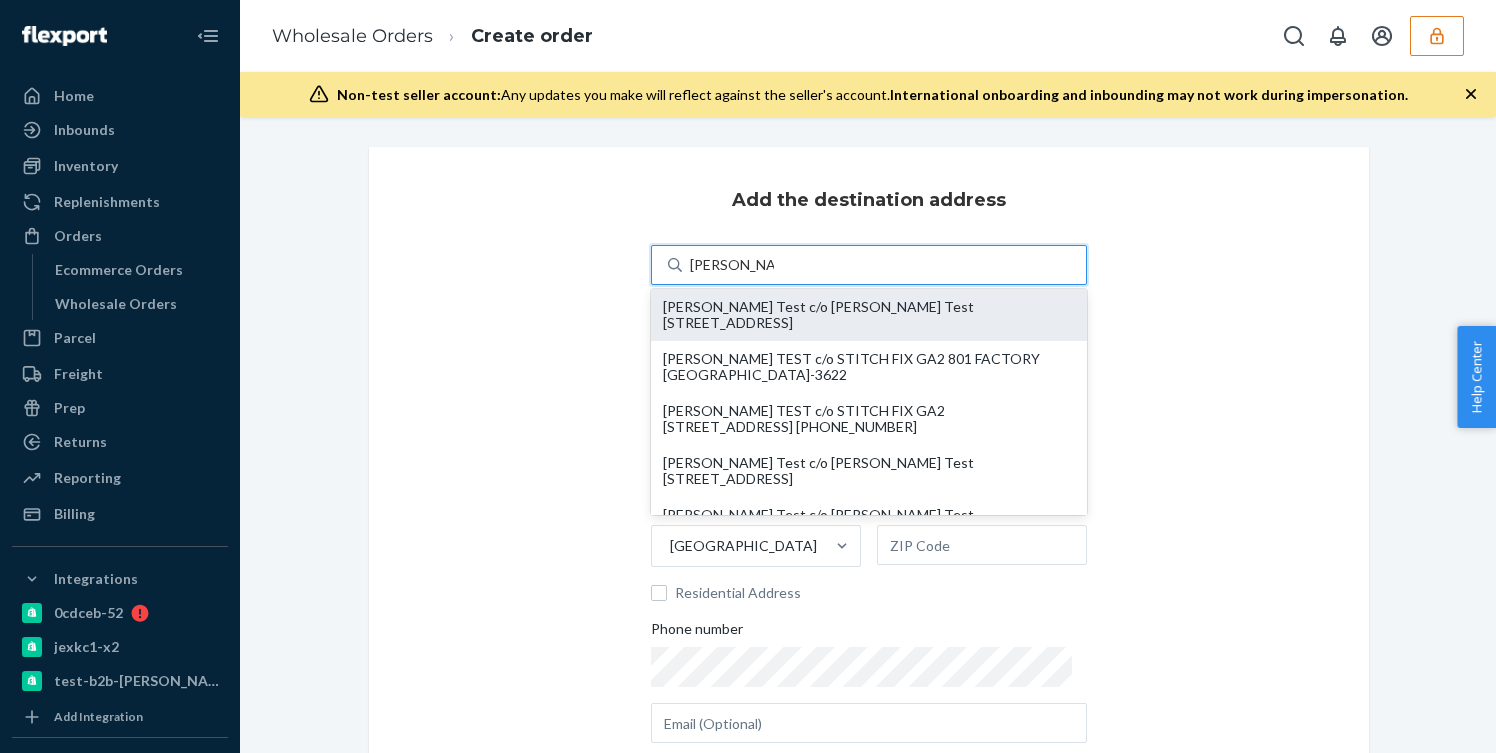 click on "[PERSON_NAME] Test
c/o
[PERSON_NAME] Test
[STREET_ADDRESS]" at bounding box center [869, 315] 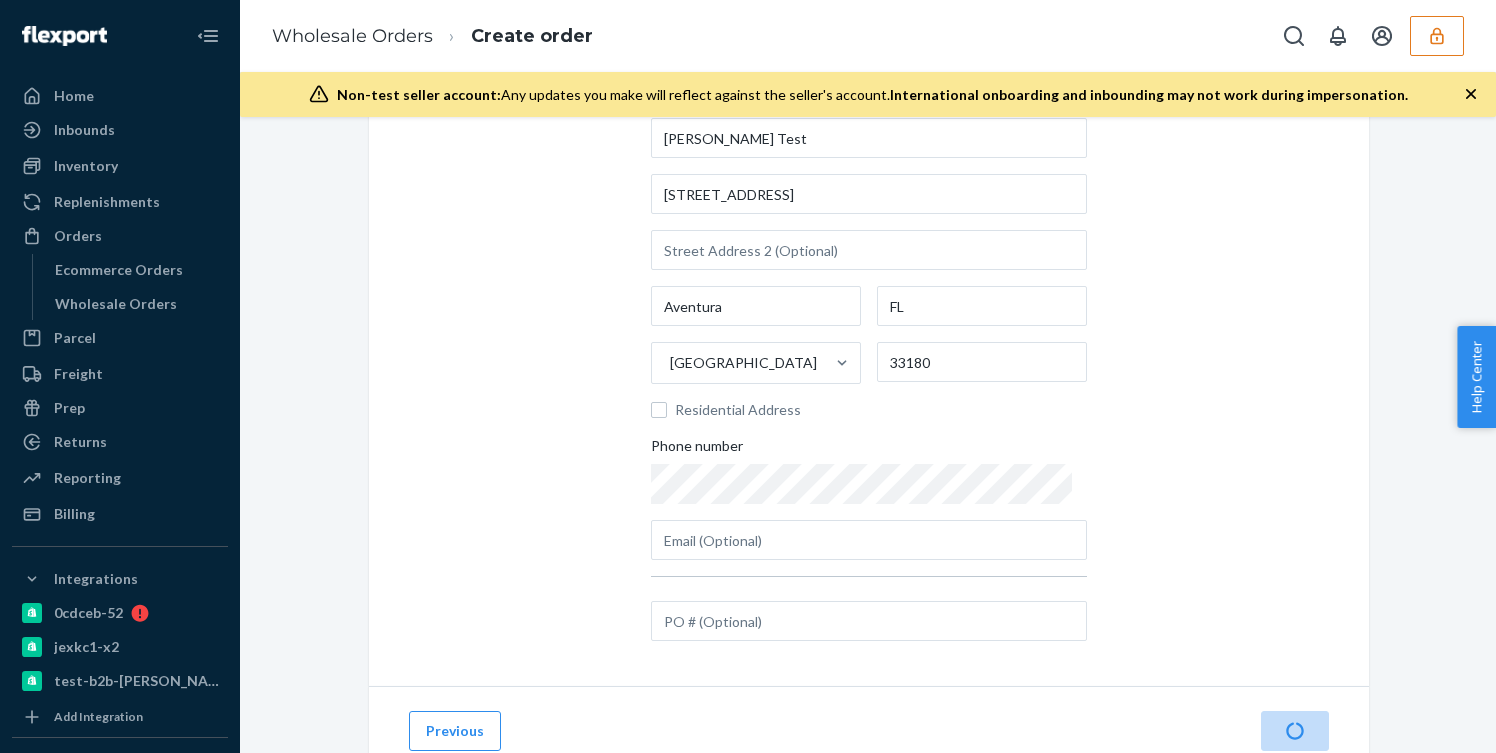 scroll, scrollTop: 204, scrollLeft: 0, axis: vertical 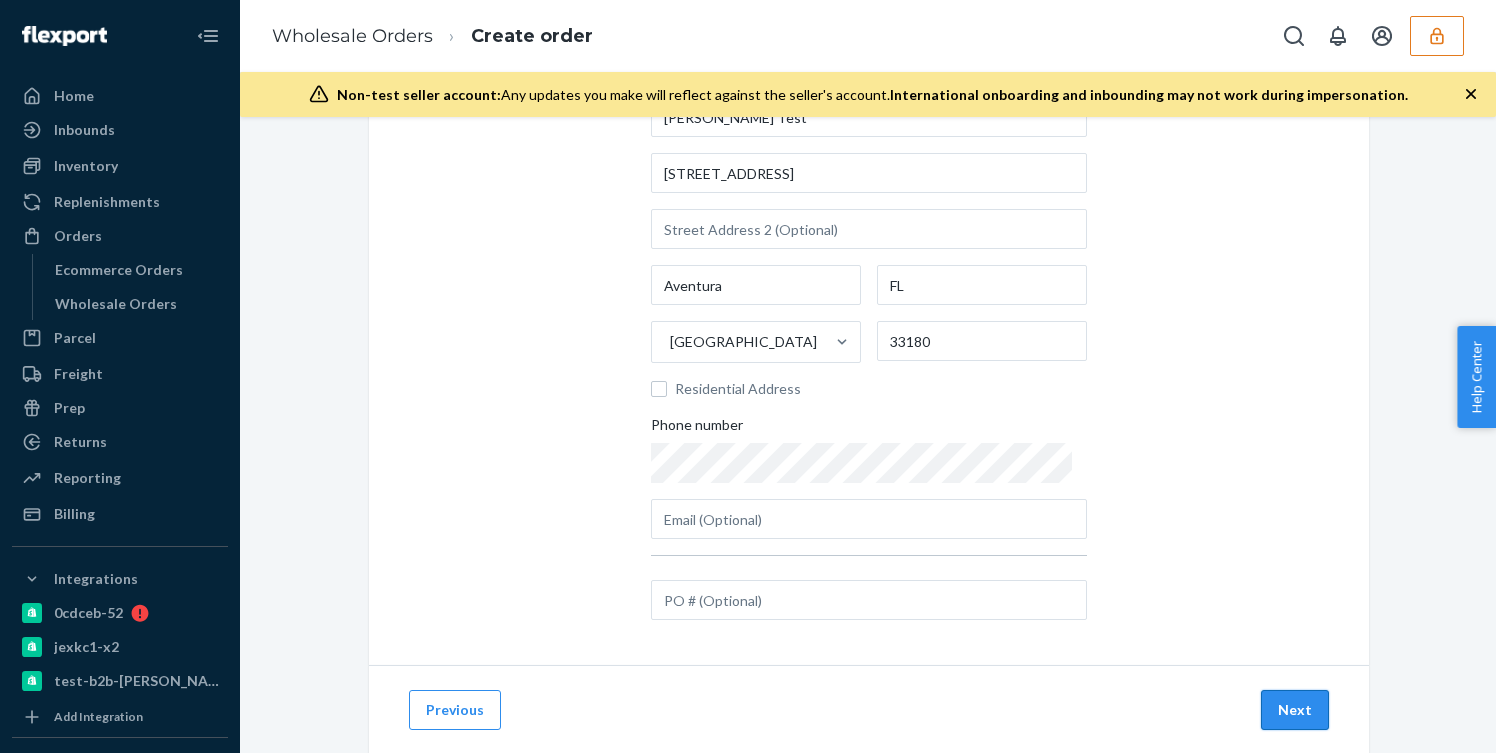 click on "Next" at bounding box center (1295, 710) 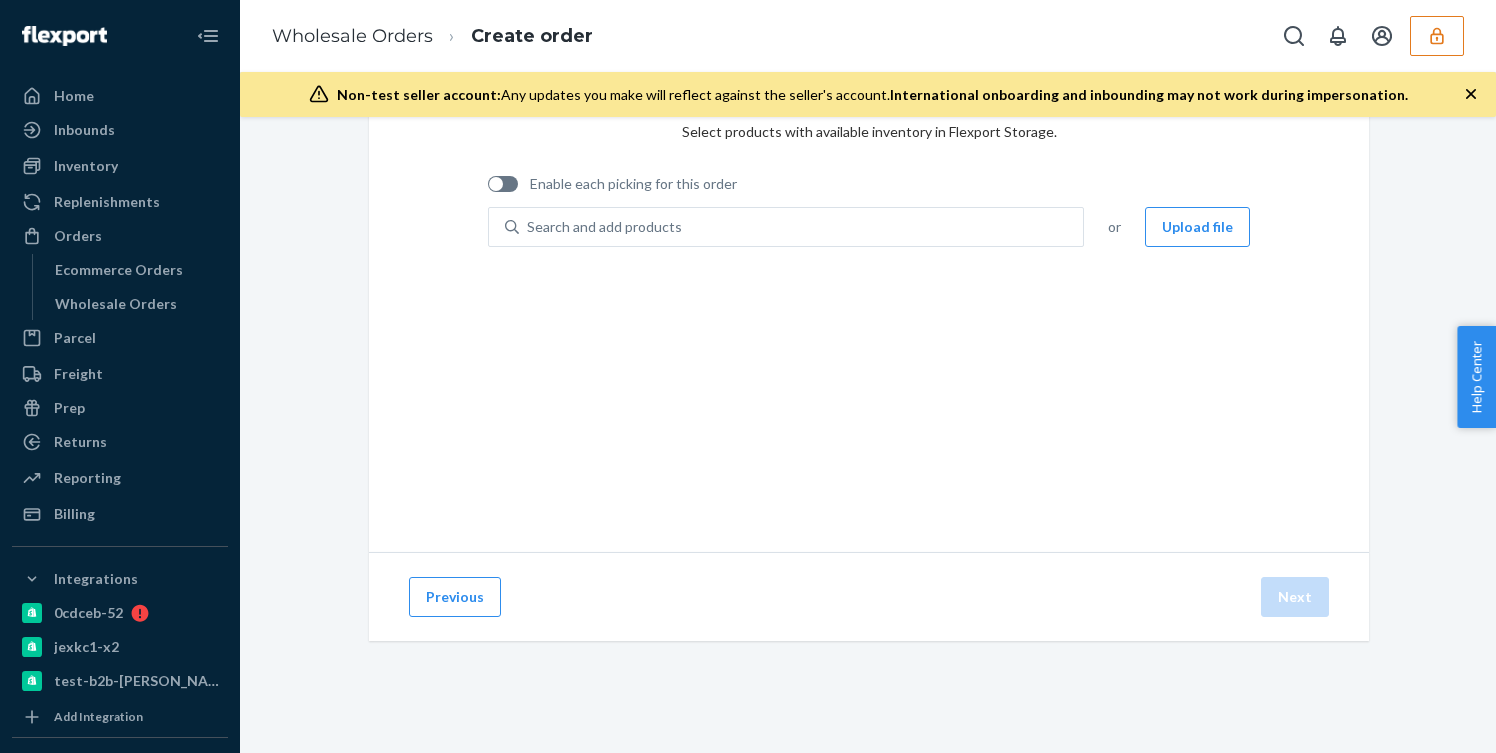 scroll, scrollTop: 91, scrollLeft: 0, axis: vertical 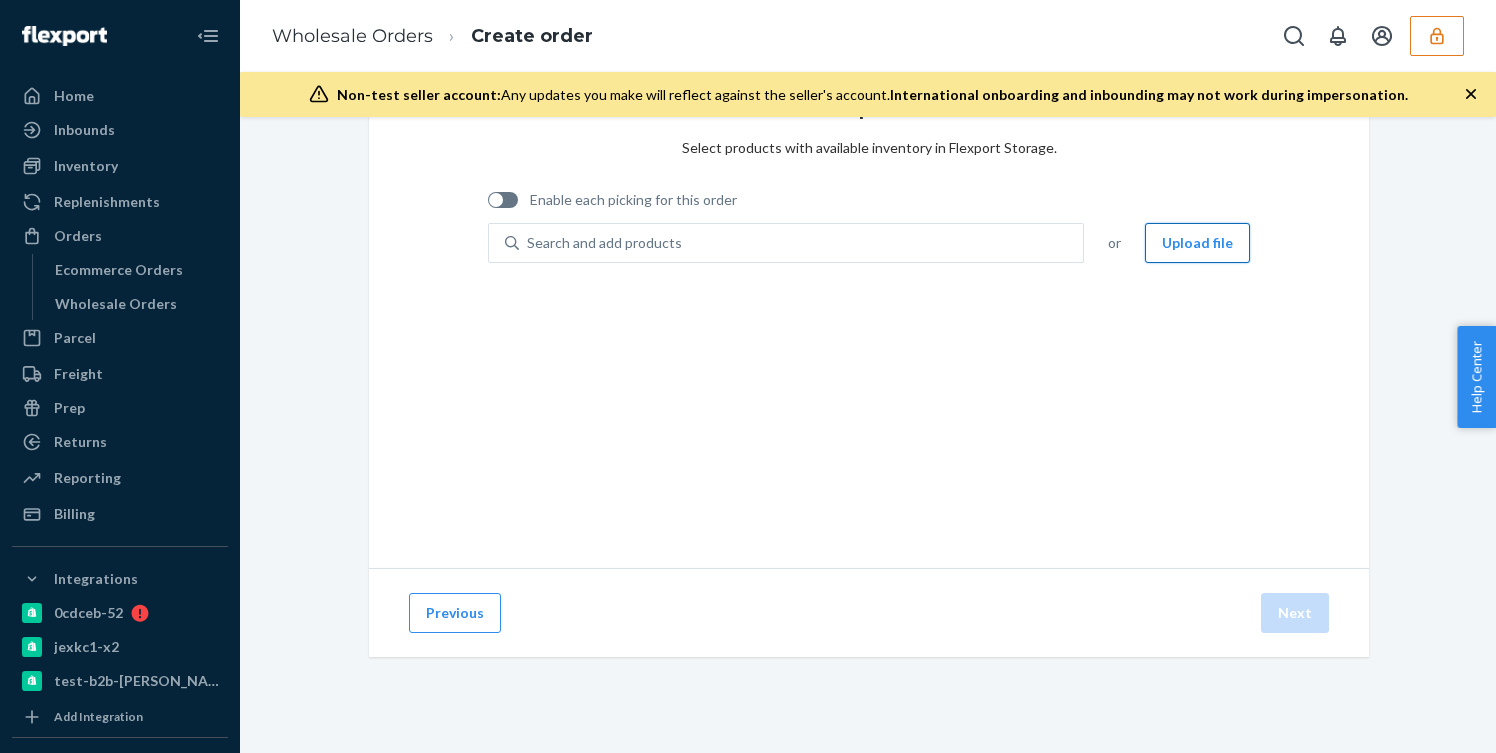 click on "Upload file" at bounding box center (1197, 243) 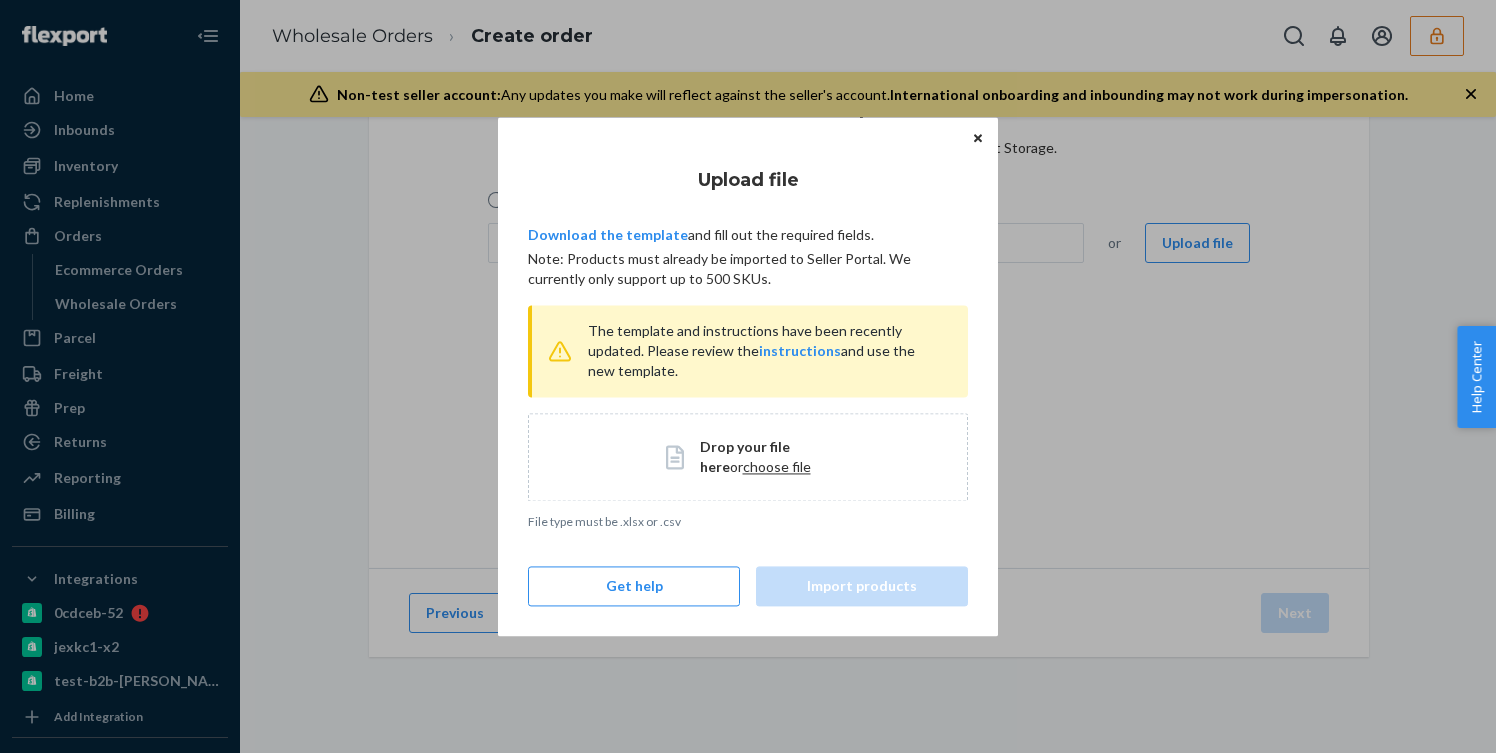 click on "Upload file Download the template  and fill out the required fields. Note: Products must already be imported to Seller Portal. We currently only support up to 500 SKUs. The template and instructions have been recently updated. Please review the  instructions  and use the new template. Drop your file here  or  choose file File type must be .xlsx or .csv Get help Import products" at bounding box center [748, 376] 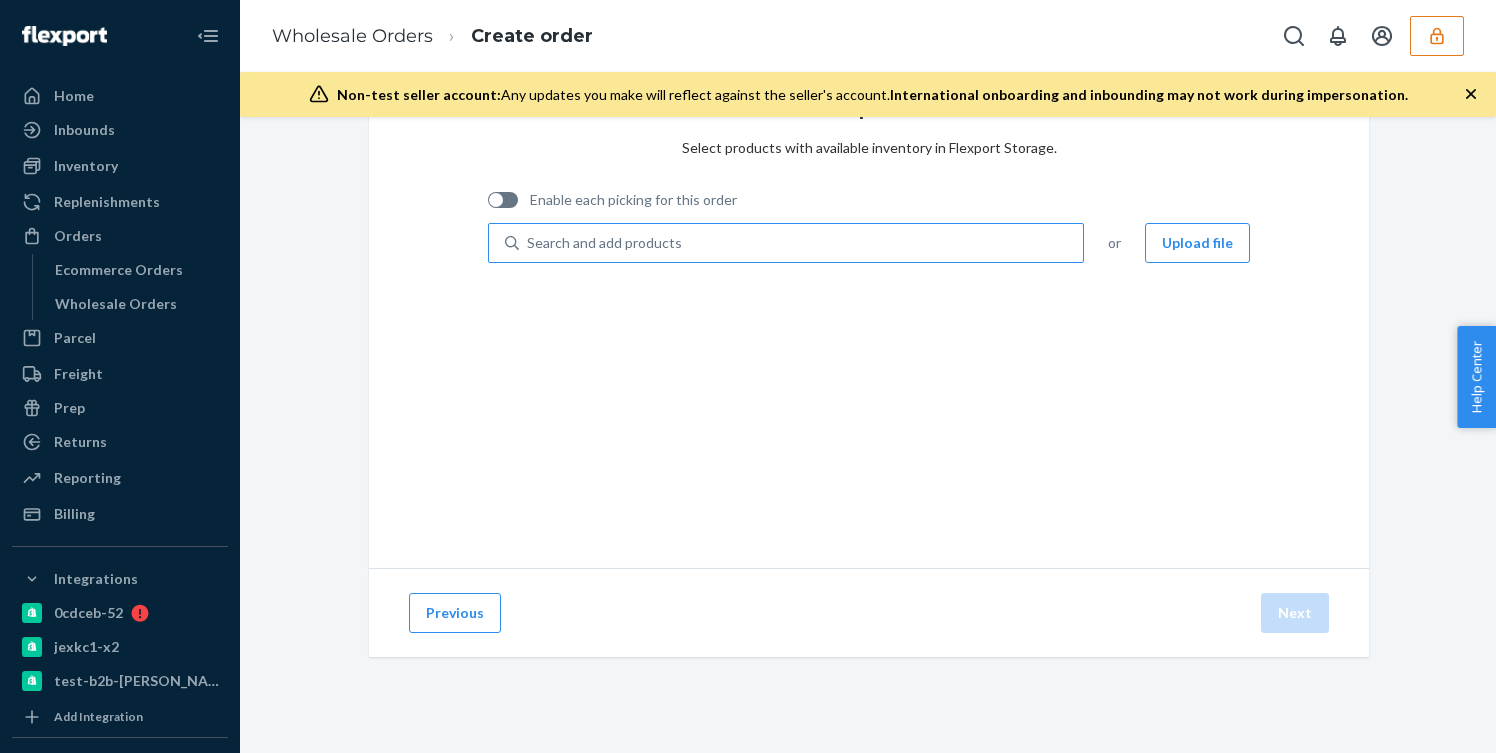 click on "Search and add products" at bounding box center [801, 243] 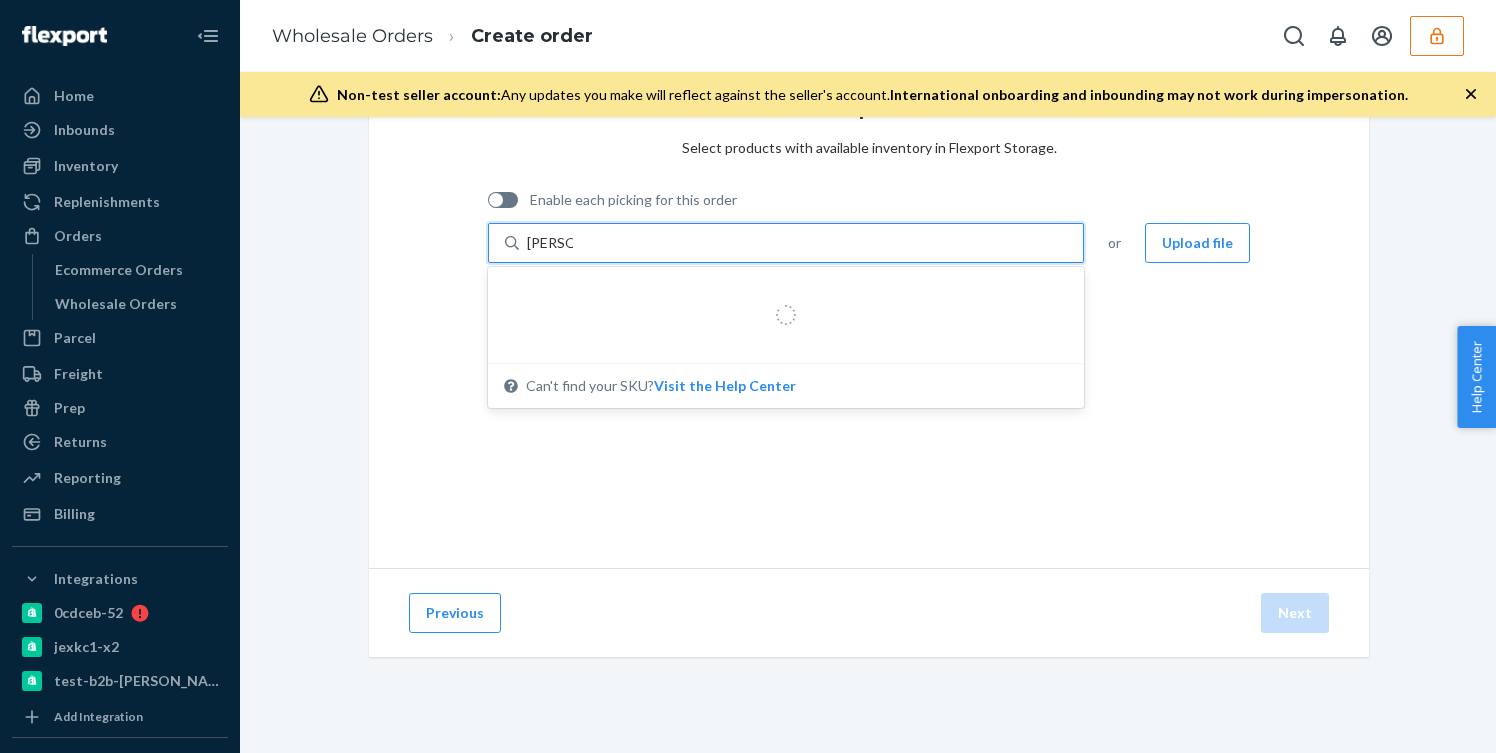 type on "[PERSON_NAME]" 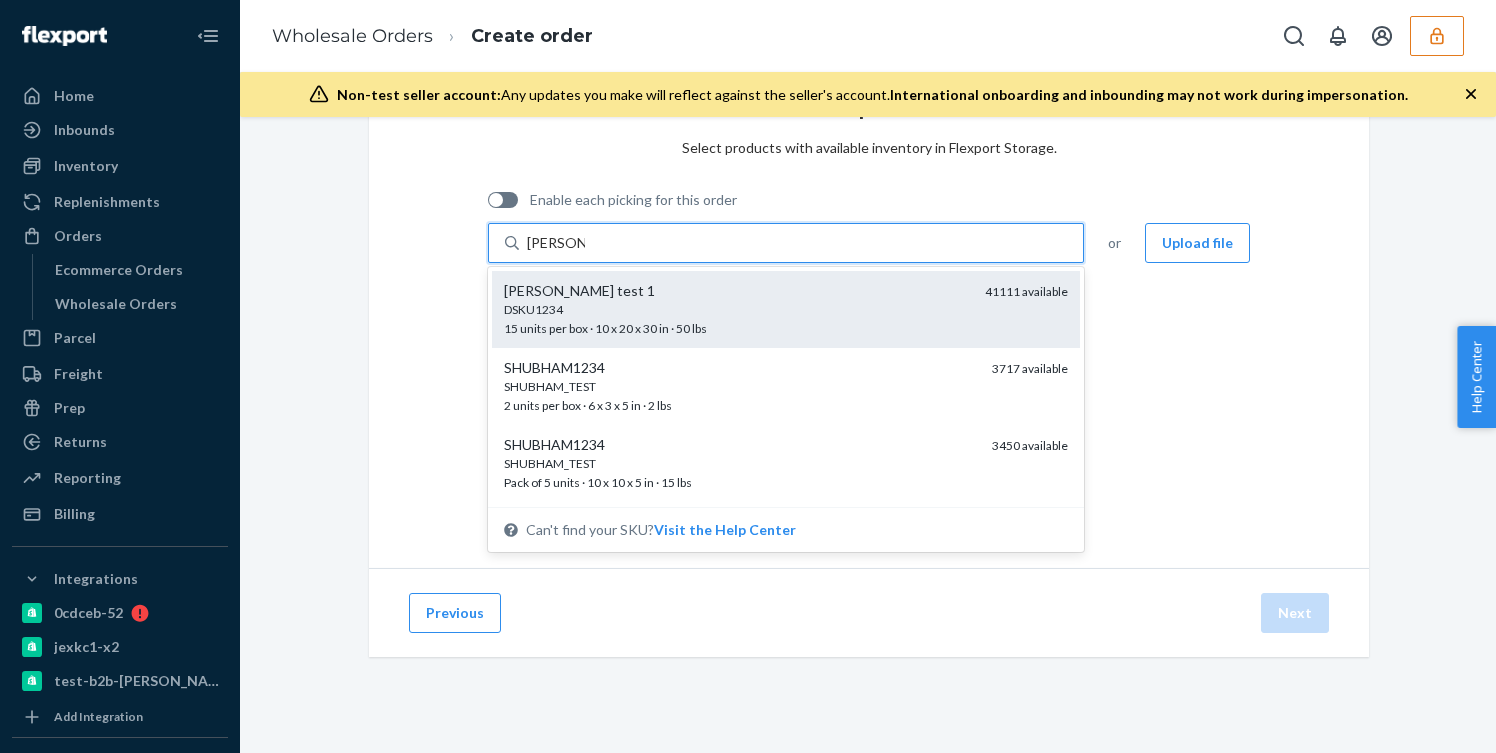 click on "[PERSON_NAME] test 1" at bounding box center (736, 291) 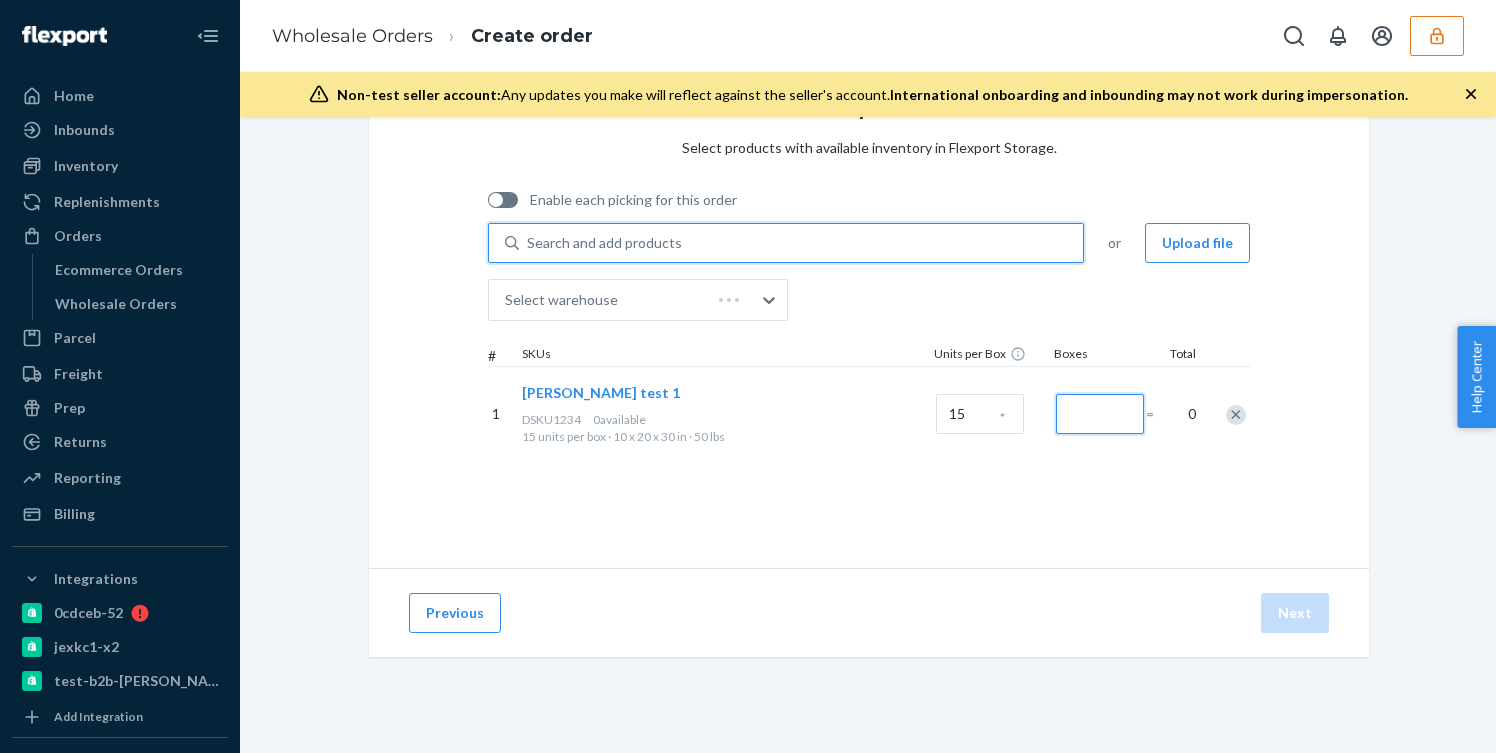 click at bounding box center [1100, 414] 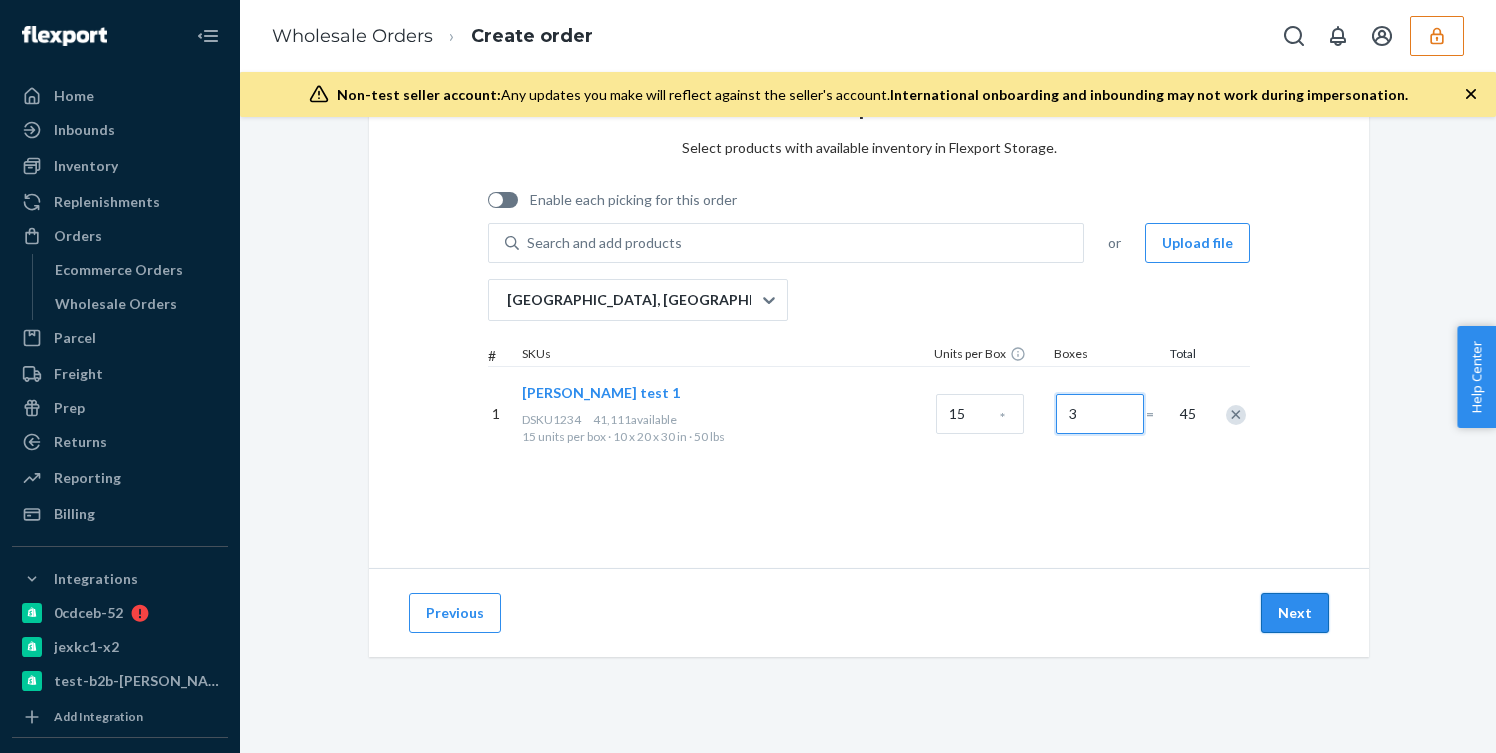 type on "3" 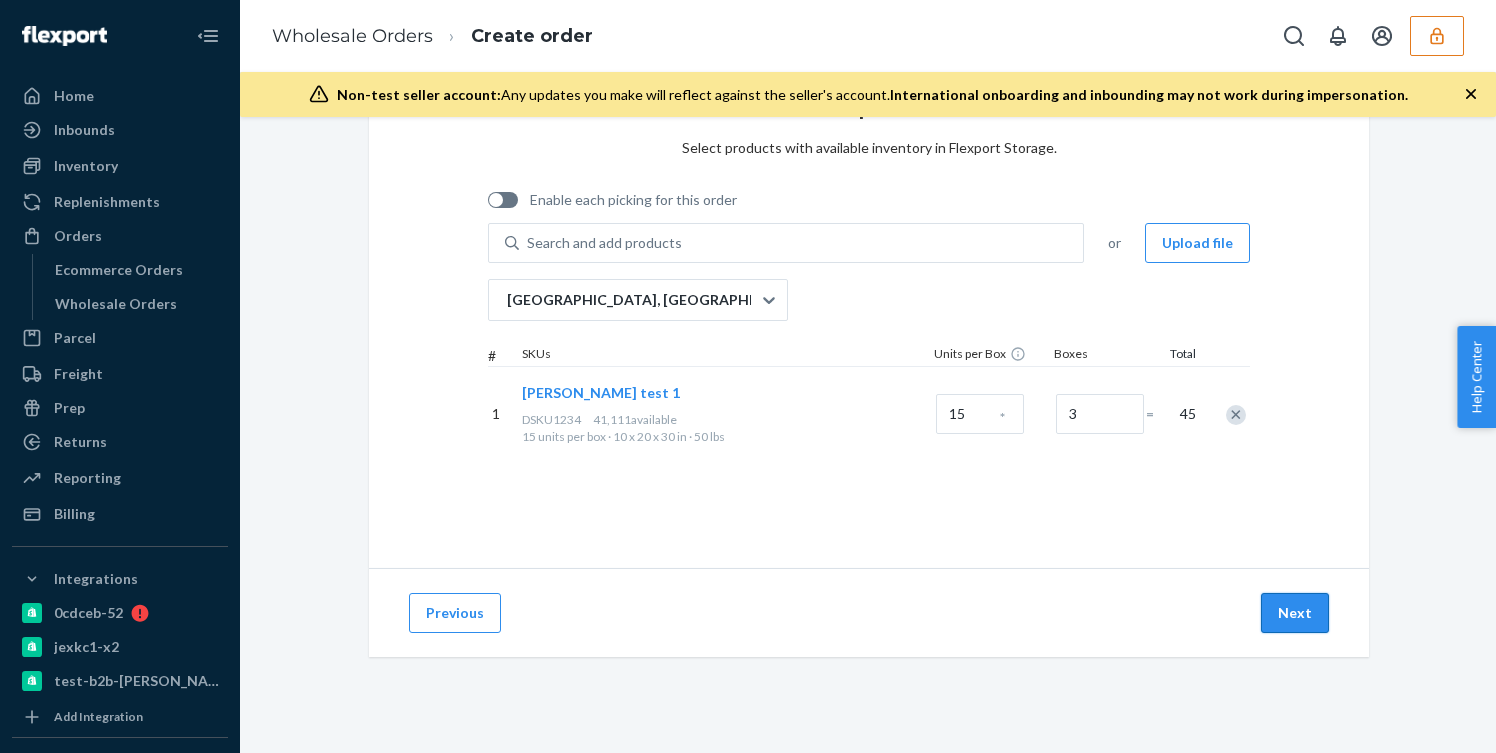 click on "Next" at bounding box center (1295, 613) 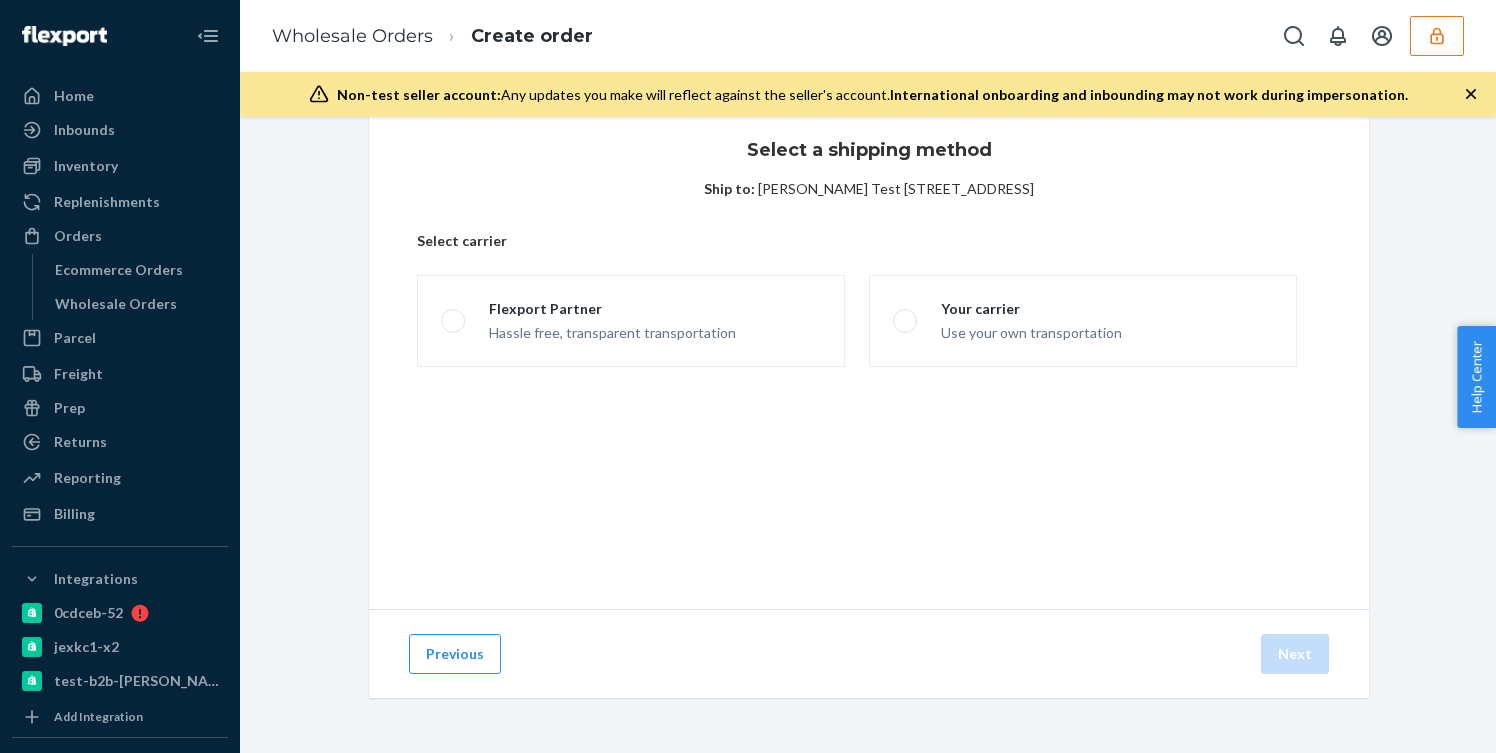 scroll, scrollTop: 47, scrollLeft: 0, axis: vertical 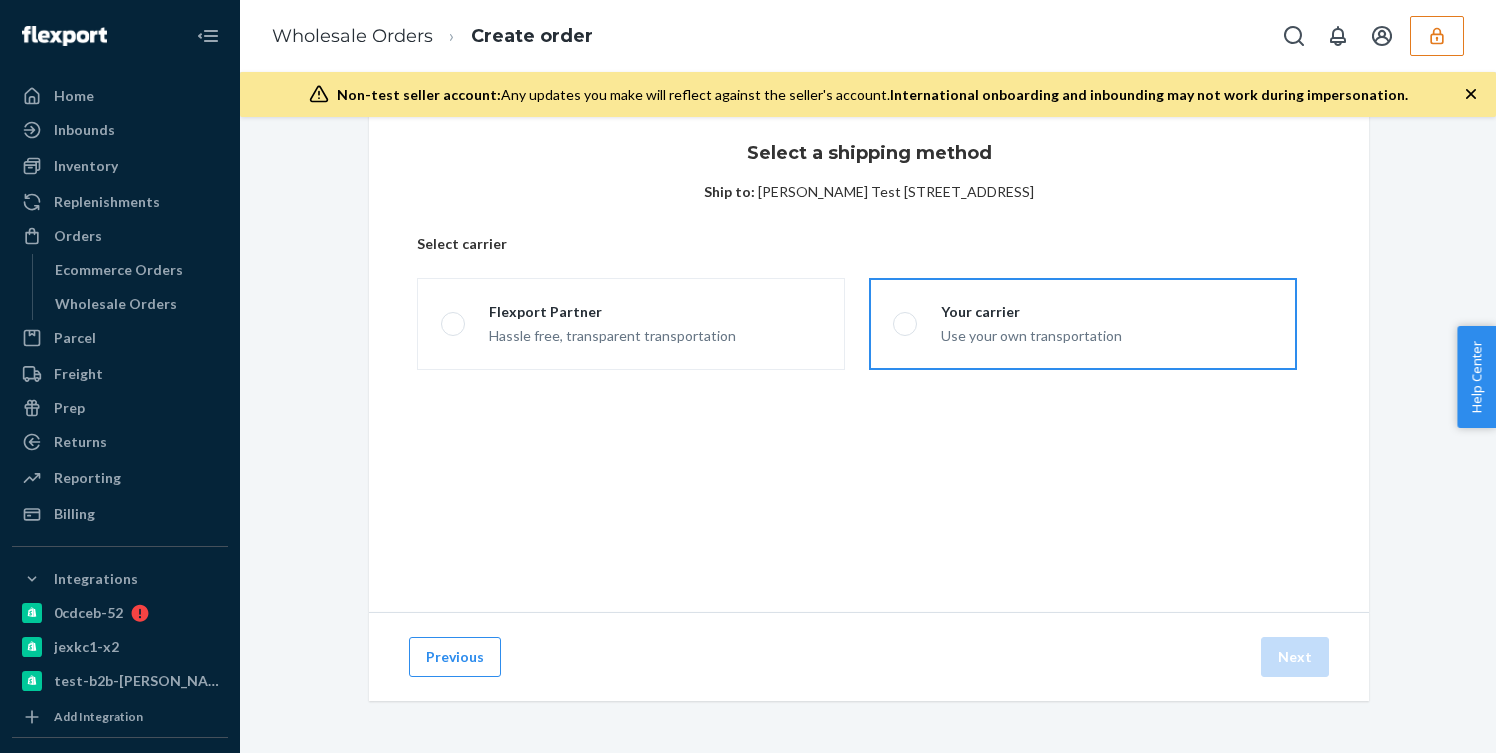 click on "Use your own transportation" at bounding box center (1031, 334) 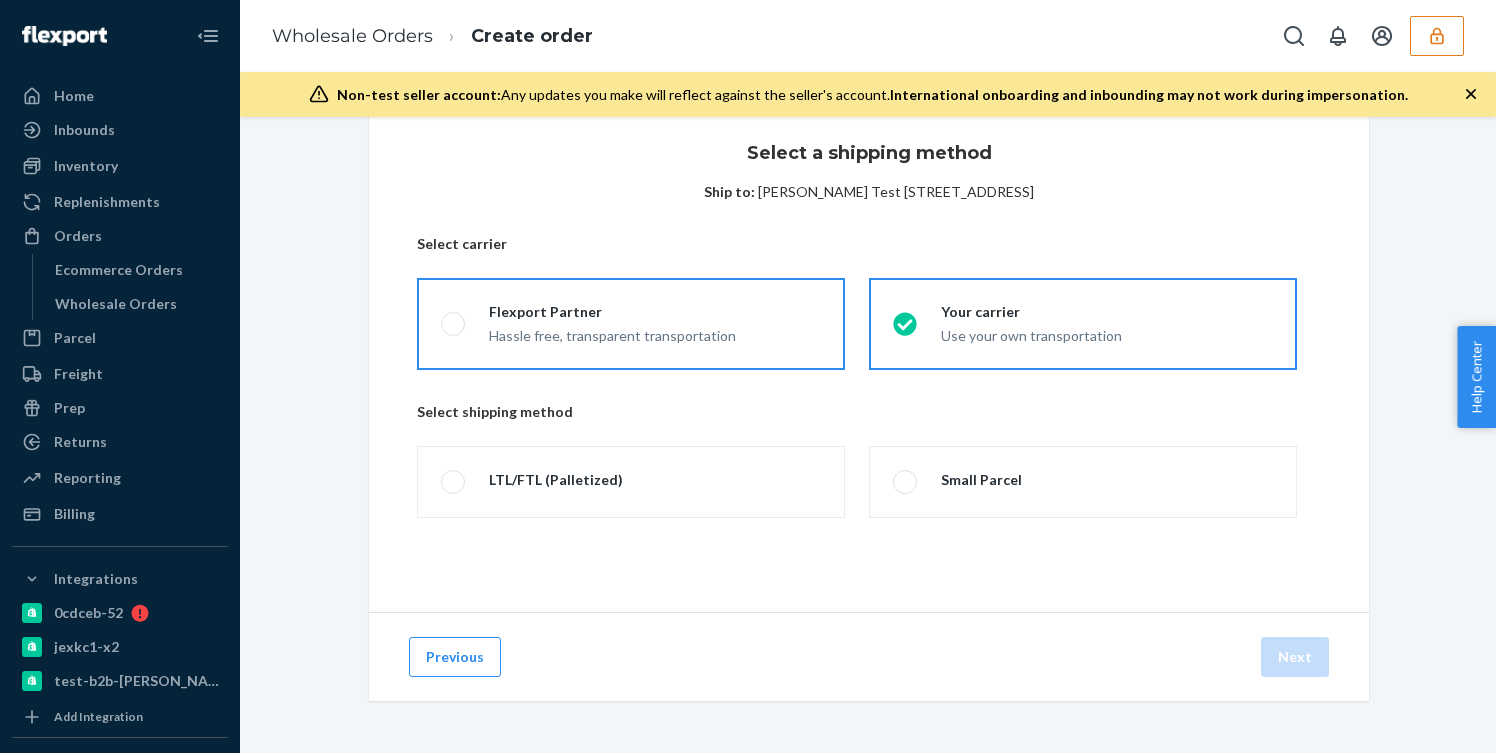 click on "Hassle free, transparent transportation" at bounding box center (612, 334) 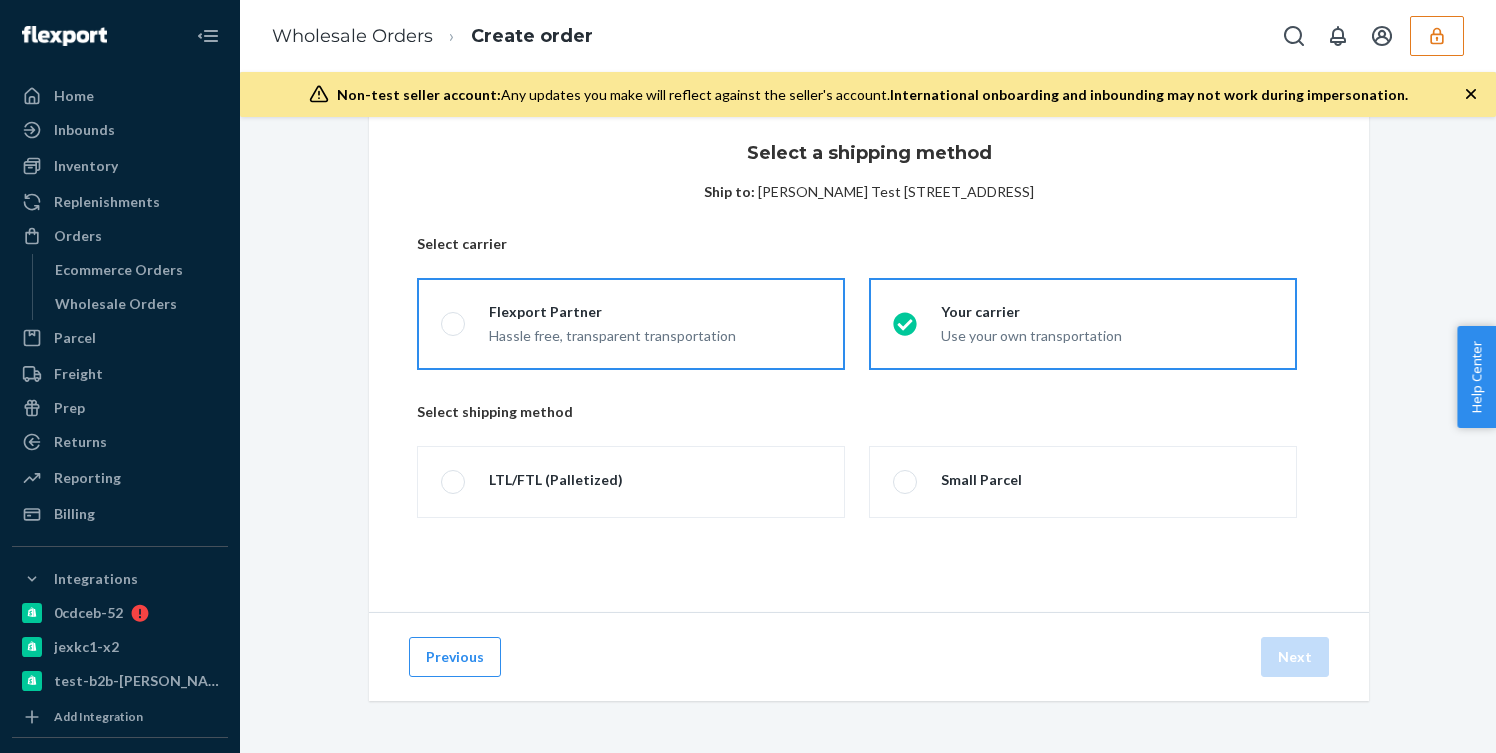 click on "Flexport Partner Hassle free, transparent transportation" at bounding box center (447, 324) 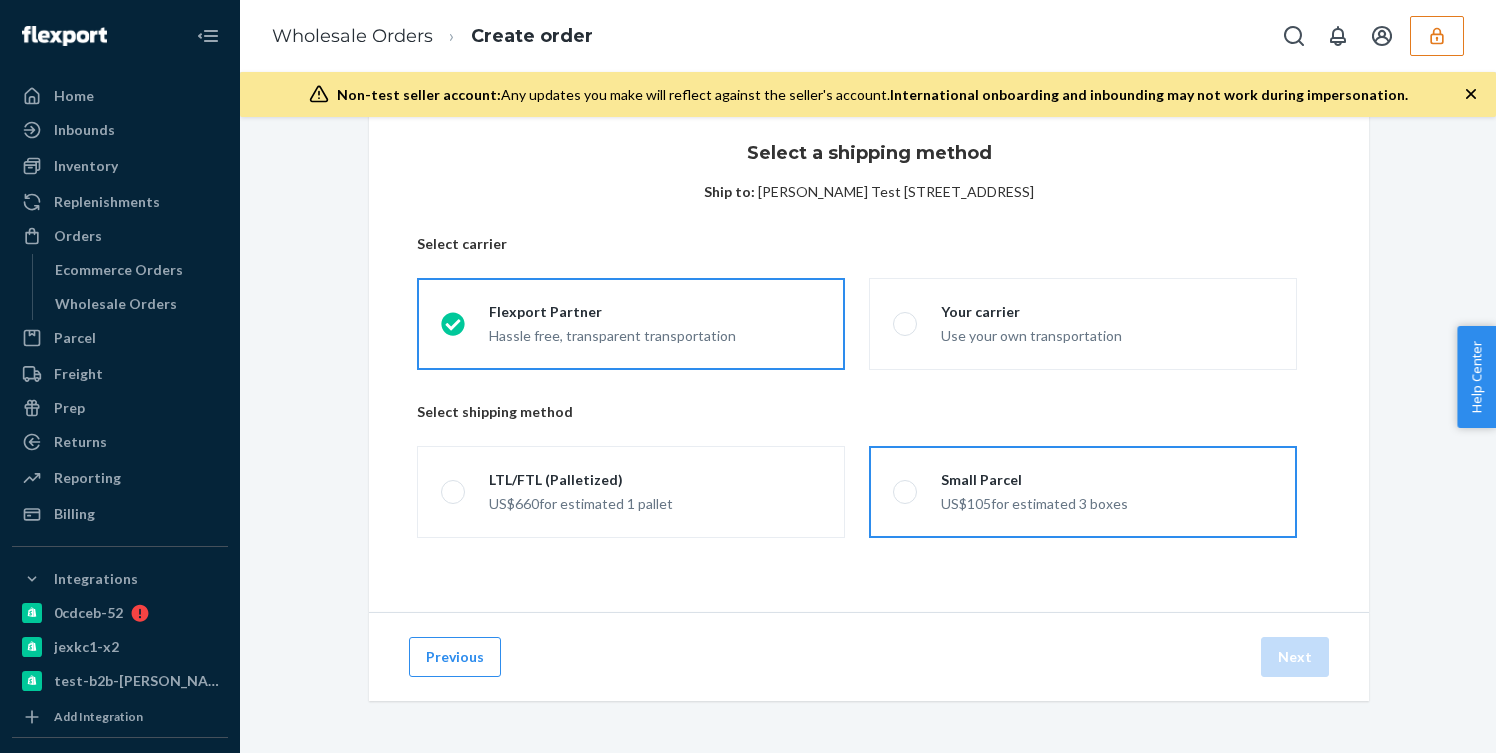click on "US$105  for estimated 3 boxes" at bounding box center [1034, 502] 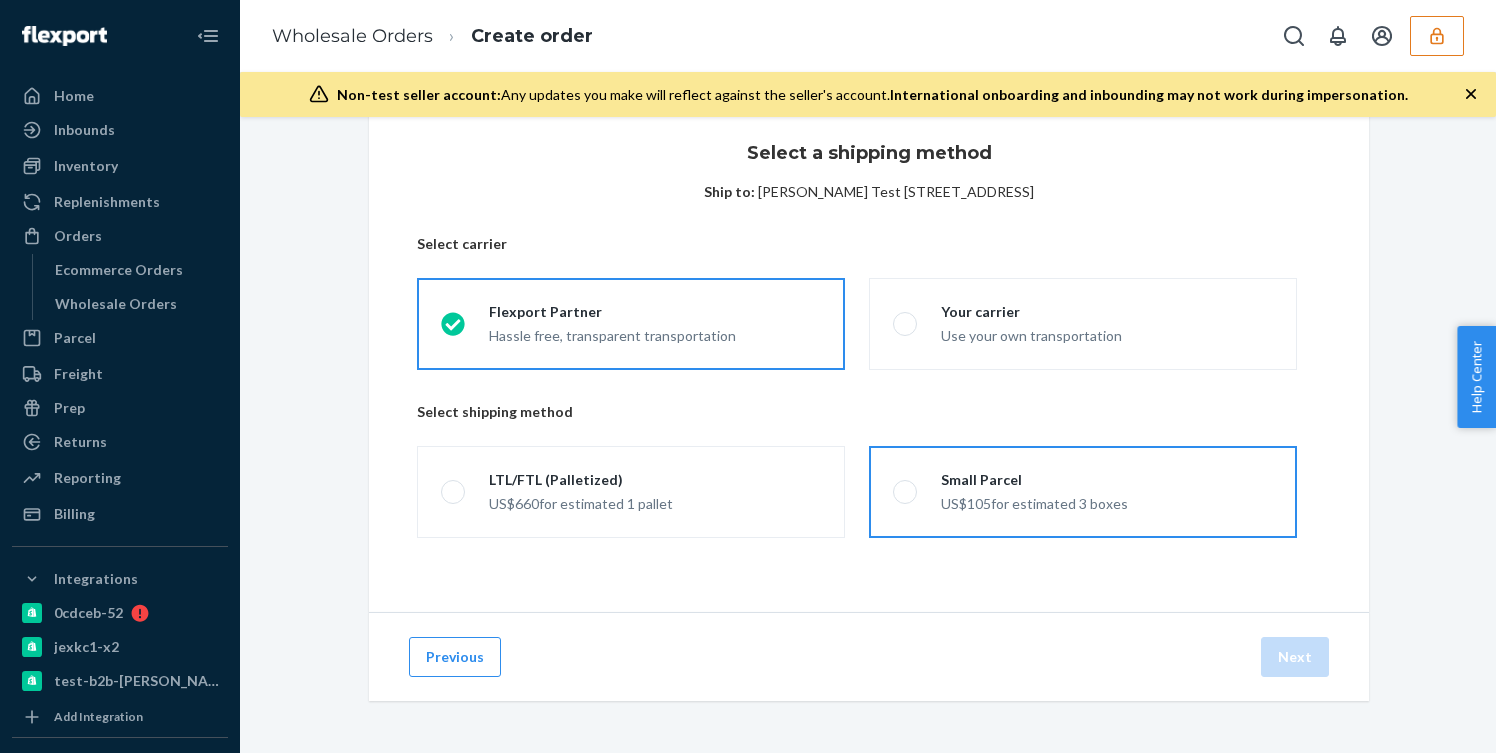 click on "Small Parcel US$105  for estimated 3 boxes" at bounding box center [899, 492] 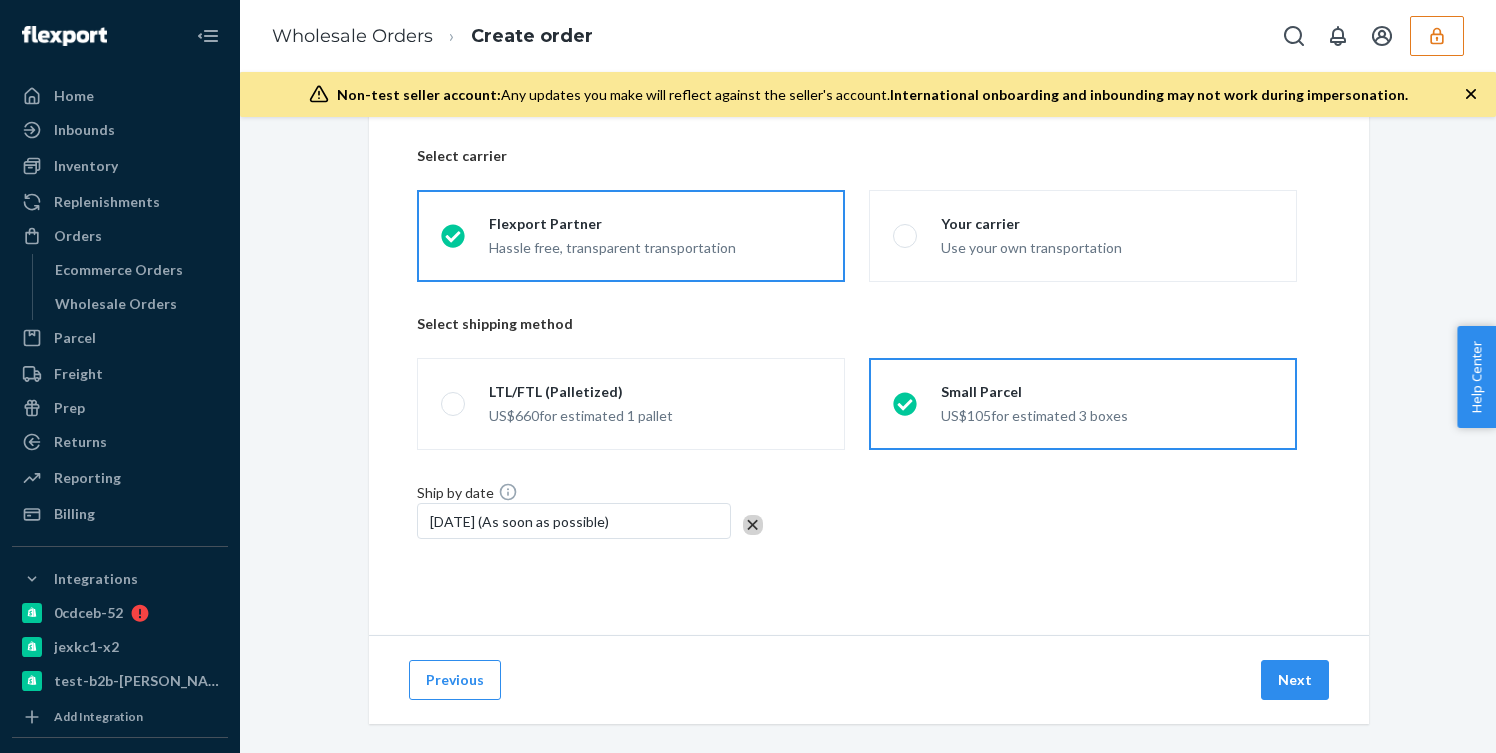 scroll, scrollTop: 141, scrollLeft: 0, axis: vertical 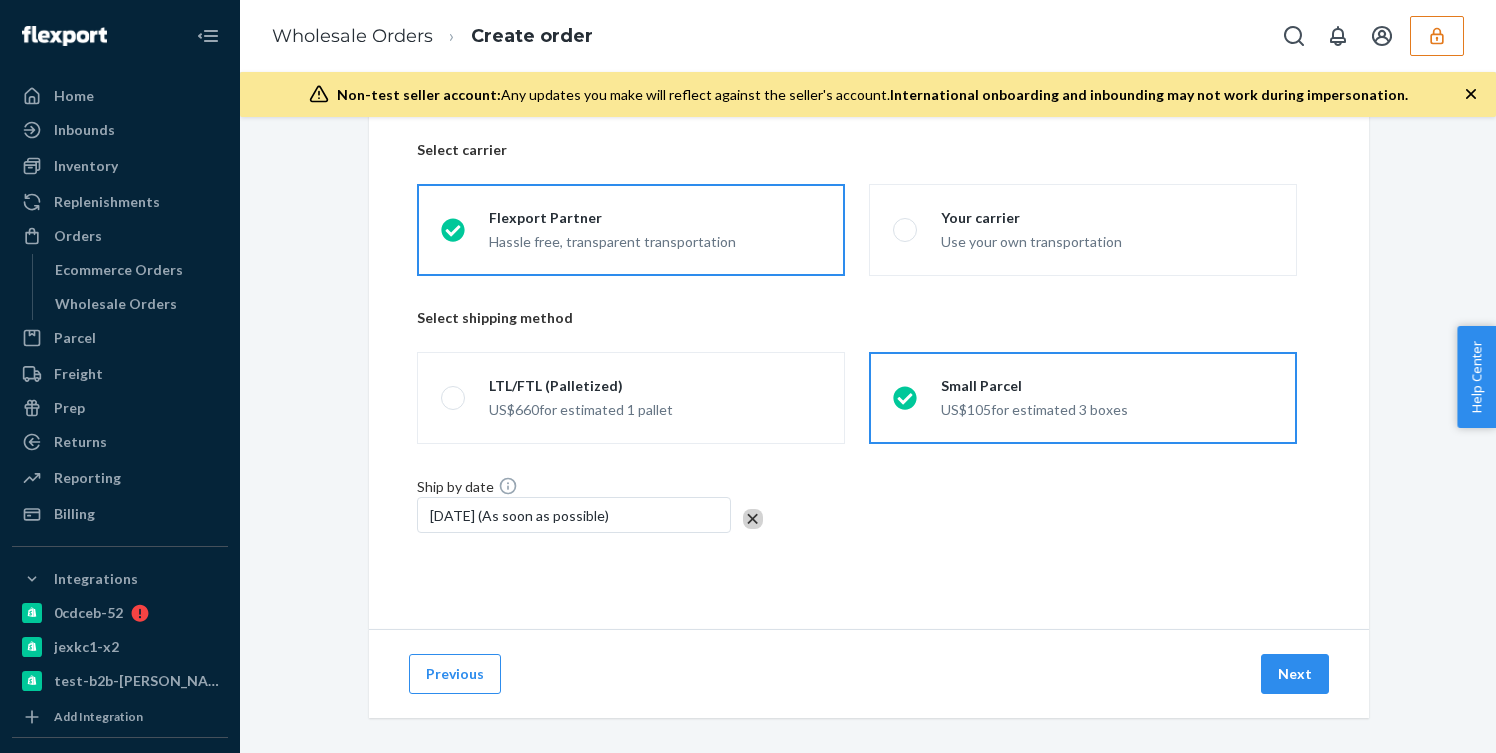 click on "[DATE]   (As soon as possible)" at bounding box center (574, 515) 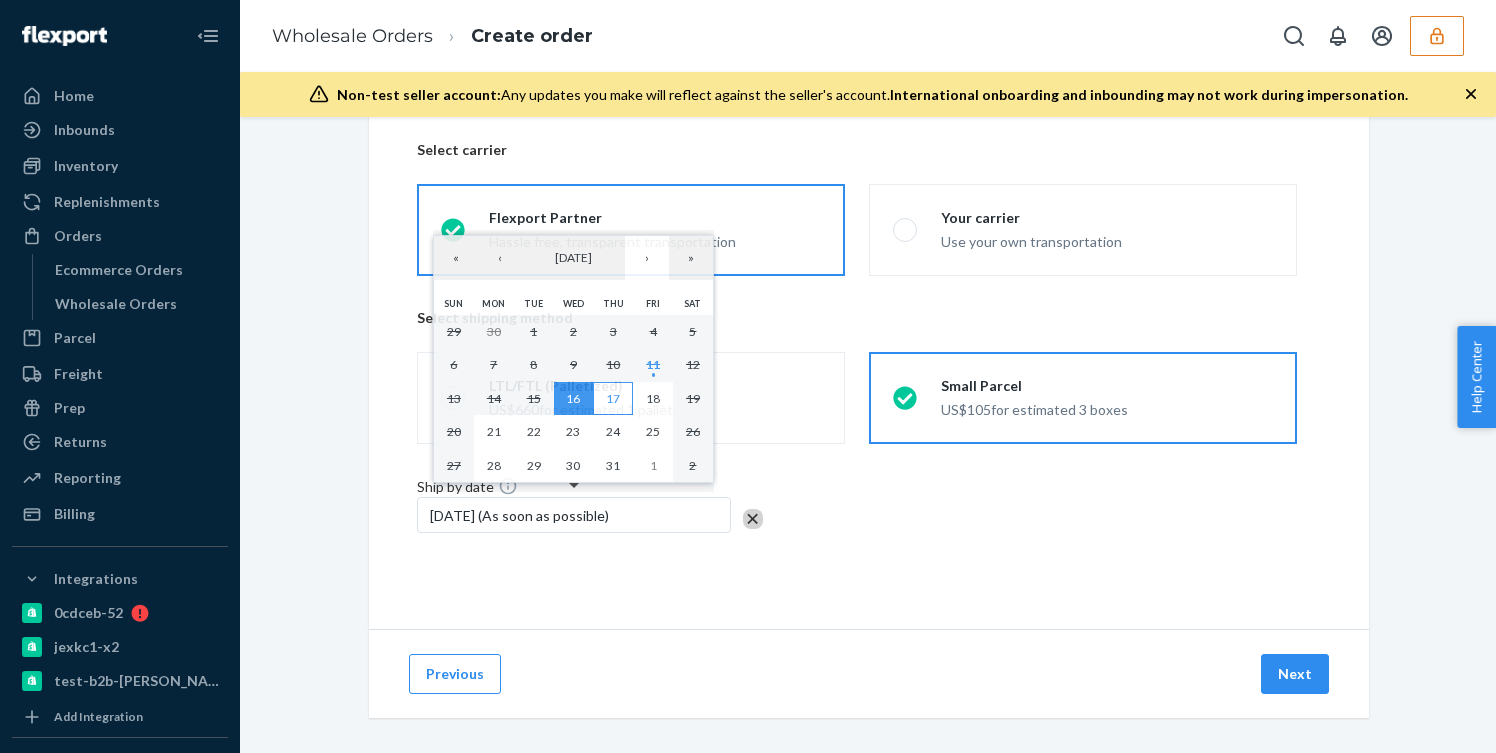 click on "17" at bounding box center [613, 399] 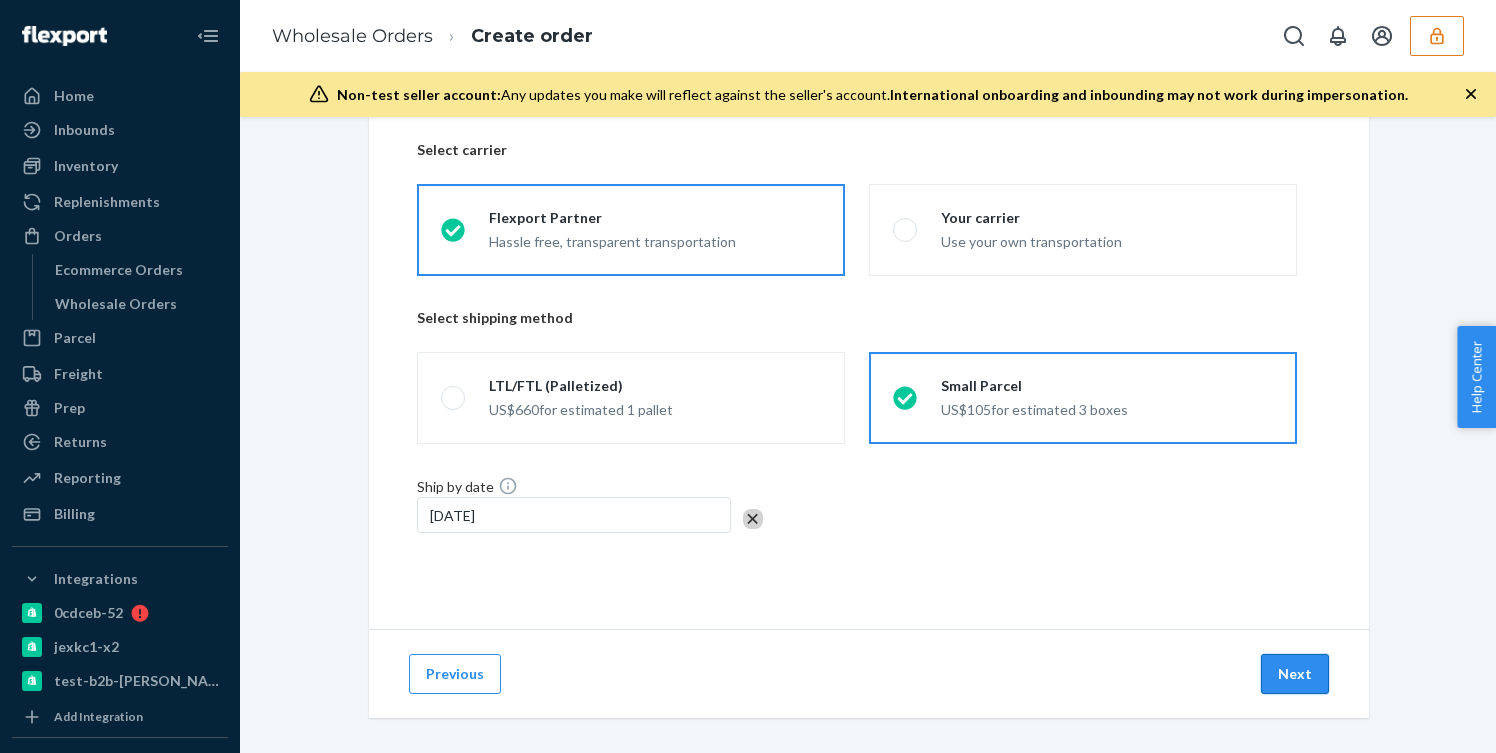 click on "Next" at bounding box center [1295, 674] 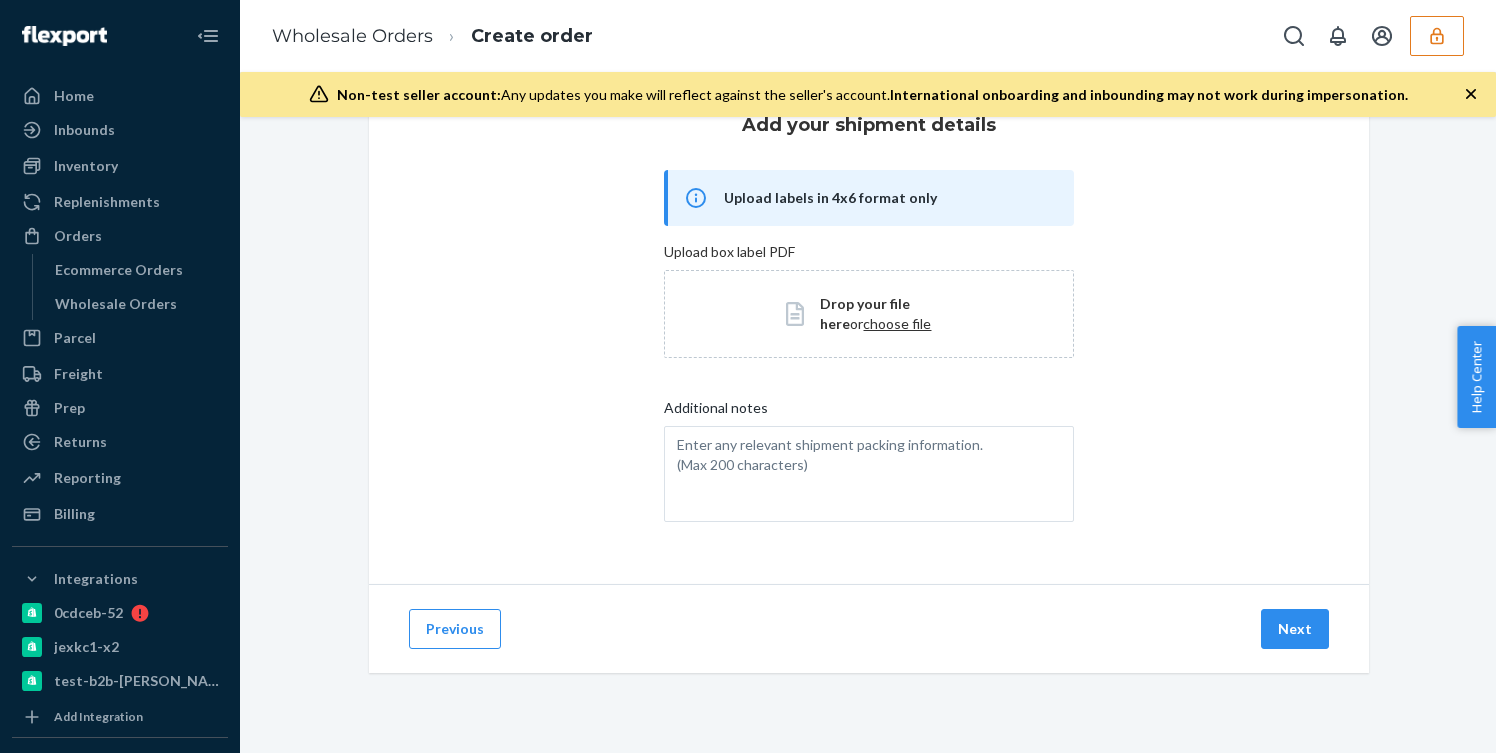 scroll, scrollTop: 0, scrollLeft: 0, axis: both 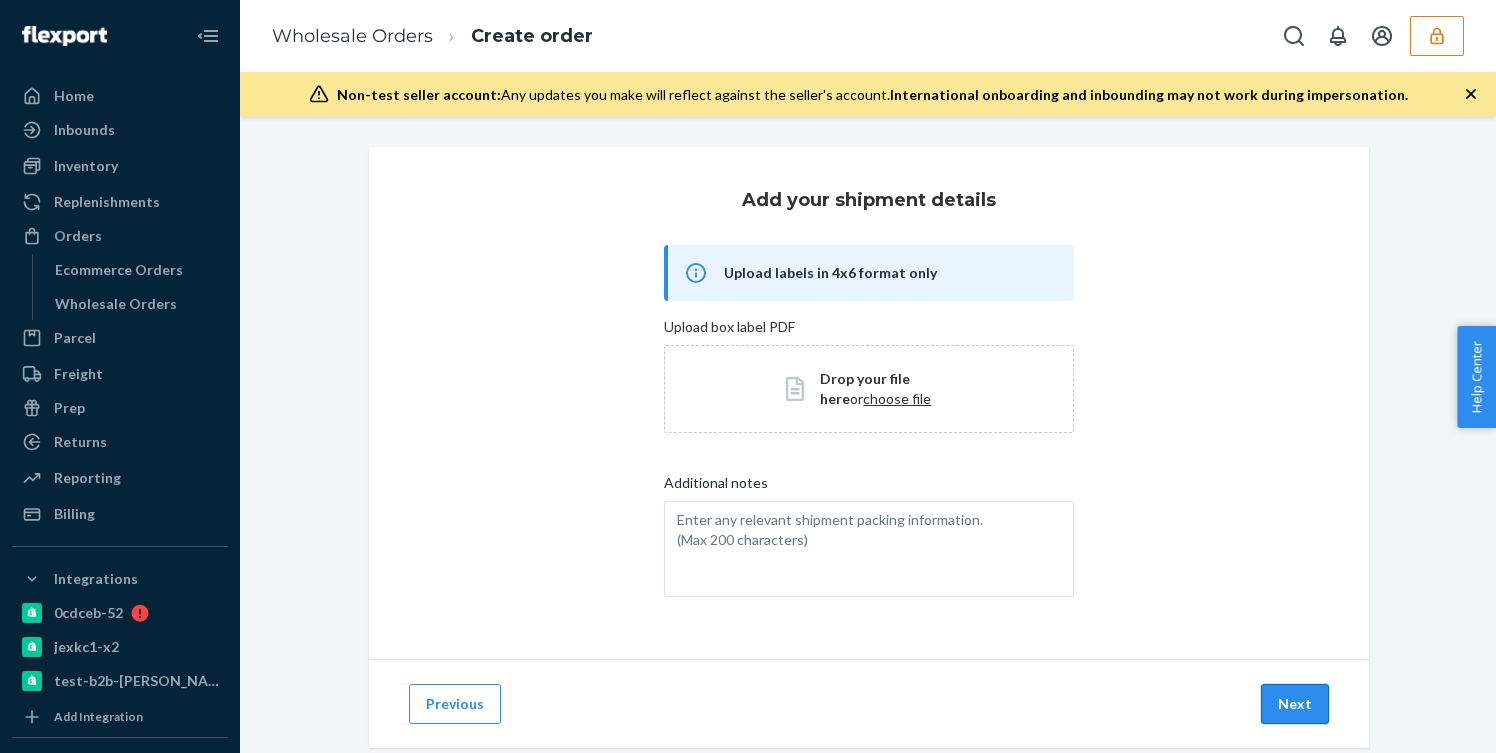 click on "Next" at bounding box center (1295, 704) 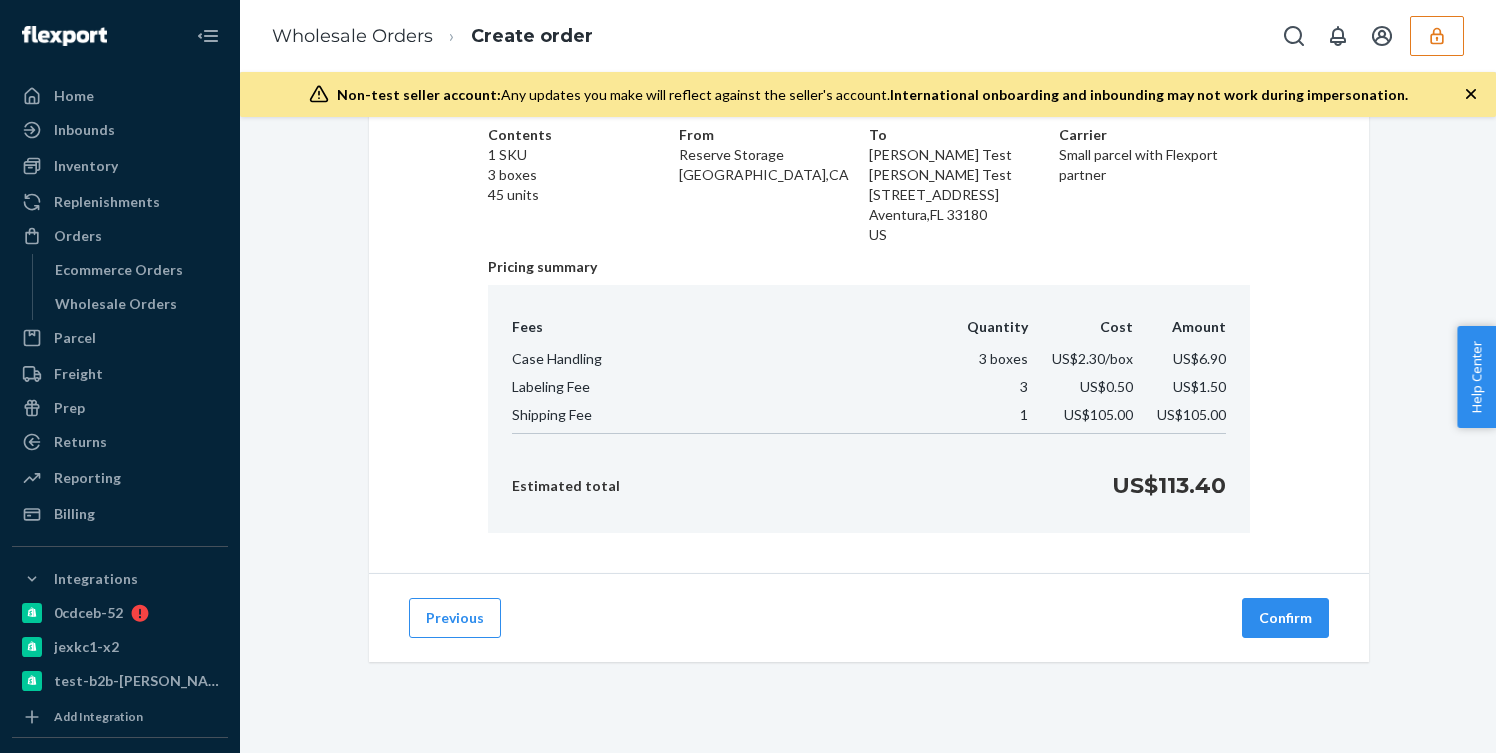 scroll, scrollTop: 89, scrollLeft: 0, axis: vertical 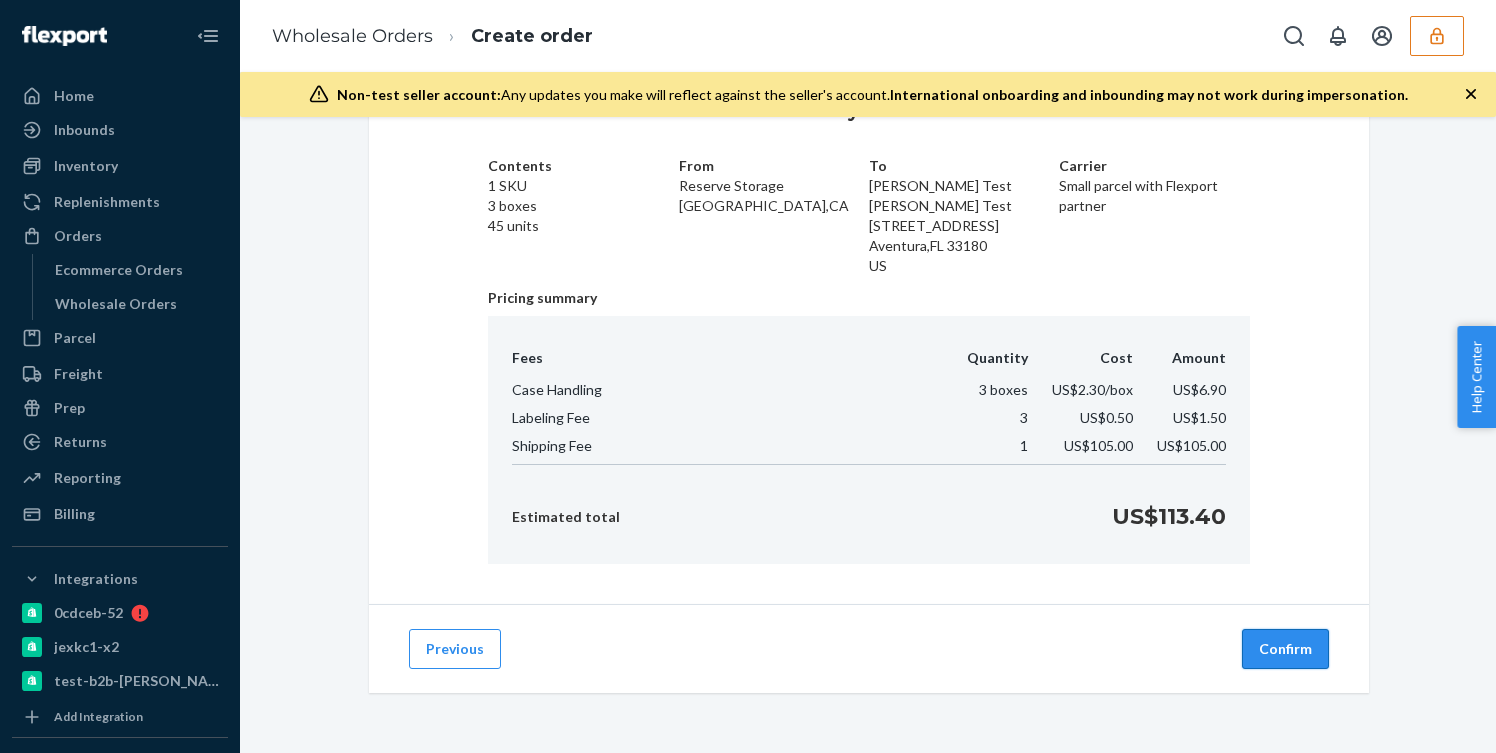 click on "Confirm" at bounding box center (1285, 649) 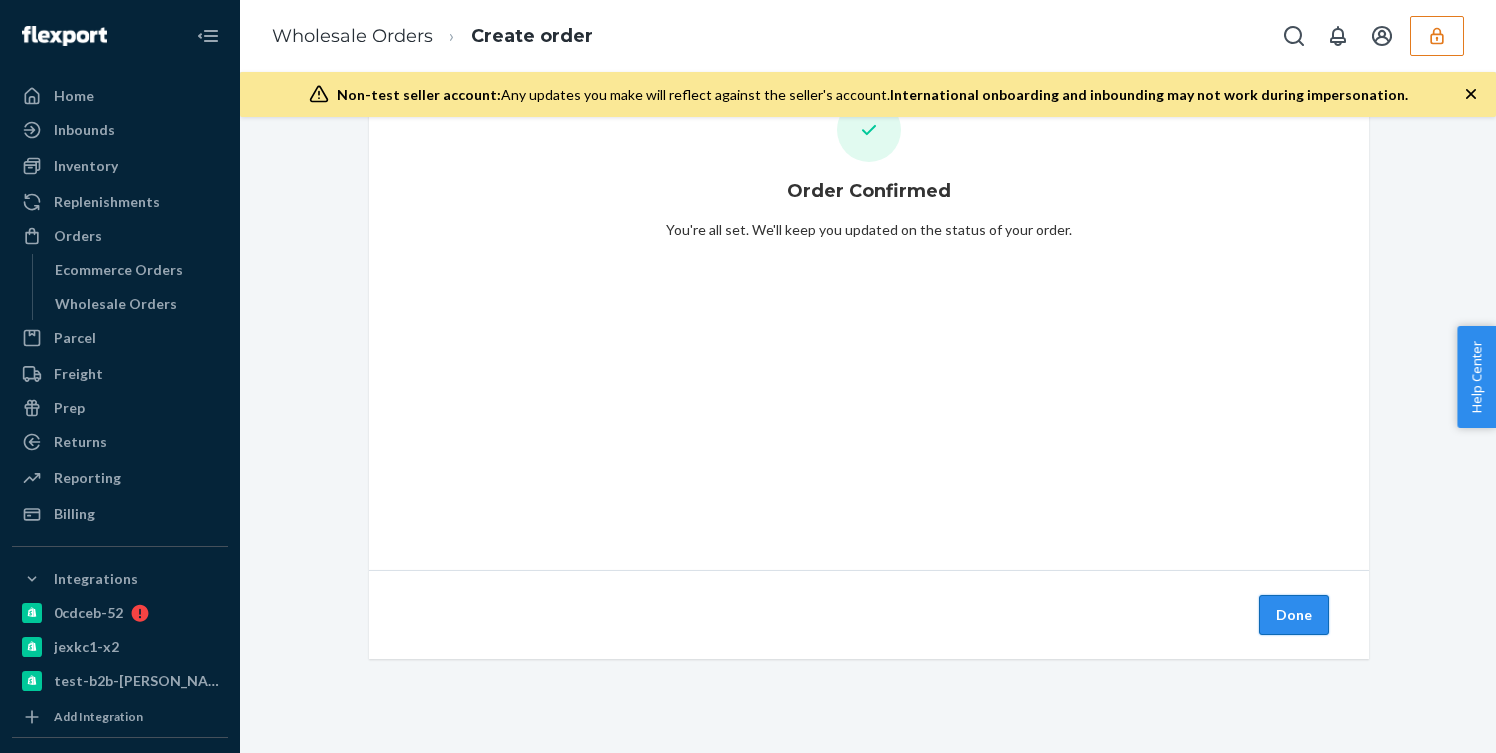 click on "Done" at bounding box center [1294, 615] 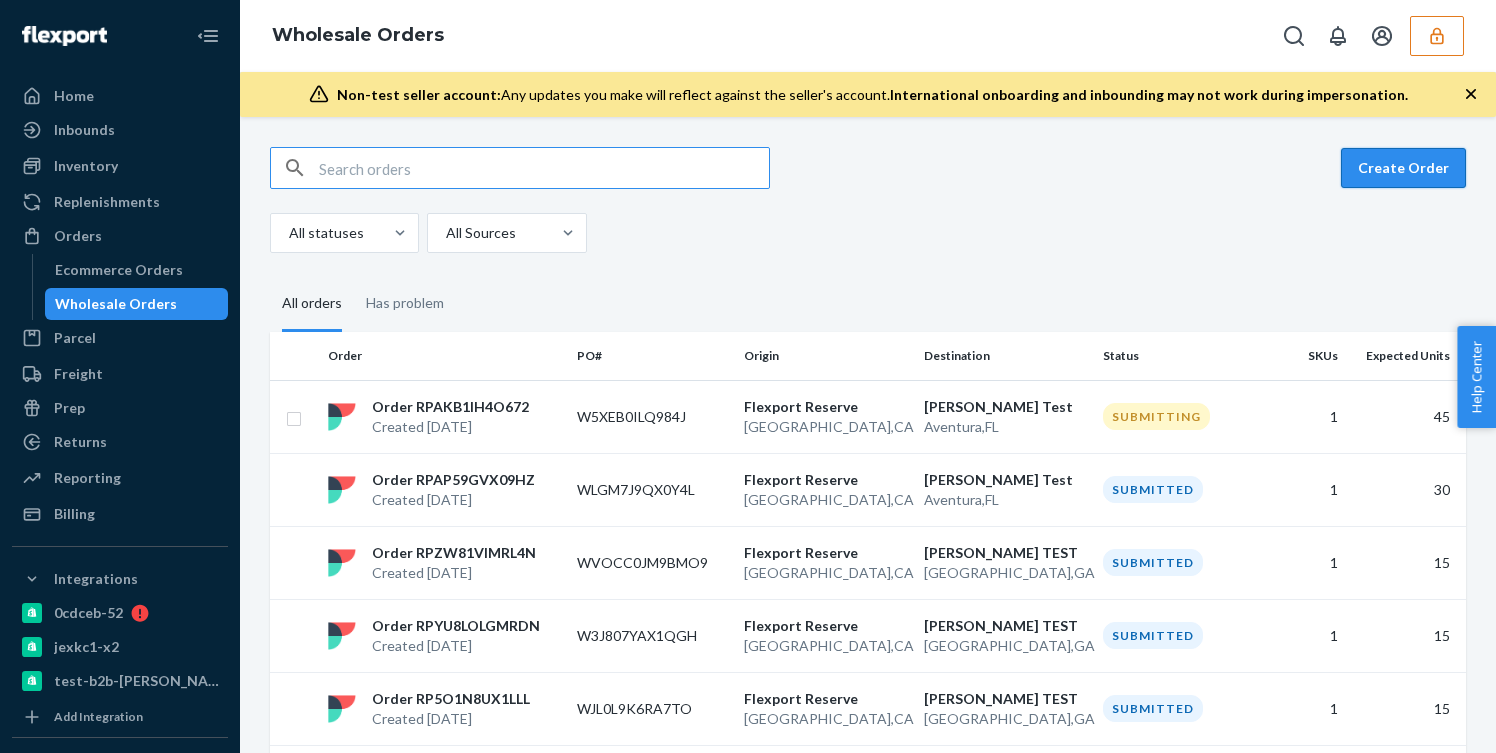 click on "Create Order" at bounding box center [1403, 168] 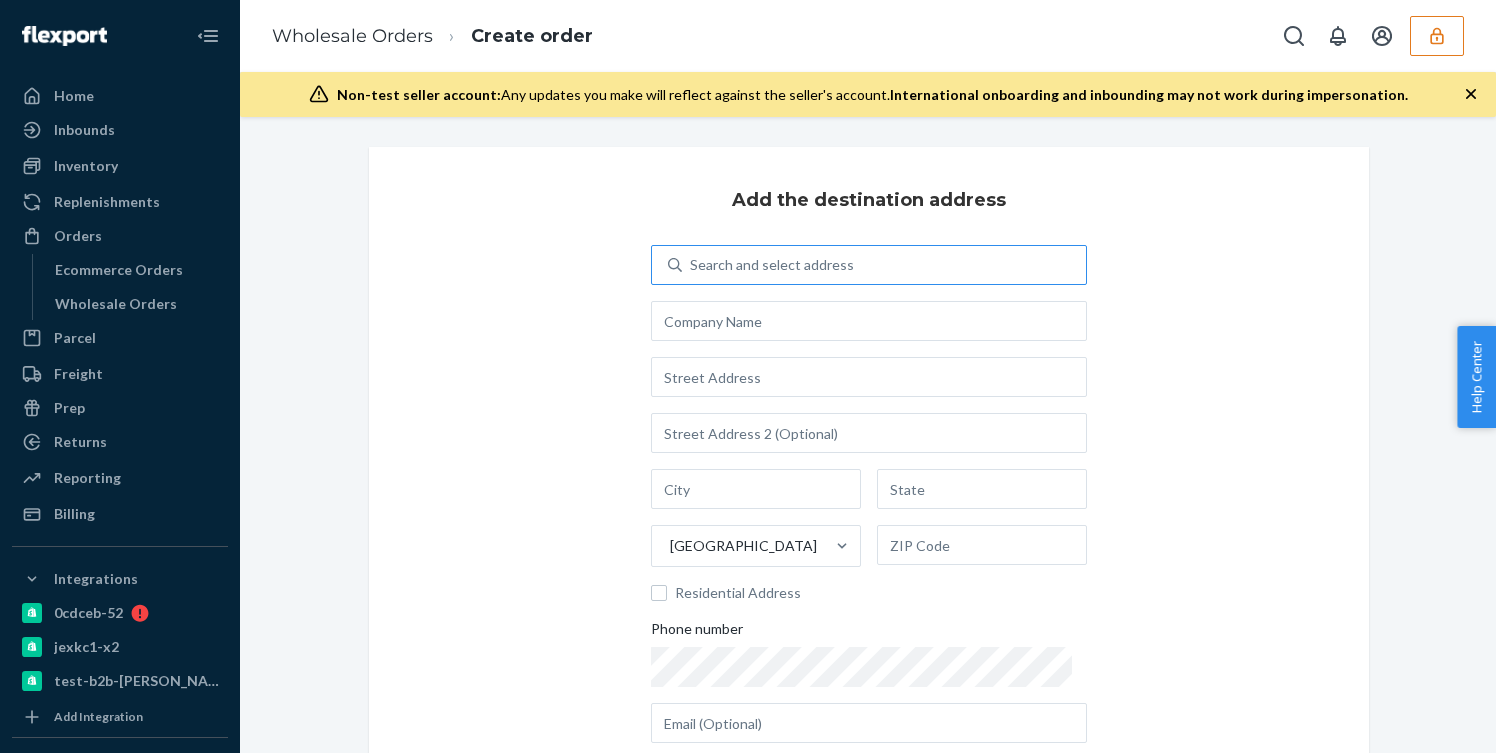 click on "Search and select address" at bounding box center [772, 265] 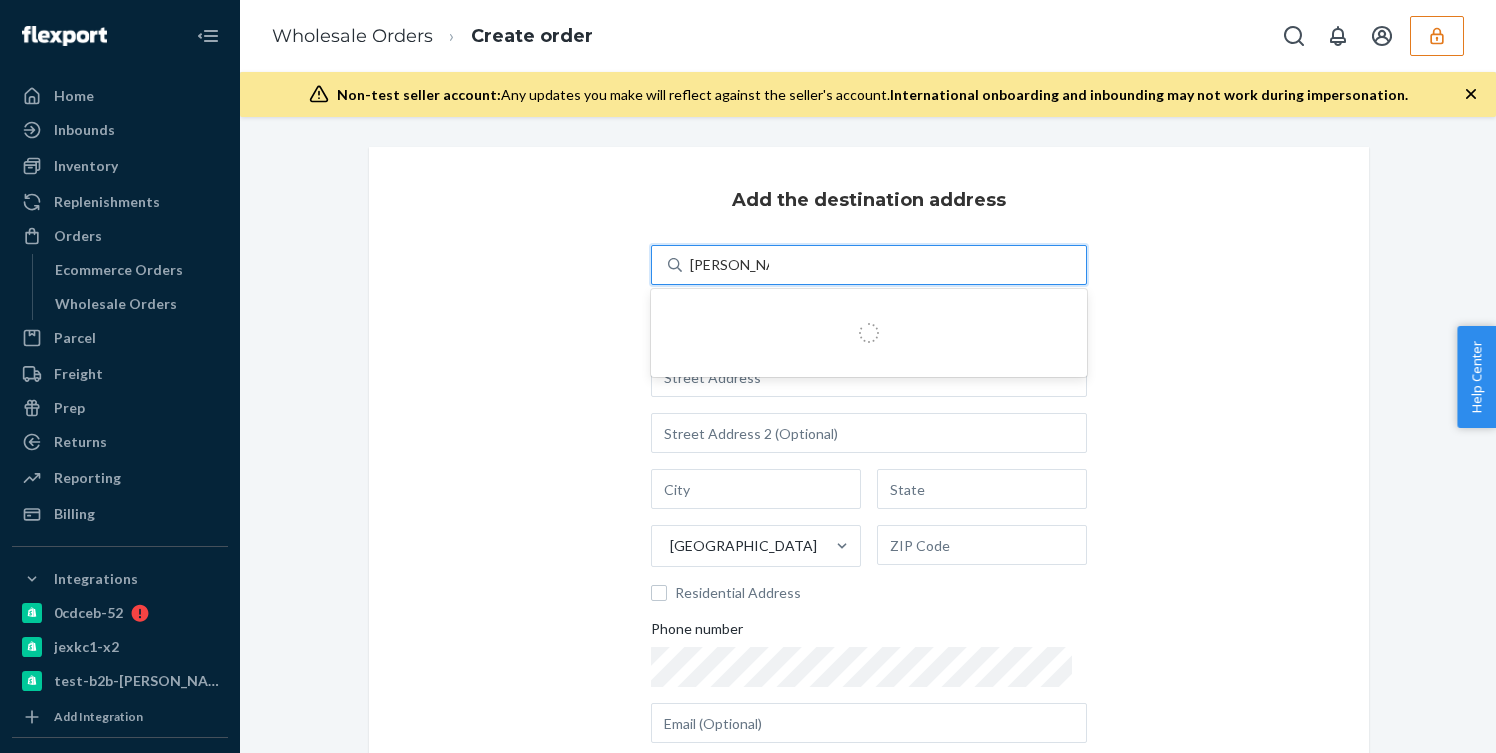 type on "[PERSON_NAME] test" 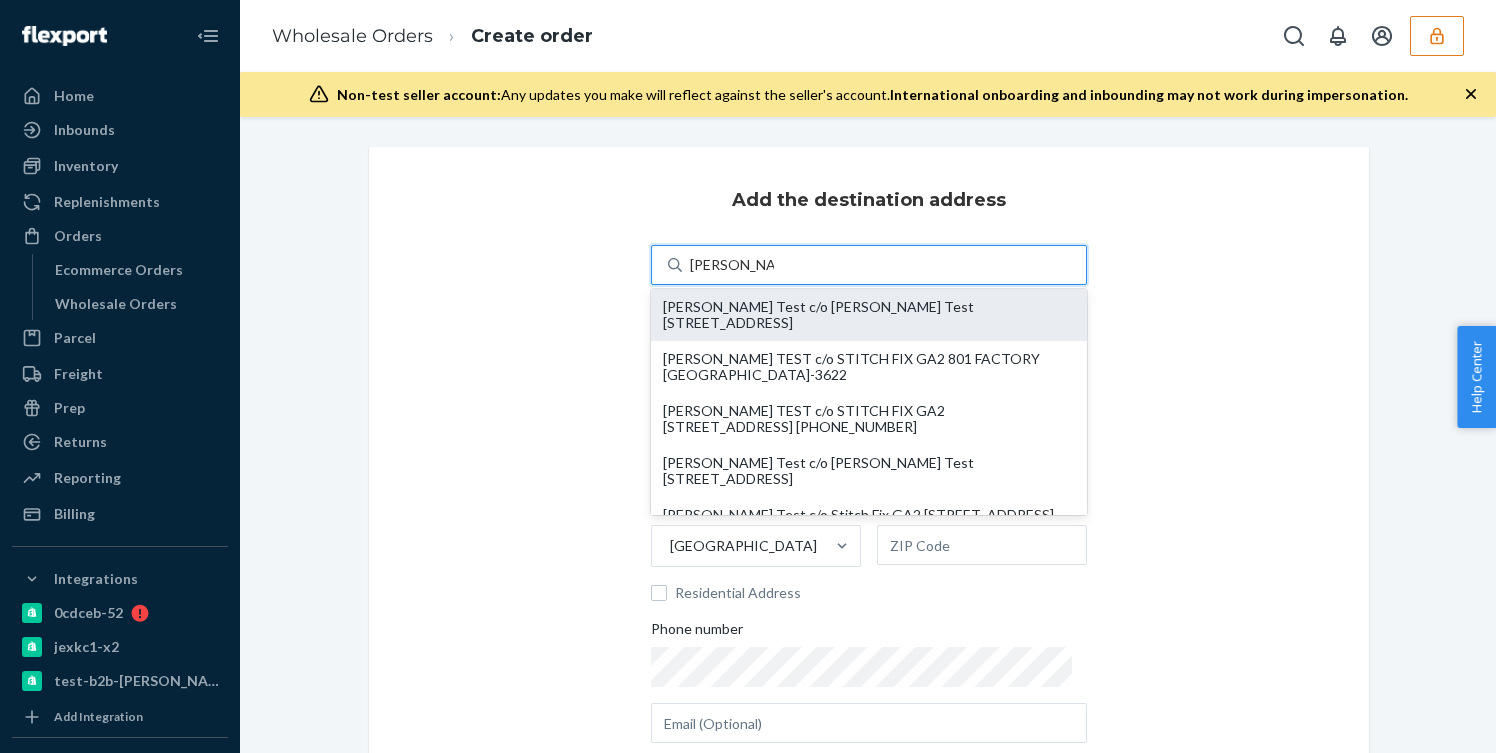 click on "[PERSON_NAME] Test
c/o
[PERSON_NAME] Test
[STREET_ADDRESS]" at bounding box center [869, 315] 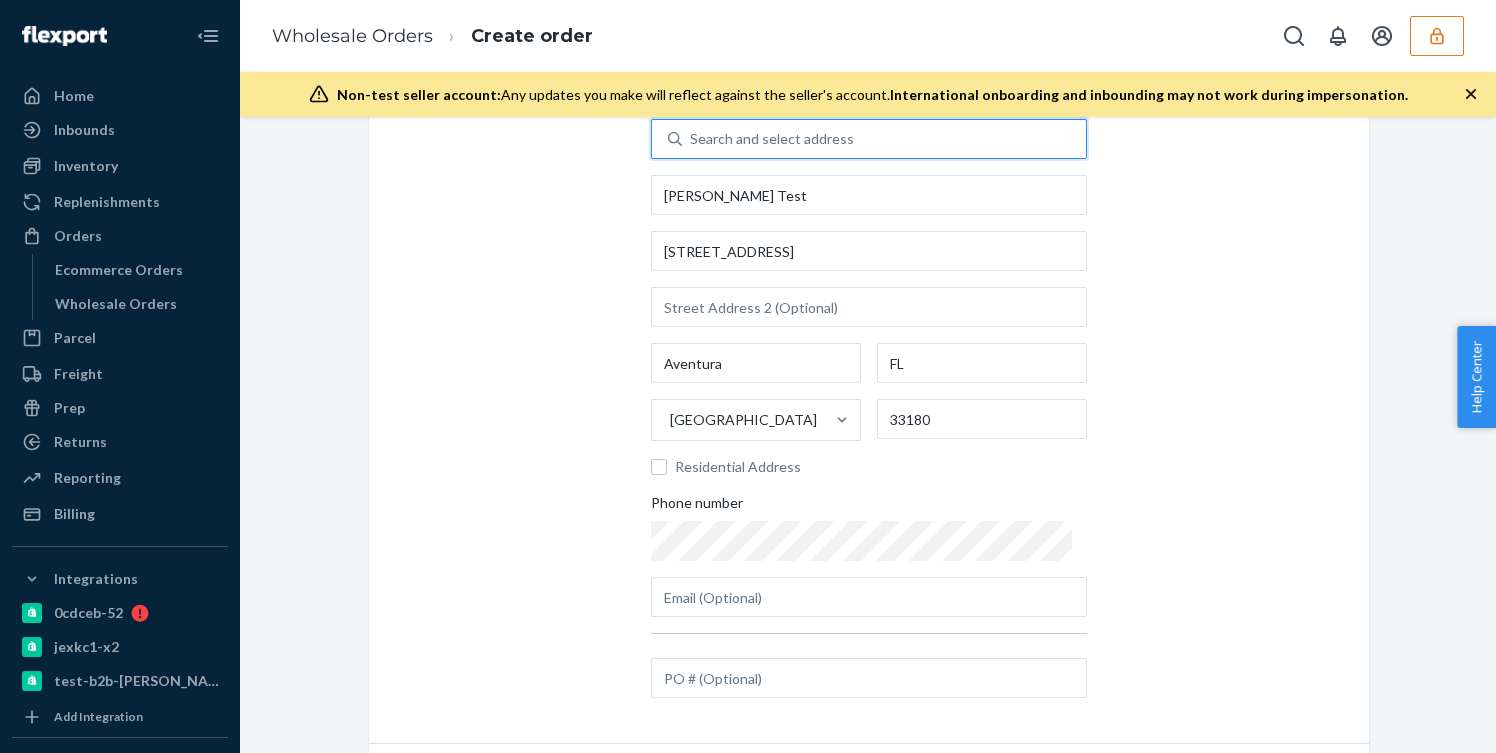 scroll, scrollTop: 204, scrollLeft: 0, axis: vertical 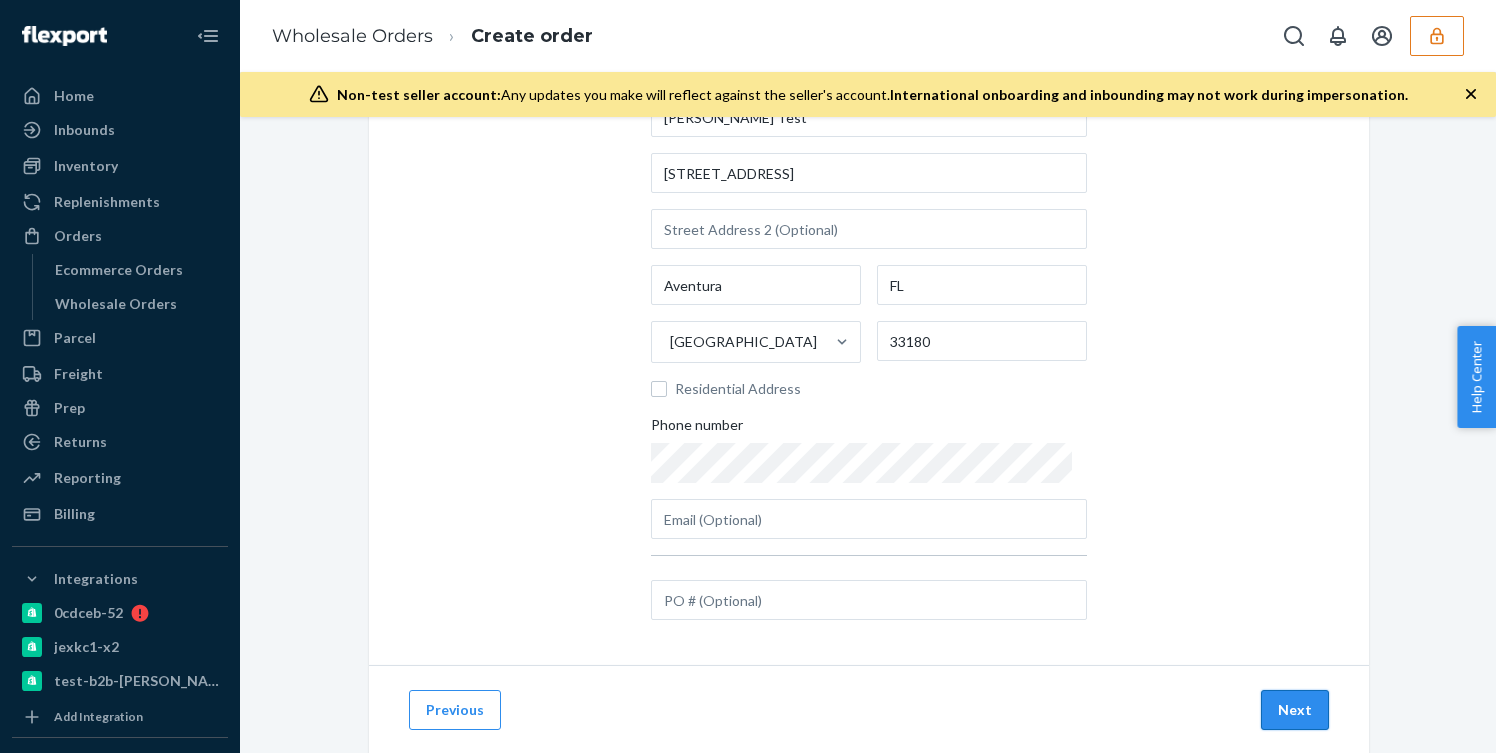 click on "Next" at bounding box center (1295, 710) 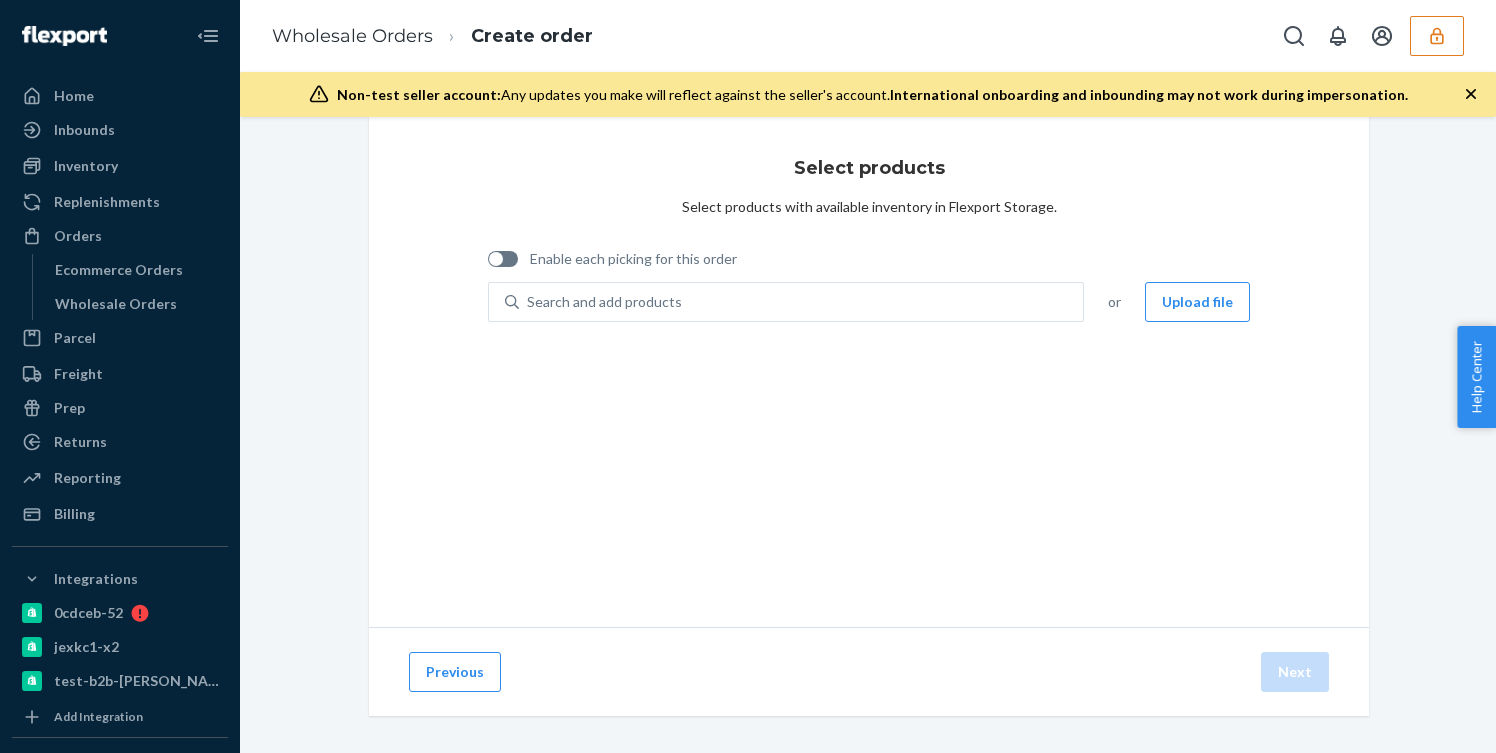 scroll, scrollTop: 0, scrollLeft: 0, axis: both 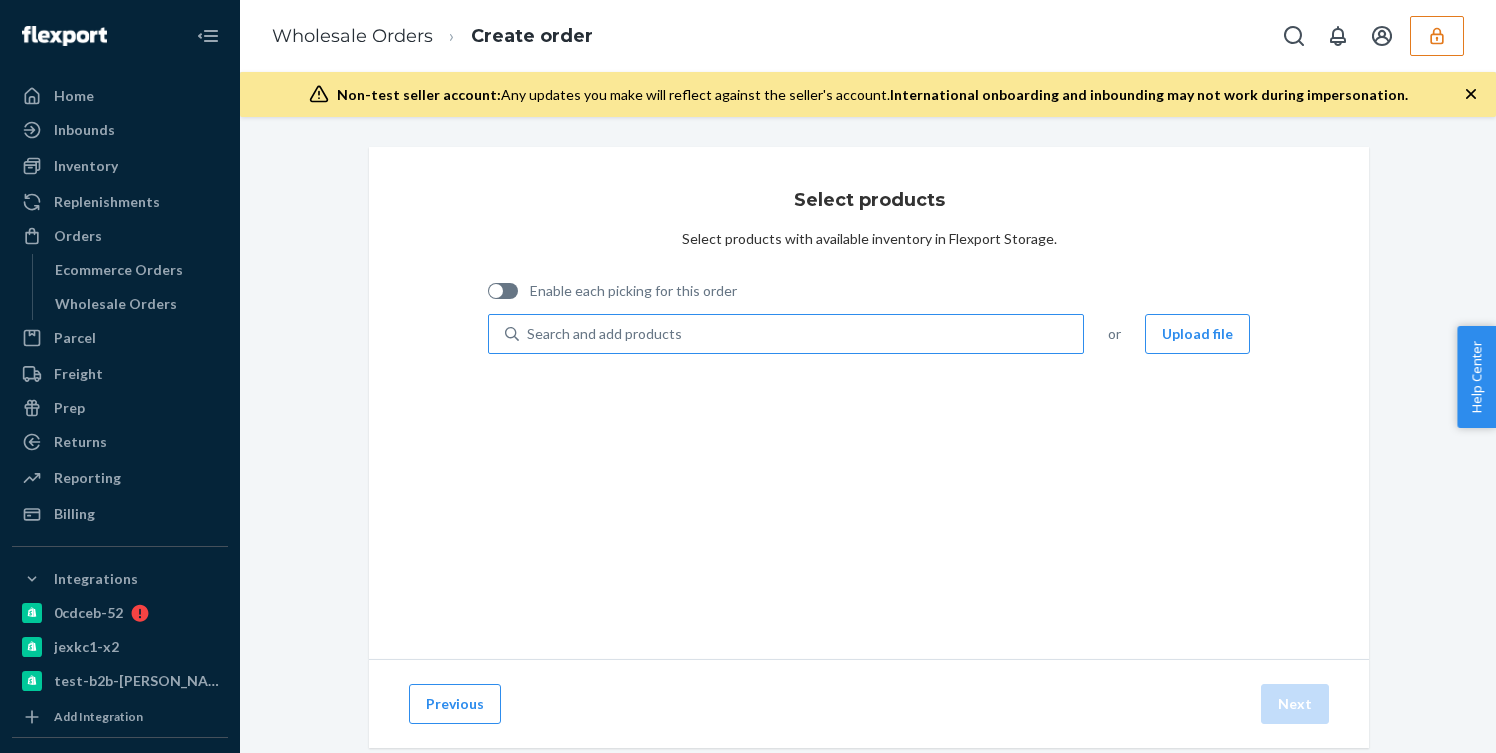 click on "Search and add products" at bounding box center (786, 334) 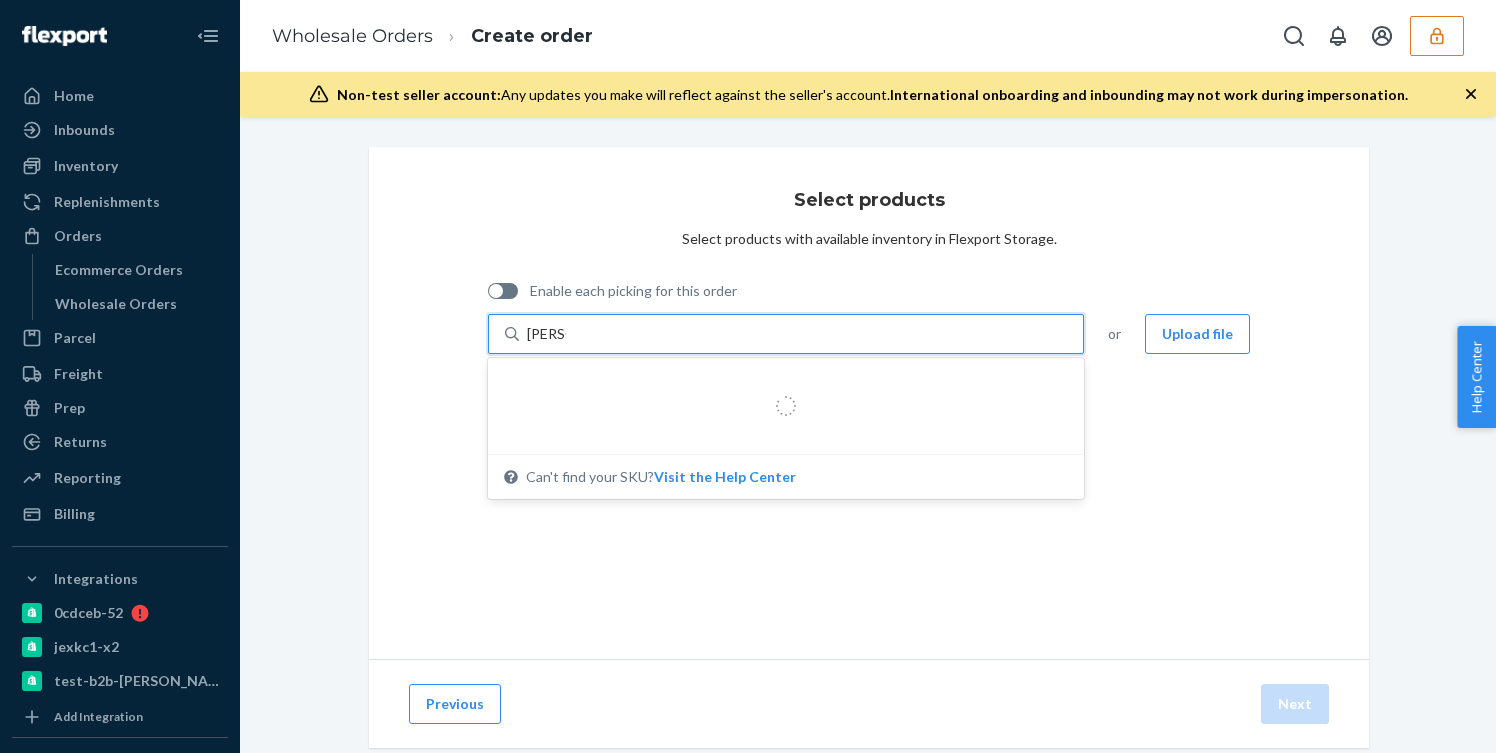 type on "[PERSON_NAME]" 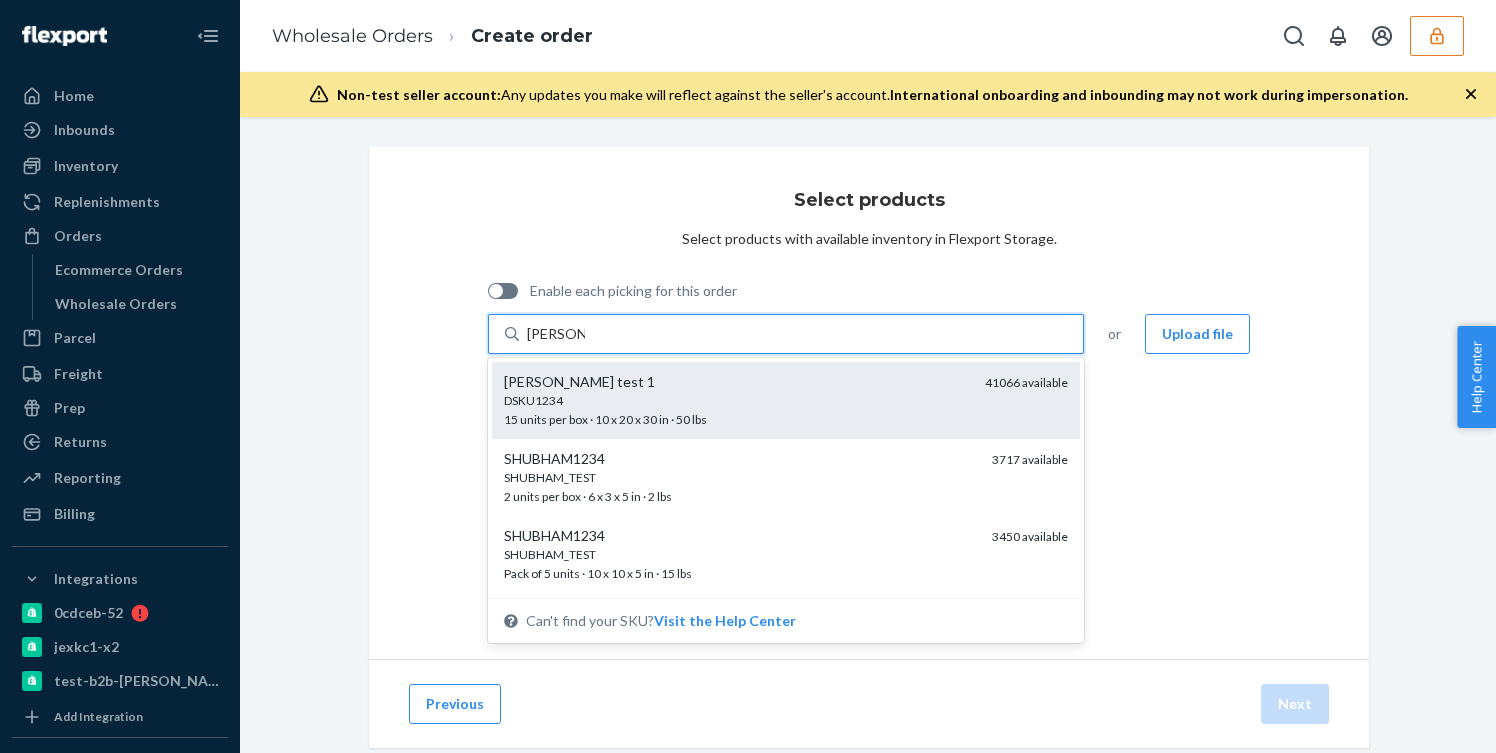 click on "DSKU1234" at bounding box center (736, 400) 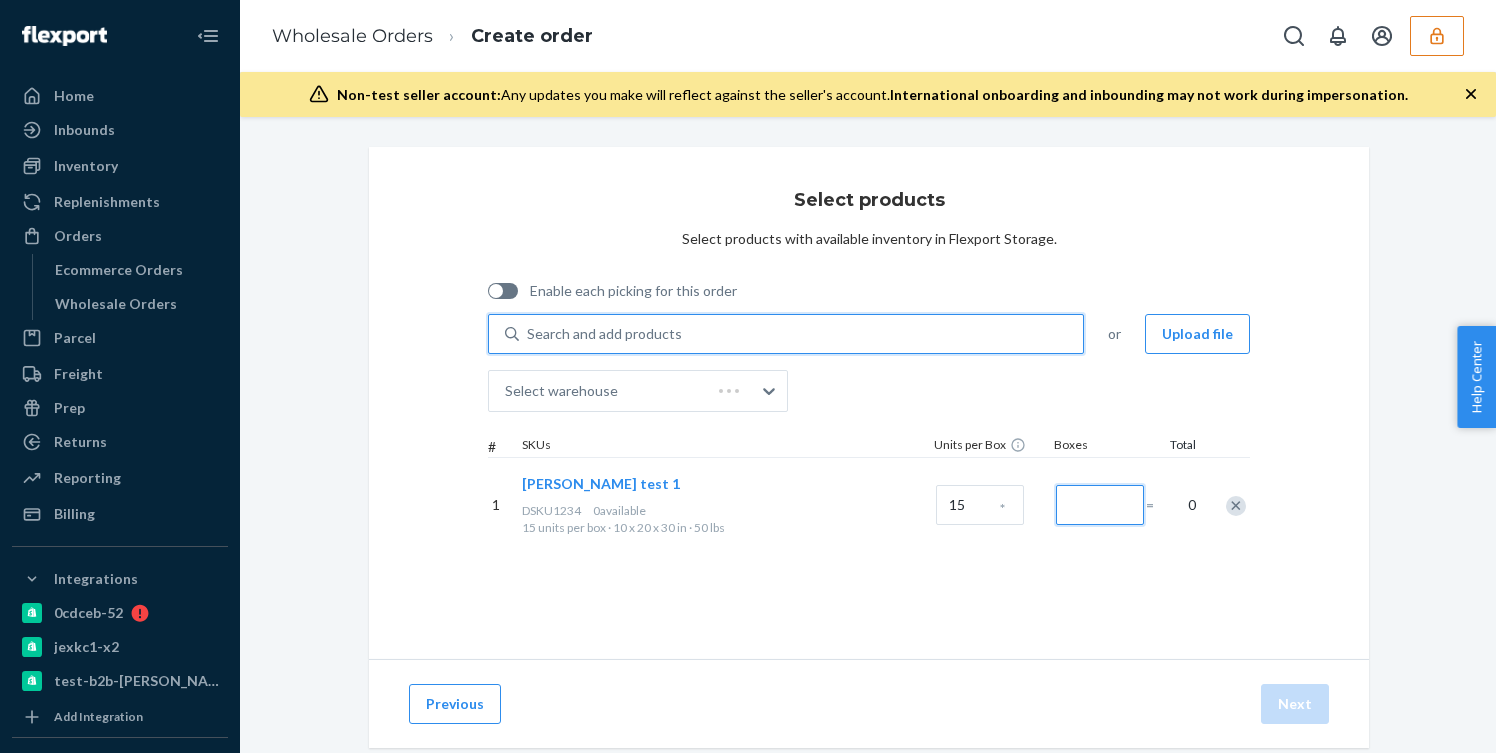 click at bounding box center (1100, 505) 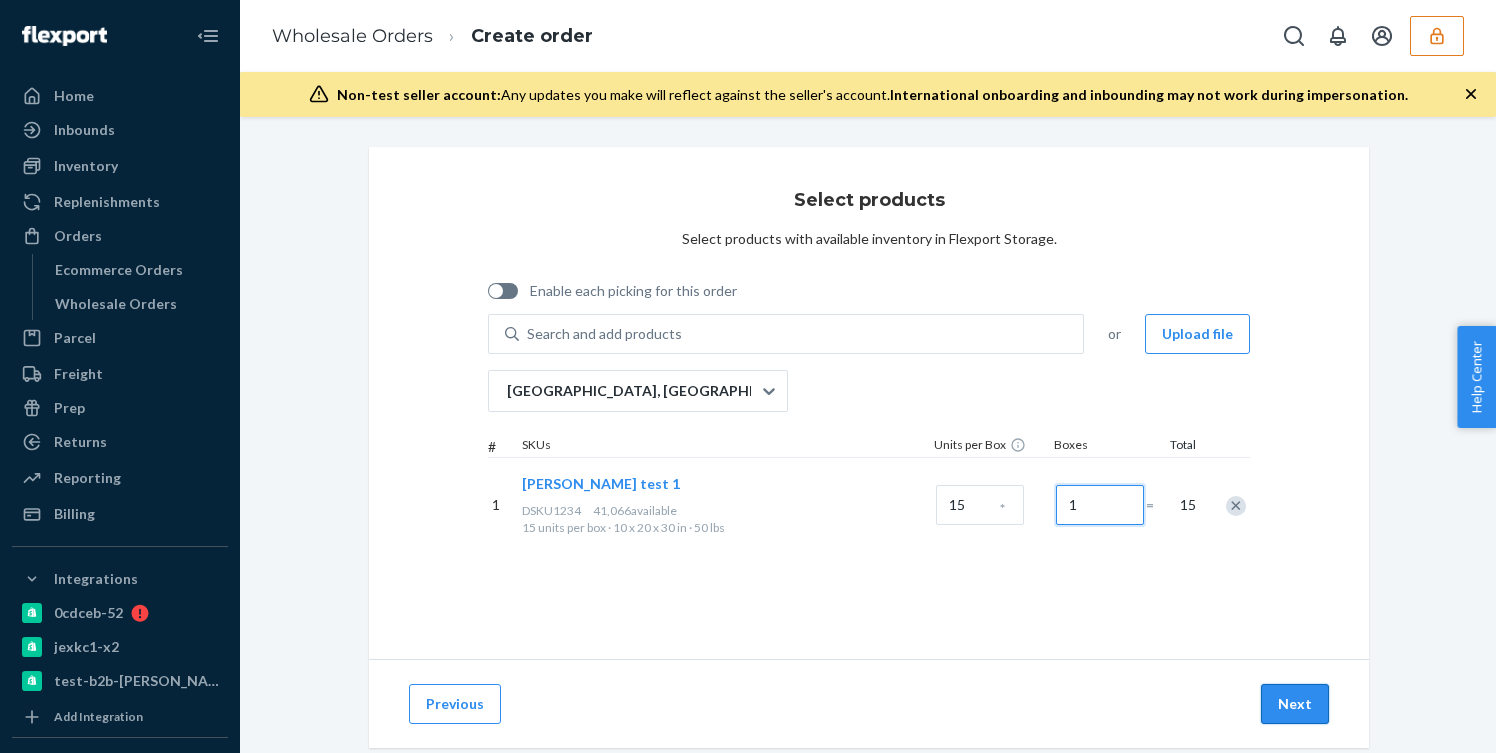 type on "1" 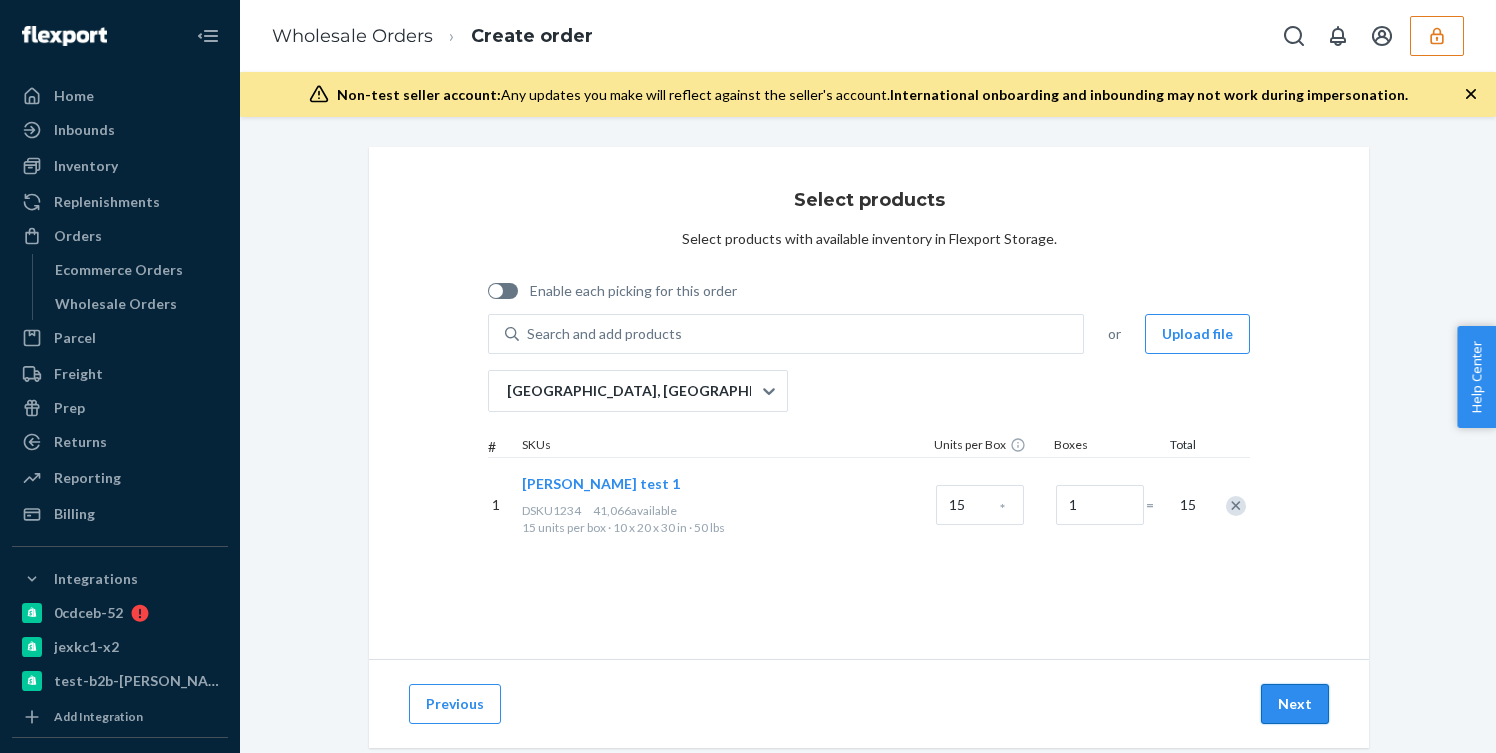 click on "Next" at bounding box center (1295, 704) 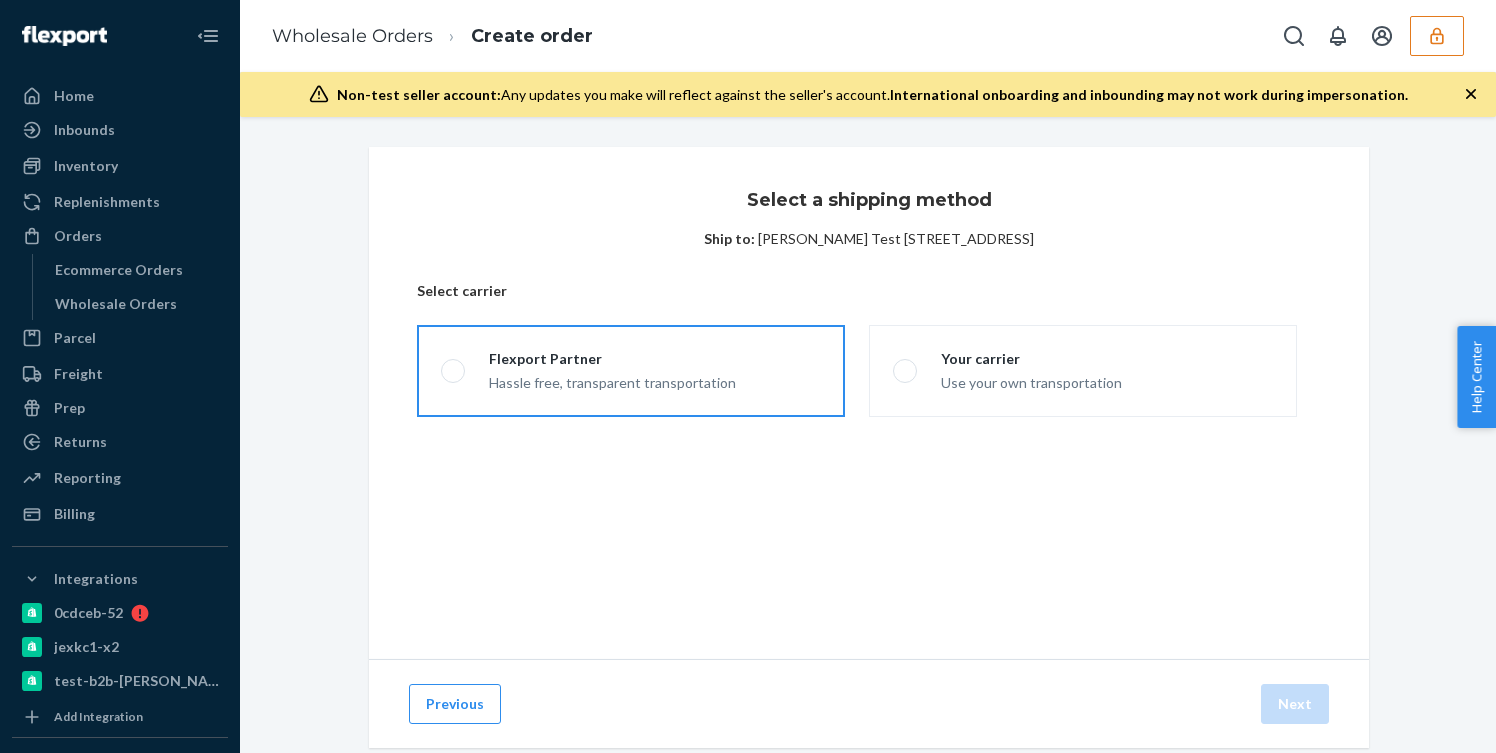 click on "Flexport Partner Hassle free, transparent transportation" at bounding box center [631, 371] 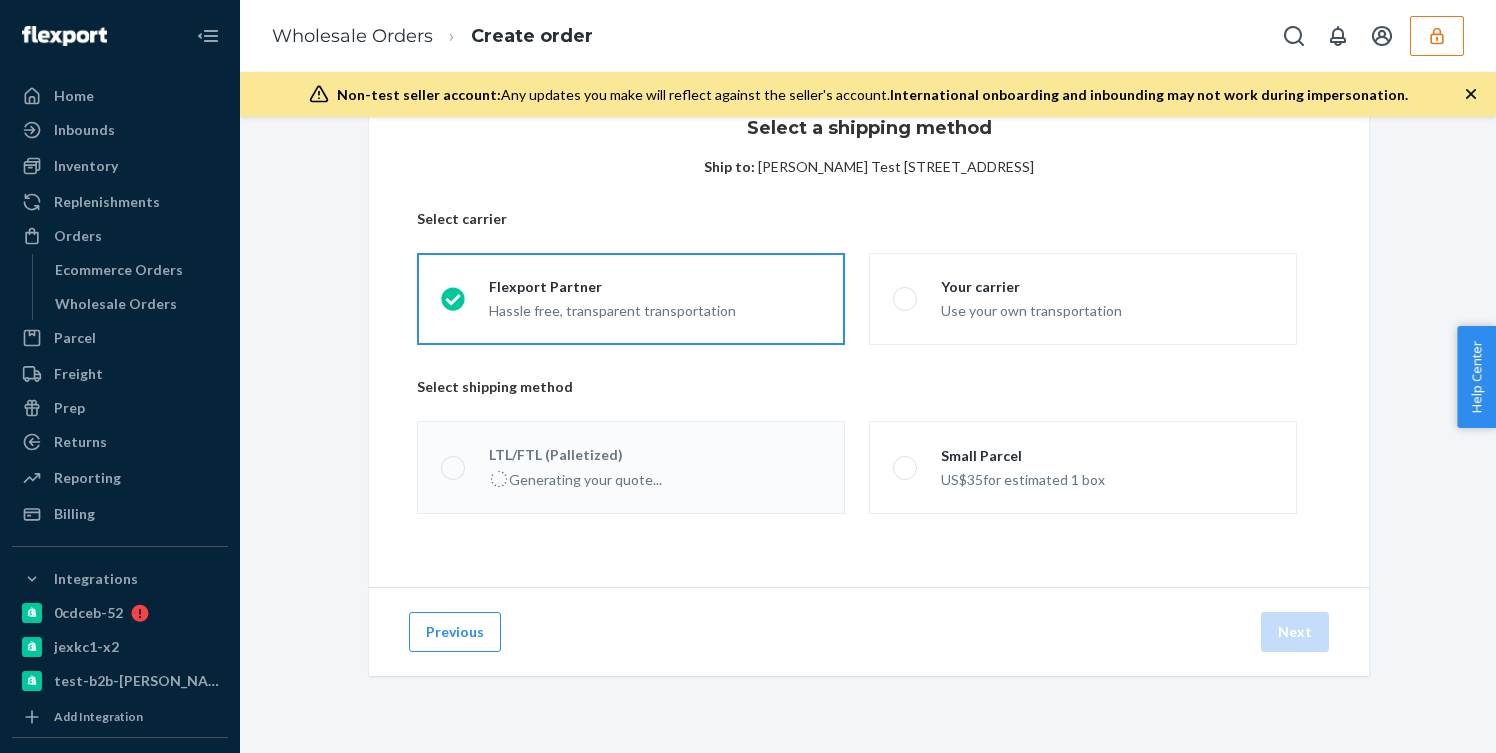 scroll, scrollTop: 121, scrollLeft: 0, axis: vertical 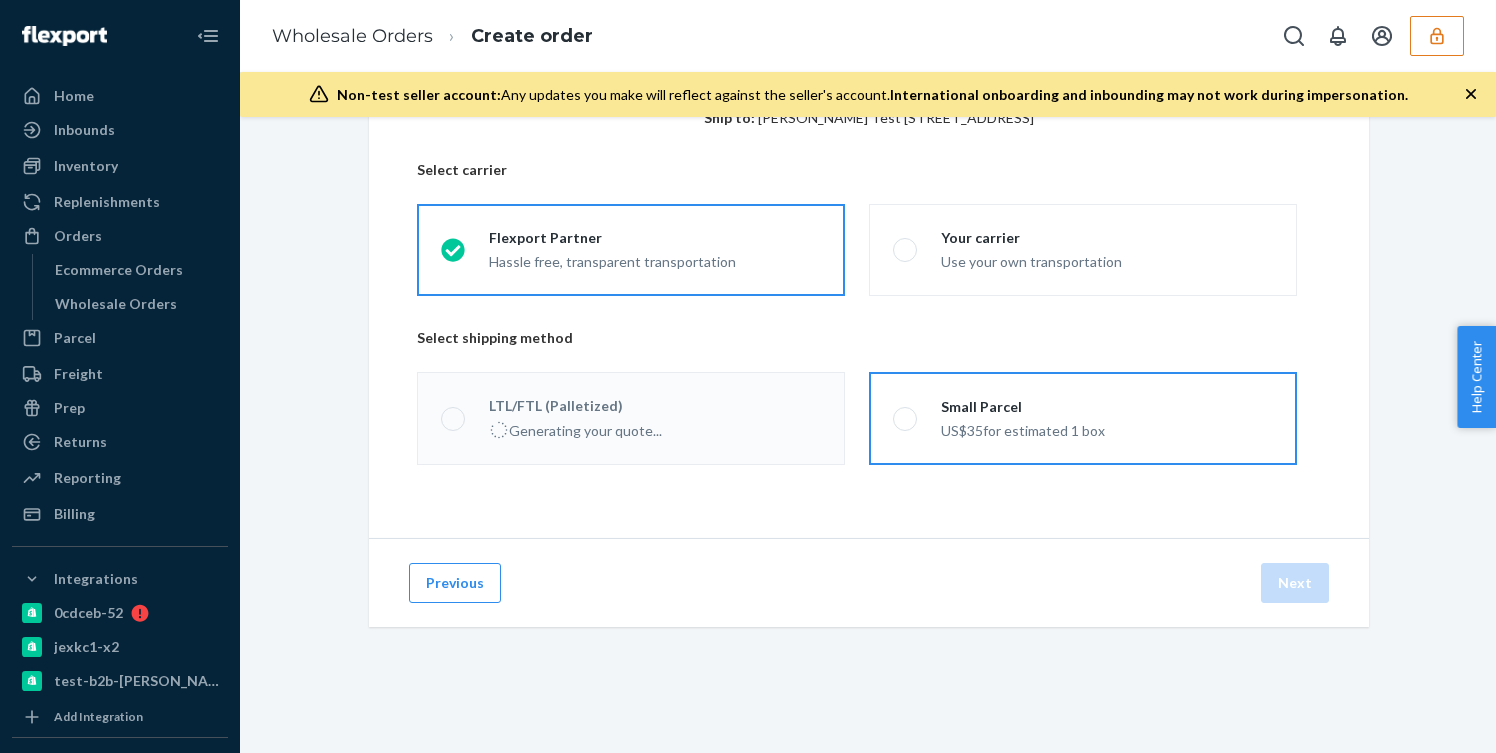click on "Small Parcel" at bounding box center [1023, 407] 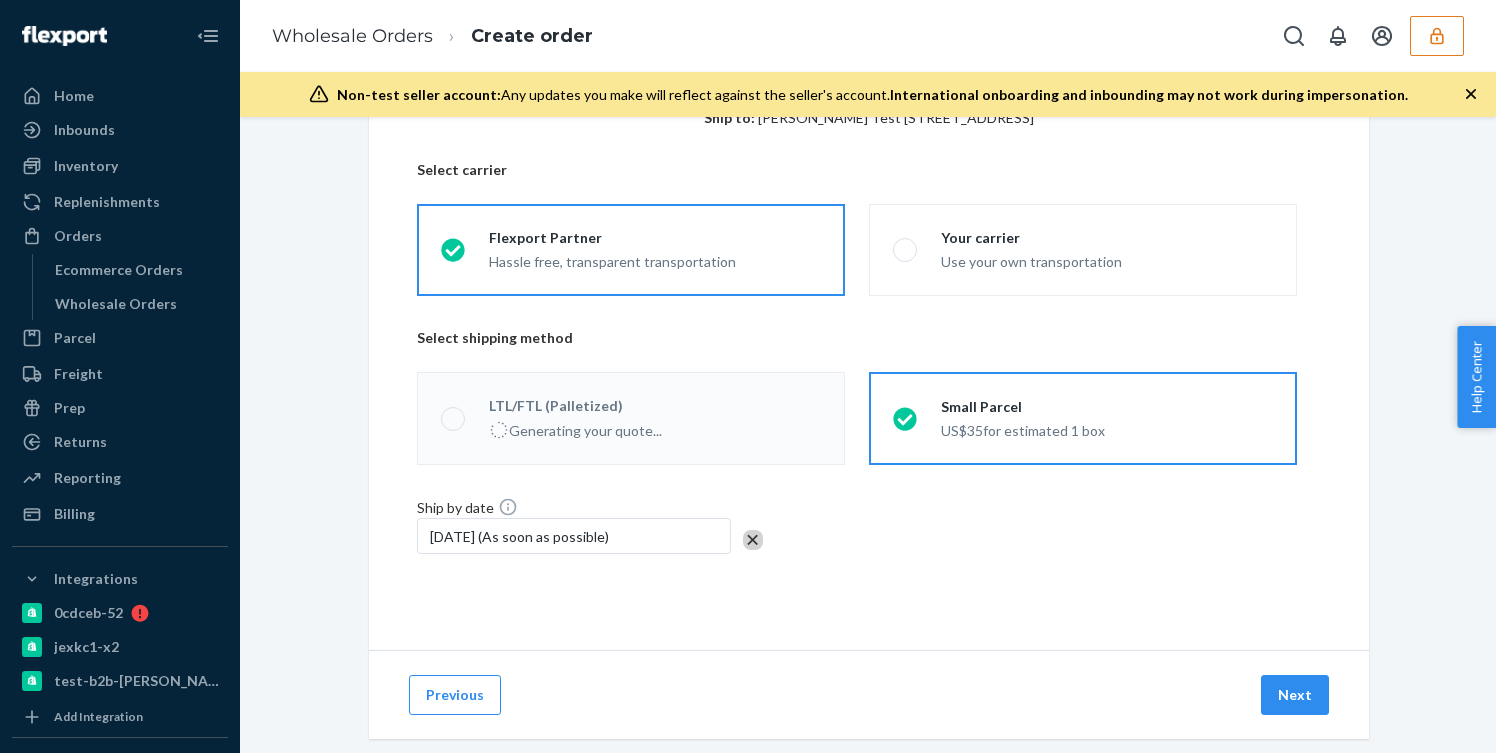 scroll, scrollTop: 141, scrollLeft: 0, axis: vertical 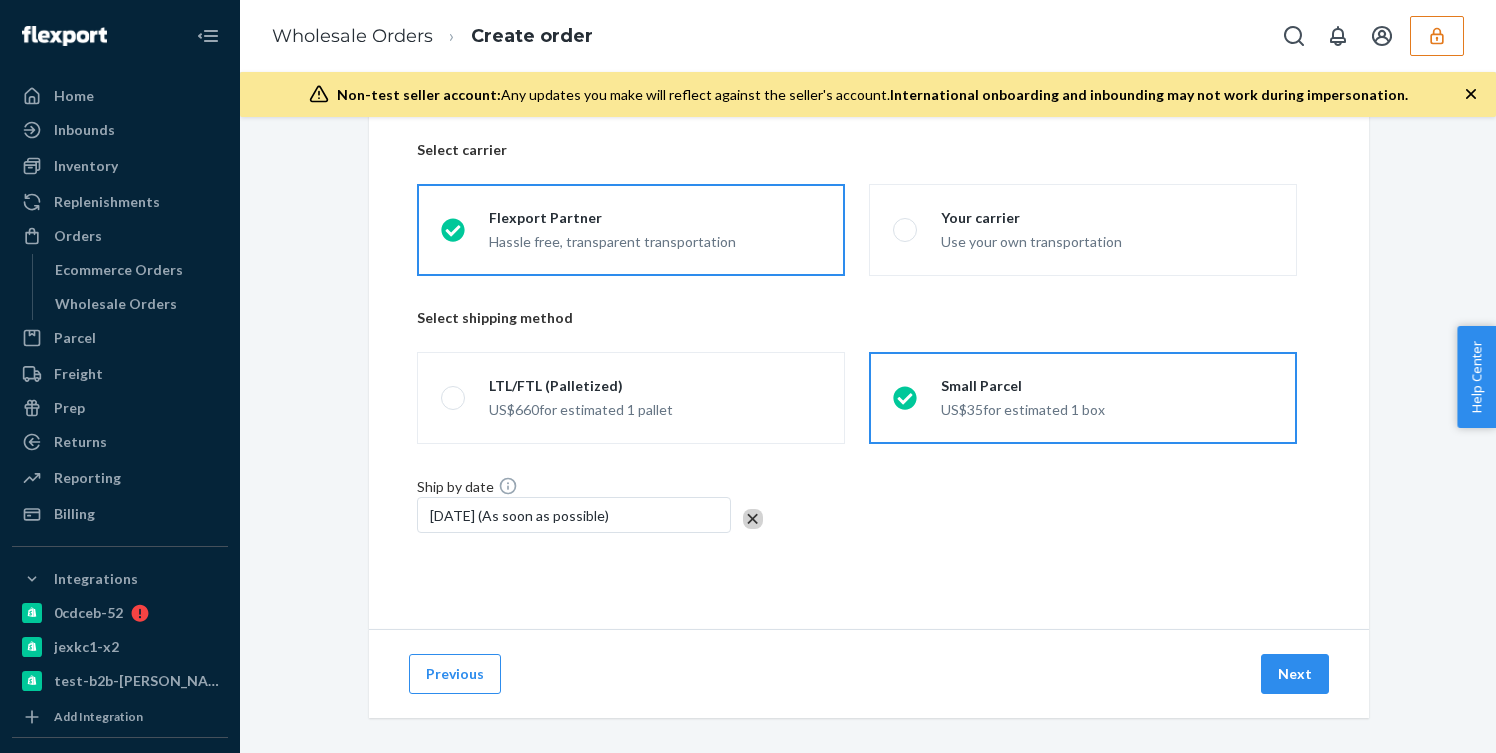 click on "[DATE]   (As soon as possible)" at bounding box center (574, 515) 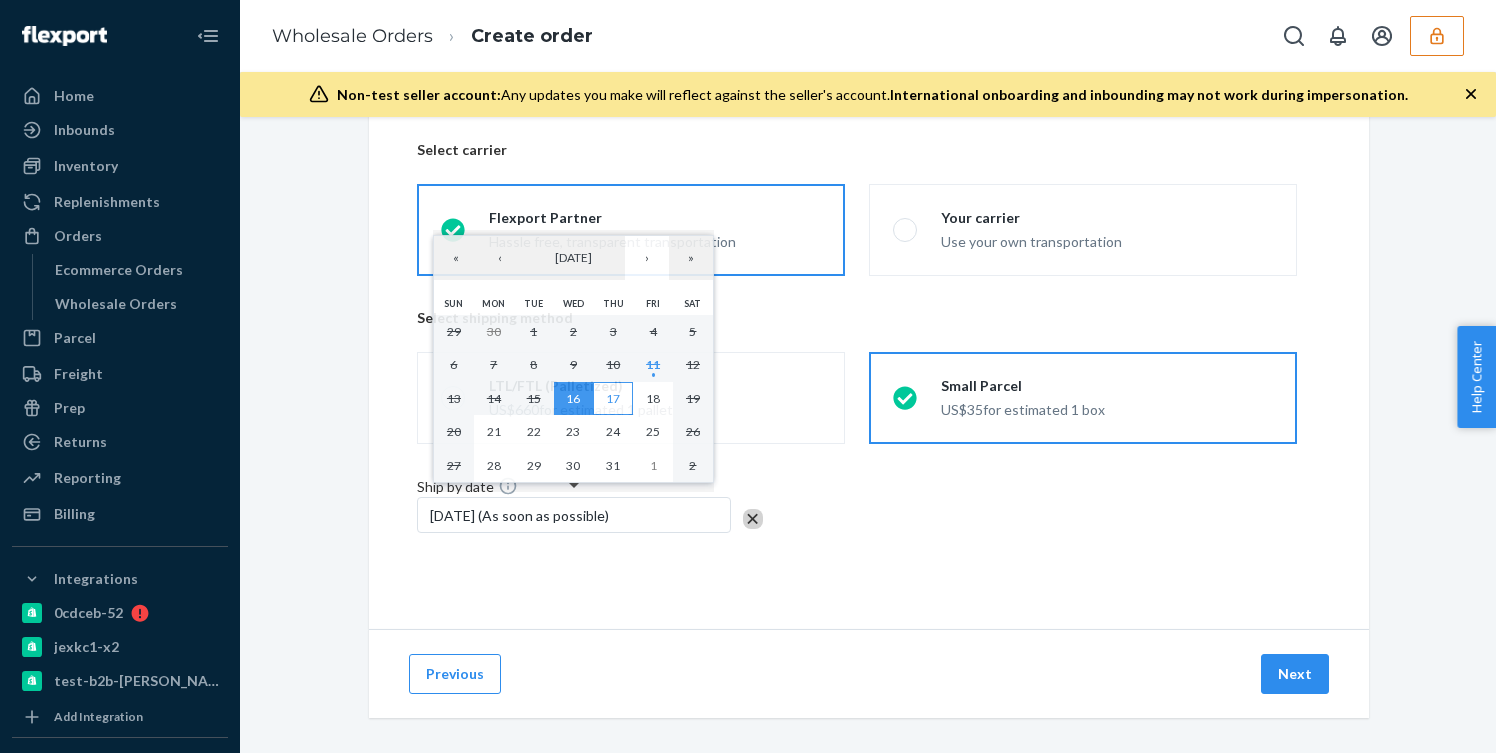 click on "17" at bounding box center [613, 398] 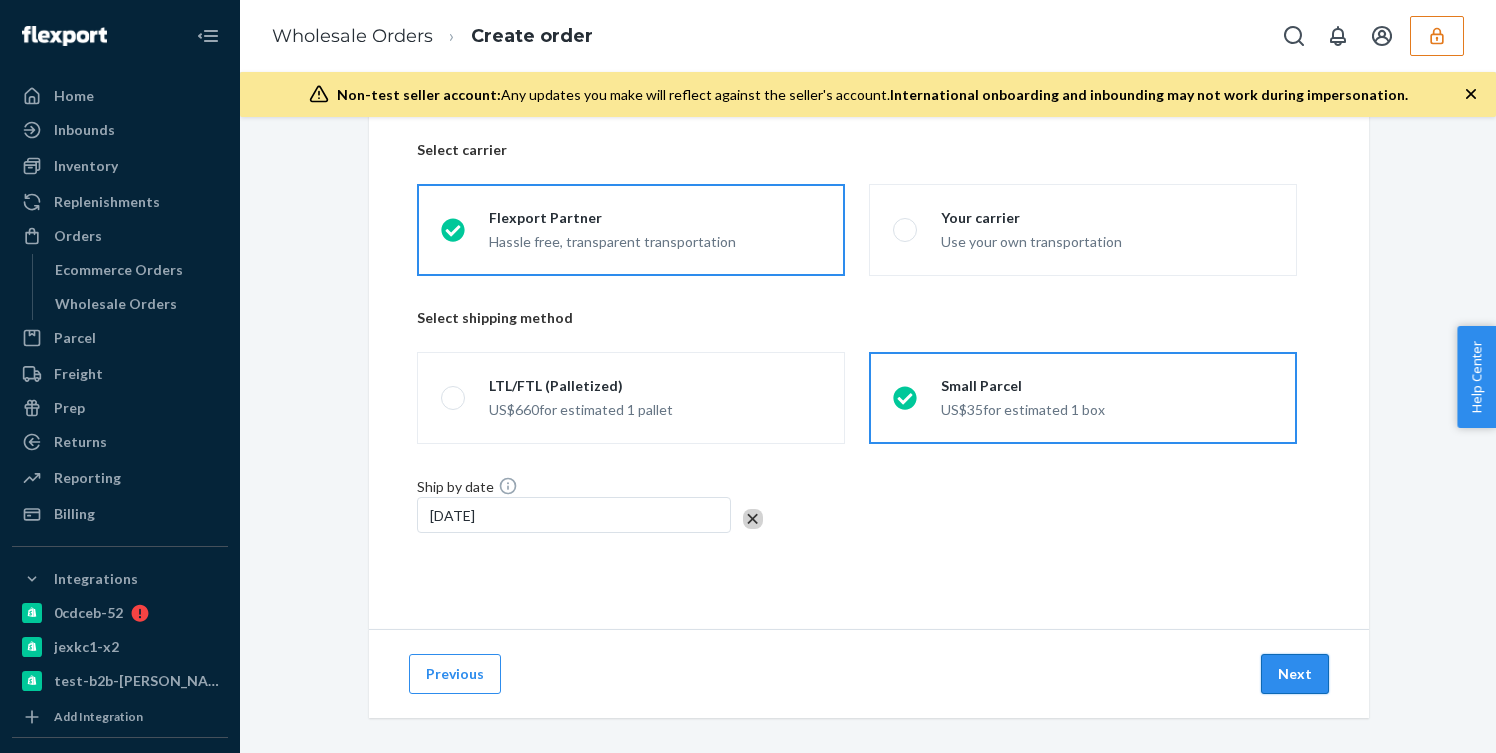 click on "Next" at bounding box center (1295, 674) 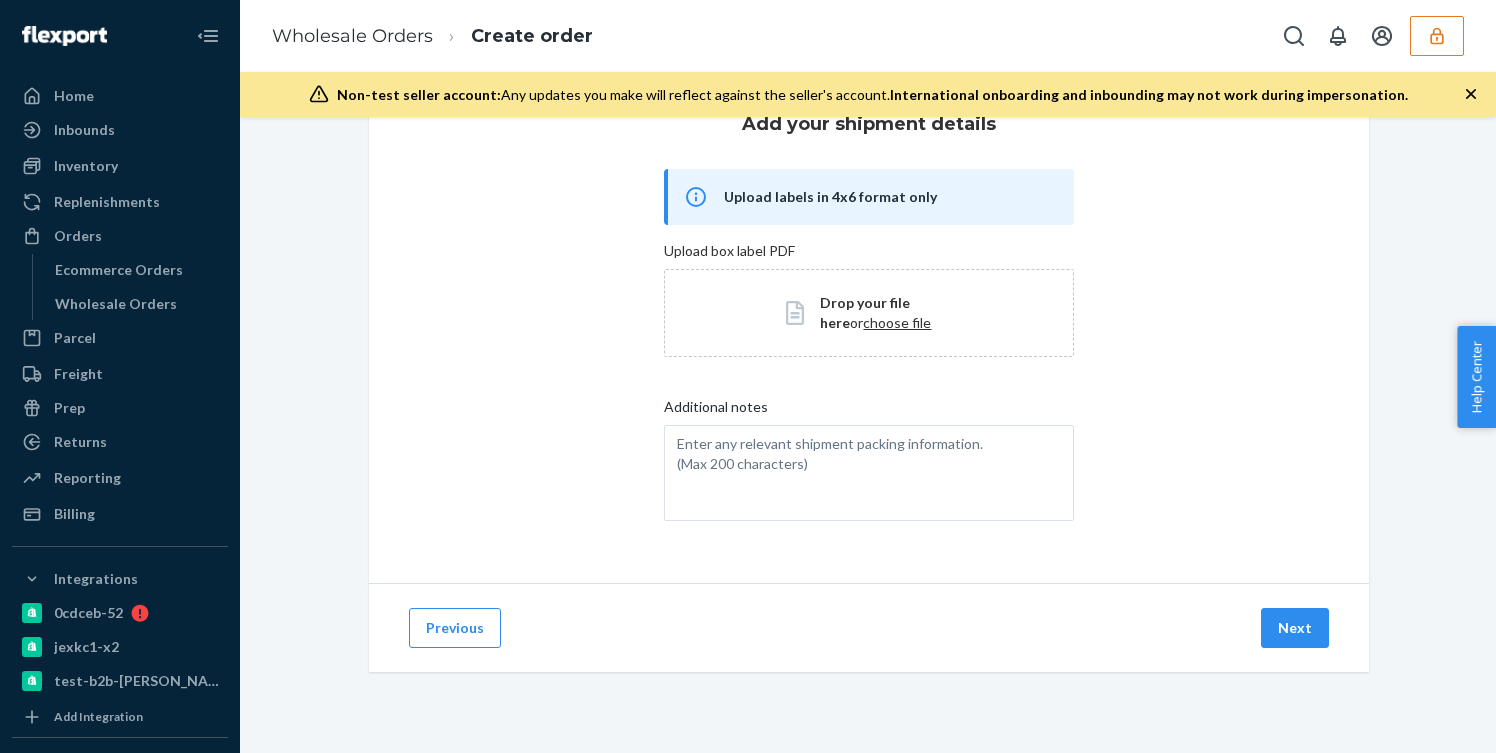 scroll, scrollTop: 125, scrollLeft: 0, axis: vertical 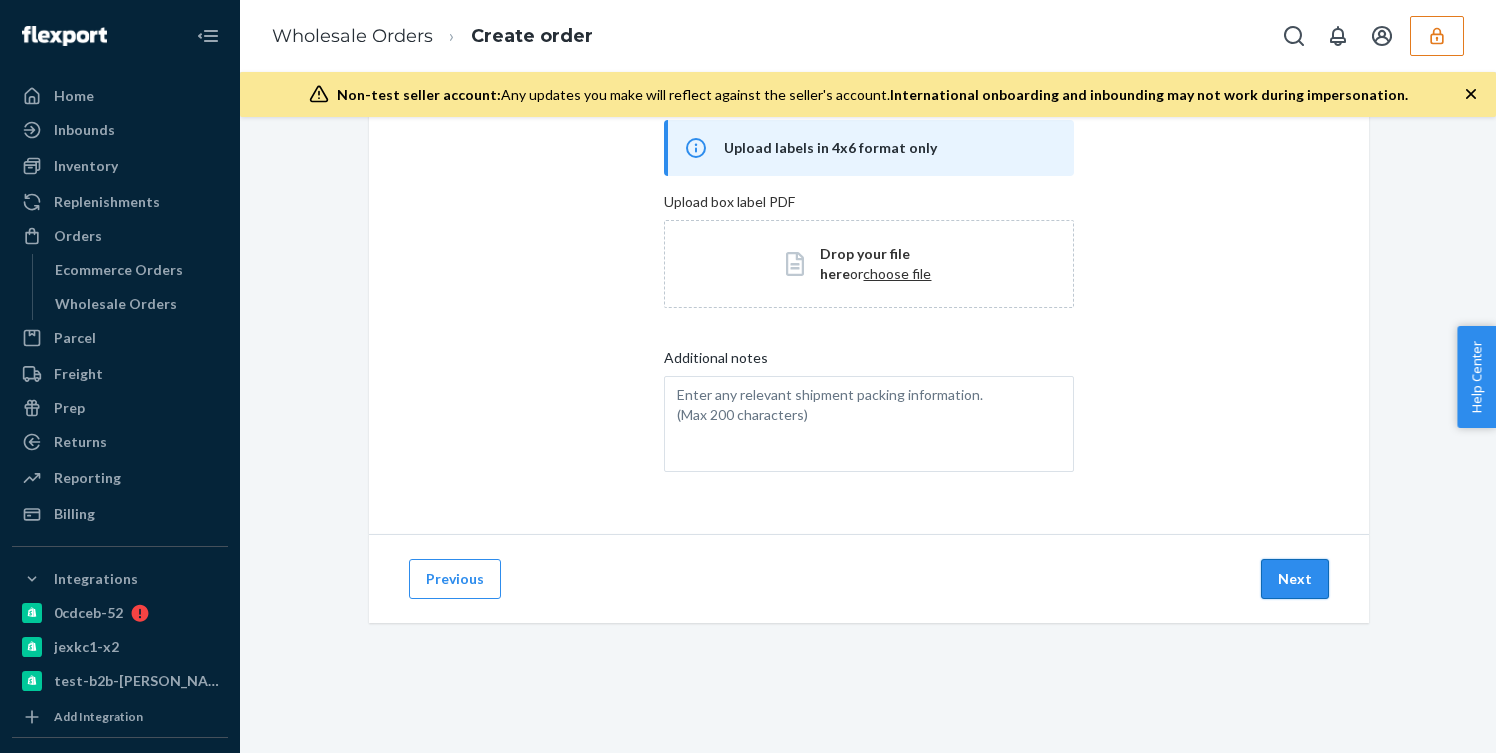 click on "Next" at bounding box center (1295, 579) 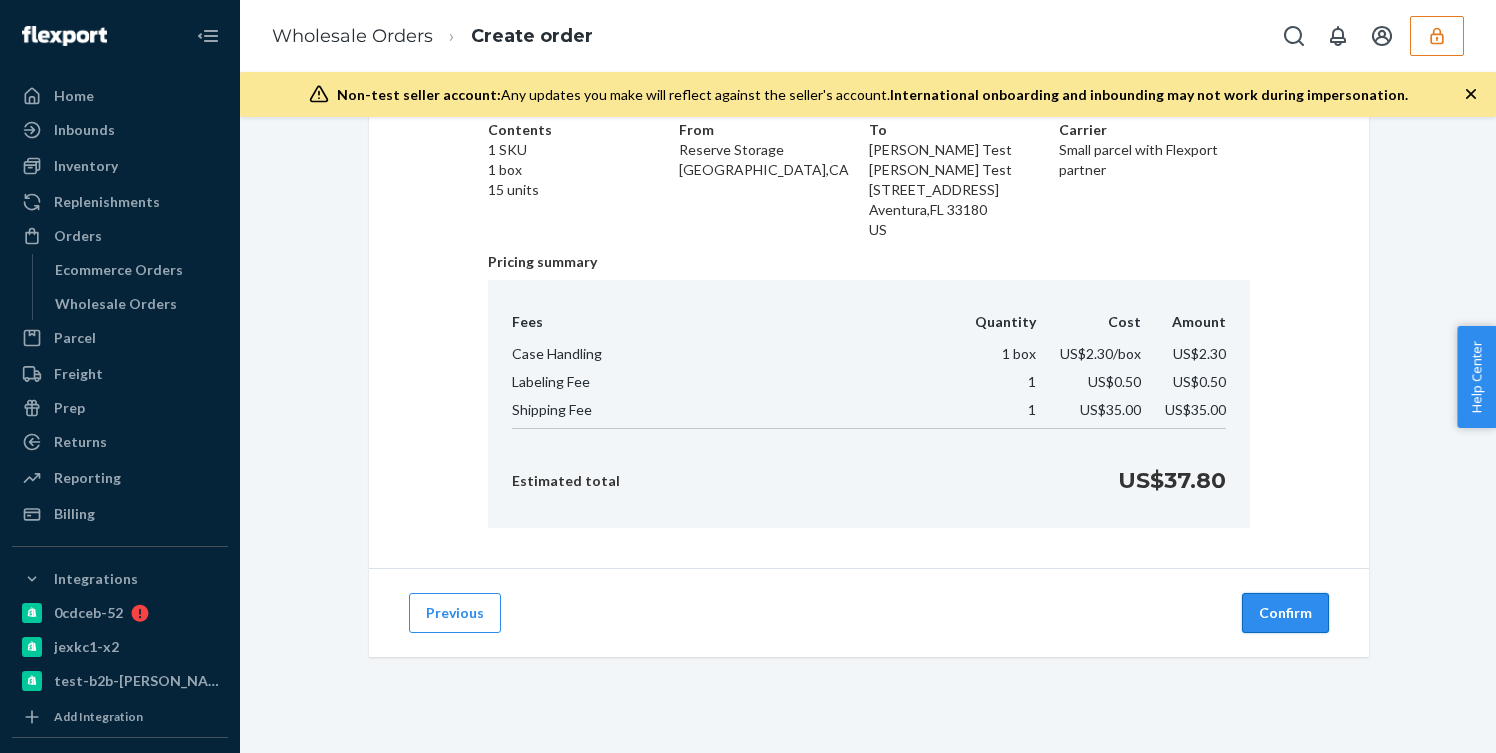 click on "Confirm" at bounding box center [1285, 613] 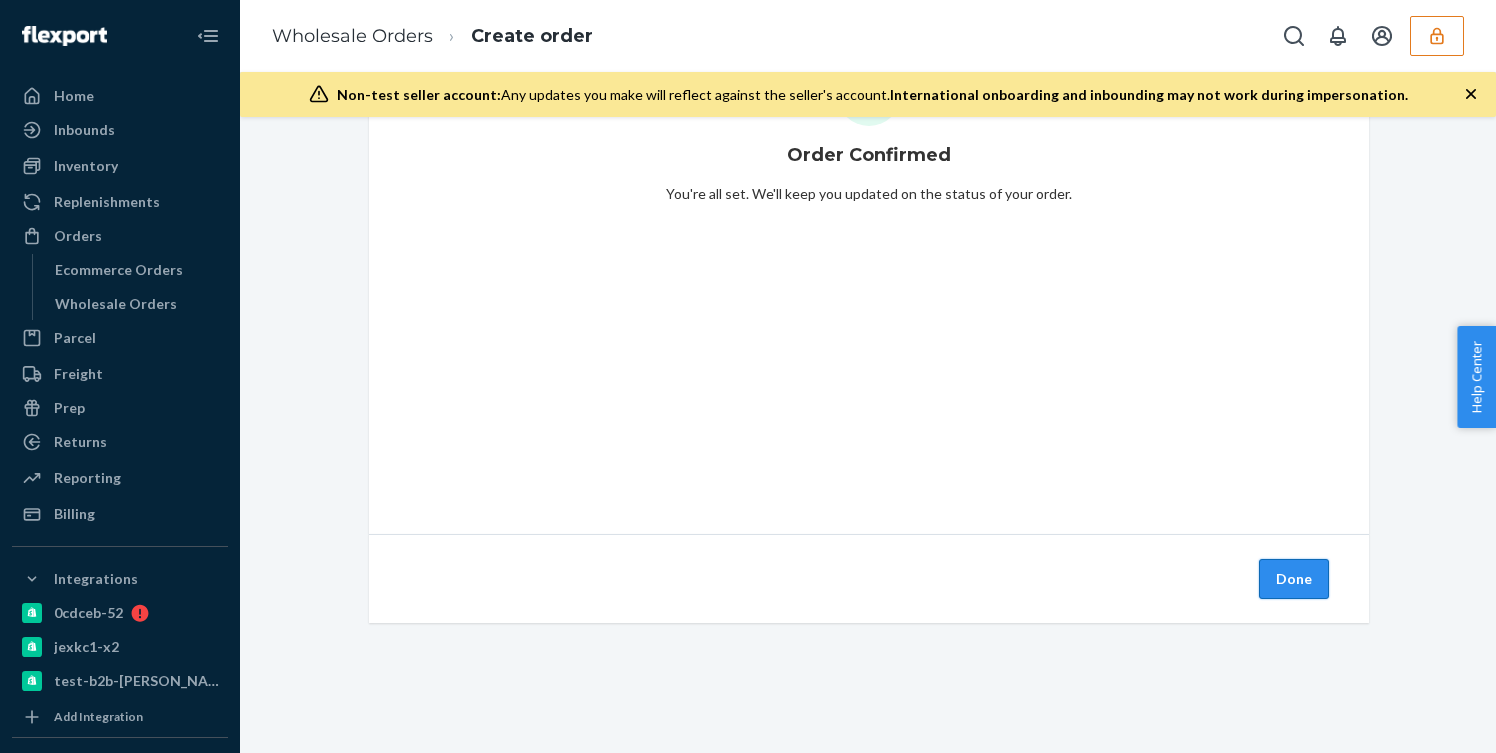 click on "Done" at bounding box center (1294, 579) 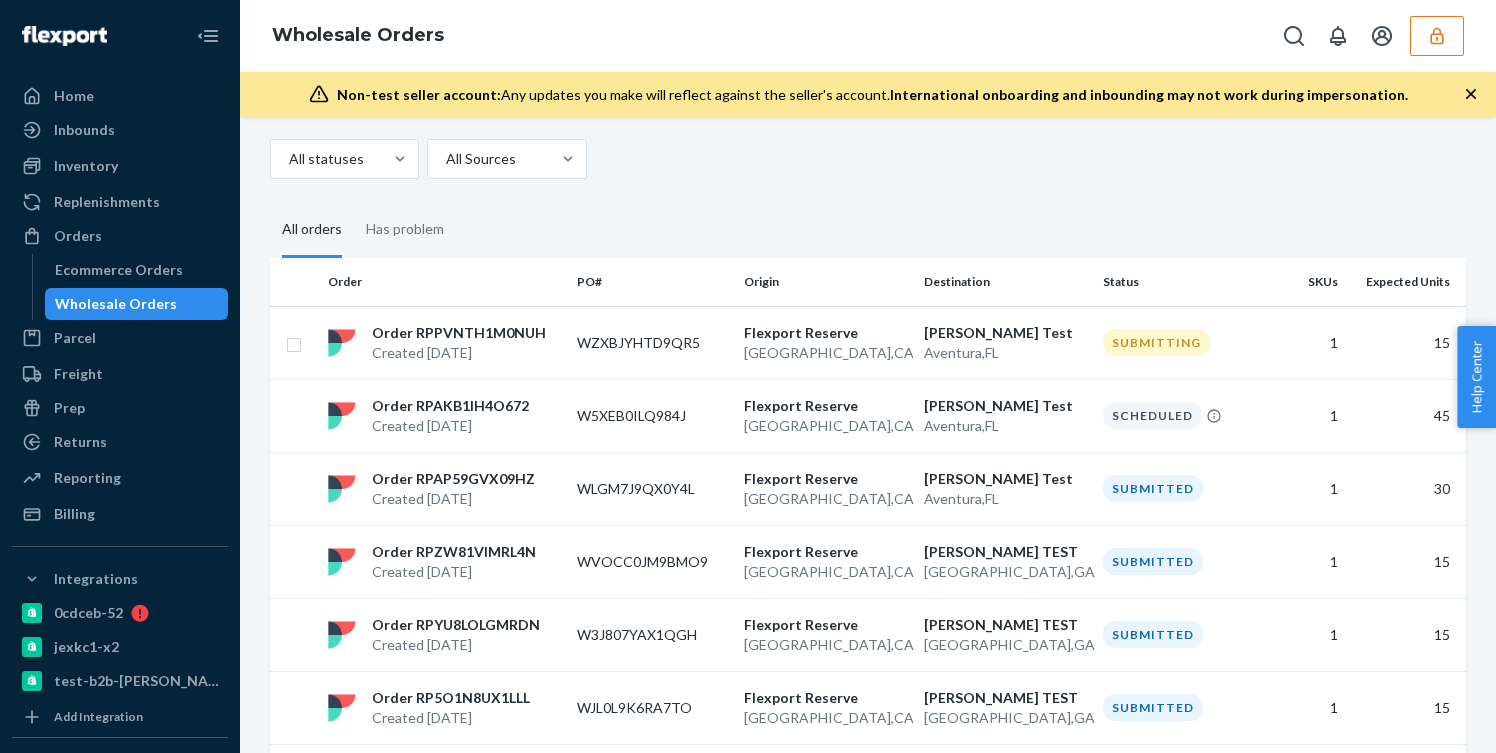 scroll, scrollTop: 85, scrollLeft: 0, axis: vertical 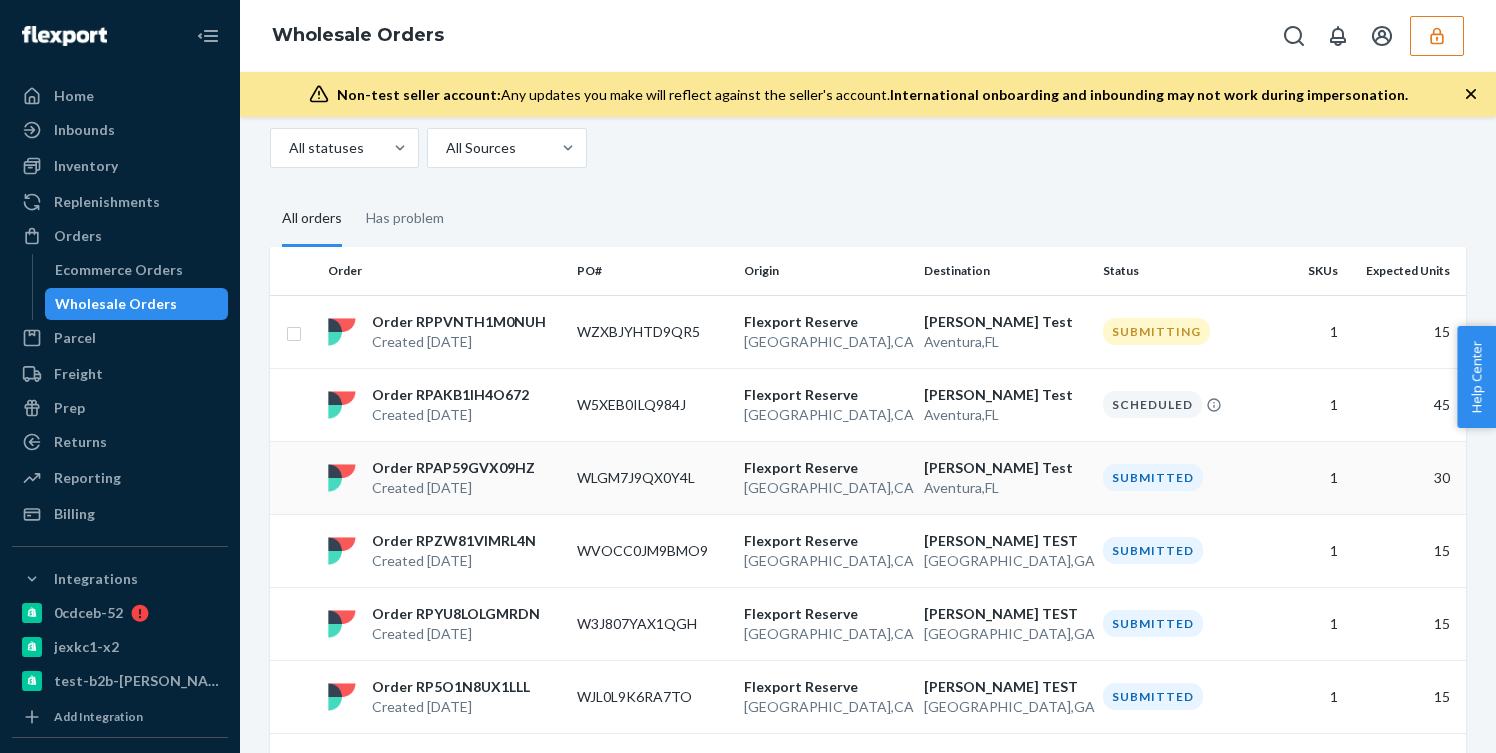 click on "Created [DATE]" at bounding box center [453, 488] 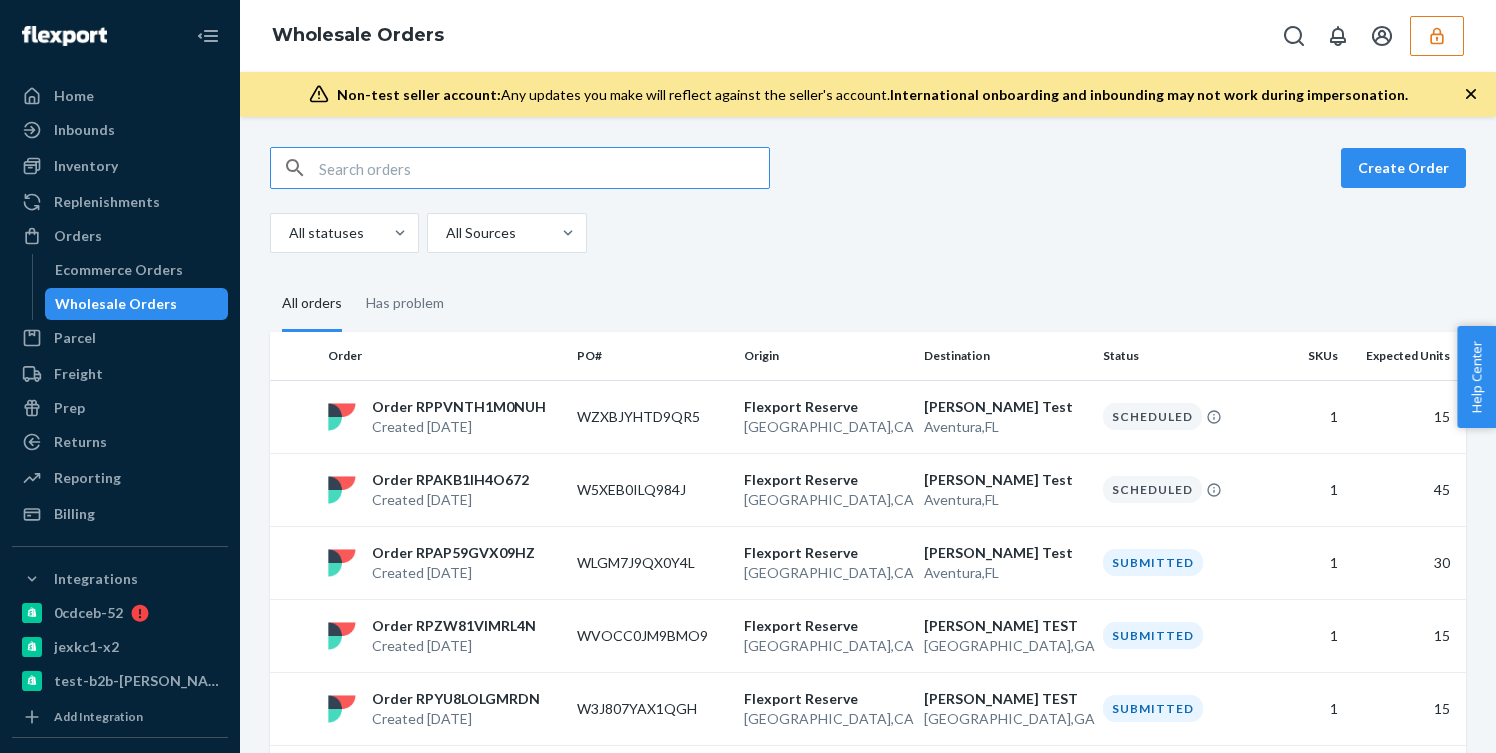 scroll, scrollTop: 41, scrollLeft: 0, axis: vertical 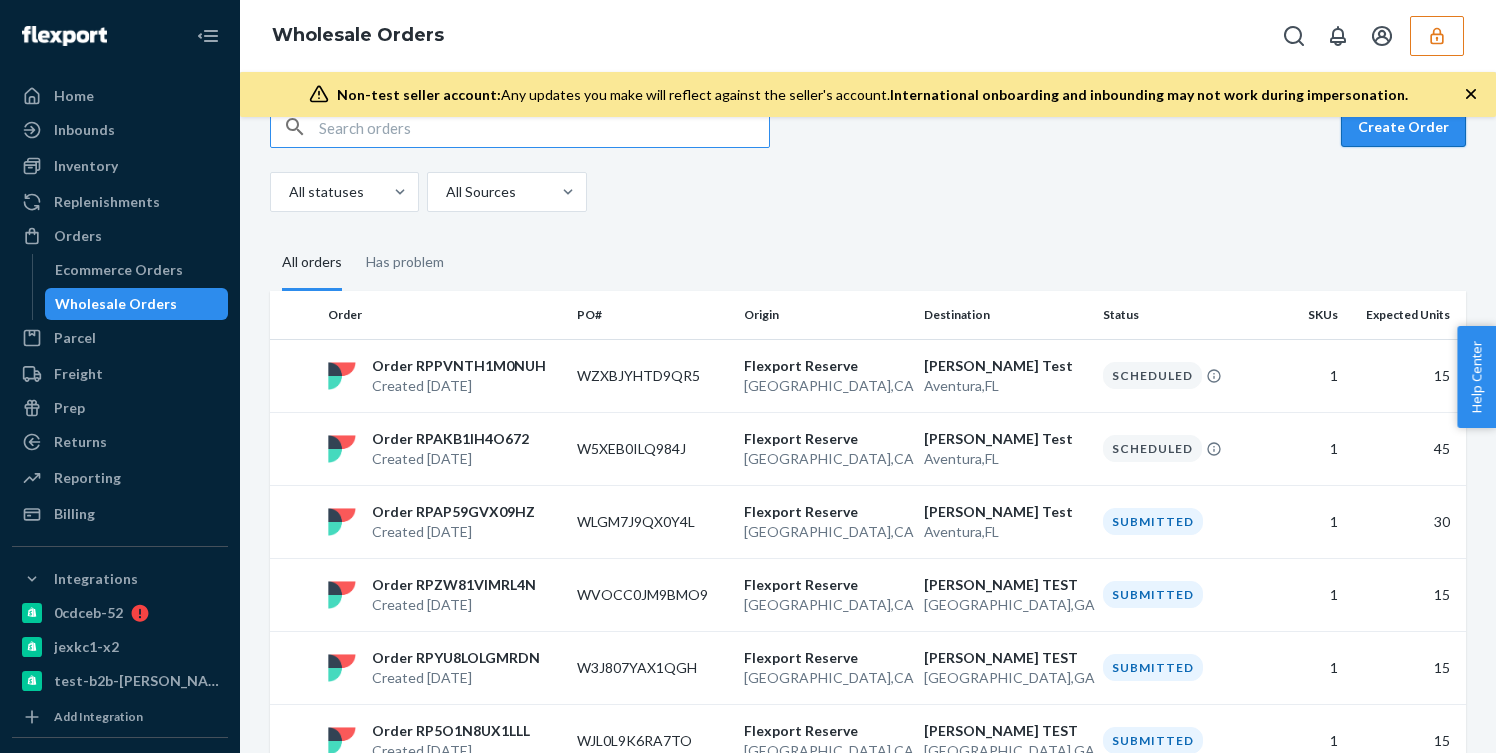click on "Create Order" at bounding box center [1403, 127] 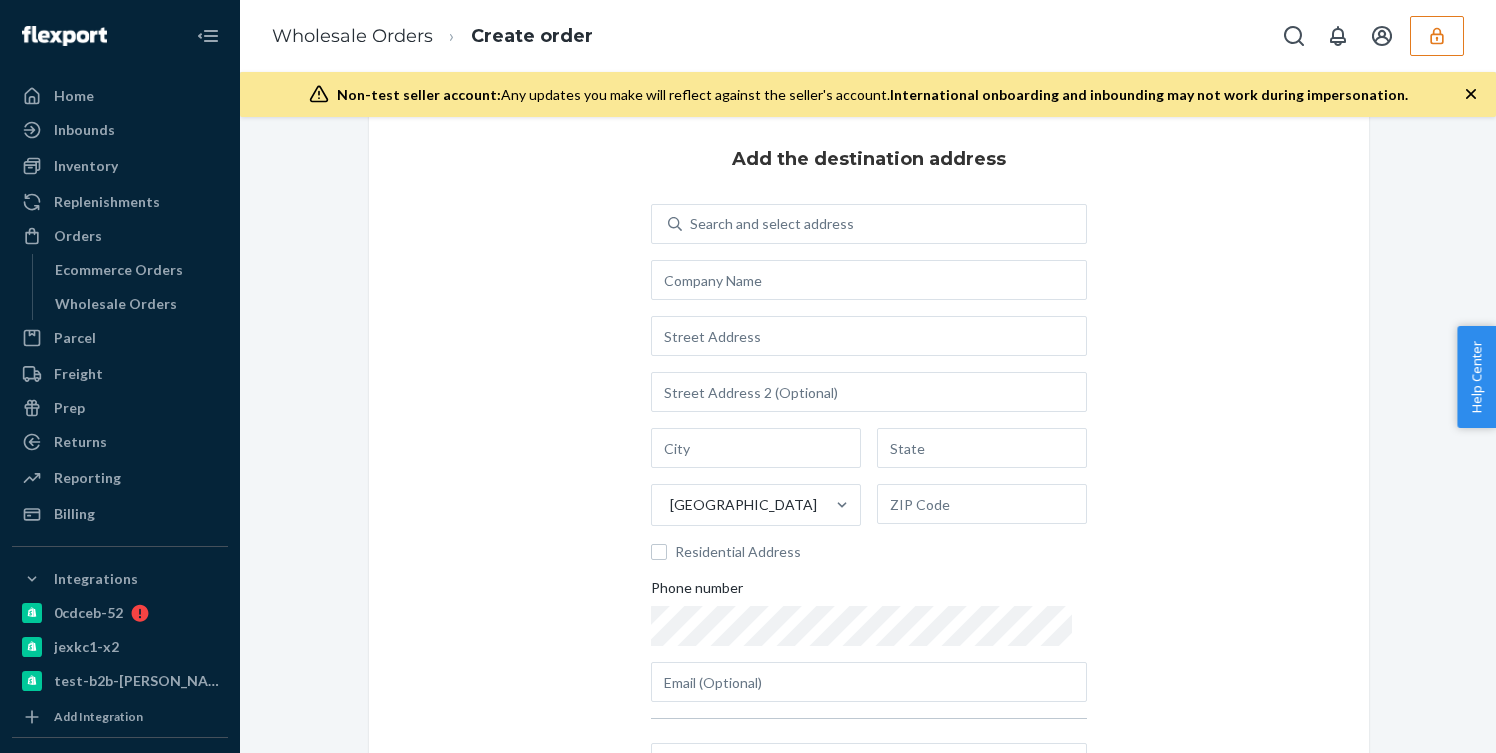 scroll, scrollTop: 0, scrollLeft: 0, axis: both 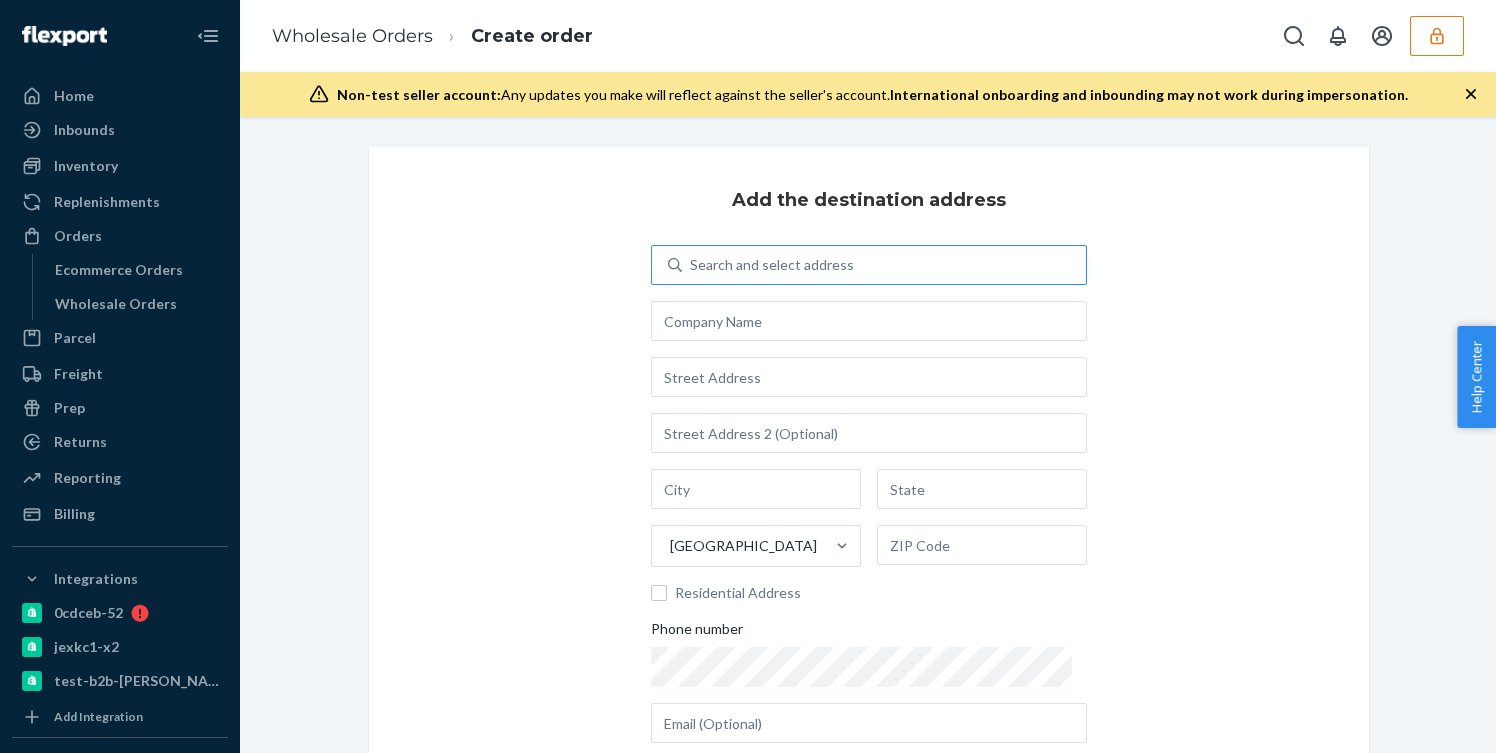 click on "Search and select address" at bounding box center [772, 265] 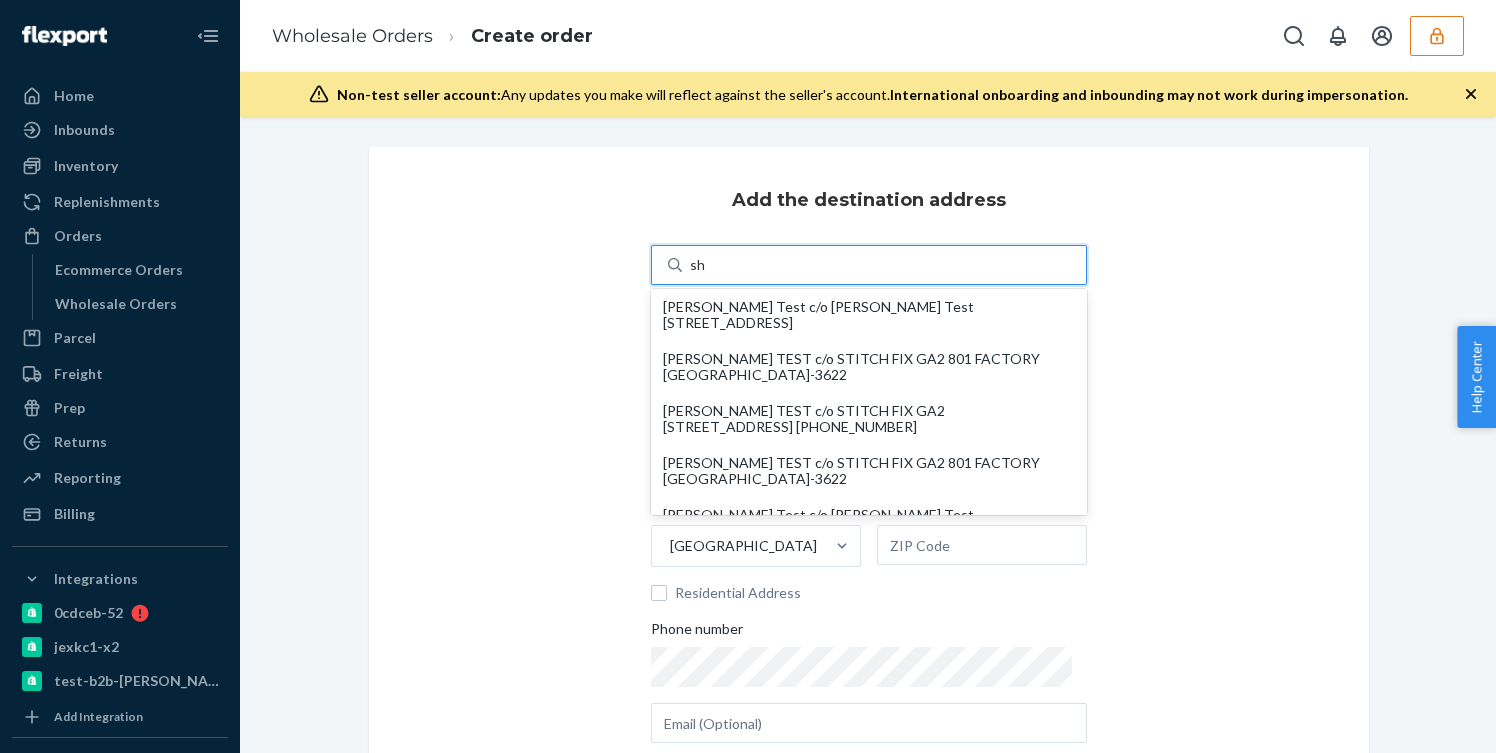 type on "s" 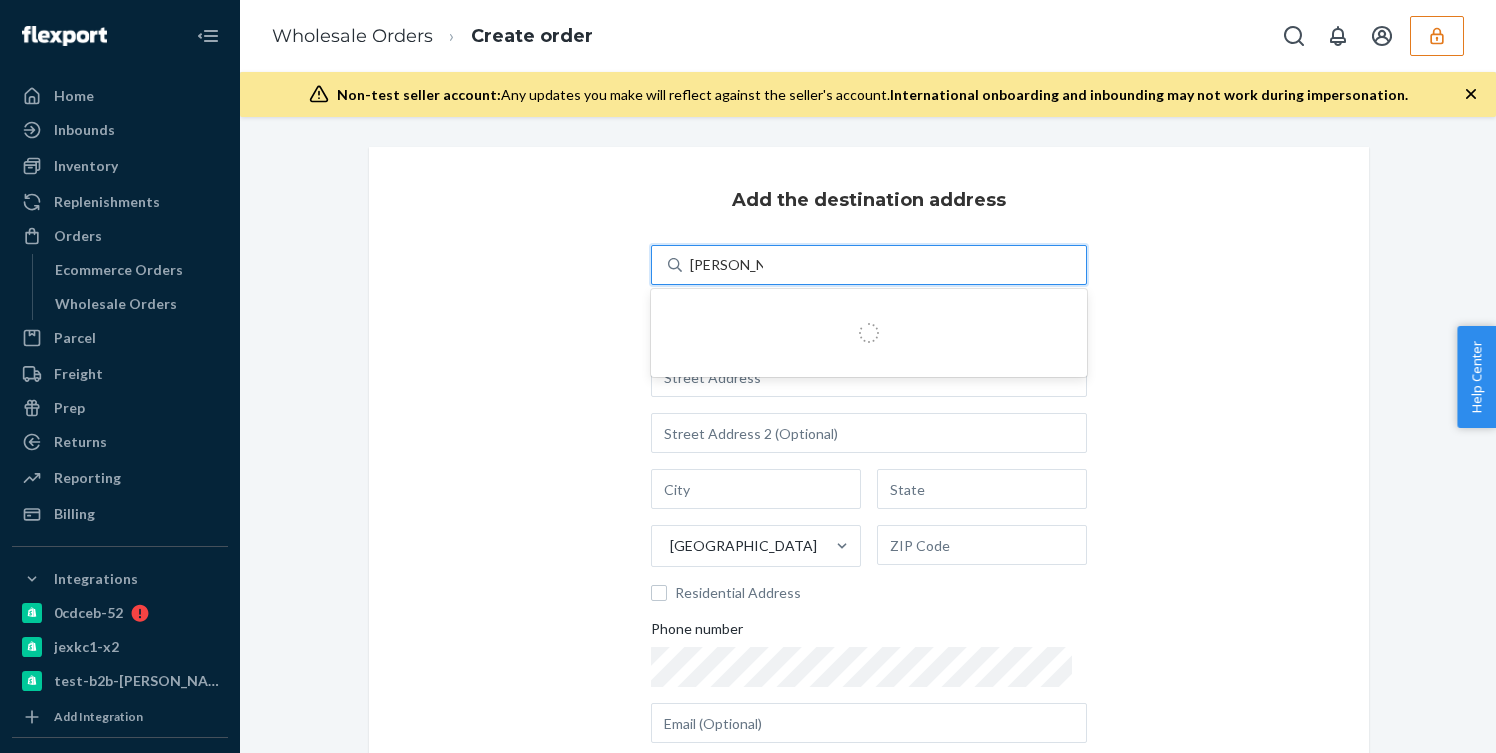 type on "[PERSON_NAME] test" 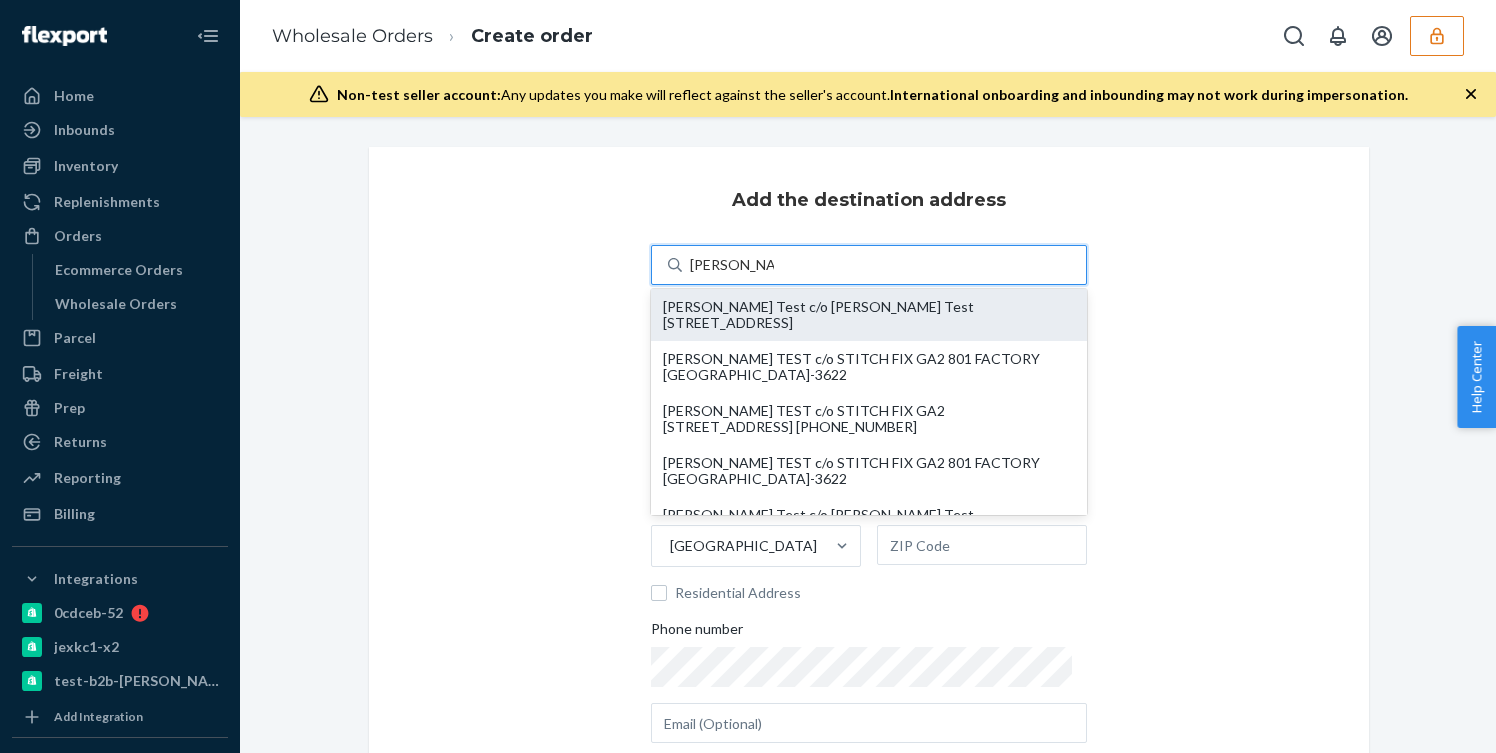 click on "[PERSON_NAME] Test
c/o
[PERSON_NAME] Test
[STREET_ADDRESS]" at bounding box center [869, 315] 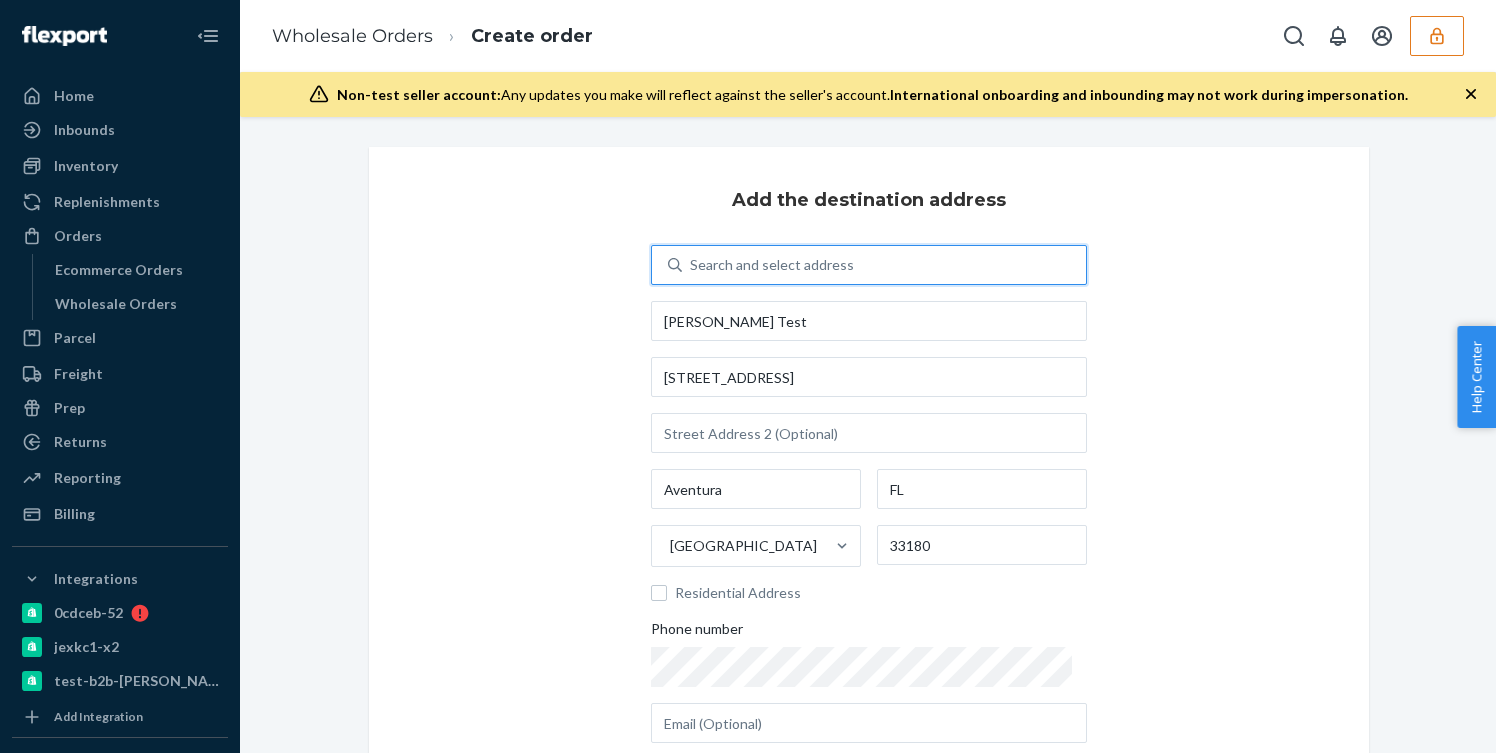 scroll, scrollTop: 204, scrollLeft: 0, axis: vertical 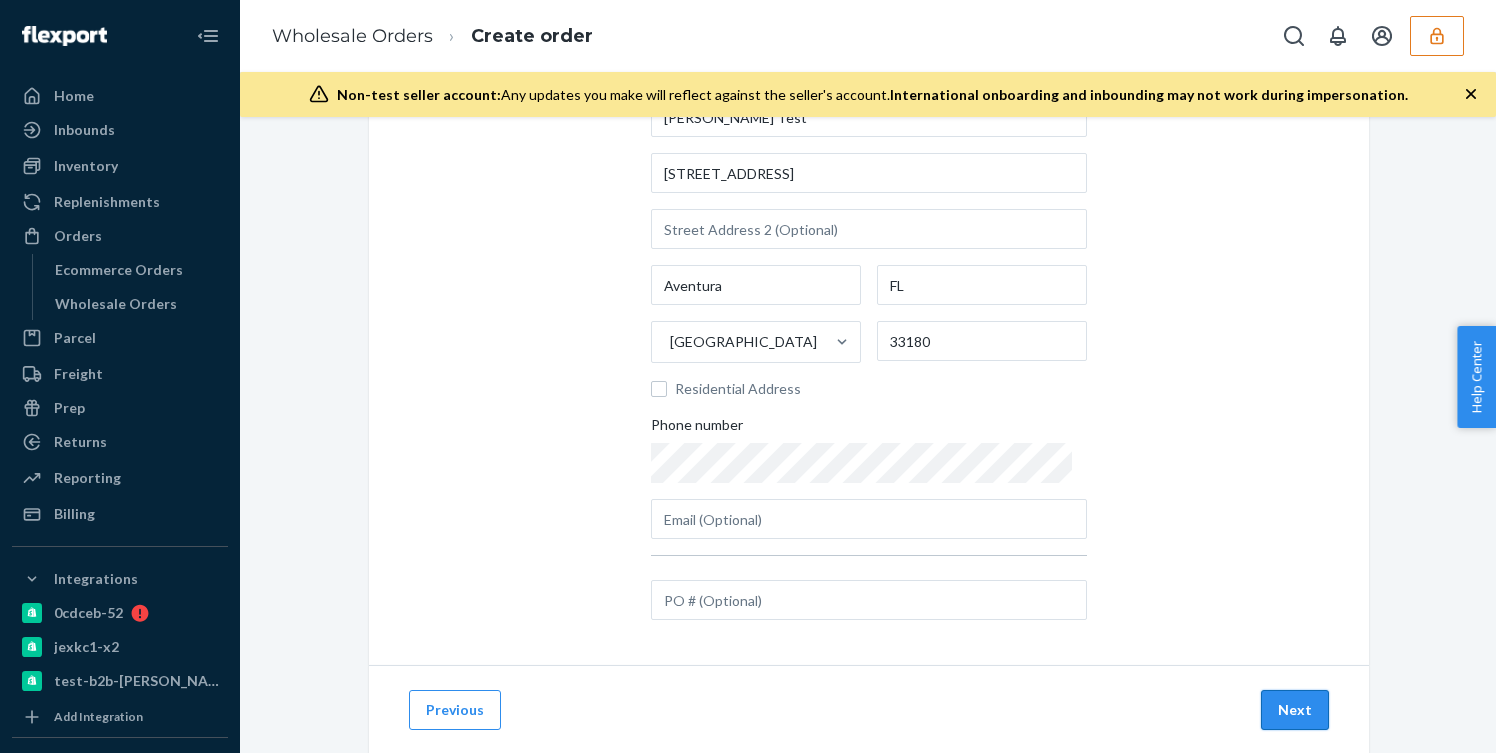 click on "Next" at bounding box center (1295, 710) 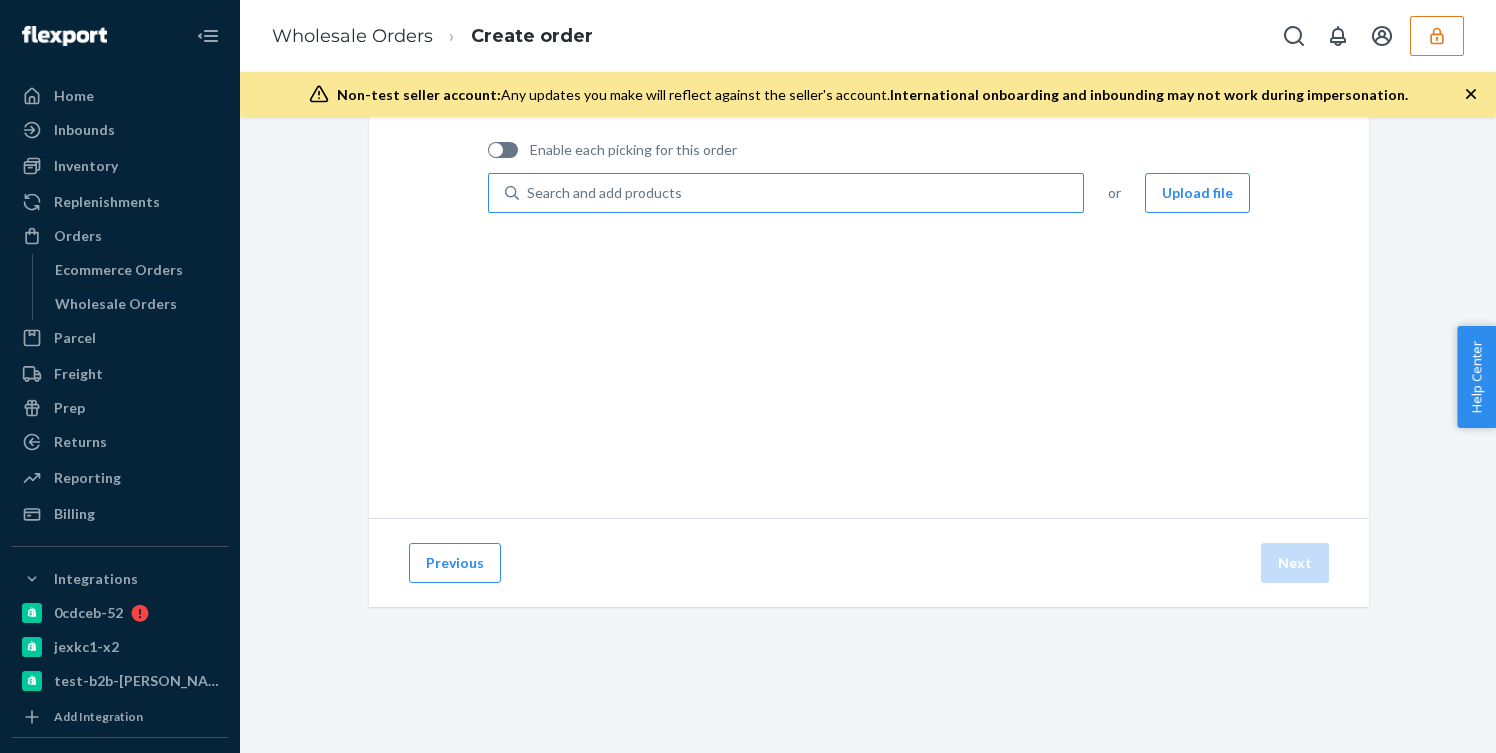 click on "Search and add products" at bounding box center (801, 193) 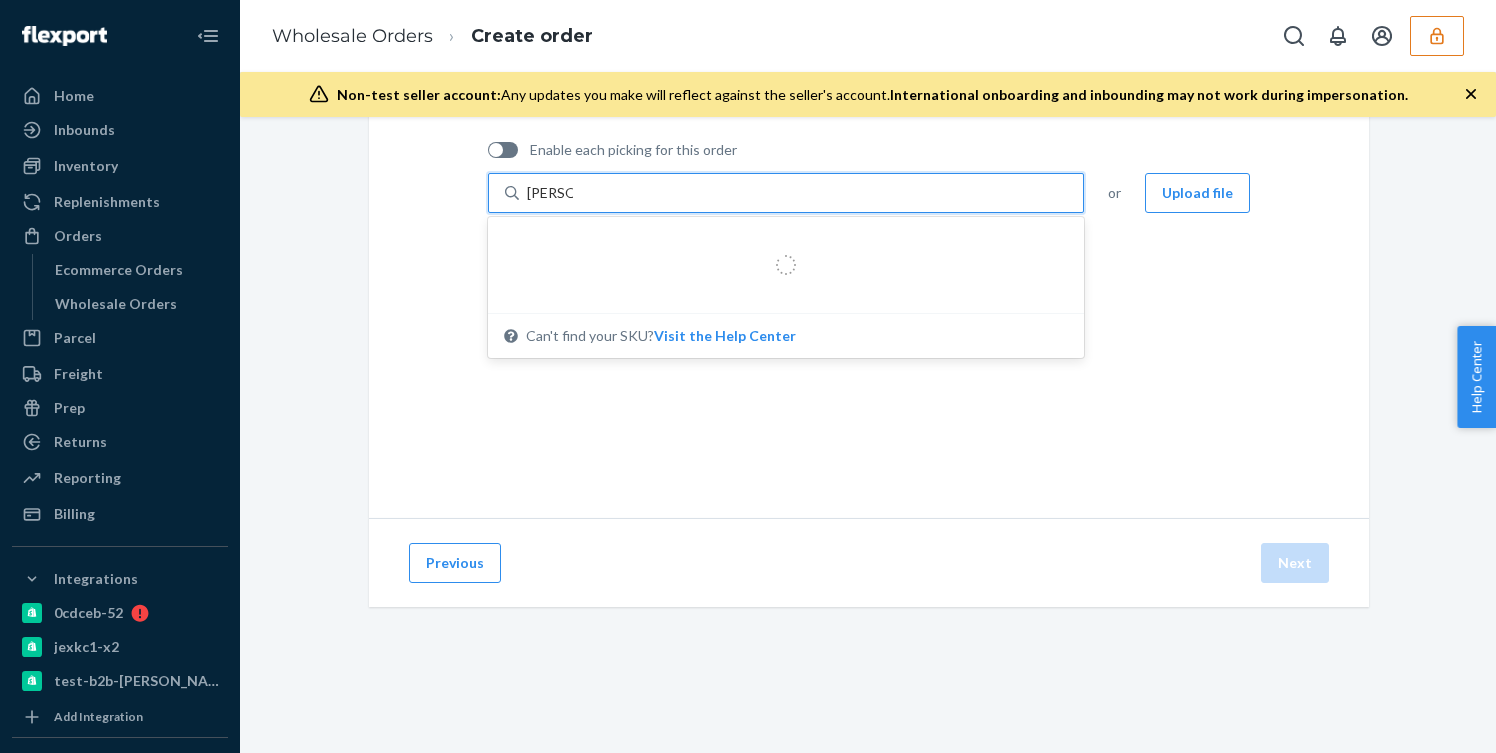 type on "[PERSON_NAME]" 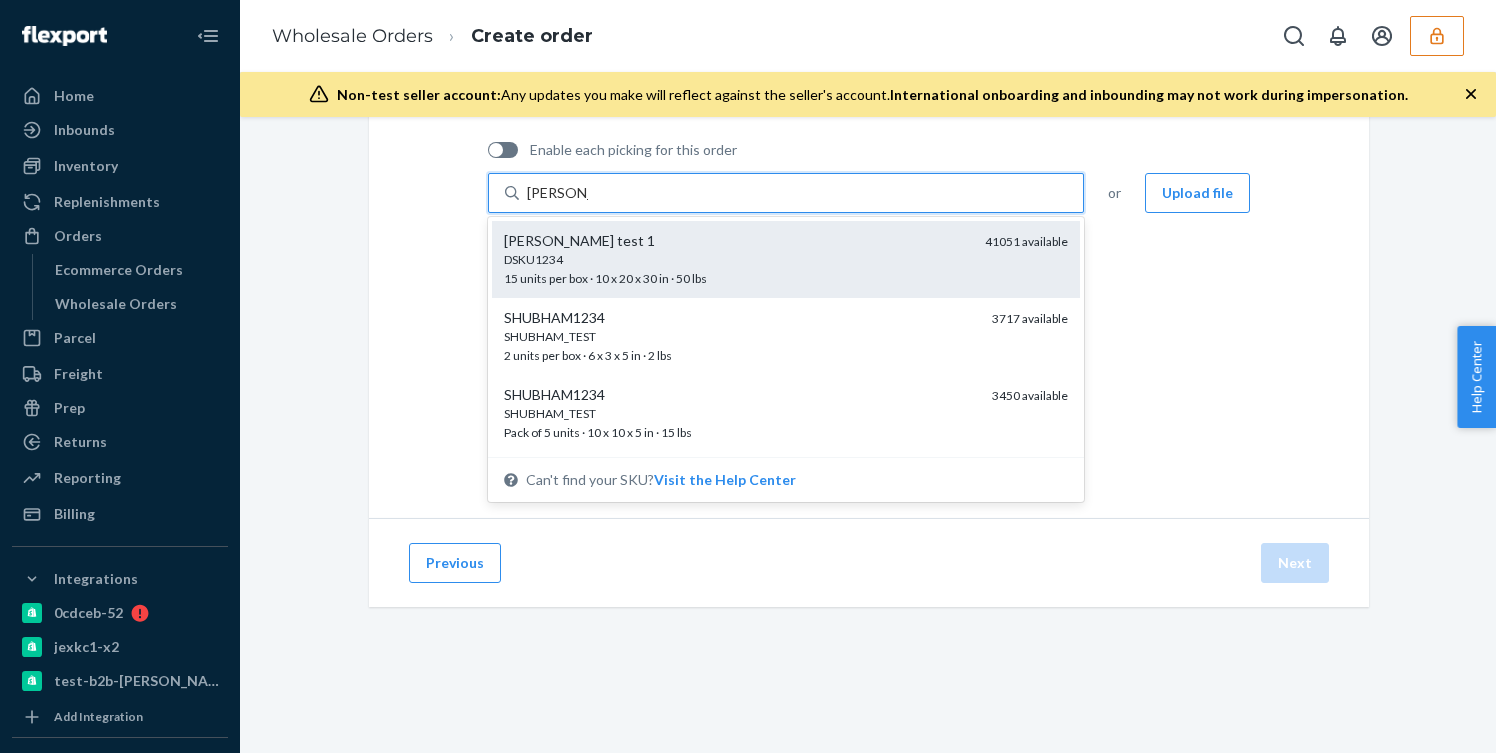 click on "DSKU1234 15 units per box · 10 x 20 x 30 in · 50 lbs" at bounding box center [736, 268] 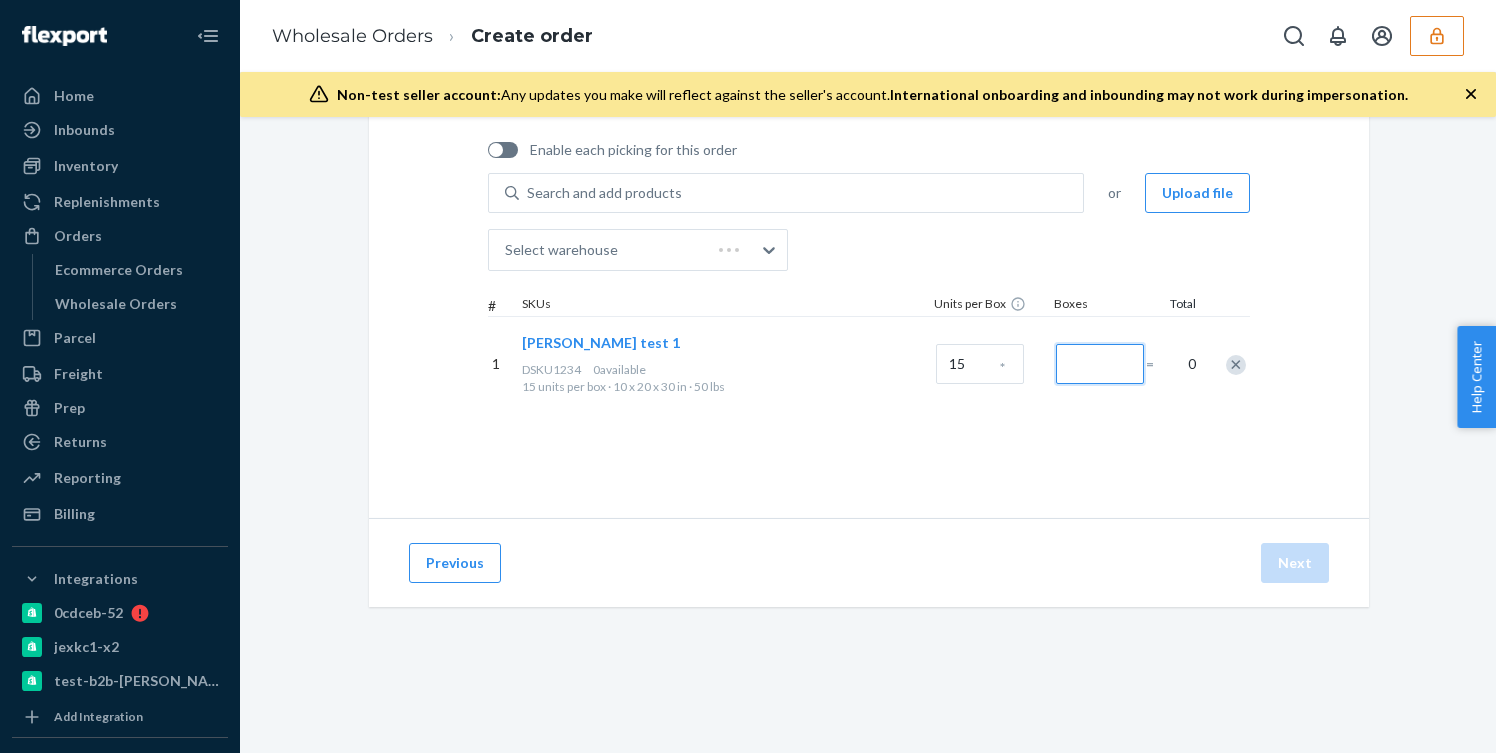 click at bounding box center (1100, 364) 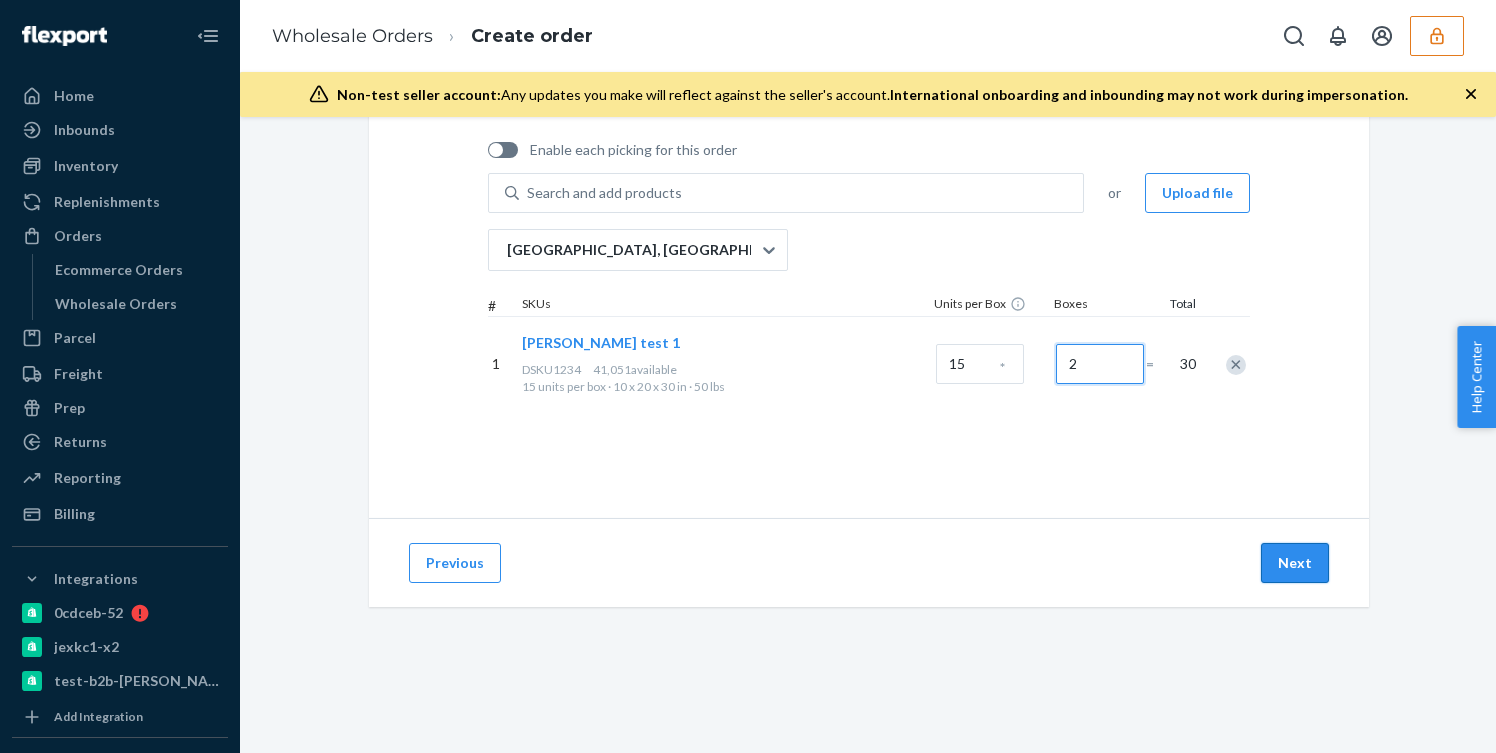 type on "2" 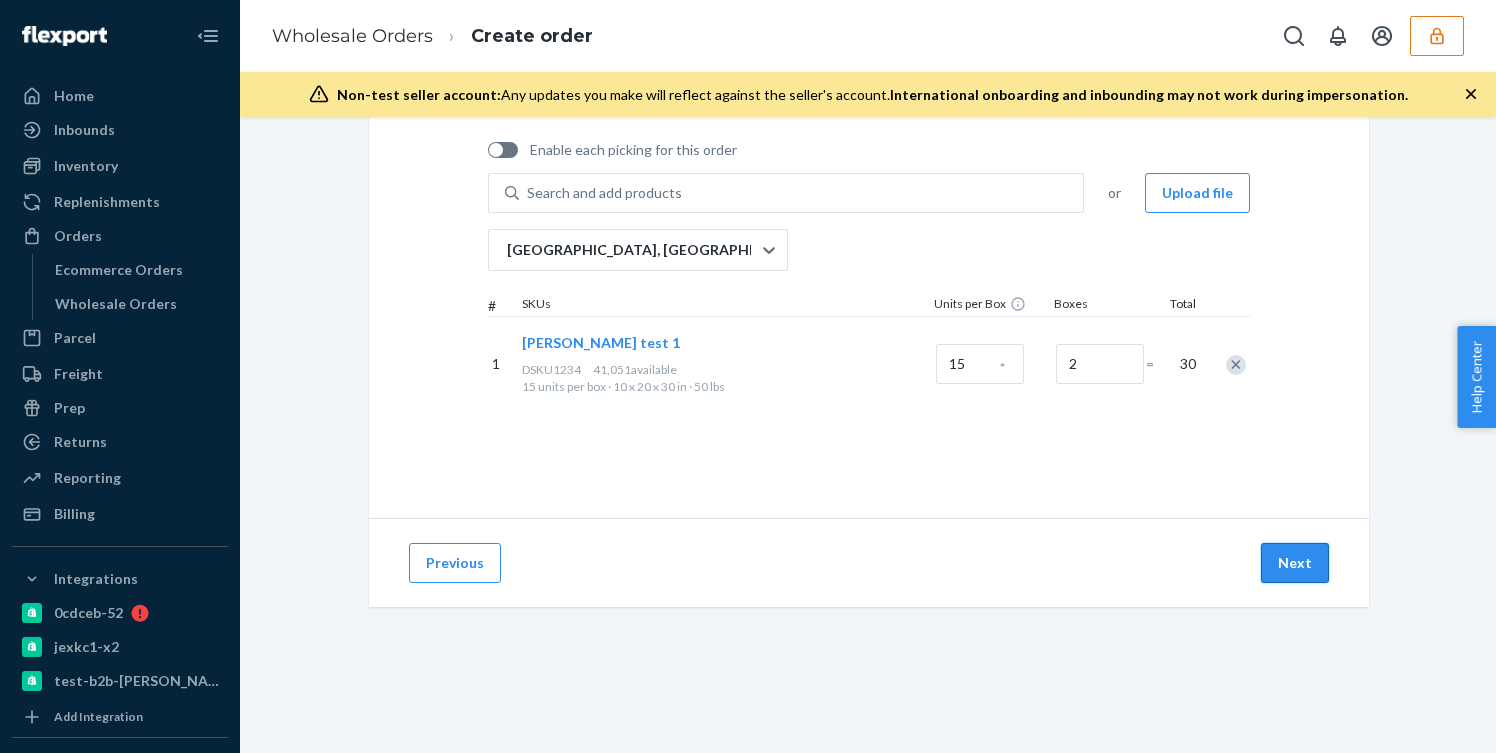 click on "Next" at bounding box center (1295, 563) 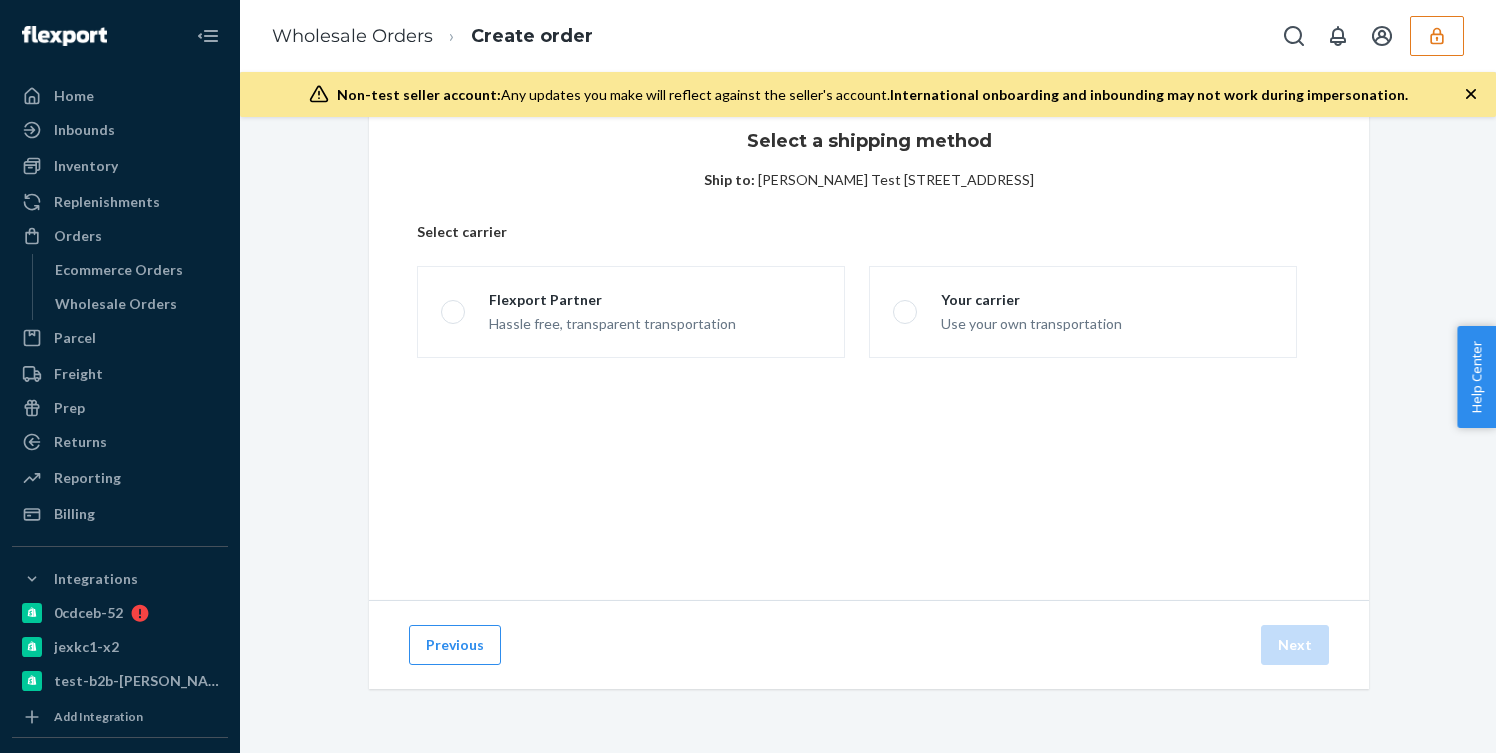 scroll, scrollTop: 58, scrollLeft: 0, axis: vertical 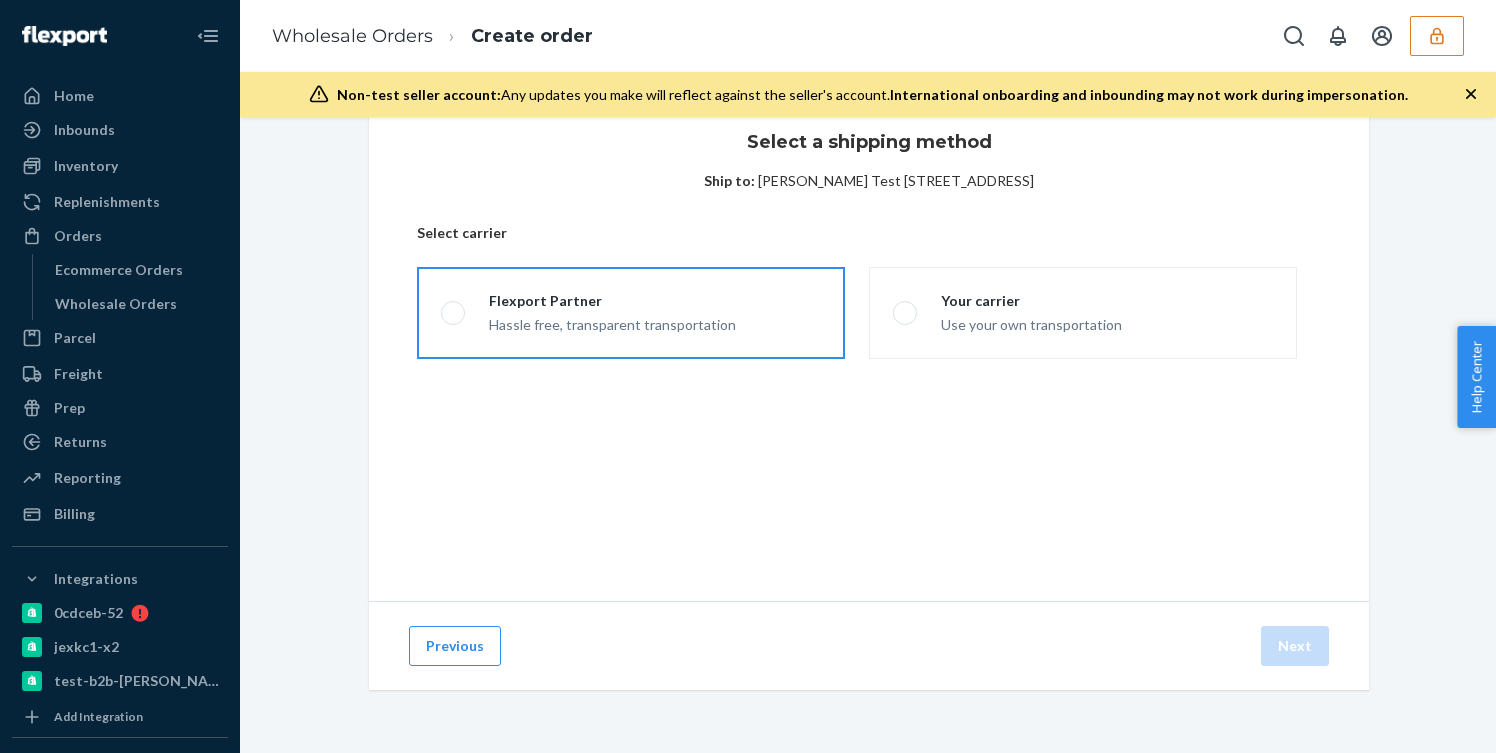 click on "Flexport Partner Hassle free, transparent transportation" at bounding box center [631, 313] 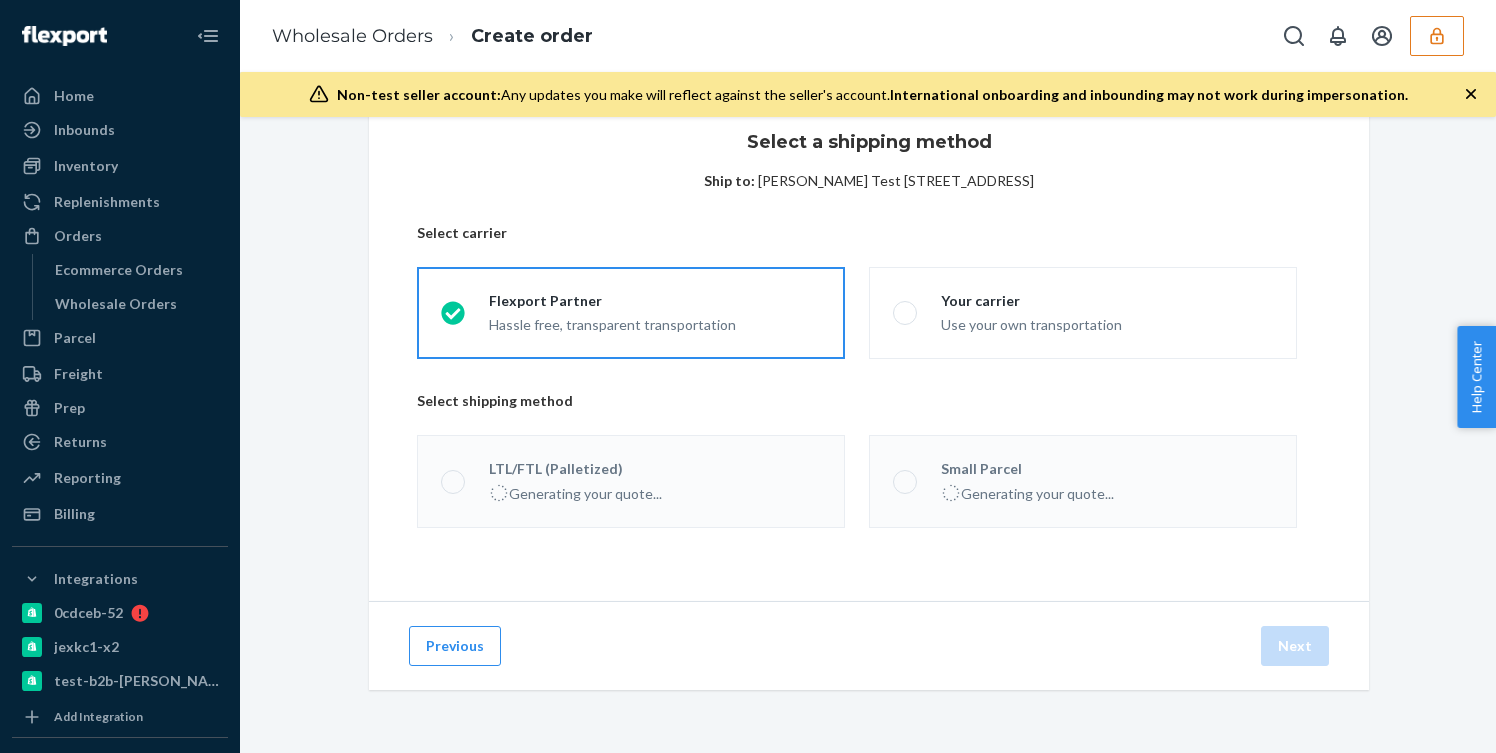 click 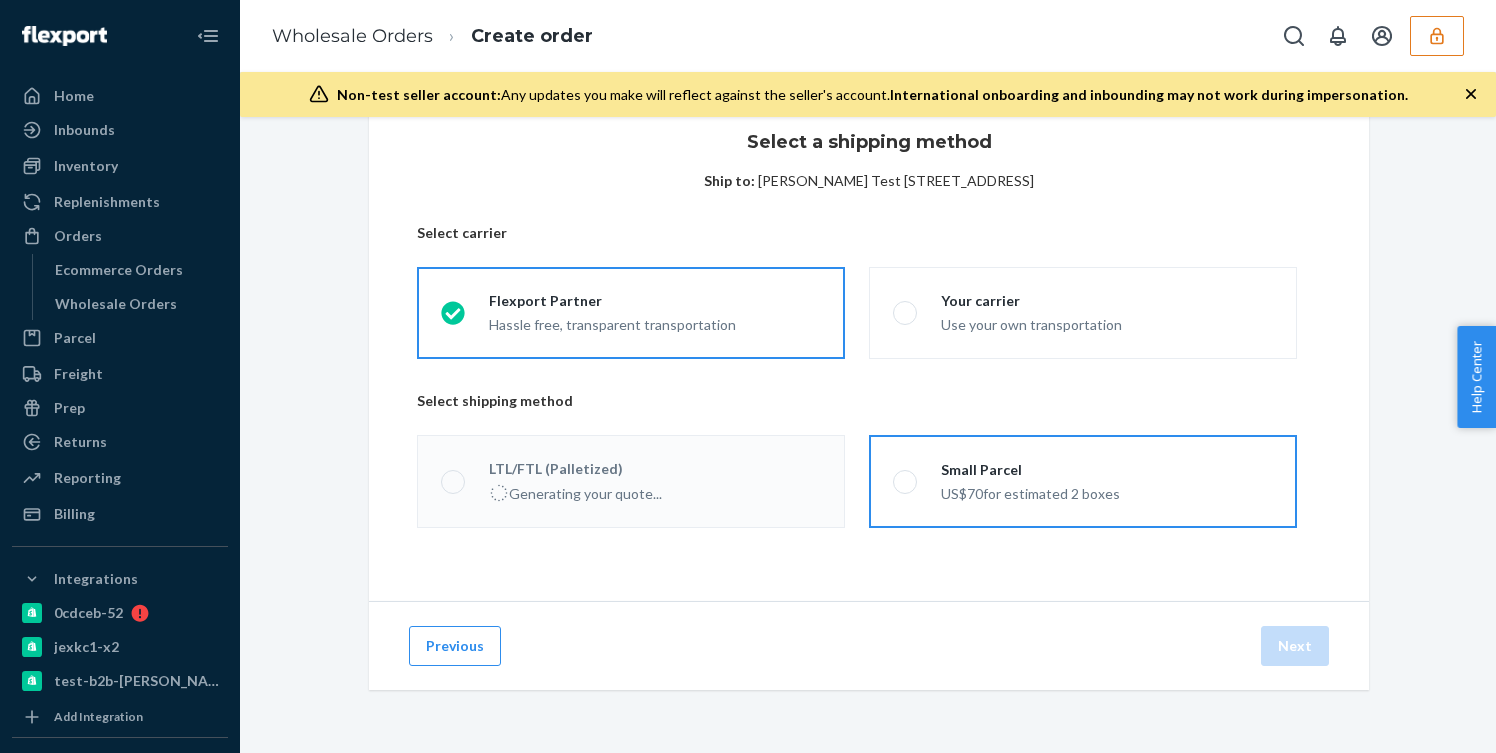 click on "US$70  for estimated 2 boxes" at bounding box center [1030, 492] 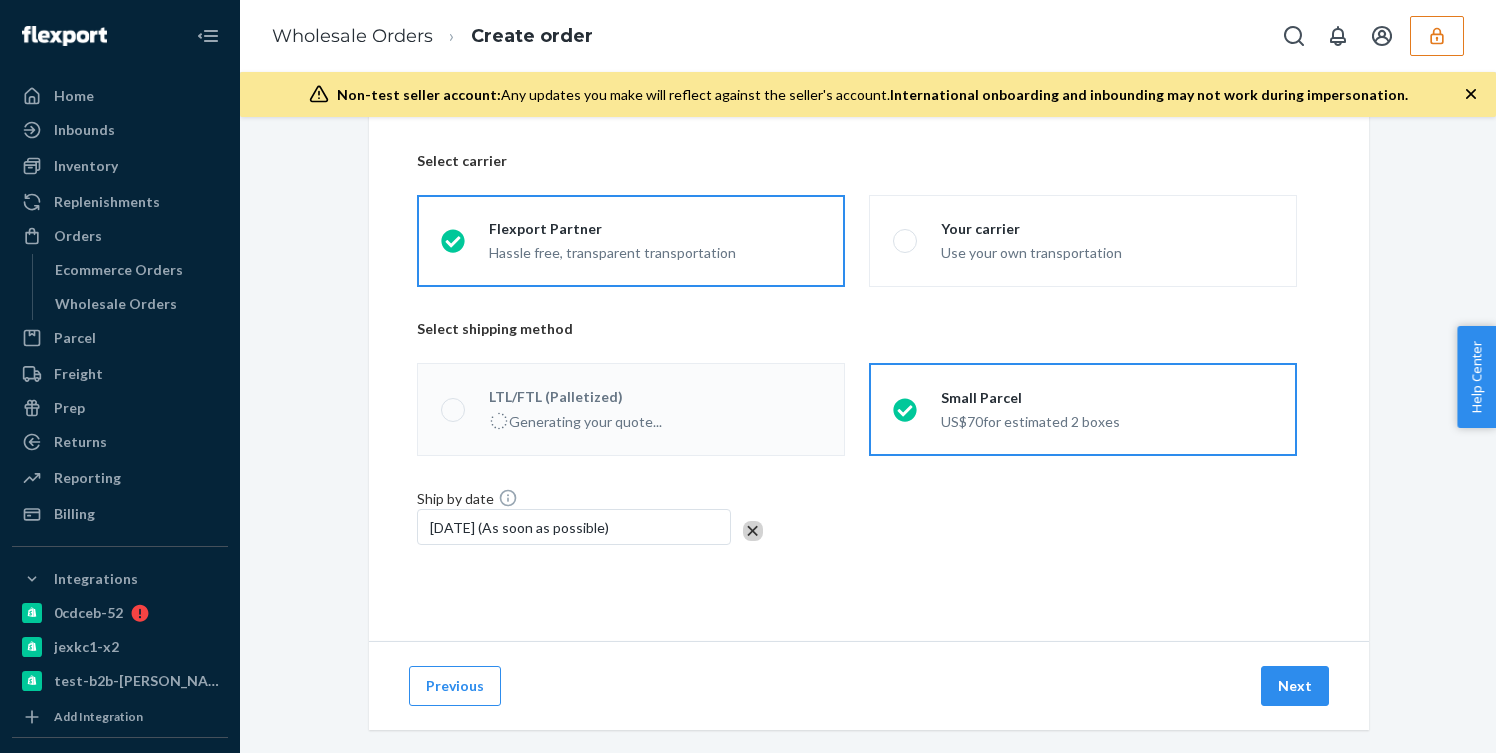 scroll, scrollTop: 141, scrollLeft: 0, axis: vertical 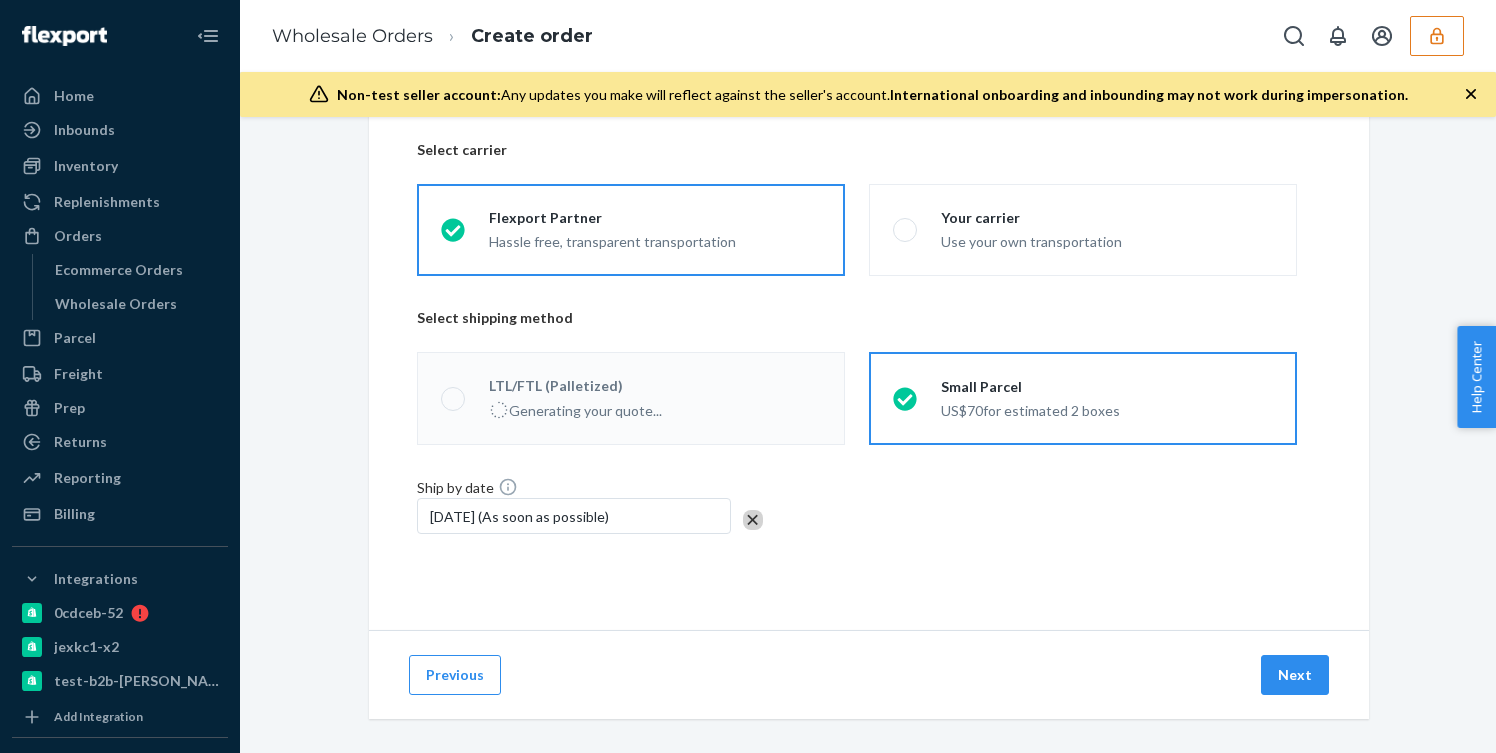click on "[DATE]   (As soon as possible)" at bounding box center [574, 516] 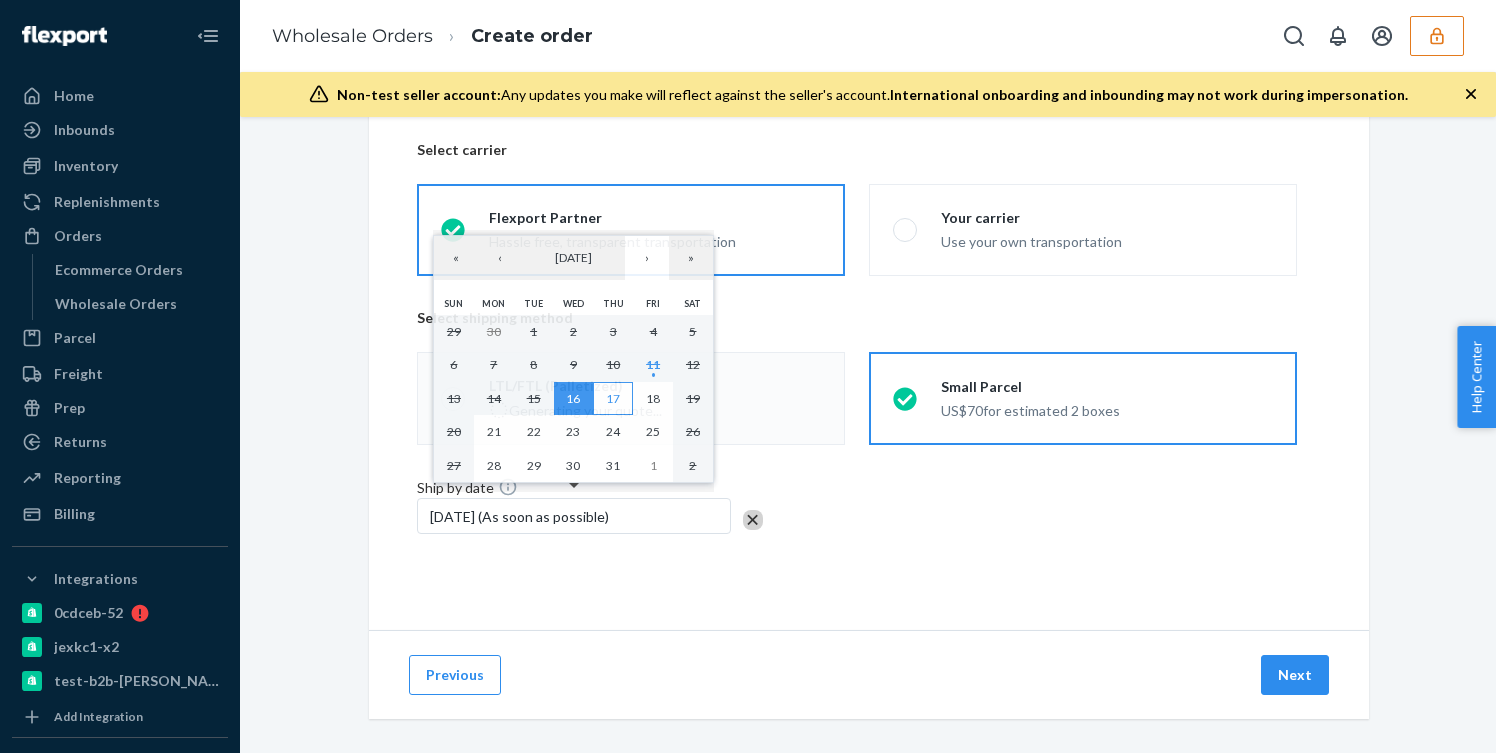 click on "17" at bounding box center (613, 398) 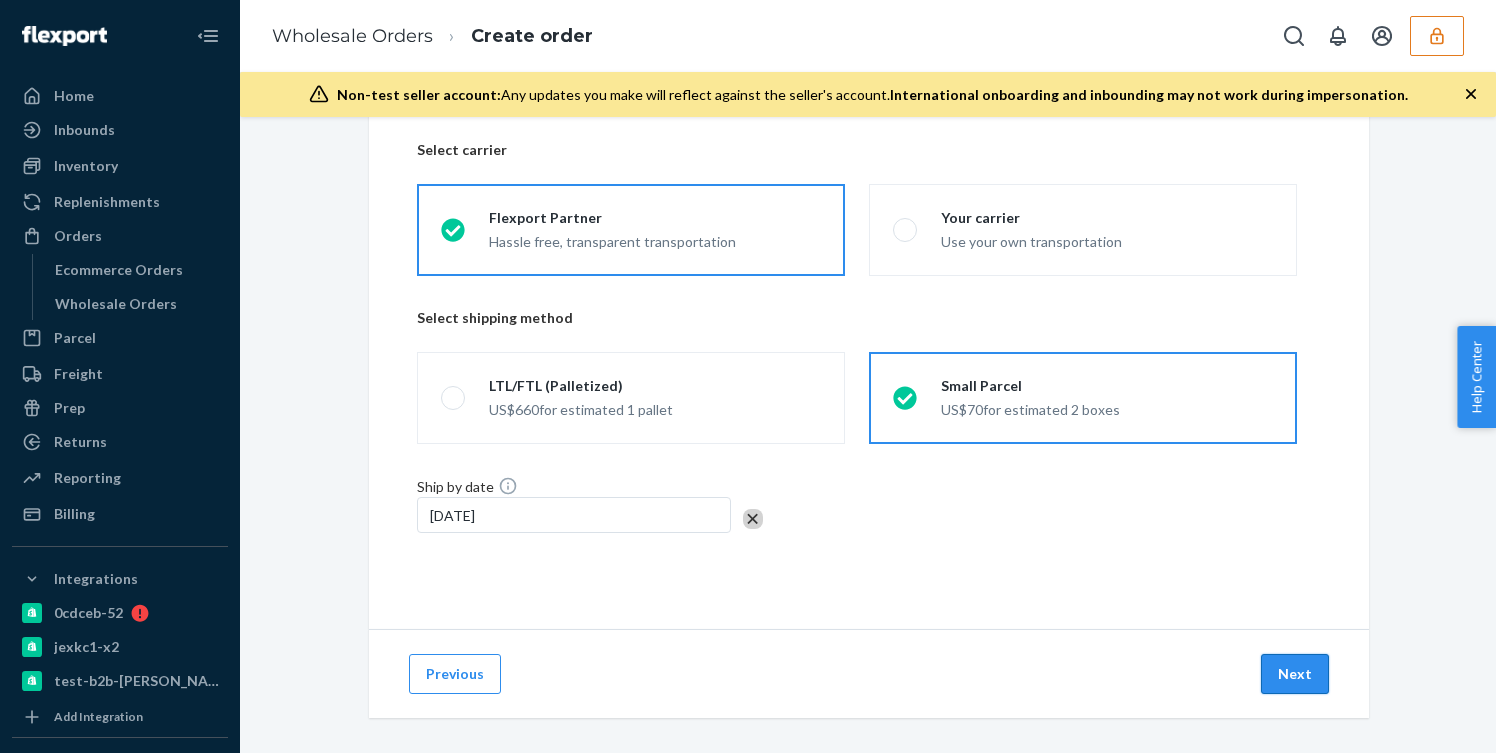 click on "Next" at bounding box center (1295, 674) 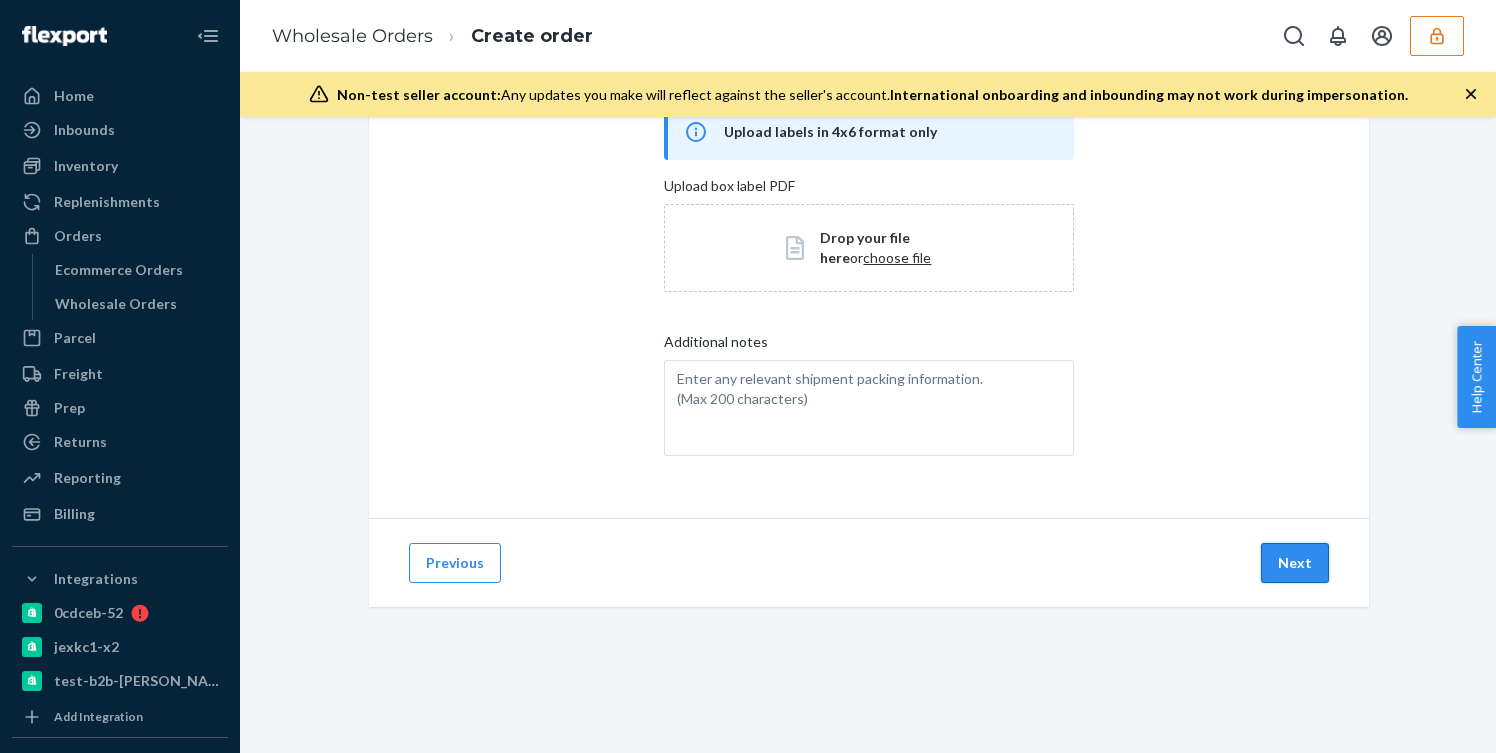 click on "Next" at bounding box center (1295, 563) 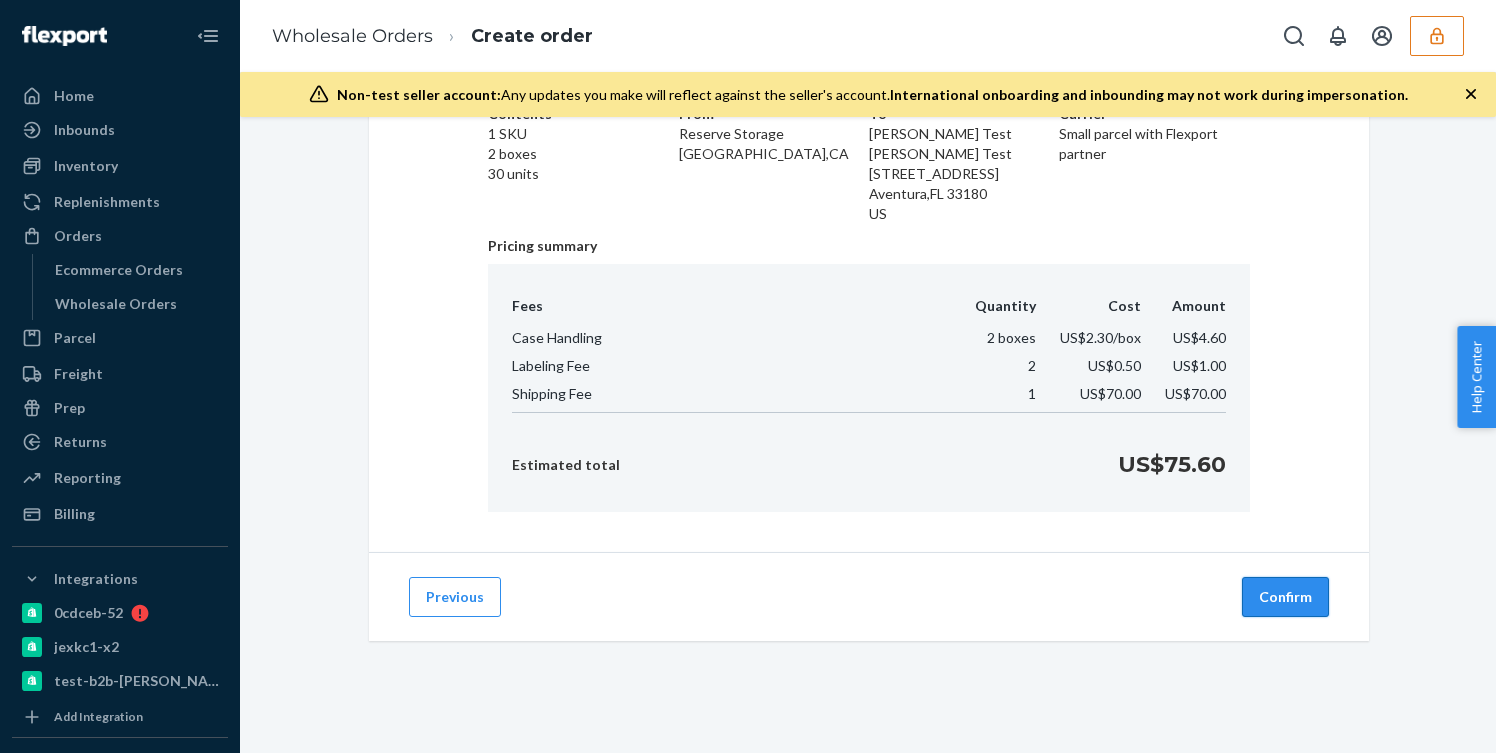 click on "Confirm" at bounding box center (1285, 597) 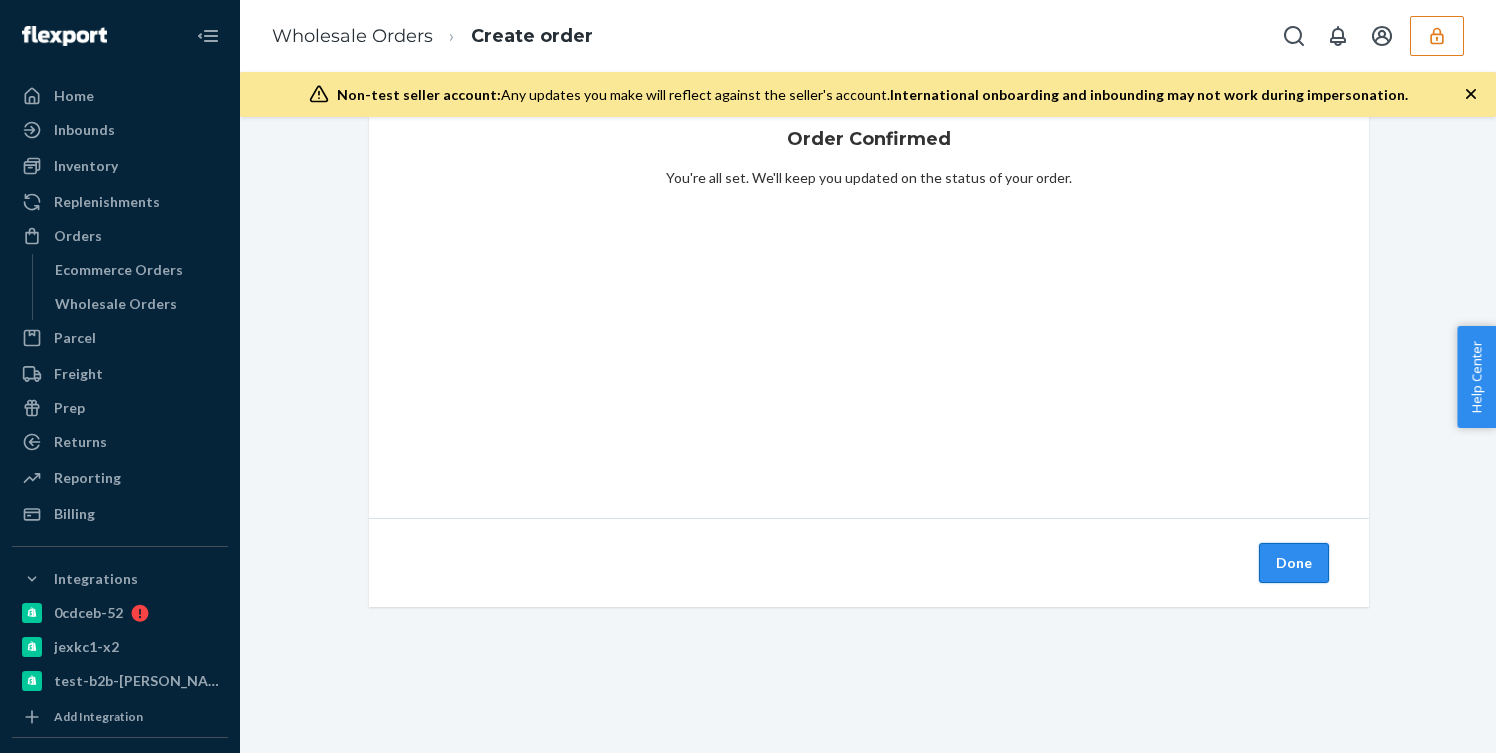 click on "Done" at bounding box center (1294, 563) 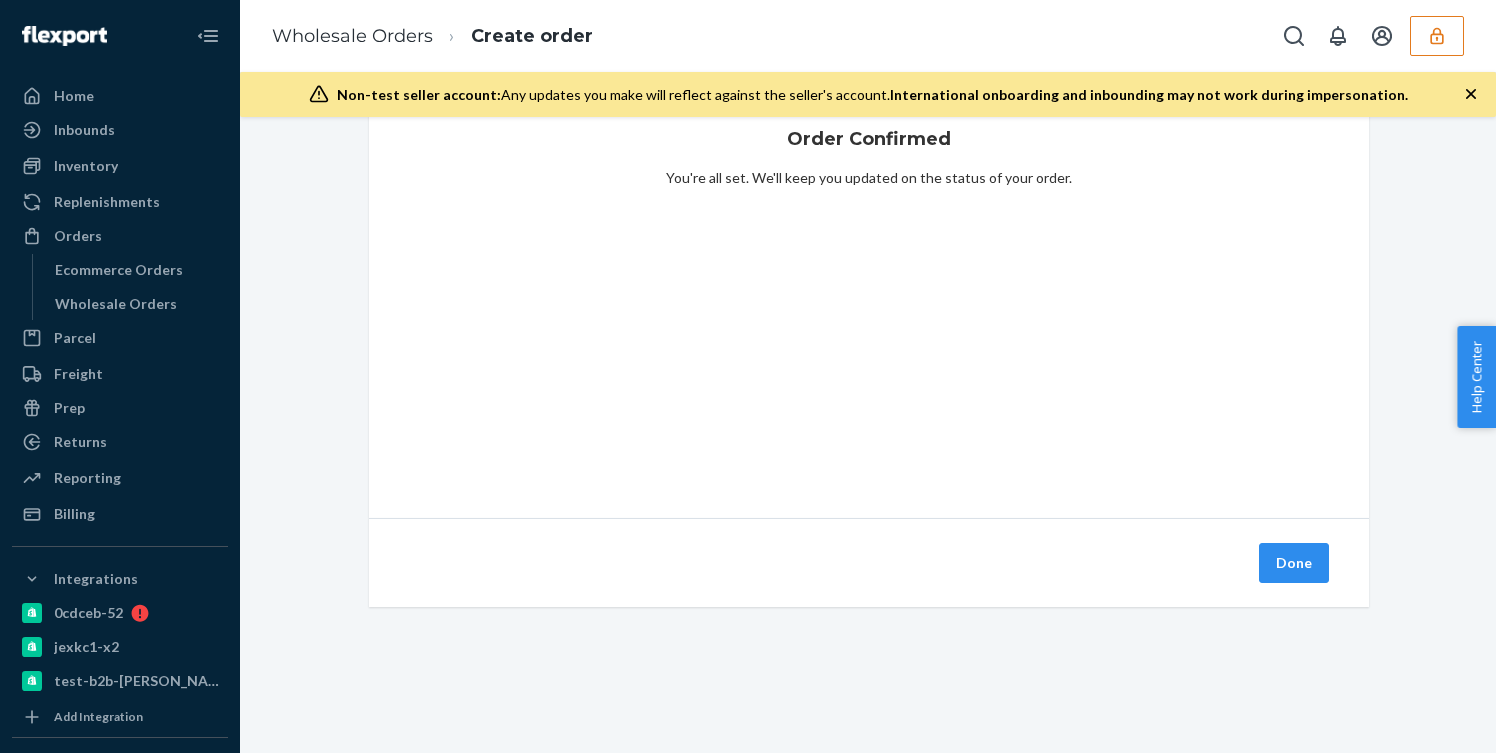 scroll, scrollTop: 0, scrollLeft: 0, axis: both 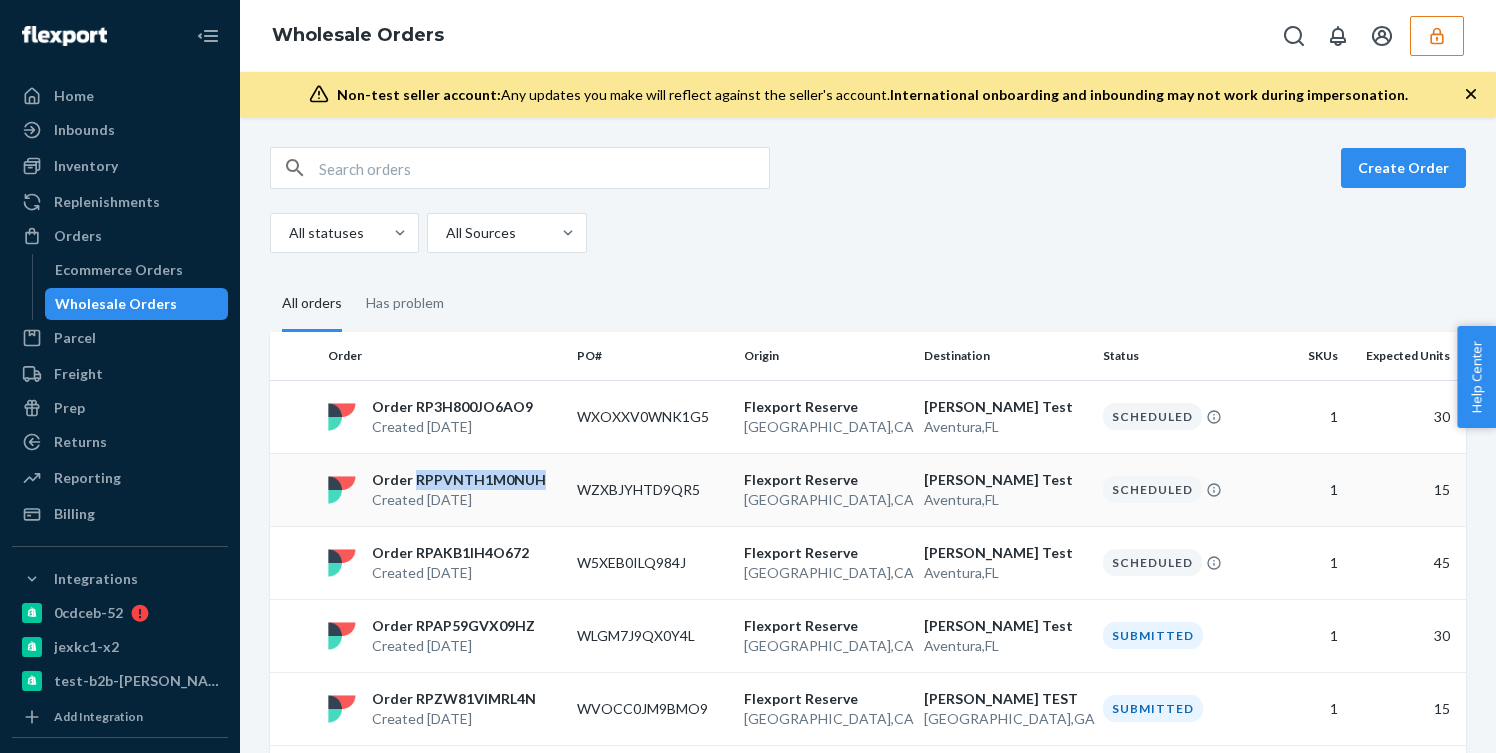 copy on "RPPVNTH1M0NUH" 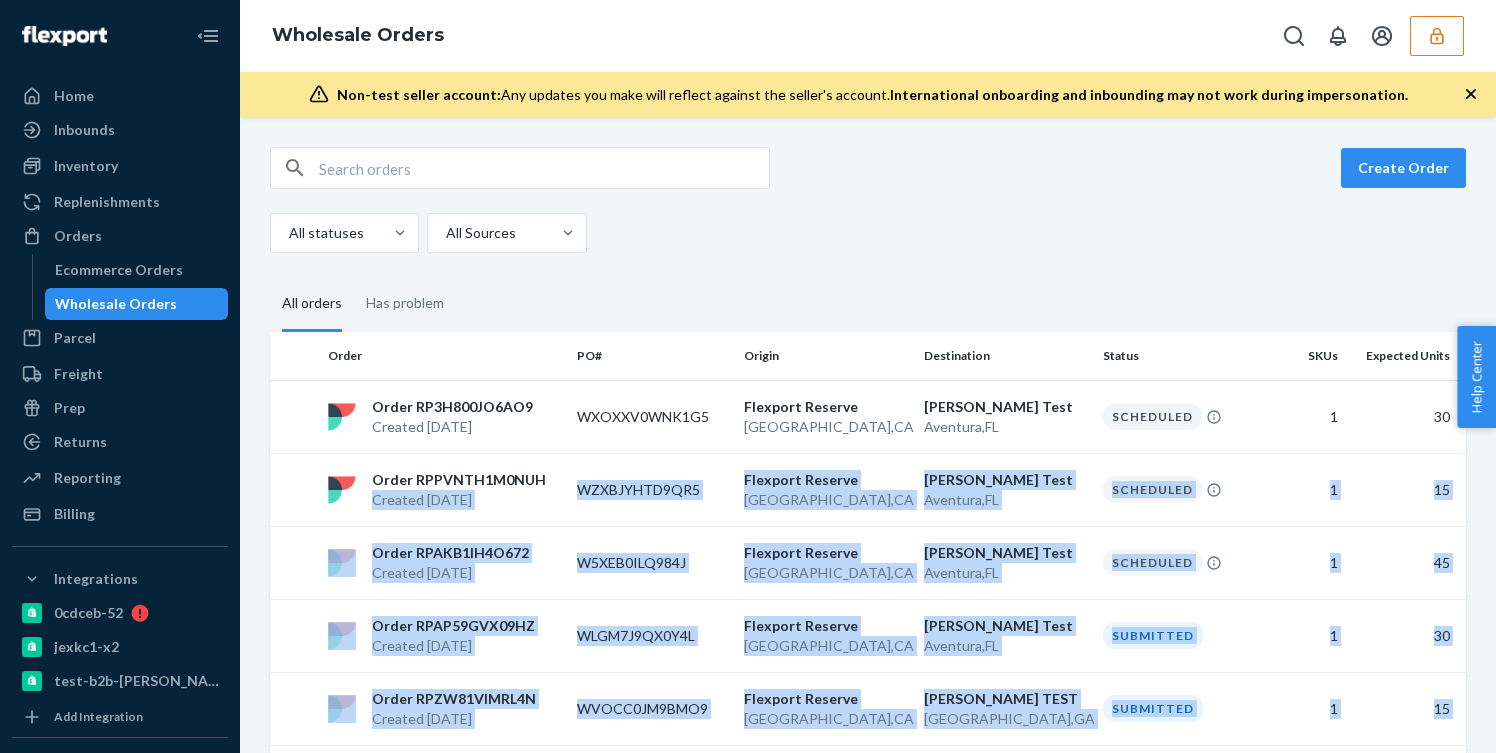 drag, startPoint x: 539, startPoint y: 481, endPoint x: 1052, endPoint y: 791, distance: 599.3905 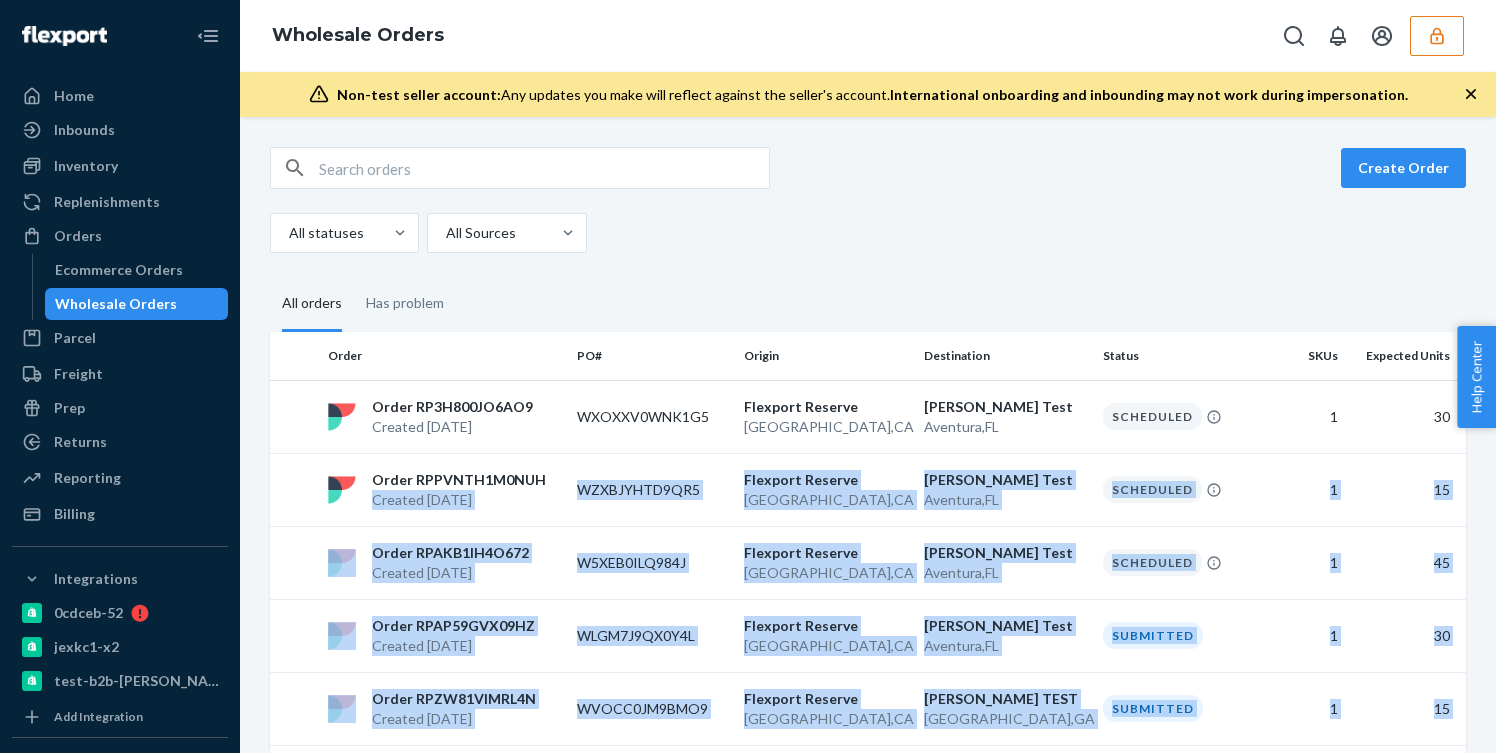 click on "Home Inbounds Shipping Plans Problems Inventory Products Replenishments Orders Ecommerce Orders Wholesale Orders Parcel Parcel orders Integrations Freight Prep Returns All Returns Get Onboarded Reporting Reports Analytics Billing Integrations 0cdceb-52 jexkc1-x2 test-b2b-[PERSON_NAME] Add Integration Fast Tags Add Fast Tag Settings Talk to Support Help Center Give Feedback Wholesale Orders Non-test seller account:  Any updates you make will reflect against the seller's account.  International onboarding and inbounding may not work during impersonation. Create Order All statuses All Sources All orders Has problem Order PO# Origin Destination Status SKUs Expected Units Order RP3H800JO6AO9 Created [DATE] WXOXXV0WNK1G5 Flexport Reserve [GEOGRAPHIC_DATA] ,  [GEOGRAPHIC_DATA] [PERSON_NAME] Test Aventura ,  FL Scheduled 1 30 Order RPPVNTH1M0NUH Created [DATE] WZXBJYHTD9QR5 Flexport Reserve [GEOGRAPHIC_DATA] ,  [GEOGRAPHIC_DATA] [PERSON_NAME] Test Aventura ,  [GEOGRAPHIC_DATA] Scheduled 1 15 Order RPAKB1IH4O672 Created [DATE] W5XEB0ILQ984J [GEOGRAPHIC_DATA] ,  [GEOGRAPHIC_DATA] ,  [GEOGRAPHIC_DATA]" at bounding box center (748, 376) 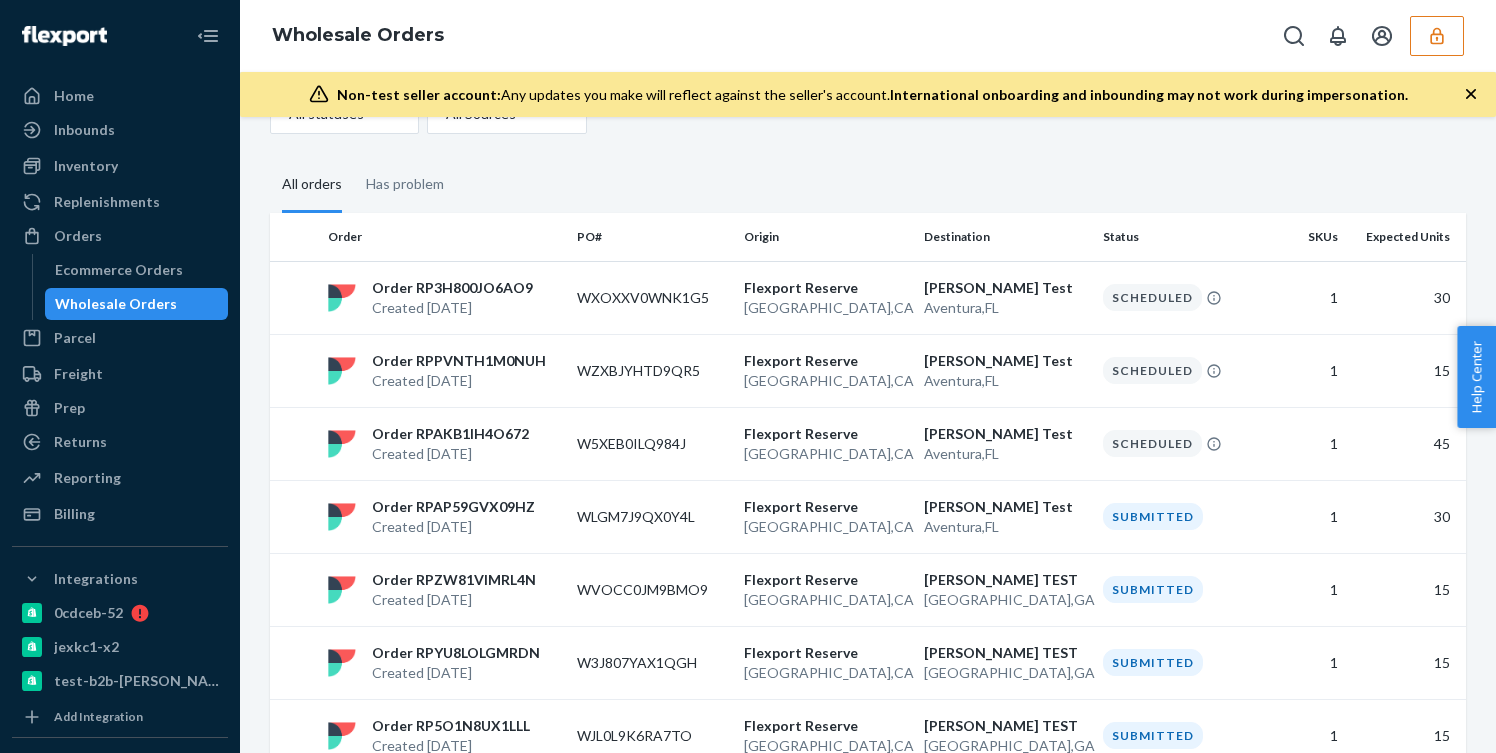 click on "Create Order All statuses All Sources All orders Has problem Order PO# Origin Destination Status SKUs Expected Units Order RP3H800JO6AO9 Created [DATE] WXOXXV0WNK1G5 Flexport Reserve [GEOGRAPHIC_DATA] ,  [GEOGRAPHIC_DATA] [PERSON_NAME] Test Aventura ,  FL Scheduled 1 30 Order RPPVNTH1M0NUH Created [DATE] WZXBJYHTD9QR5 Flexport Reserve [GEOGRAPHIC_DATA] ,  [GEOGRAPHIC_DATA] [PERSON_NAME] Test Aventura ,  [GEOGRAPHIC_DATA] Scheduled 1 15 Order RPAKB1IH4O672 Created [DATE] W5XEB0ILQ984J Flexport Reserve [GEOGRAPHIC_DATA] ,  [GEOGRAPHIC_DATA] [PERSON_NAME] Test Aventura ,  FL Scheduled 1 45 Order RPAP59GVX09HZ Created [DATE] WLGM7J9QX0Y4L Flexport Reserve [GEOGRAPHIC_DATA] ,  [GEOGRAPHIC_DATA] [PERSON_NAME] Test Aventura ,  [GEOGRAPHIC_DATA] Submitted 1 30 Order RPZW81VIMRL4N Created [DATE] WVOCC0JM9BMO9 [GEOGRAPHIC_DATA] [GEOGRAPHIC_DATA] ,  [GEOGRAPHIC_DATA] [PERSON_NAME] TEST [GEOGRAPHIC_DATA] ,  [GEOGRAPHIC_DATA] Submitted 1 15 Order RPYU8LOLGMRDN Created [DATE] W3J807YAX1QGH [GEOGRAPHIC_DATA] ,  [GEOGRAPHIC_DATA] [PERSON_NAME] TEST [GEOGRAPHIC_DATA] ,  [GEOGRAPHIC_DATA] Submitted 1 15 Order RP5O1N8UX1LLL Created [DATE] WJL0L9K6RA7TO [GEOGRAPHIC_DATA] [GEOGRAPHIC_DATA]" at bounding box center (868, 1141) 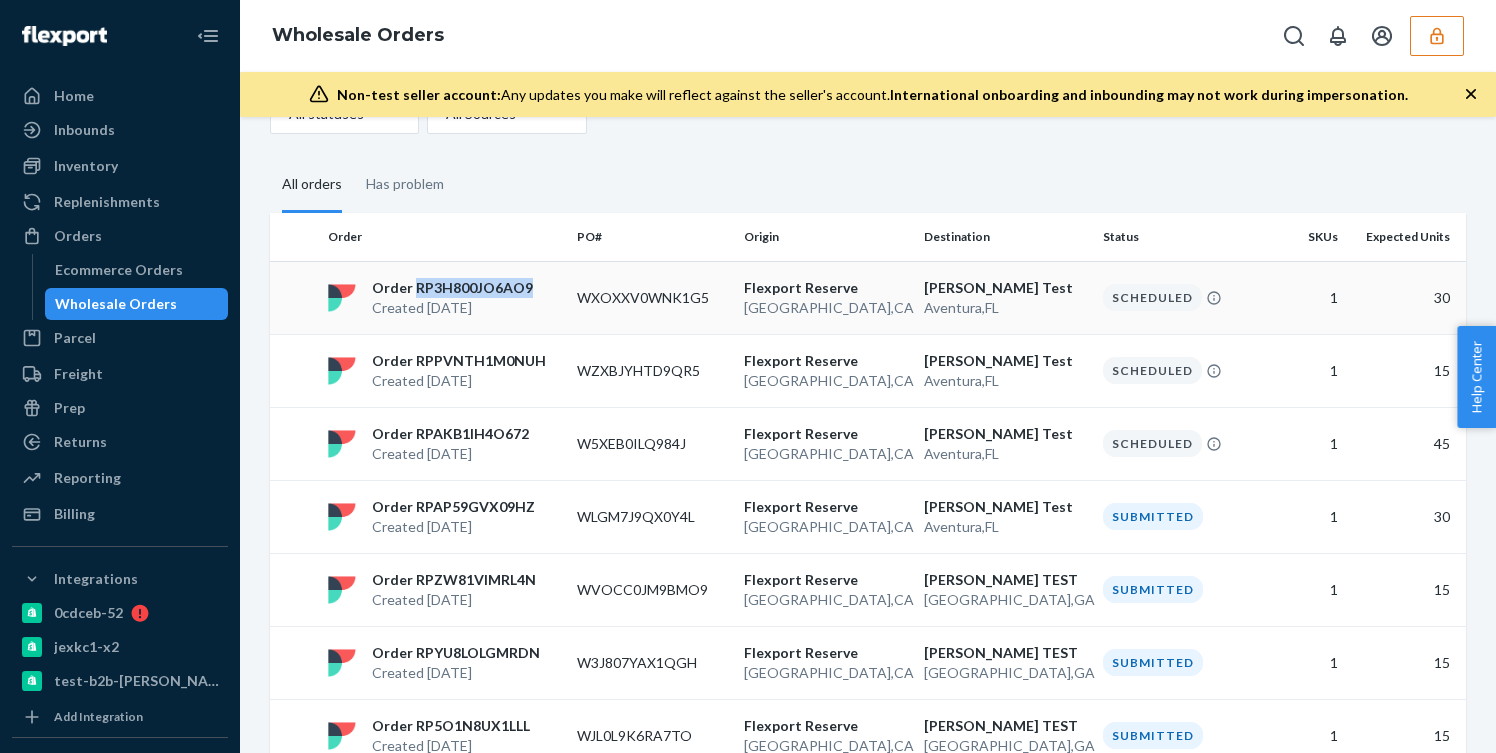 copy on "RP3H800JO6AO9" 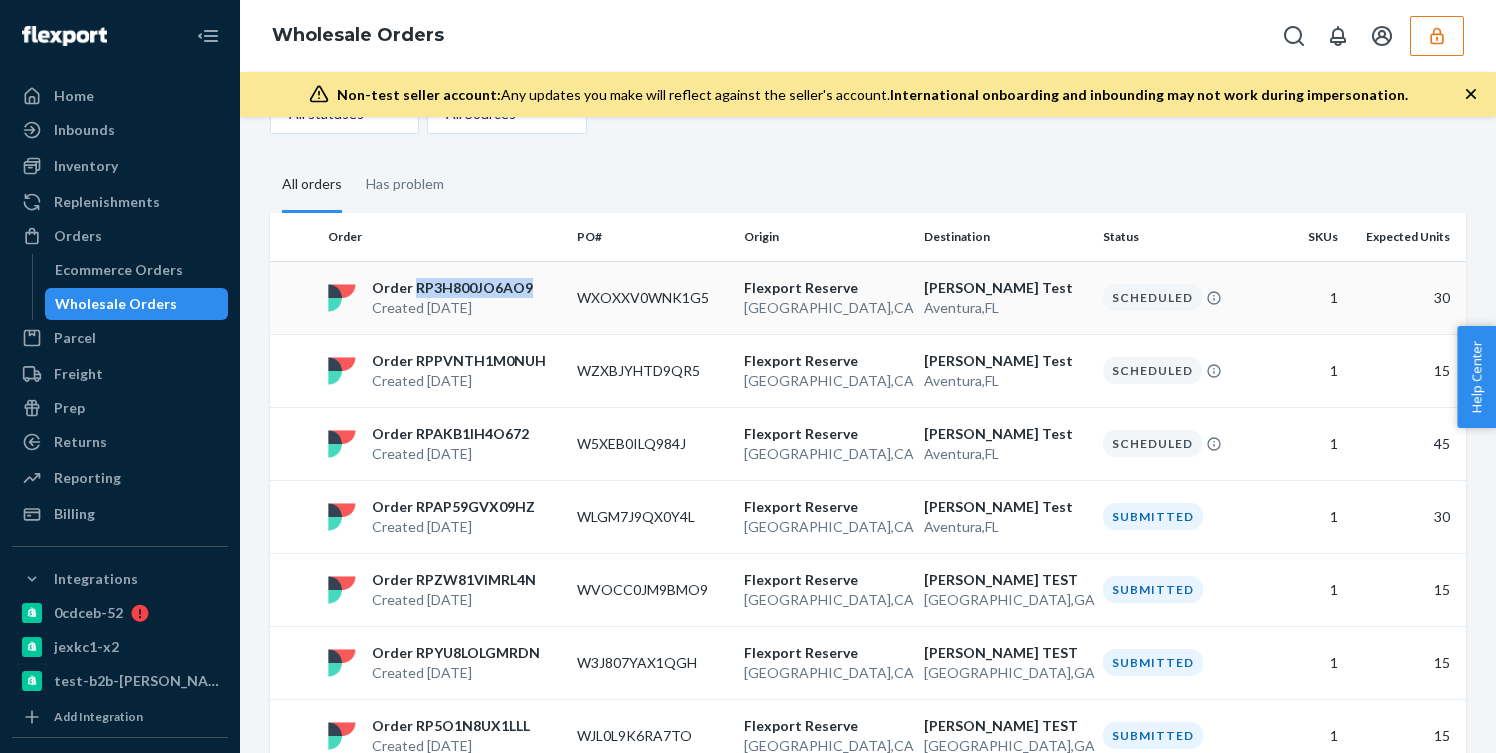 drag, startPoint x: 415, startPoint y: 289, endPoint x: 532, endPoint y: 290, distance: 117.00427 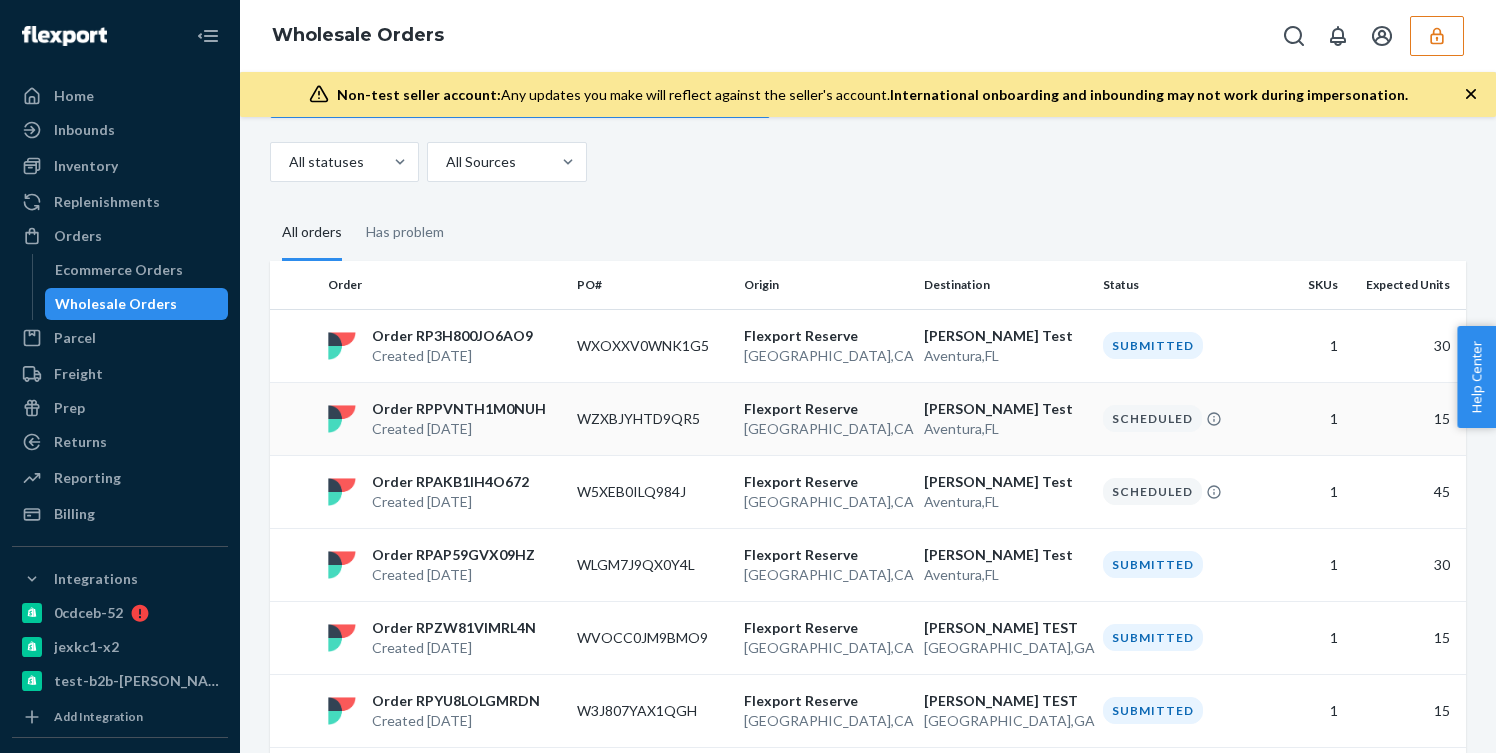 scroll, scrollTop: 86, scrollLeft: 0, axis: vertical 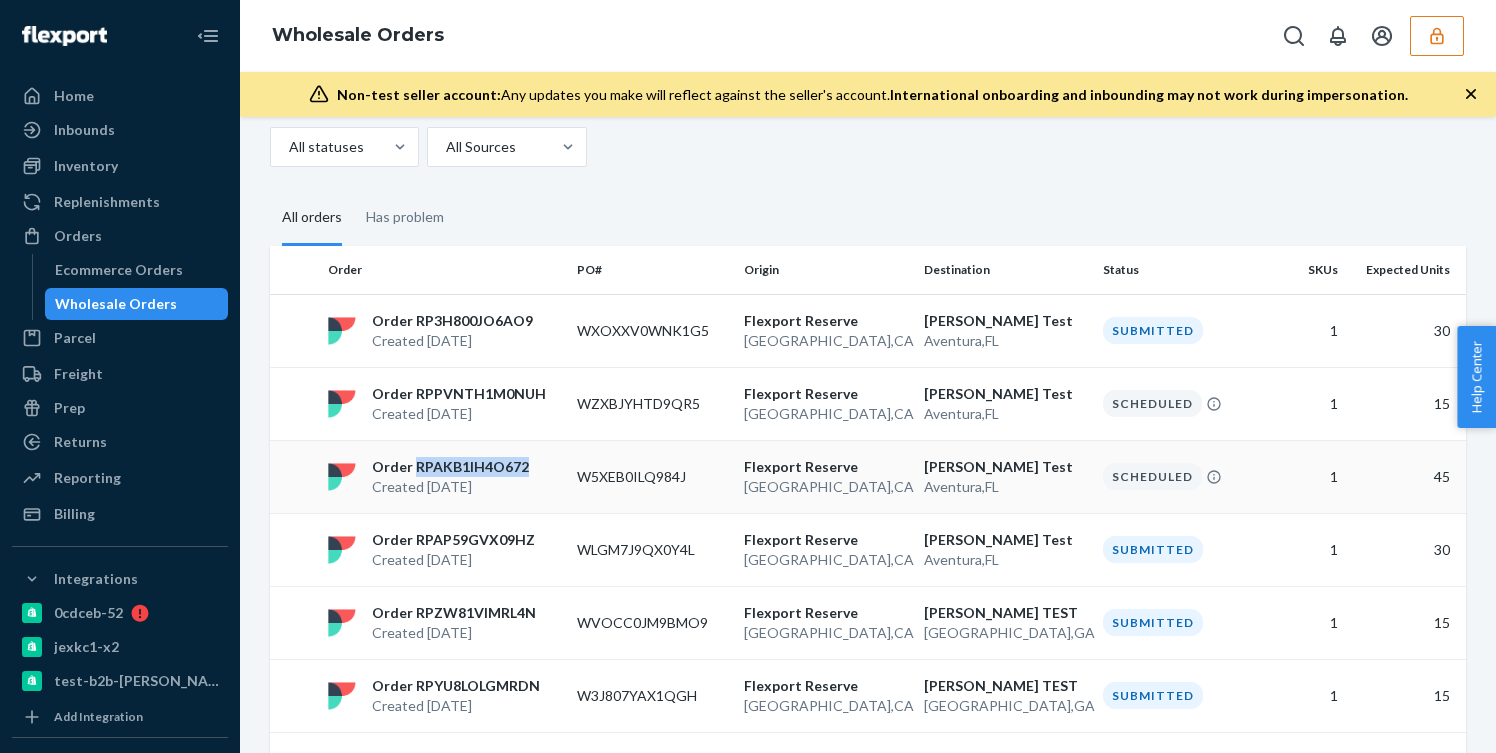 copy on "RPAKB1IH4O672" 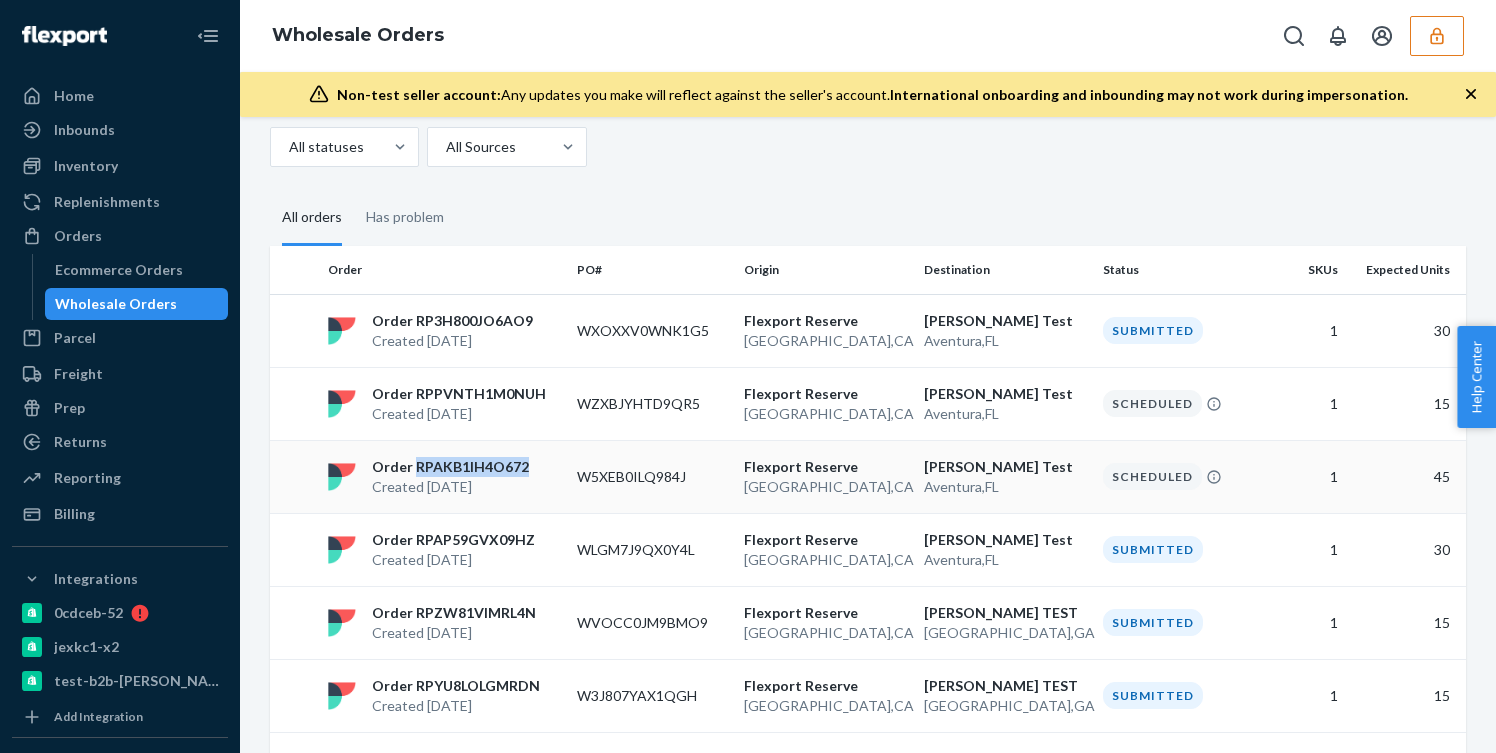 drag, startPoint x: 415, startPoint y: 464, endPoint x: 526, endPoint y: 467, distance: 111.040535 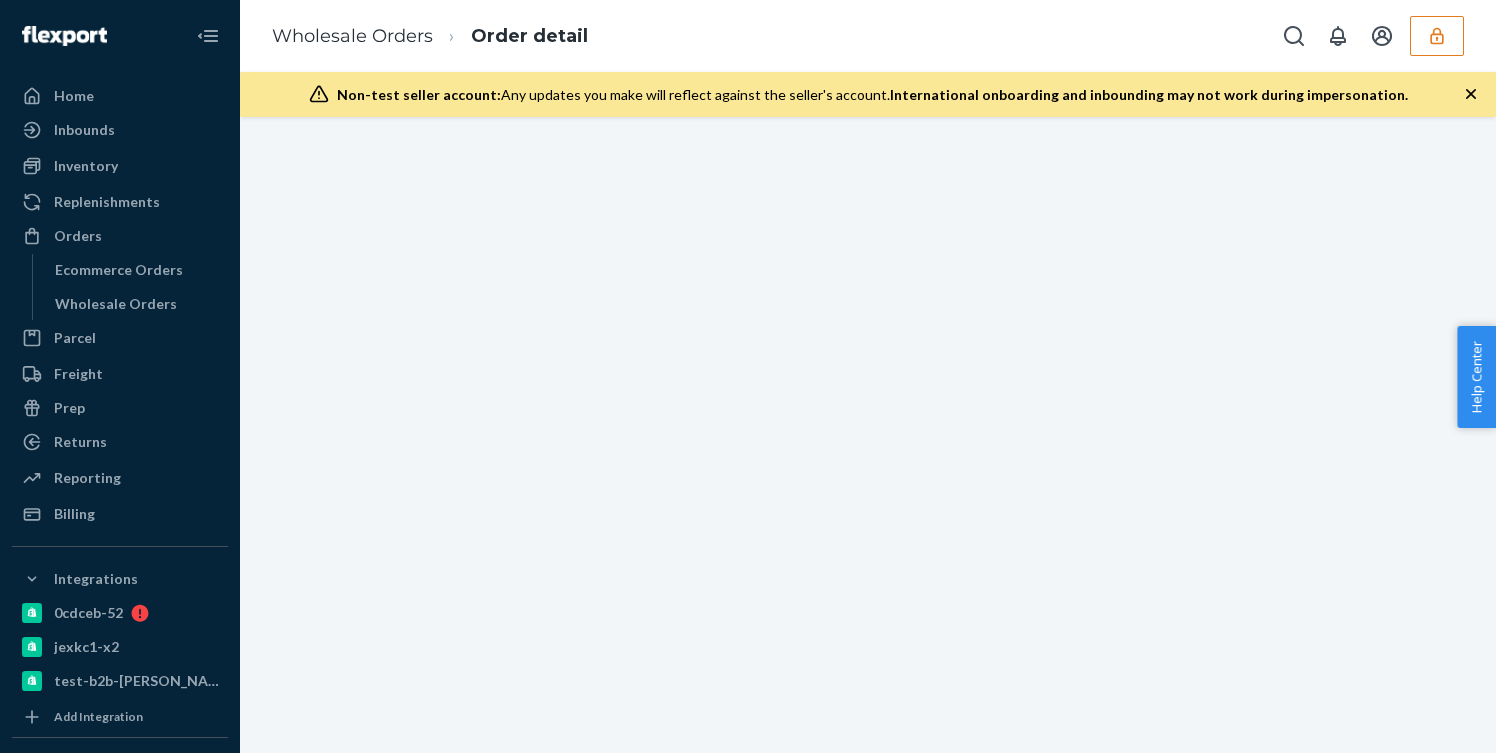scroll, scrollTop: 0, scrollLeft: 0, axis: both 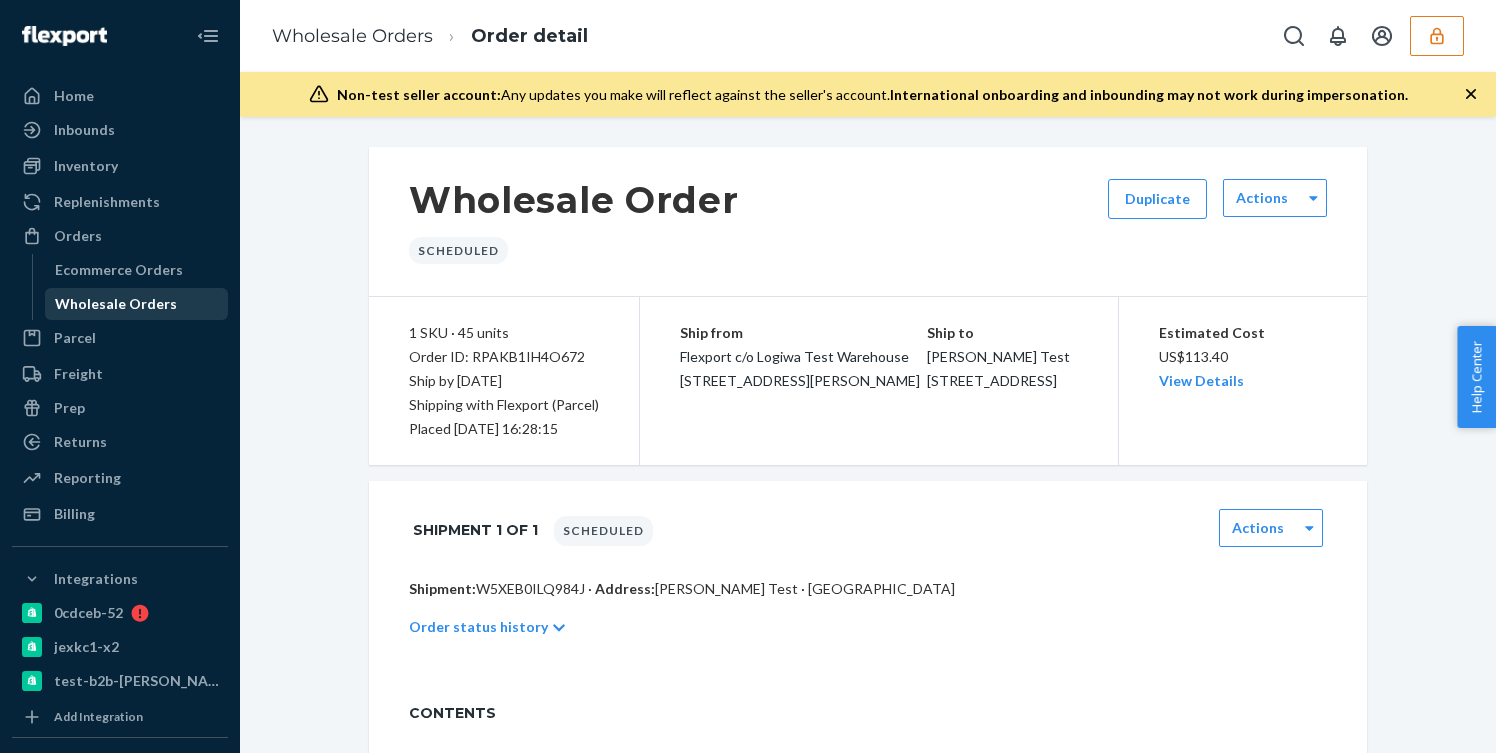 click on "Wholesale Orders" at bounding box center [116, 304] 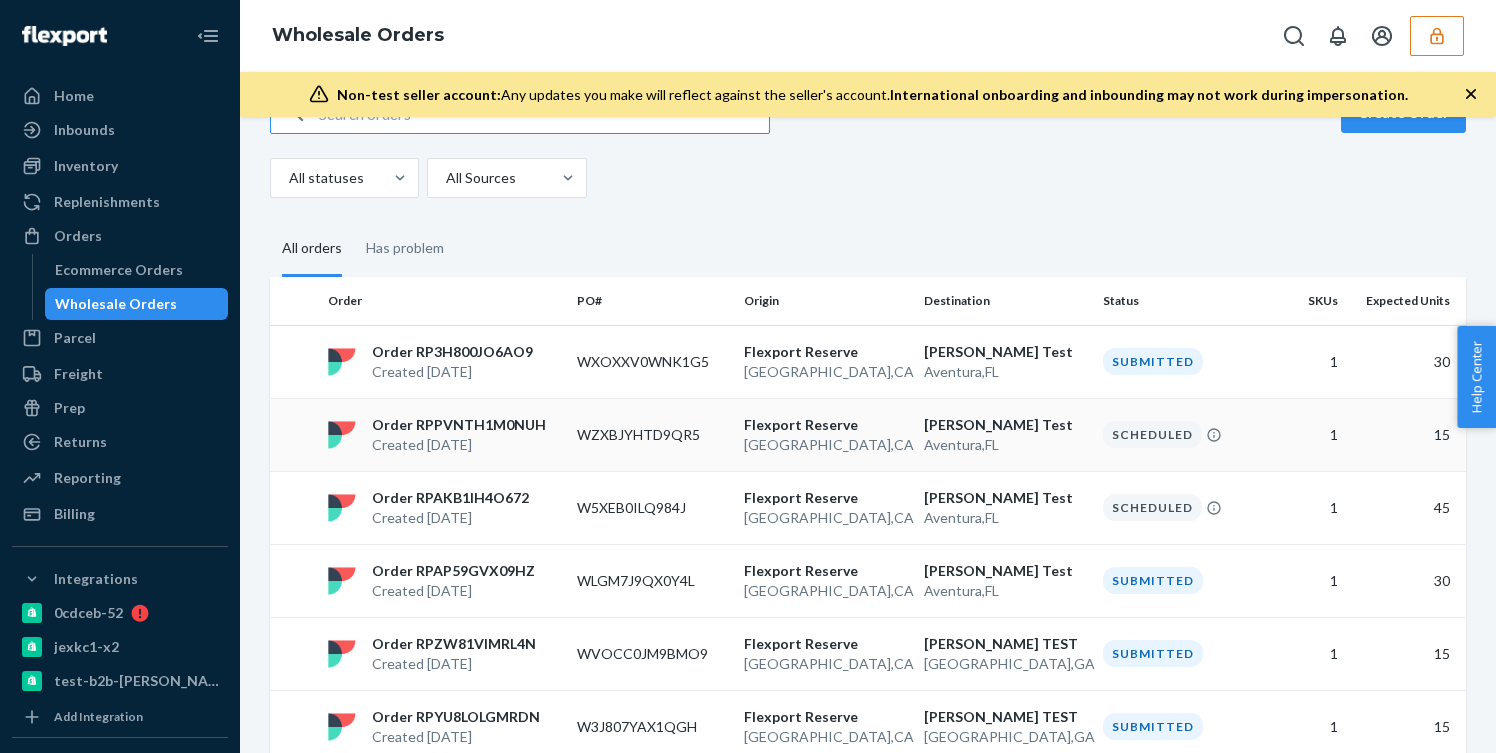 scroll, scrollTop: 0, scrollLeft: 0, axis: both 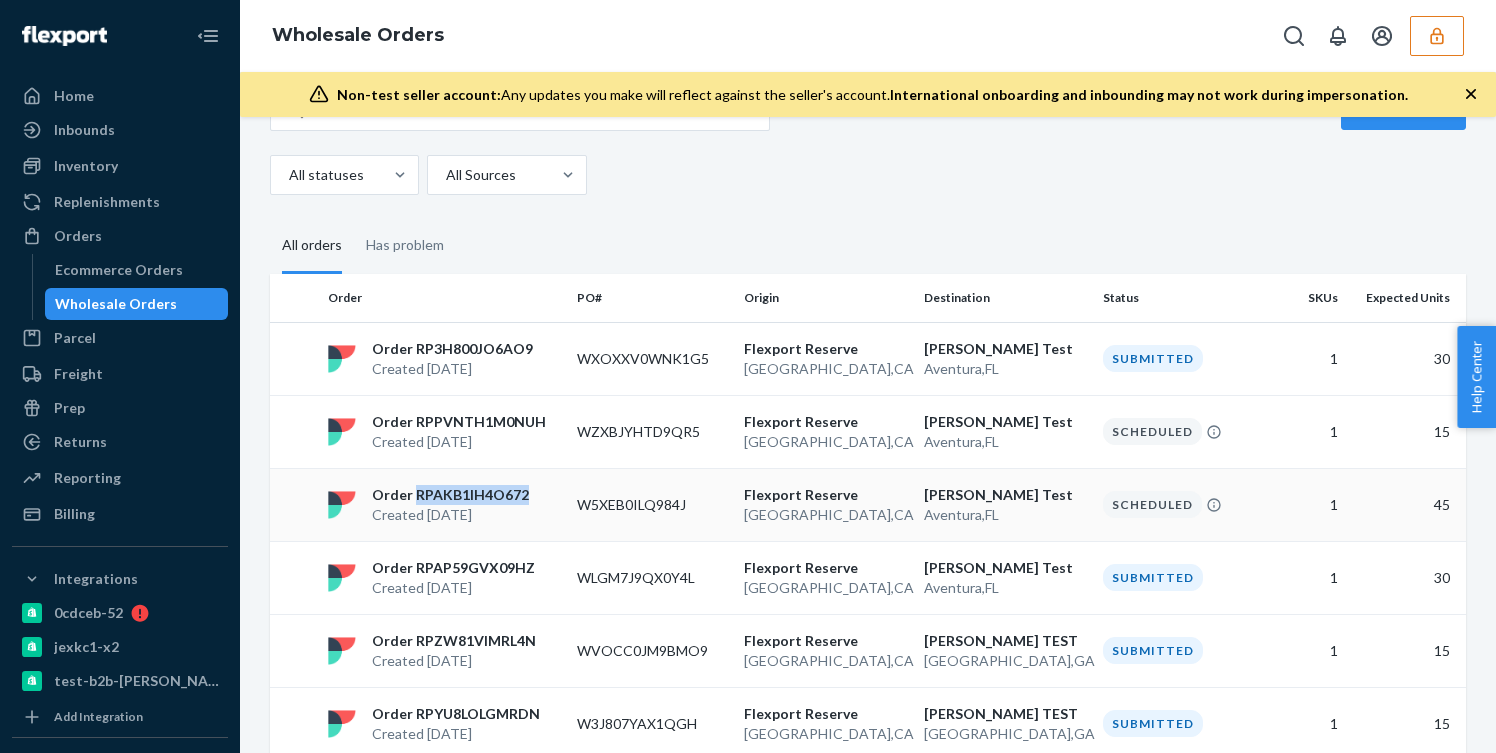 drag, startPoint x: 415, startPoint y: 495, endPoint x: 544, endPoint y: 488, distance: 129.18979 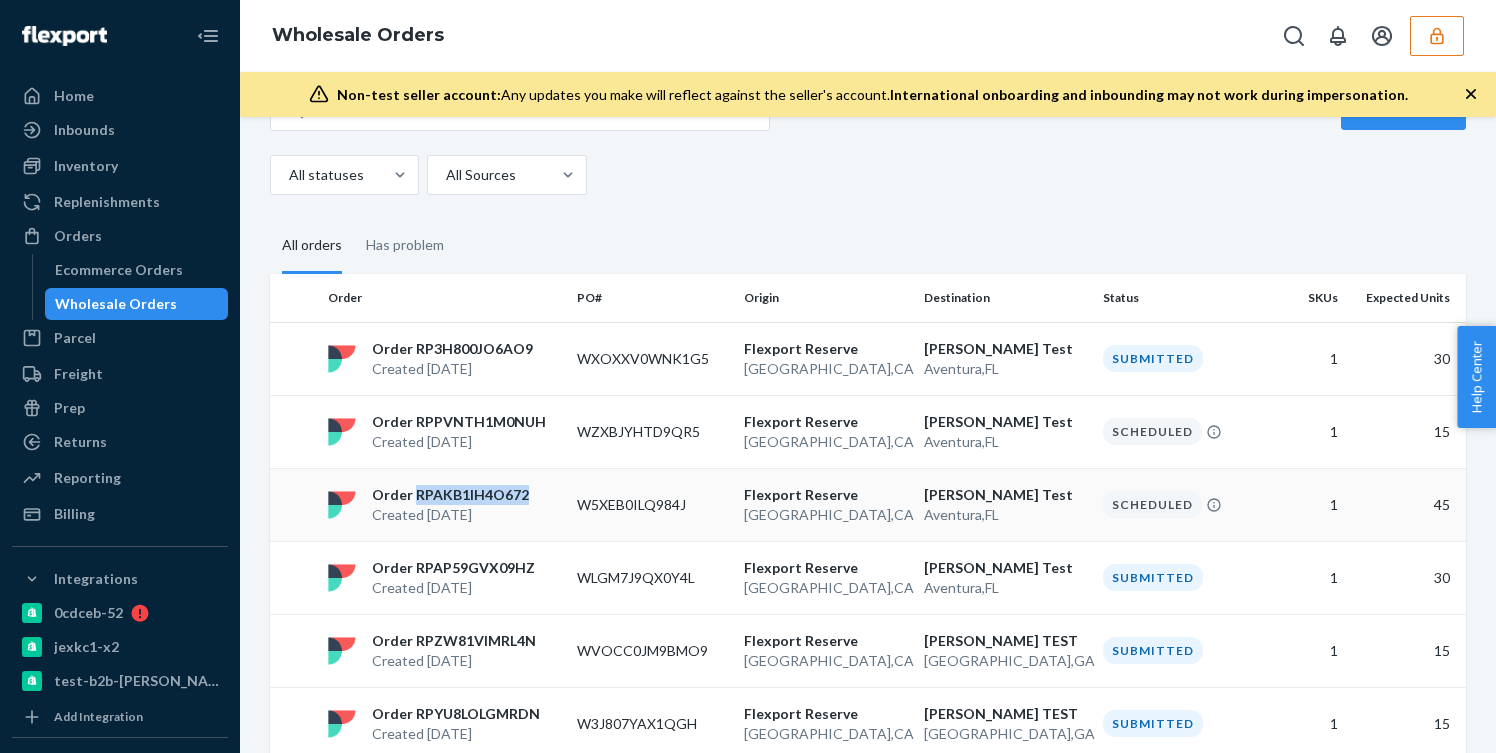 click on "Order RPAKB1IH4O672 Created [DATE]" at bounding box center [444, 505] 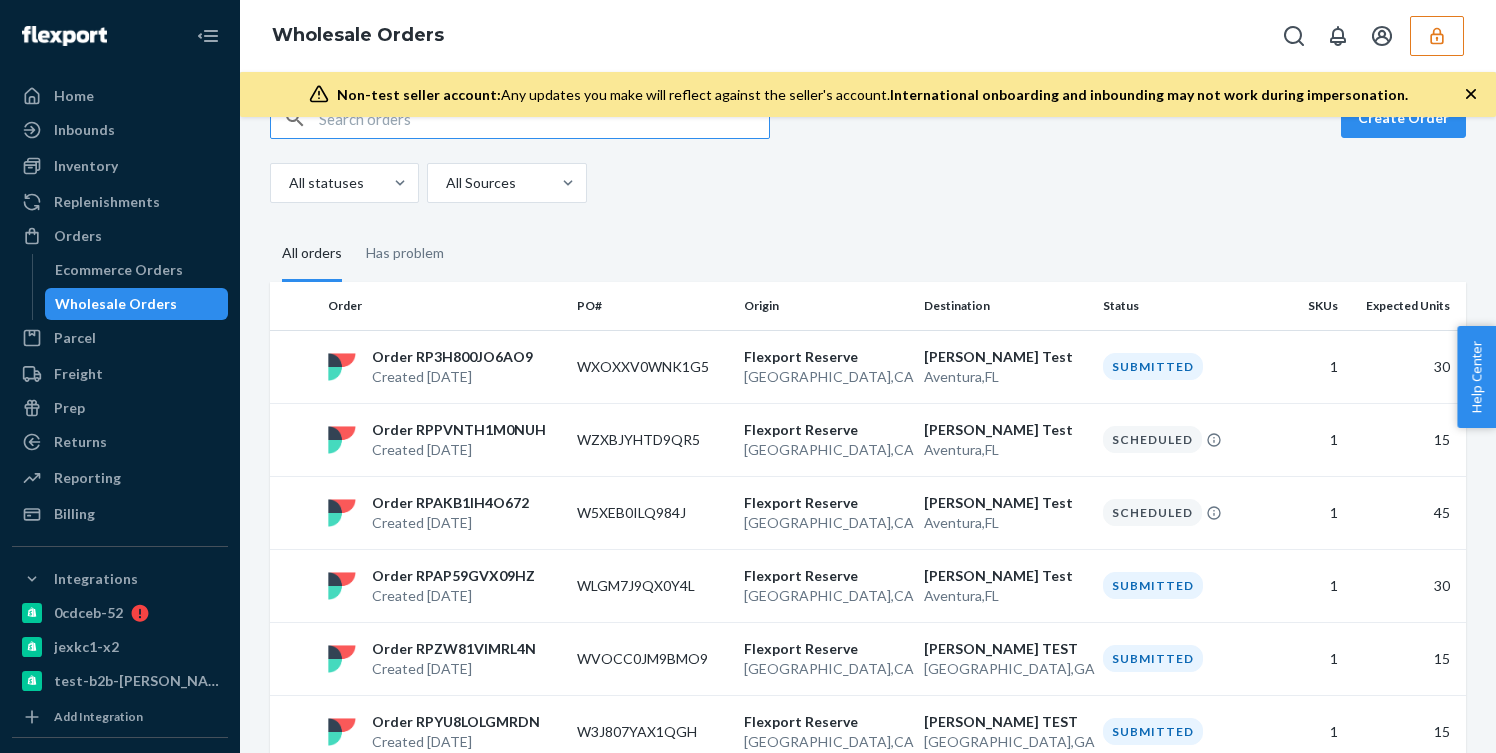 scroll, scrollTop: 52, scrollLeft: 0, axis: vertical 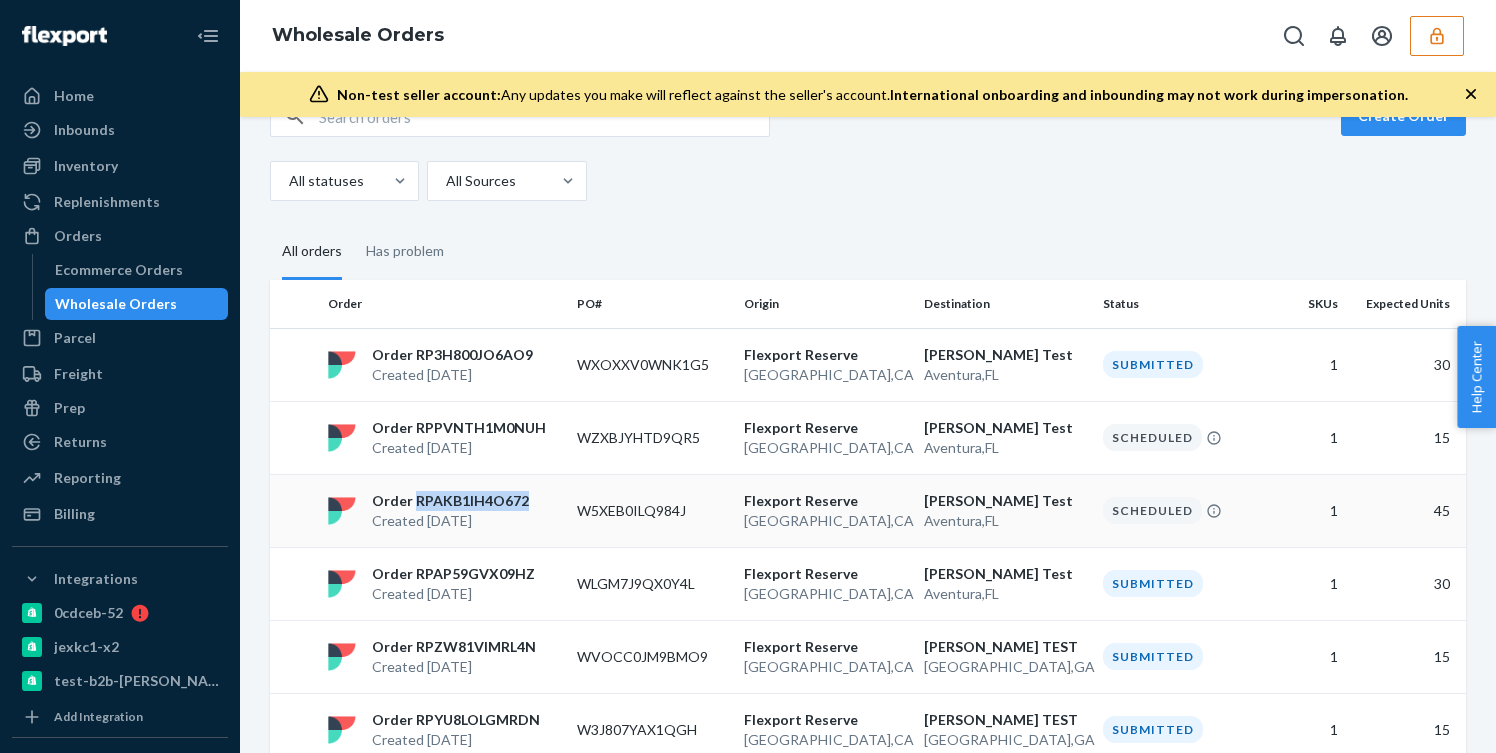 copy on "RPAKB1IH4O672" 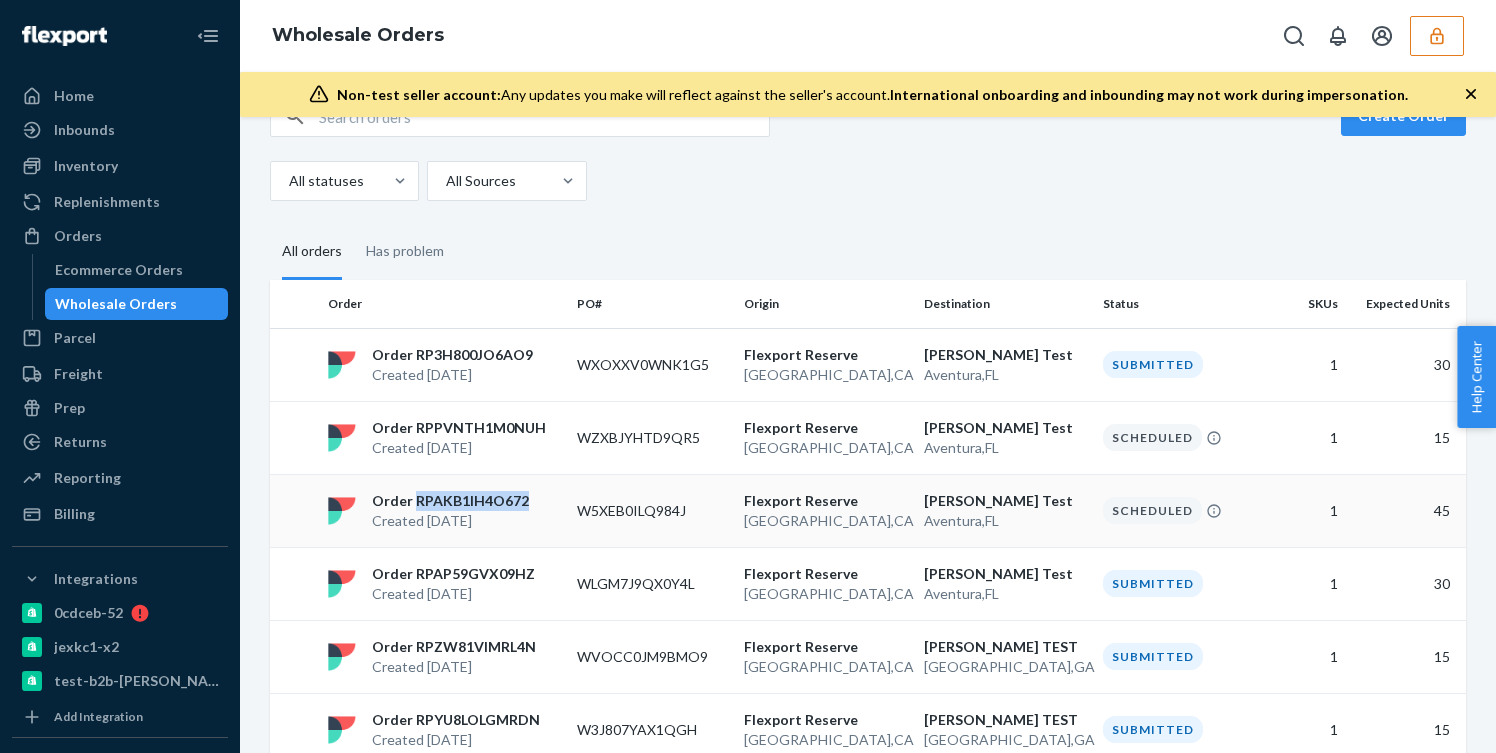 drag, startPoint x: 524, startPoint y: 503, endPoint x: 414, endPoint y: 503, distance: 110 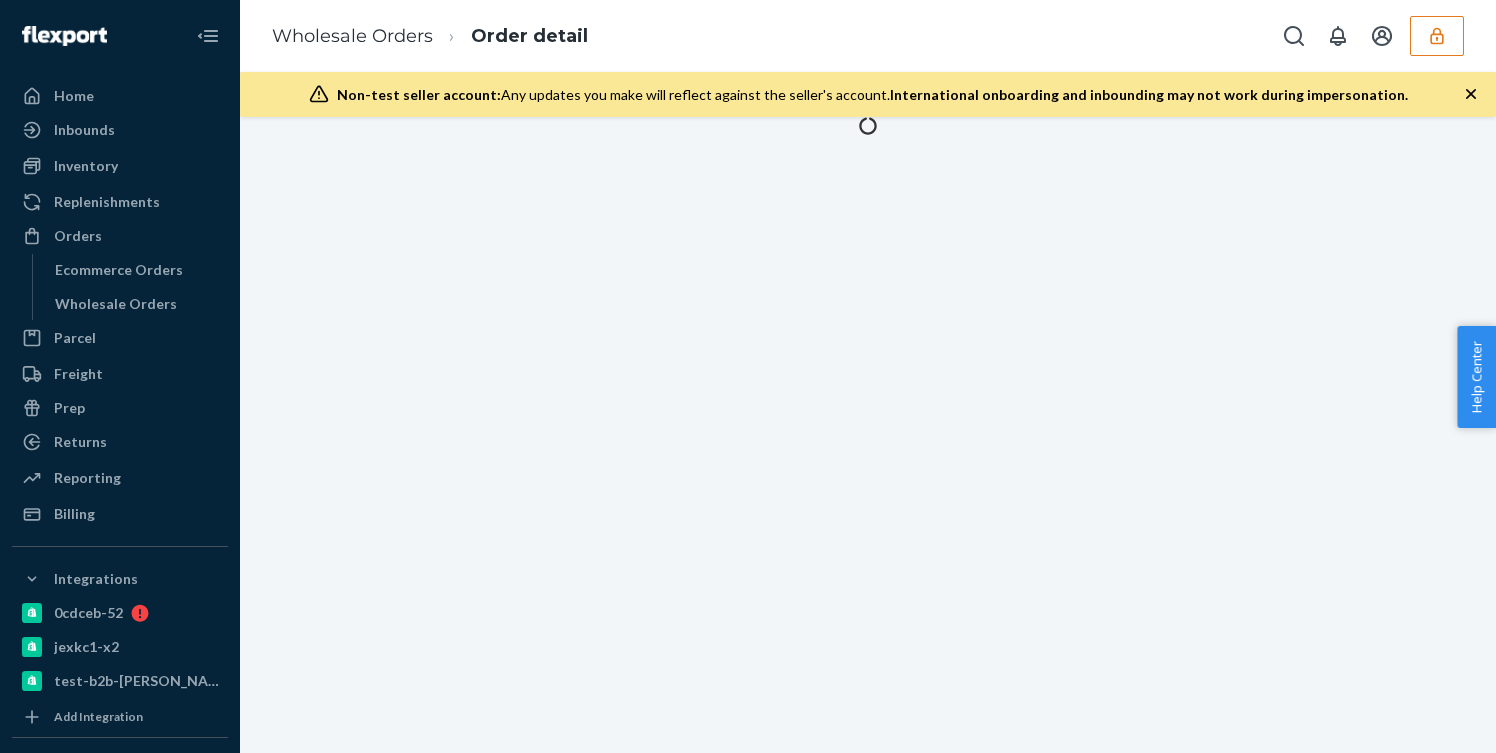 scroll, scrollTop: 0, scrollLeft: 0, axis: both 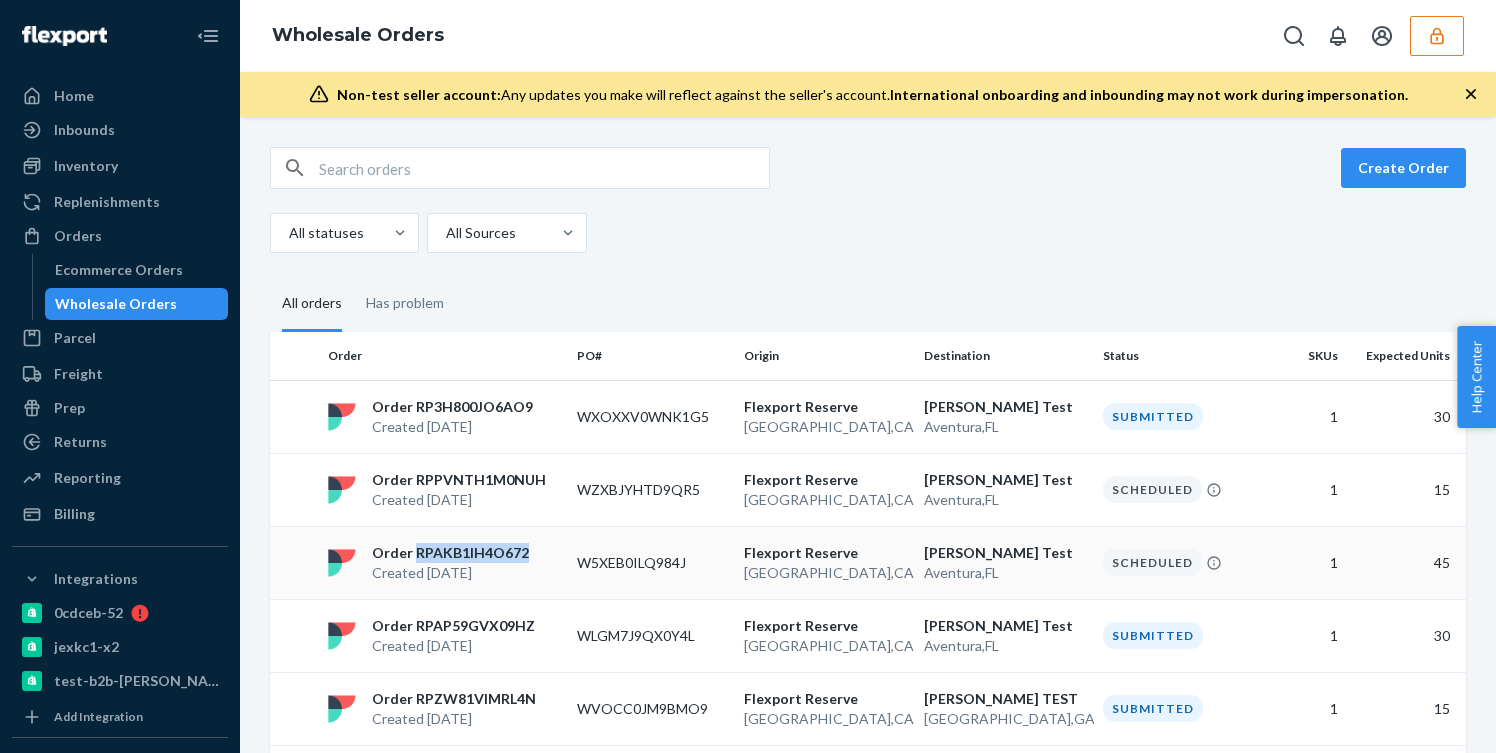 copy on "RPAKB1IH4O672" 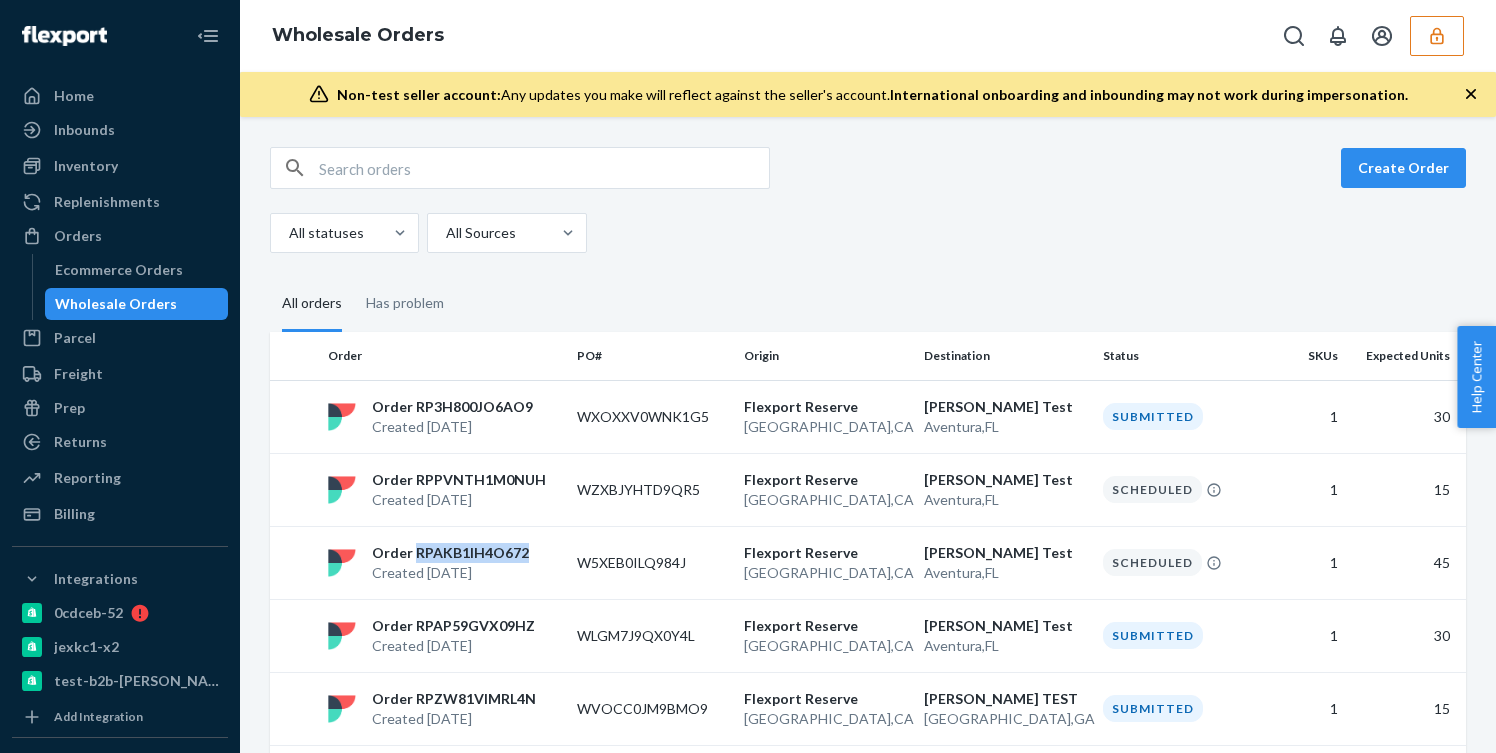 drag, startPoint x: 413, startPoint y: 553, endPoint x: 519, endPoint y: 552, distance: 106.004715 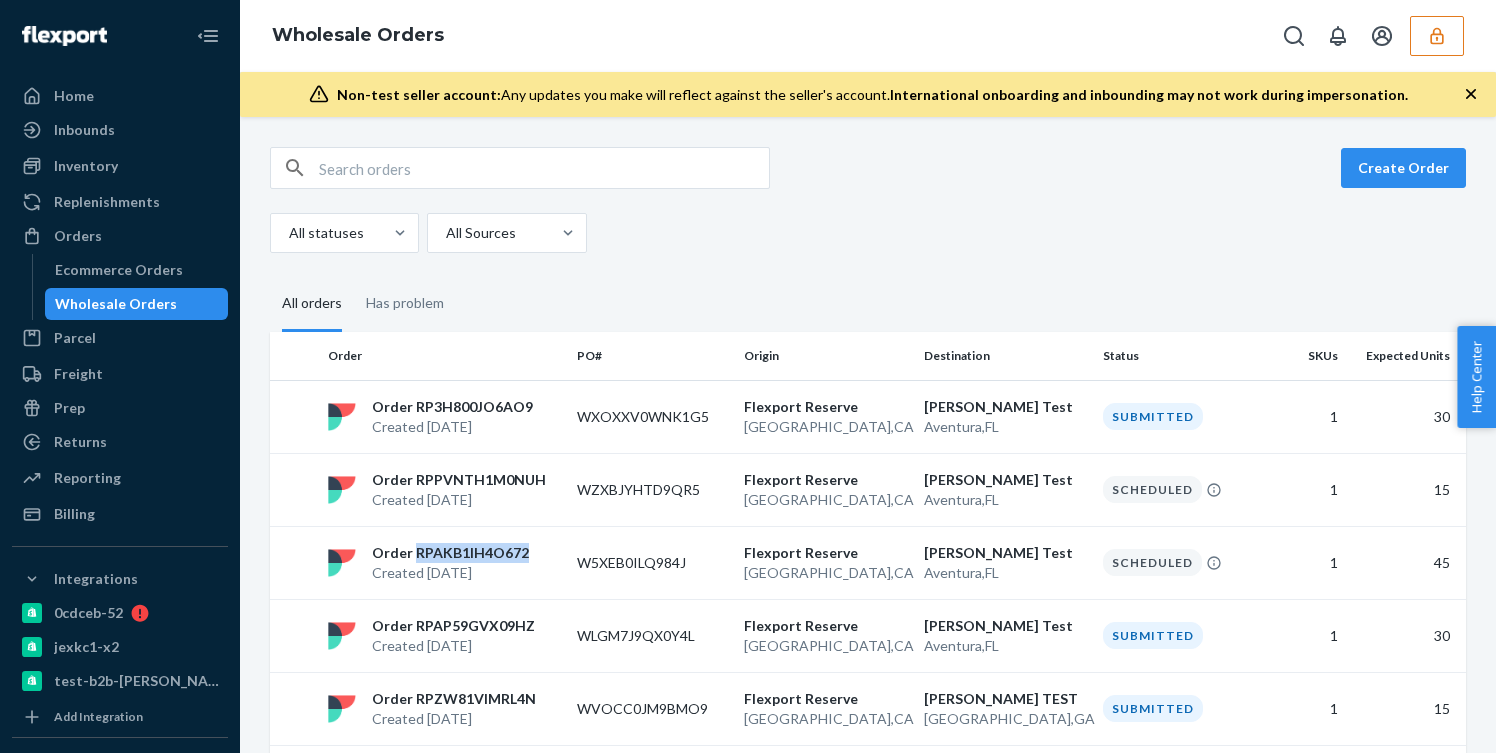 click on "Order RPAKB1IH4O672" at bounding box center (450, 553) 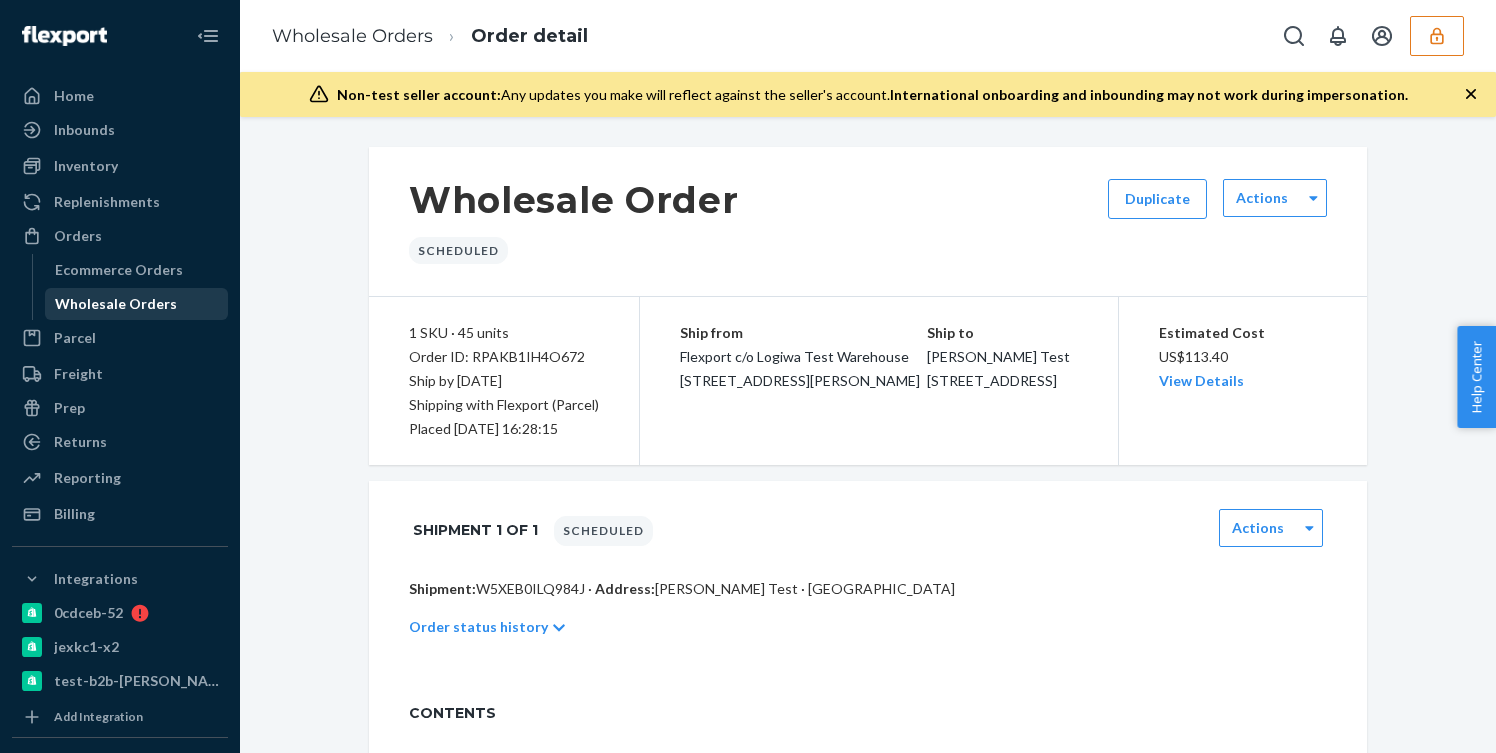 click on "Wholesale Orders" at bounding box center [137, 304] 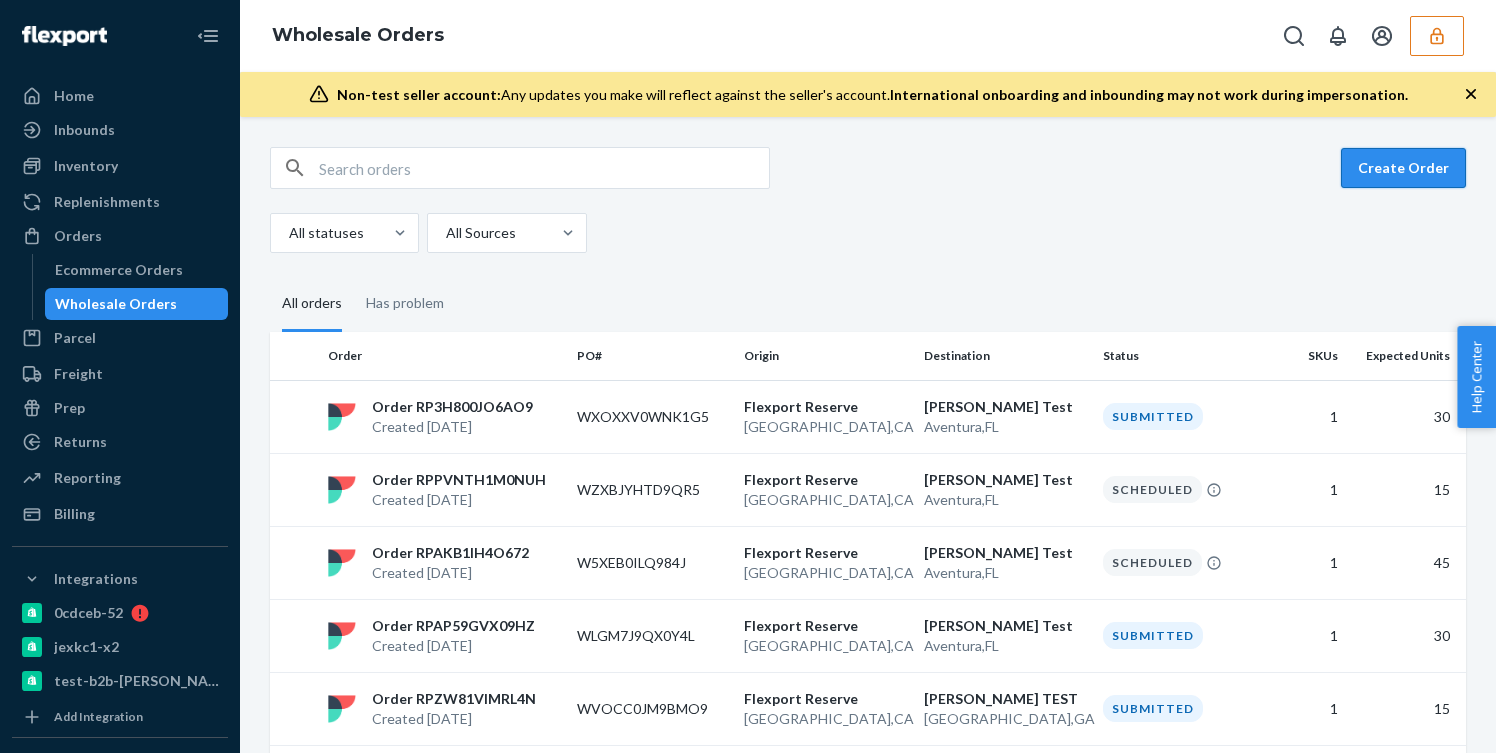 click on "Create Order" at bounding box center [1403, 168] 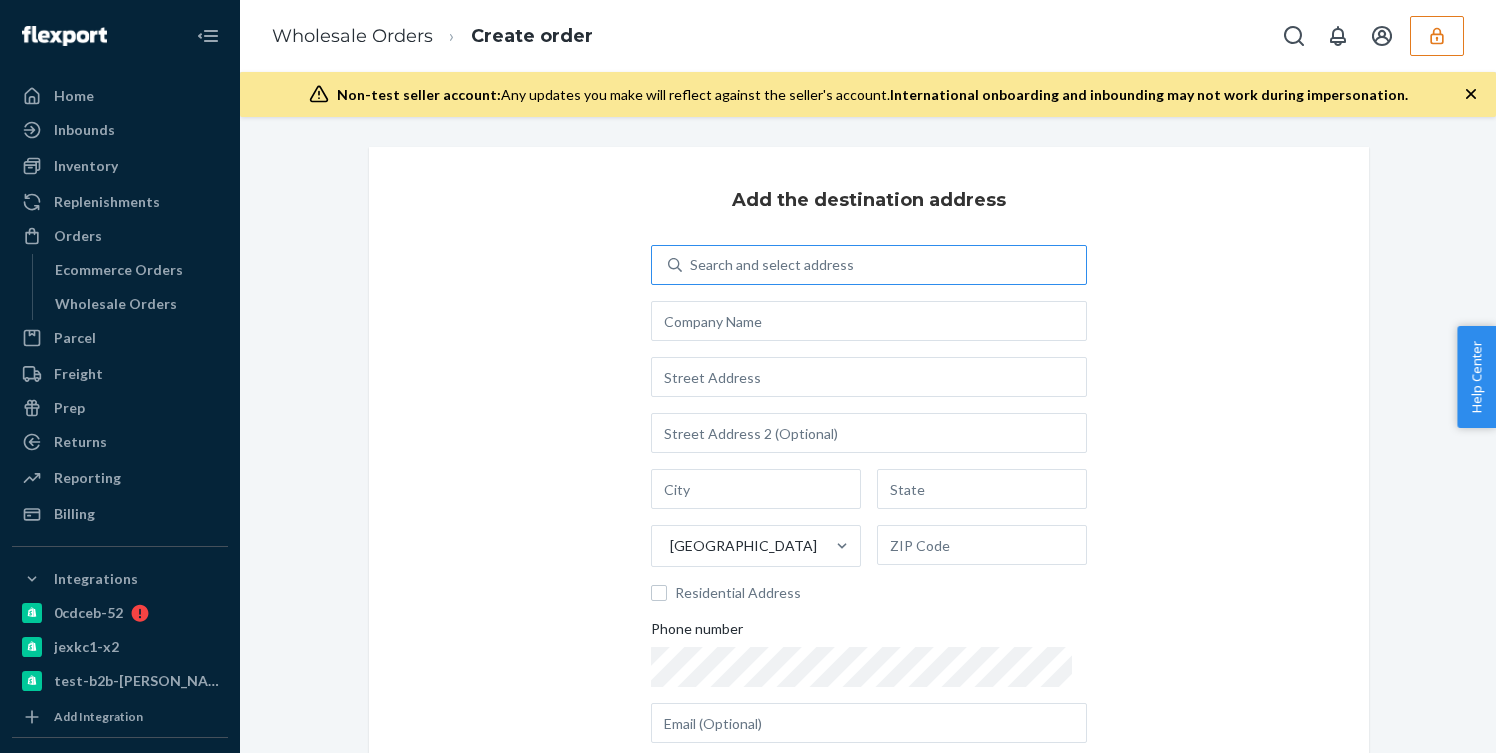 click on "Search and select address" at bounding box center [884, 265] 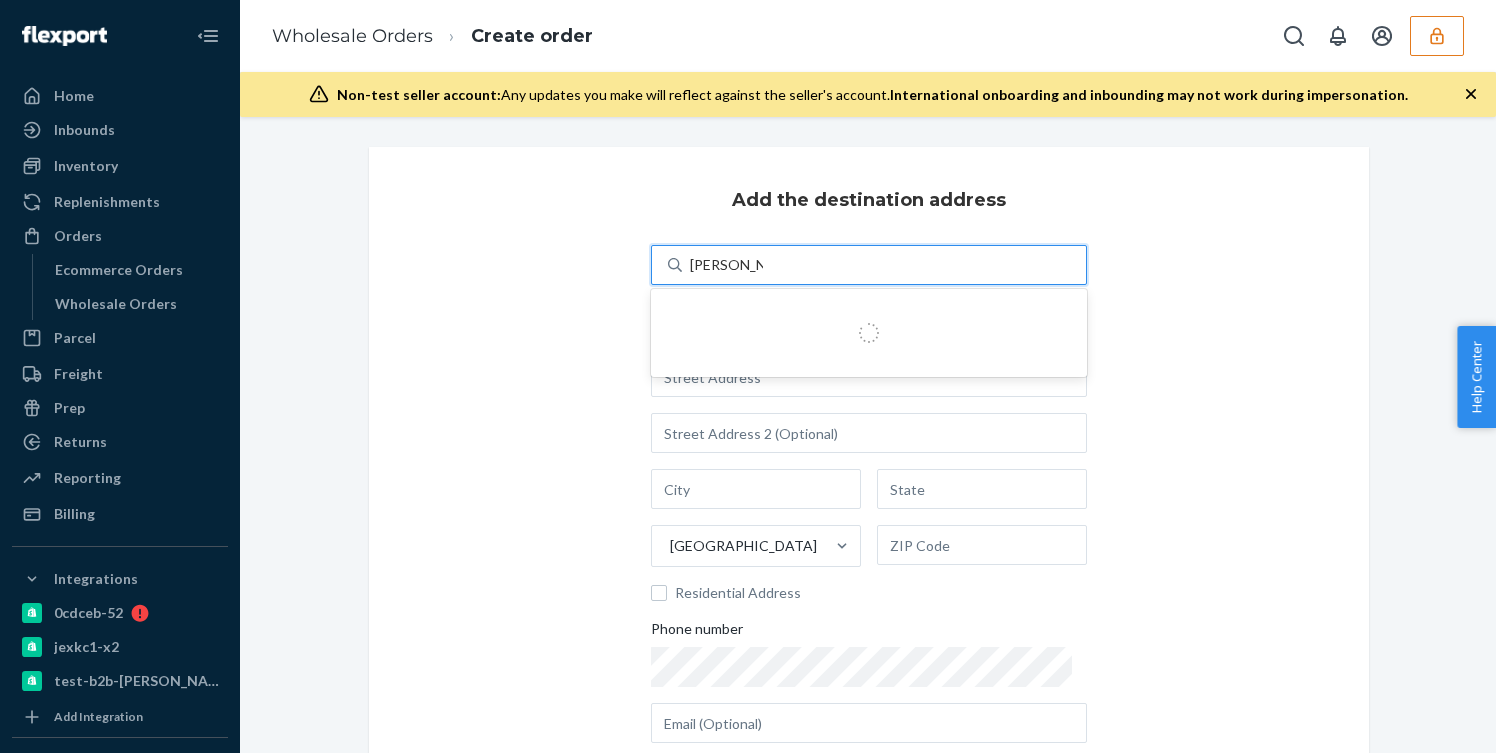 type on "[PERSON_NAME] test" 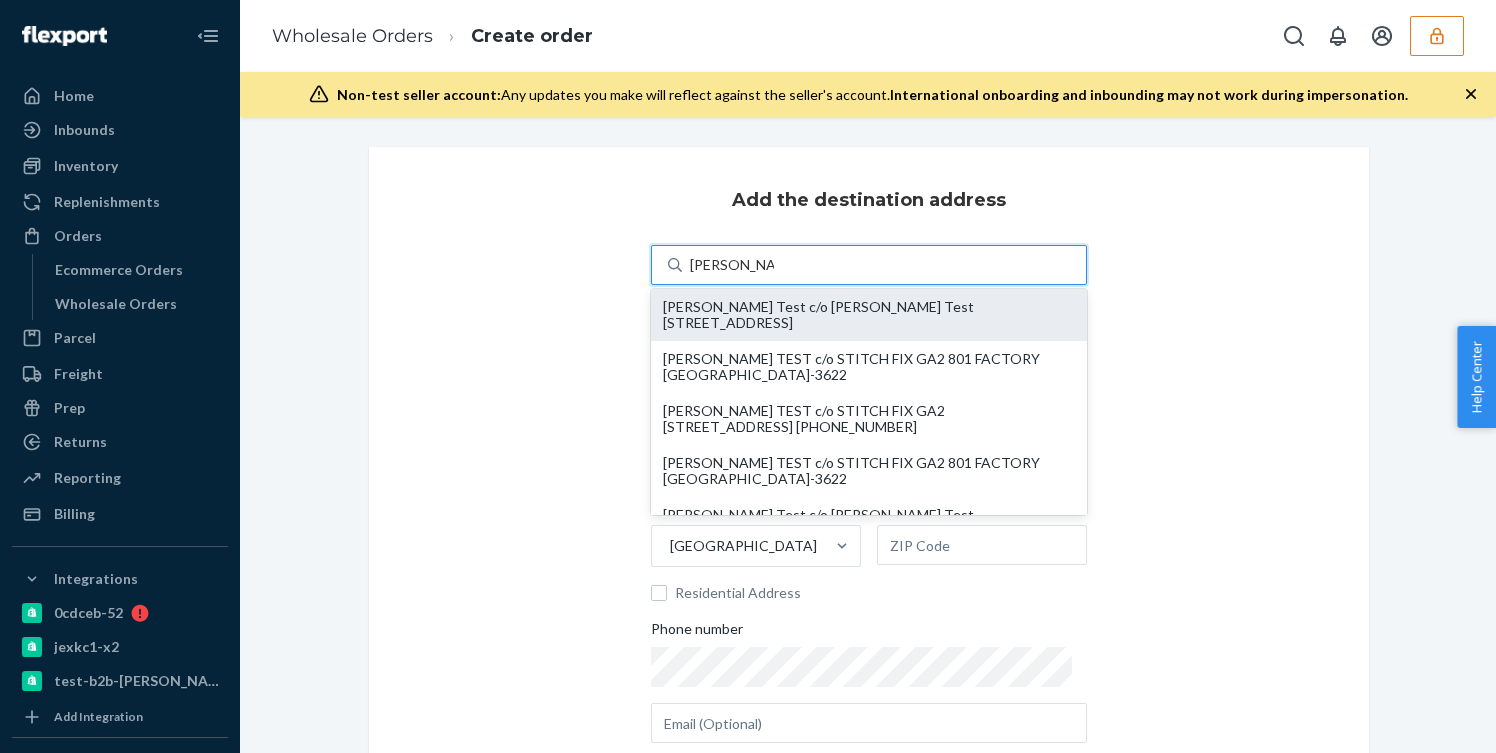 click on "[PERSON_NAME] Test
c/o
[PERSON_NAME] Test
[STREET_ADDRESS]" at bounding box center [869, 315] 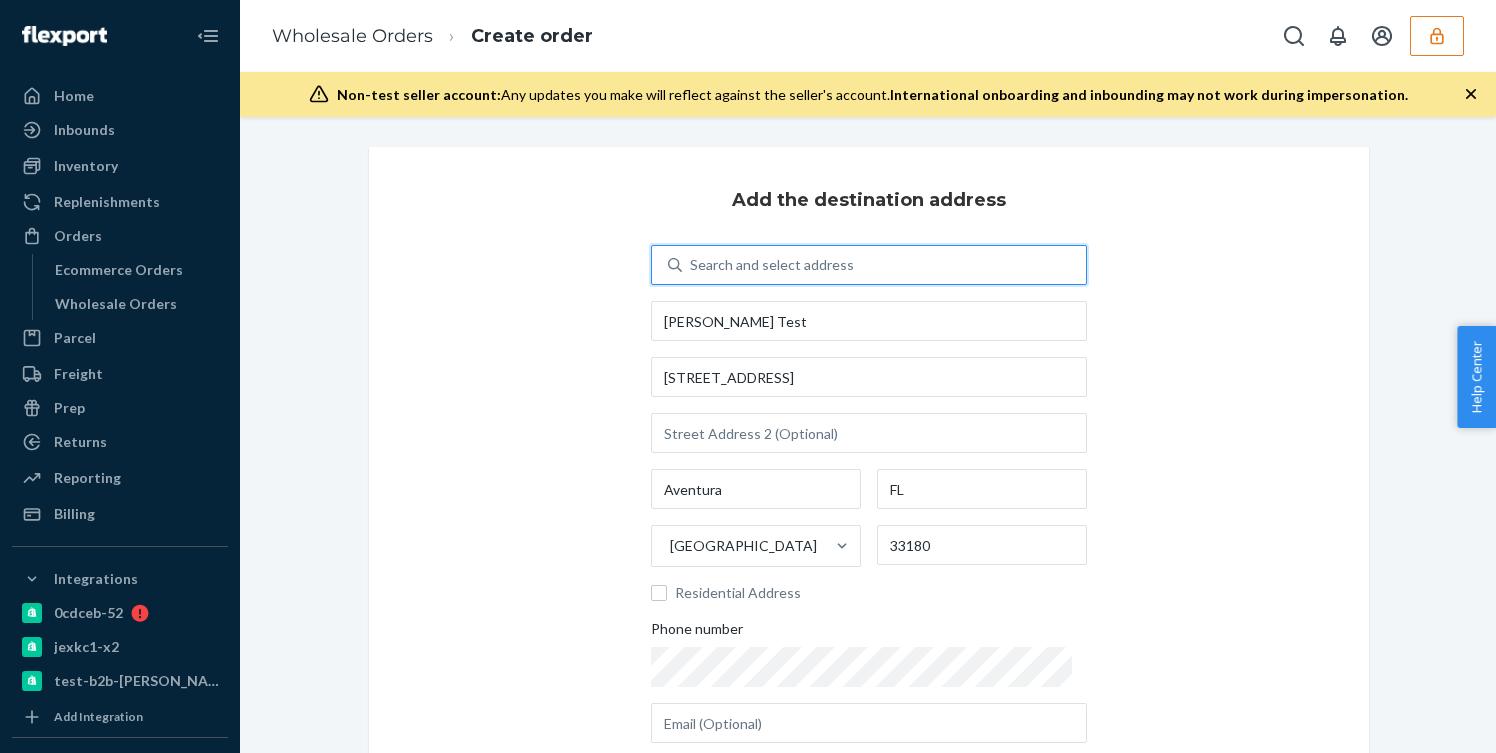 scroll, scrollTop: 204, scrollLeft: 0, axis: vertical 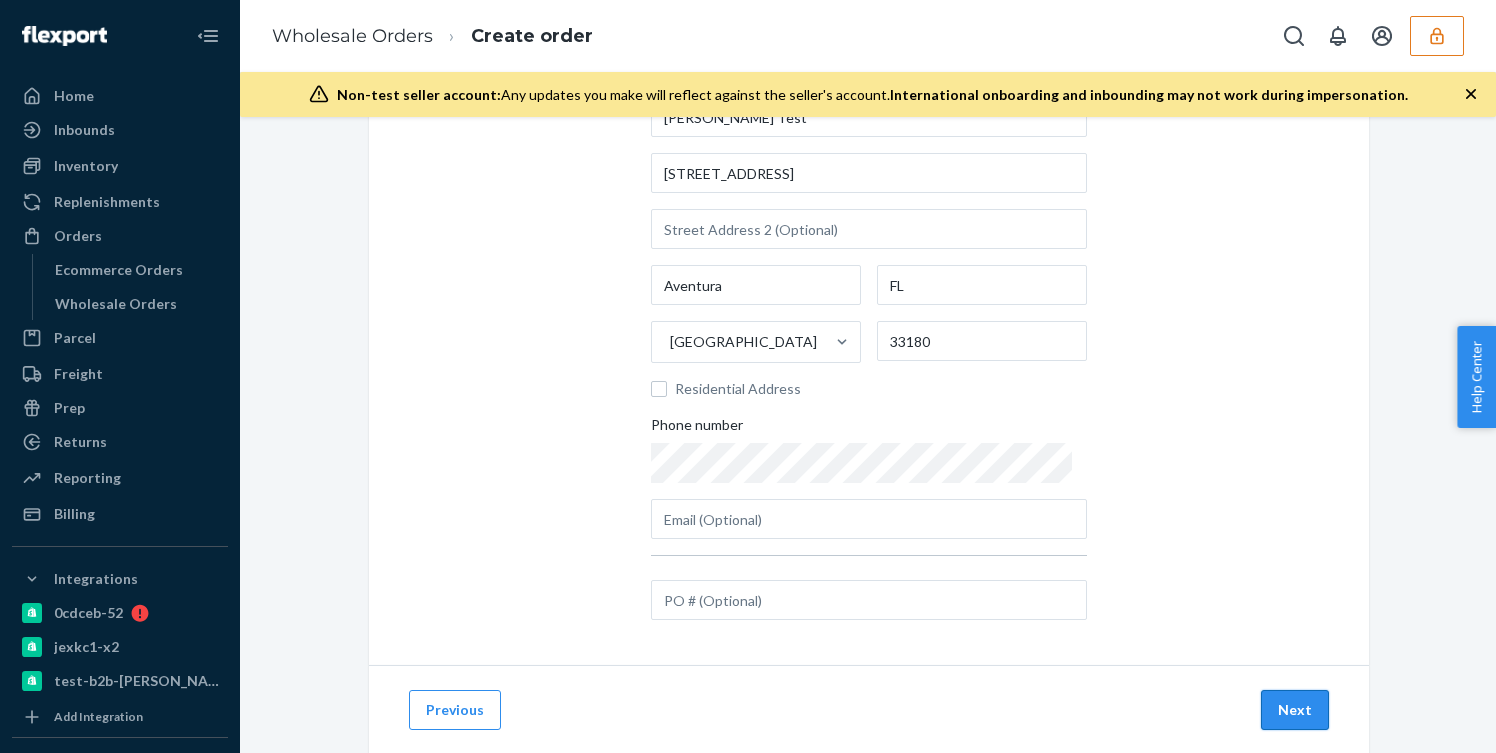 click on "Next" at bounding box center (1295, 710) 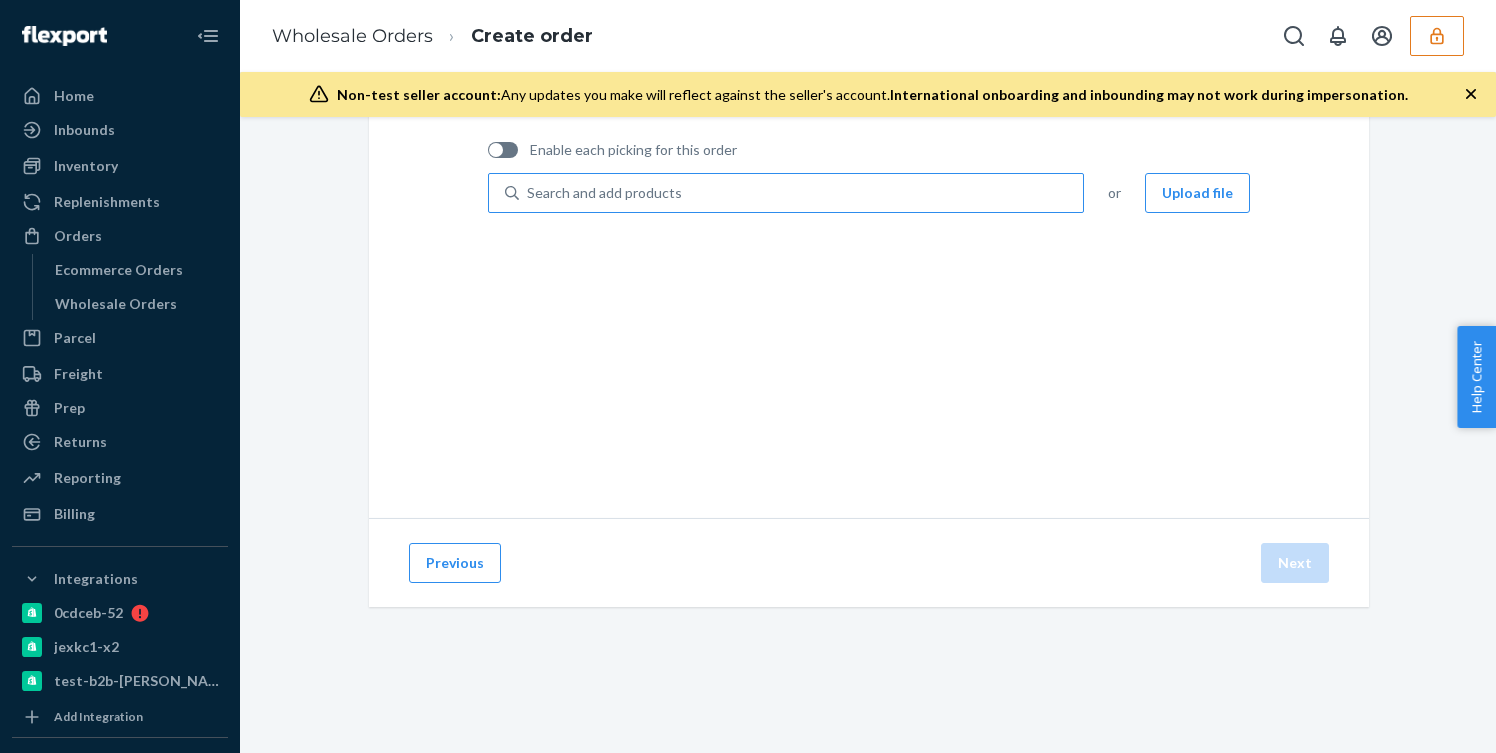 click on "Search and add products" at bounding box center (801, 193) 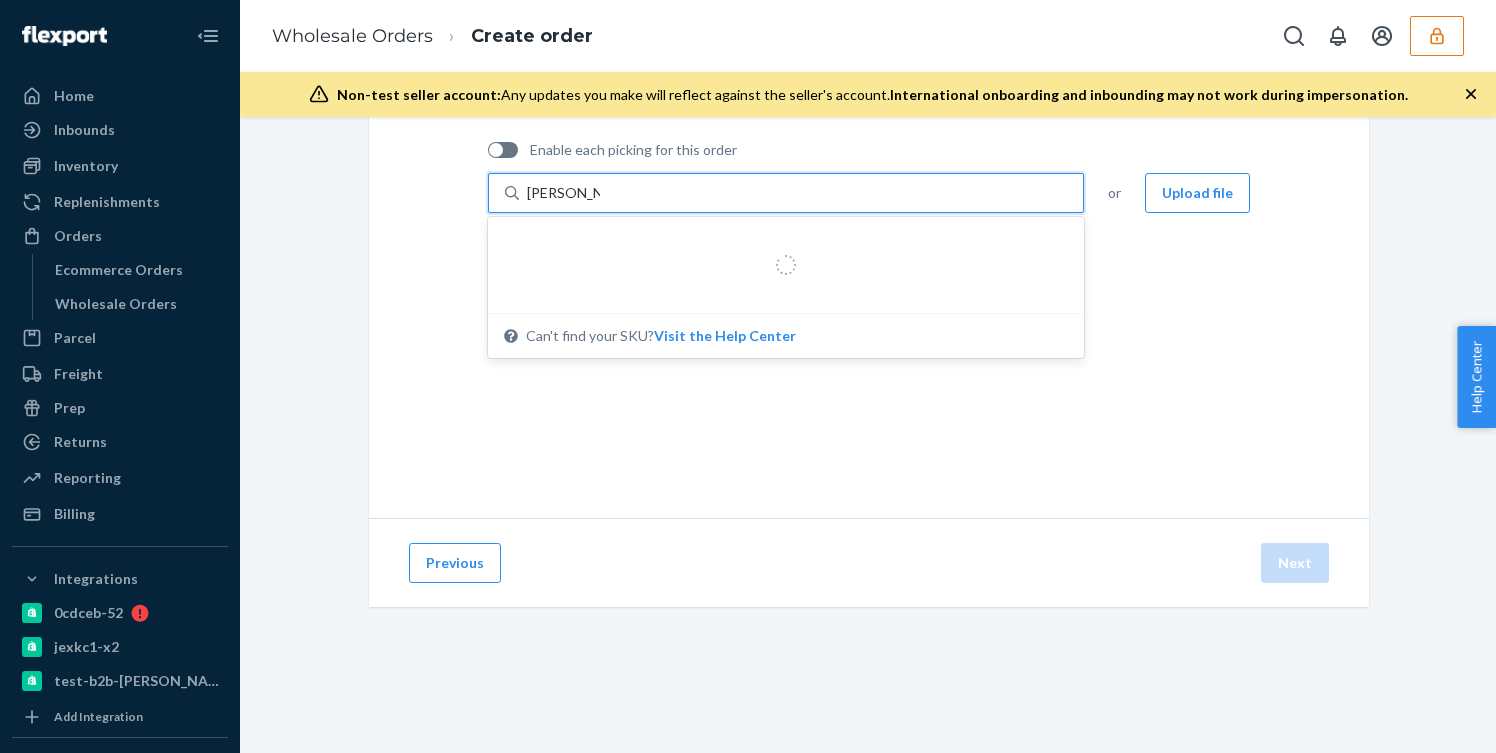 type on "[PERSON_NAME] test" 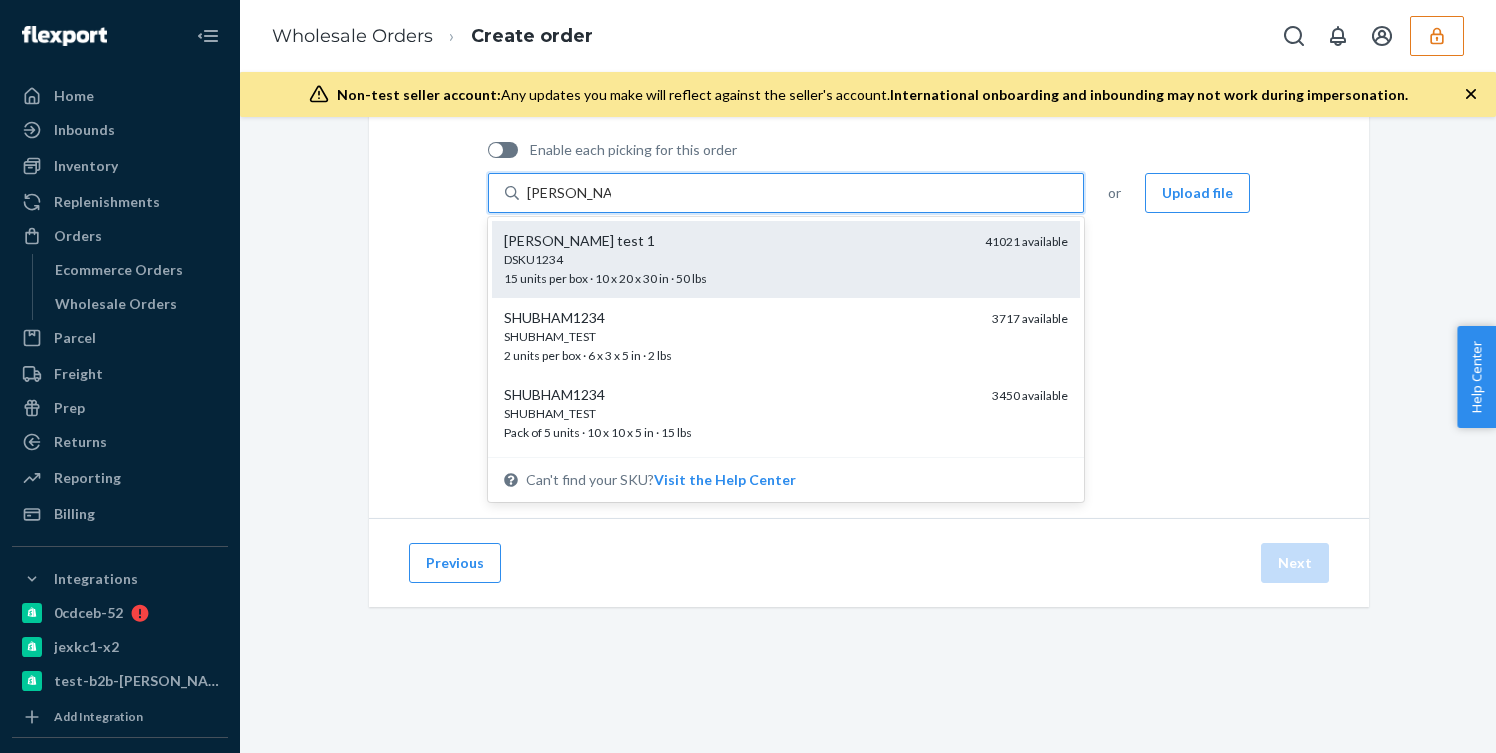 click on "[PERSON_NAME] test 1" at bounding box center (736, 241) 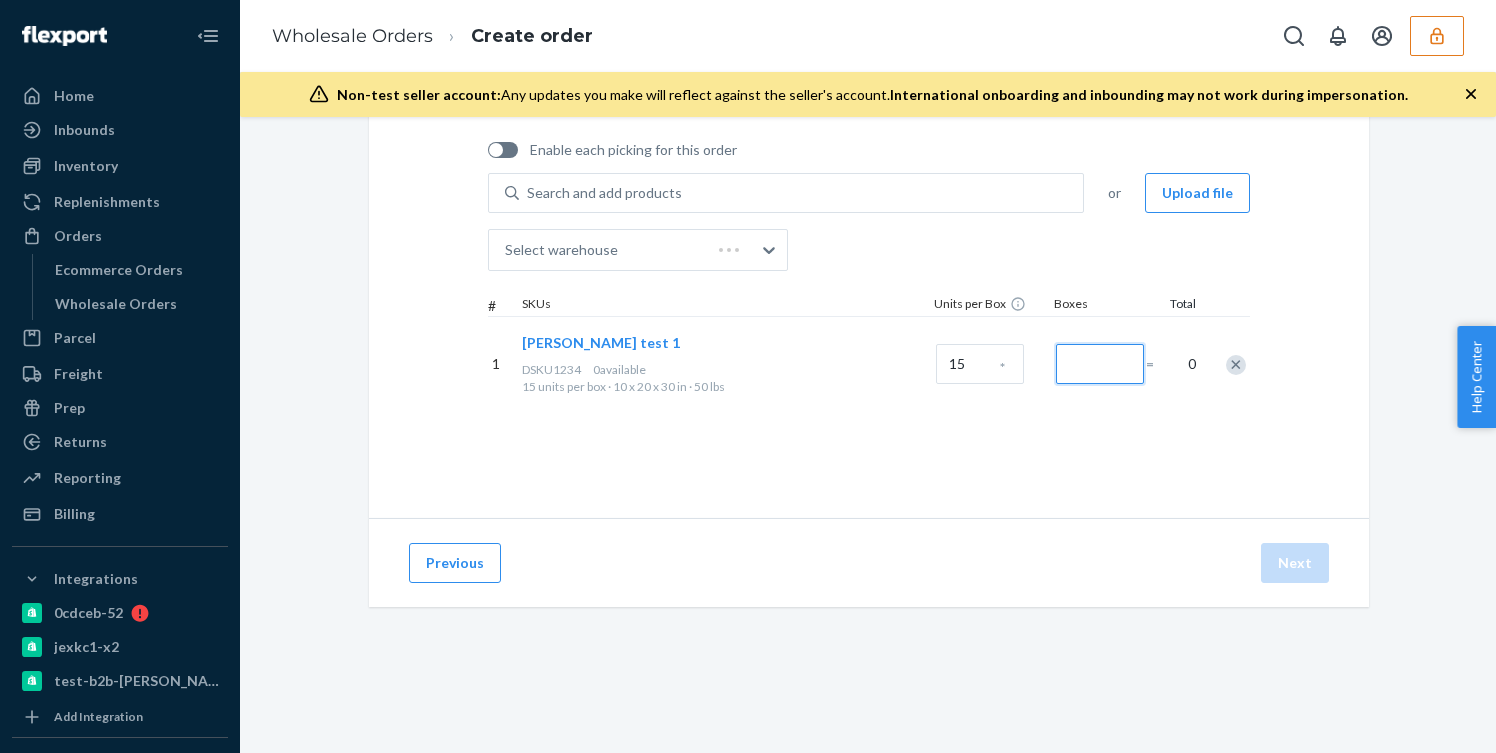 click at bounding box center (1100, 364) 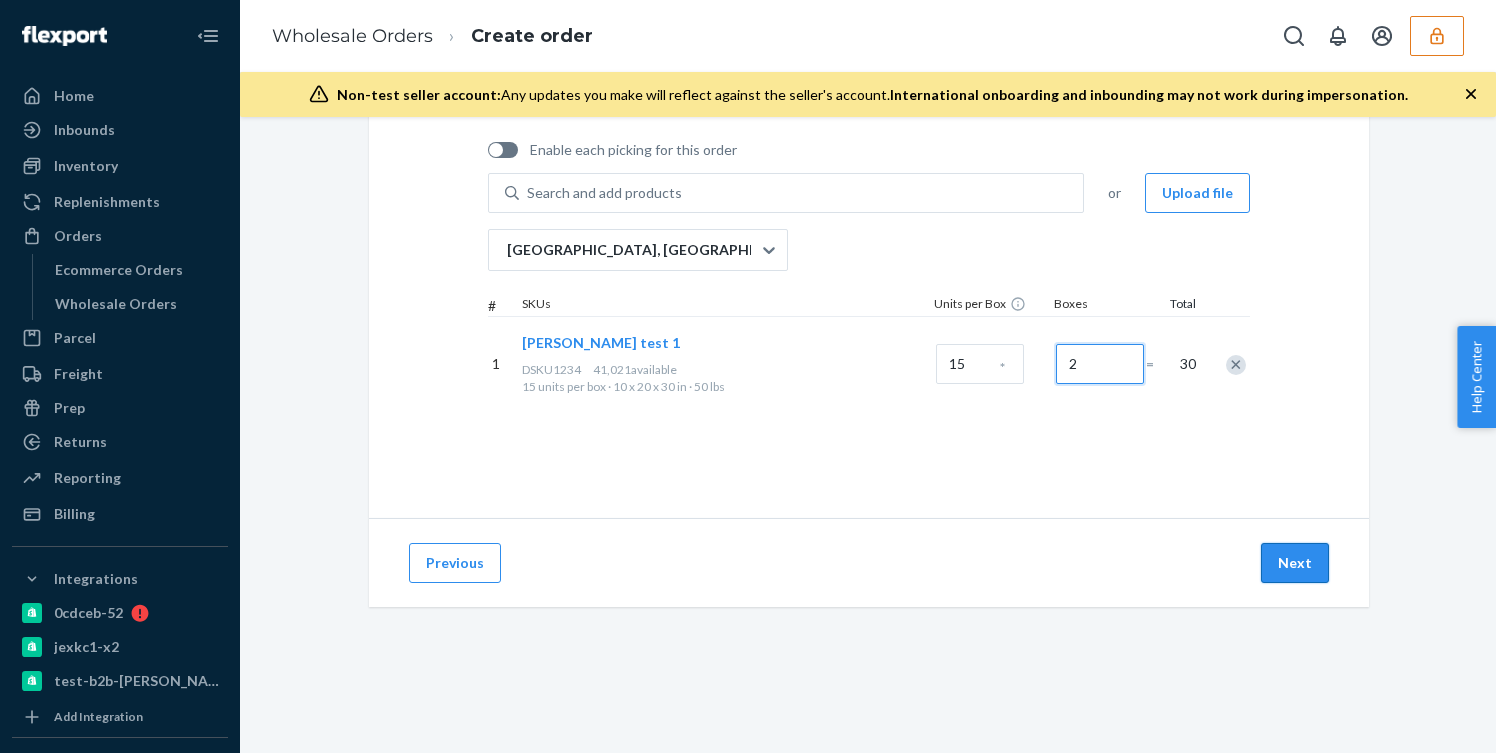 type on "2" 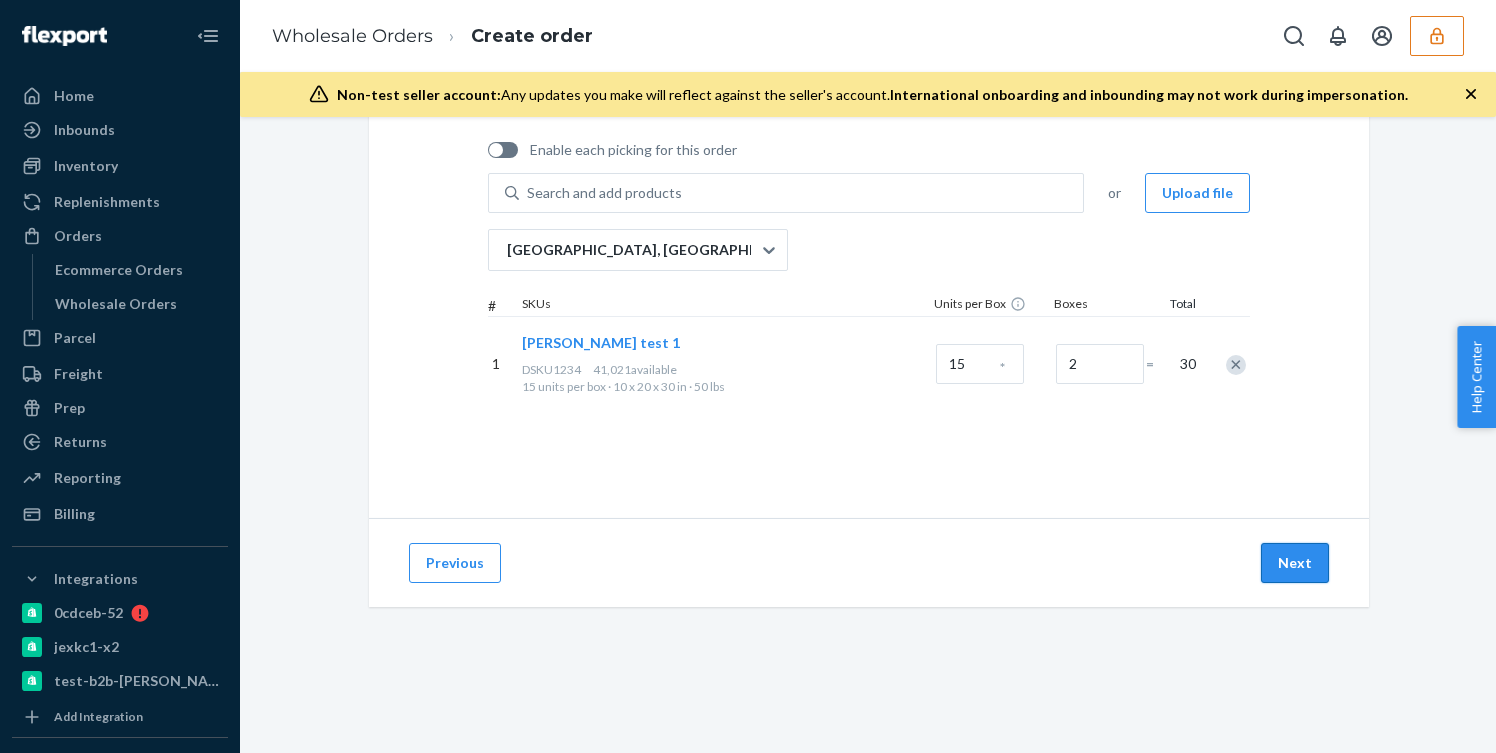 click on "Next" at bounding box center [1295, 563] 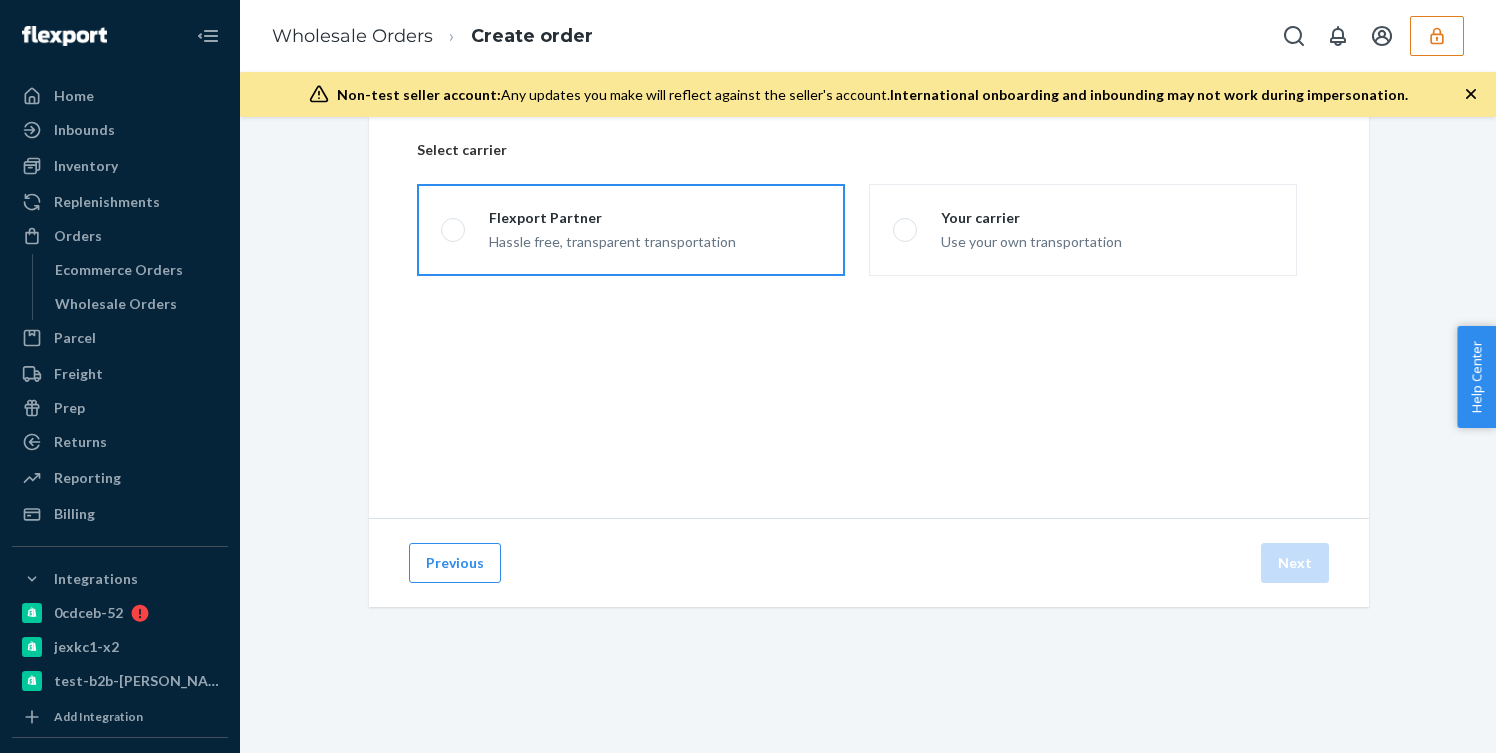 click on "Flexport Partner Hassle free, transparent transportation" at bounding box center (631, 230) 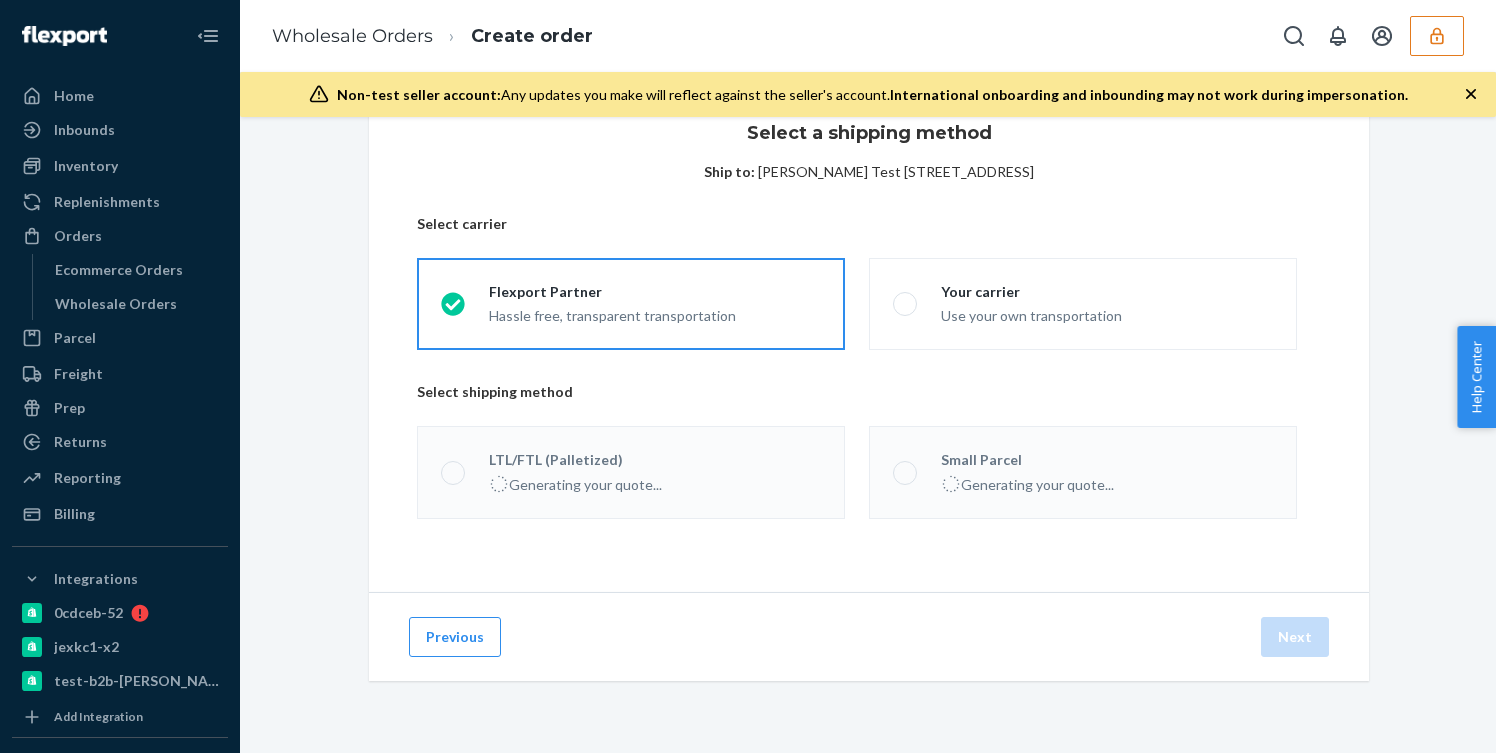 scroll, scrollTop: 25, scrollLeft: 0, axis: vertical 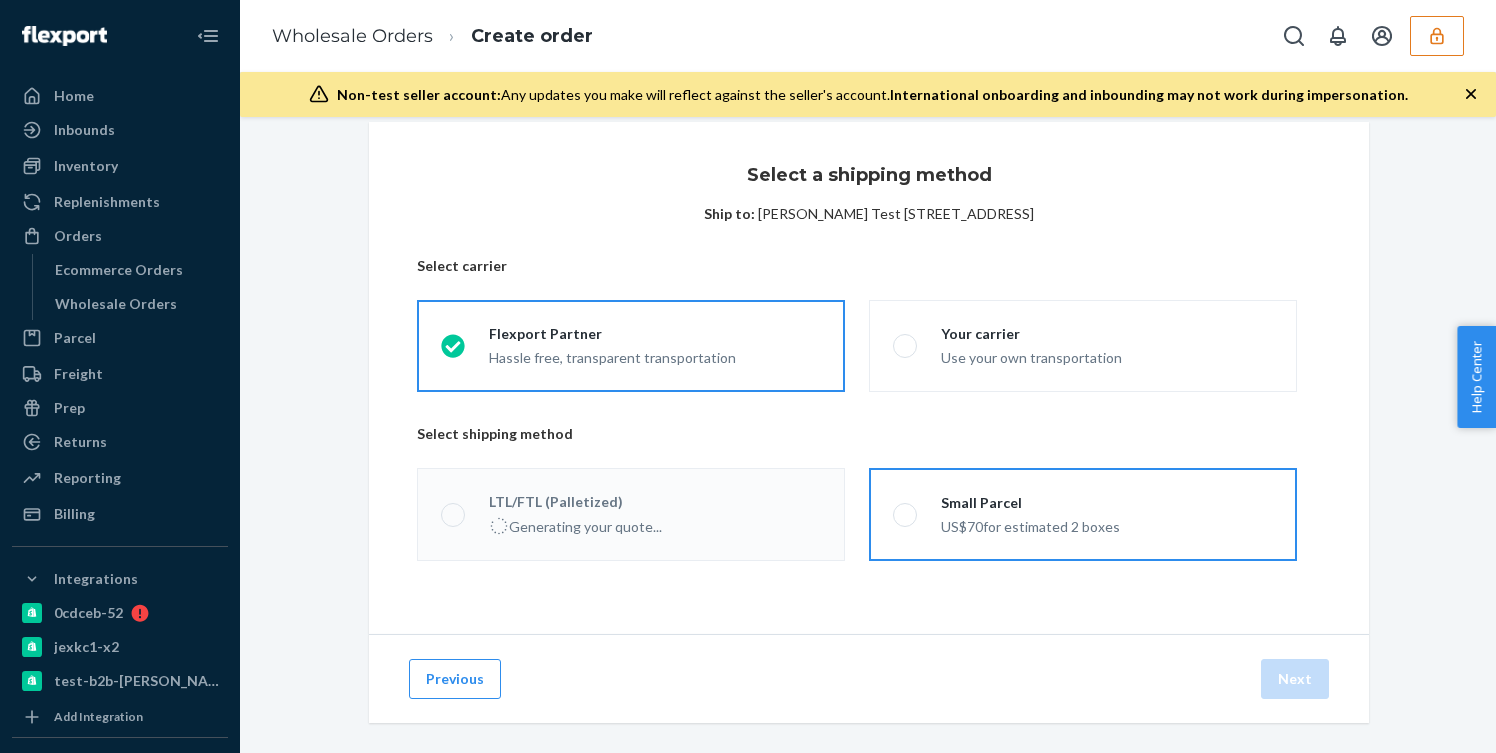 click on "Small Parcel US$70  for estimated 2 boxes" at bounding box center (1083, 514) 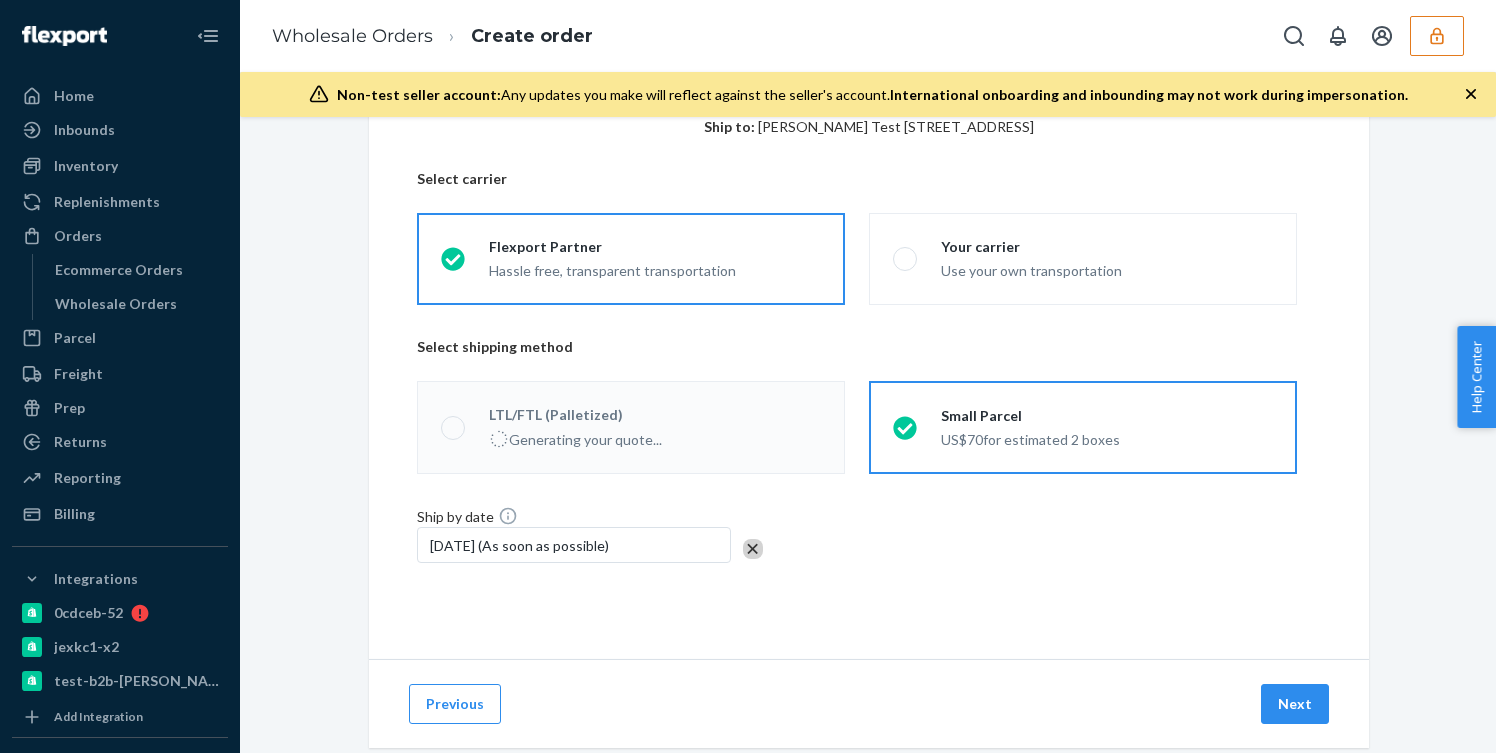 scroll, scrollTop: 113, scrollLeft: 0, axis: vertical 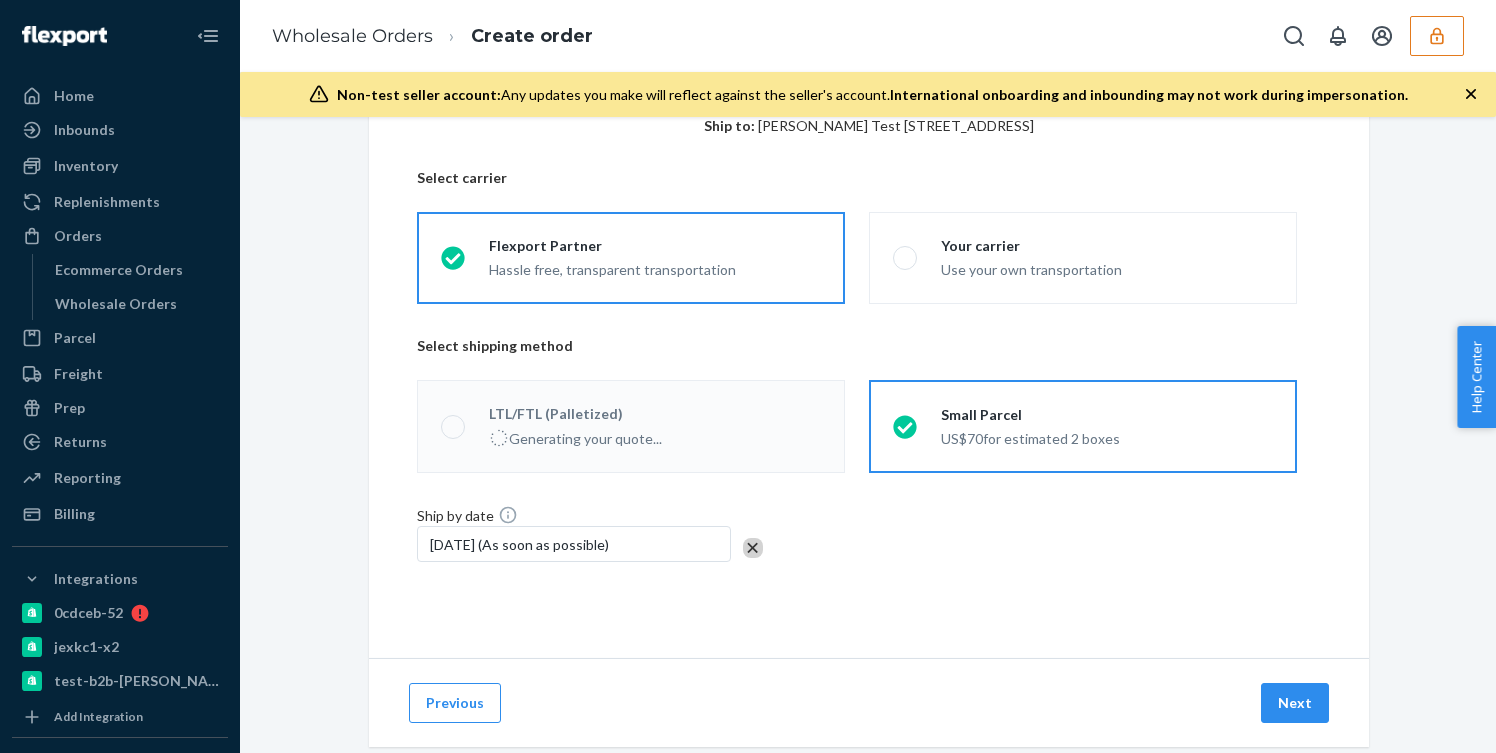 click on "[DATE]   (As soon as possible)" at bounding box center (574, 544) 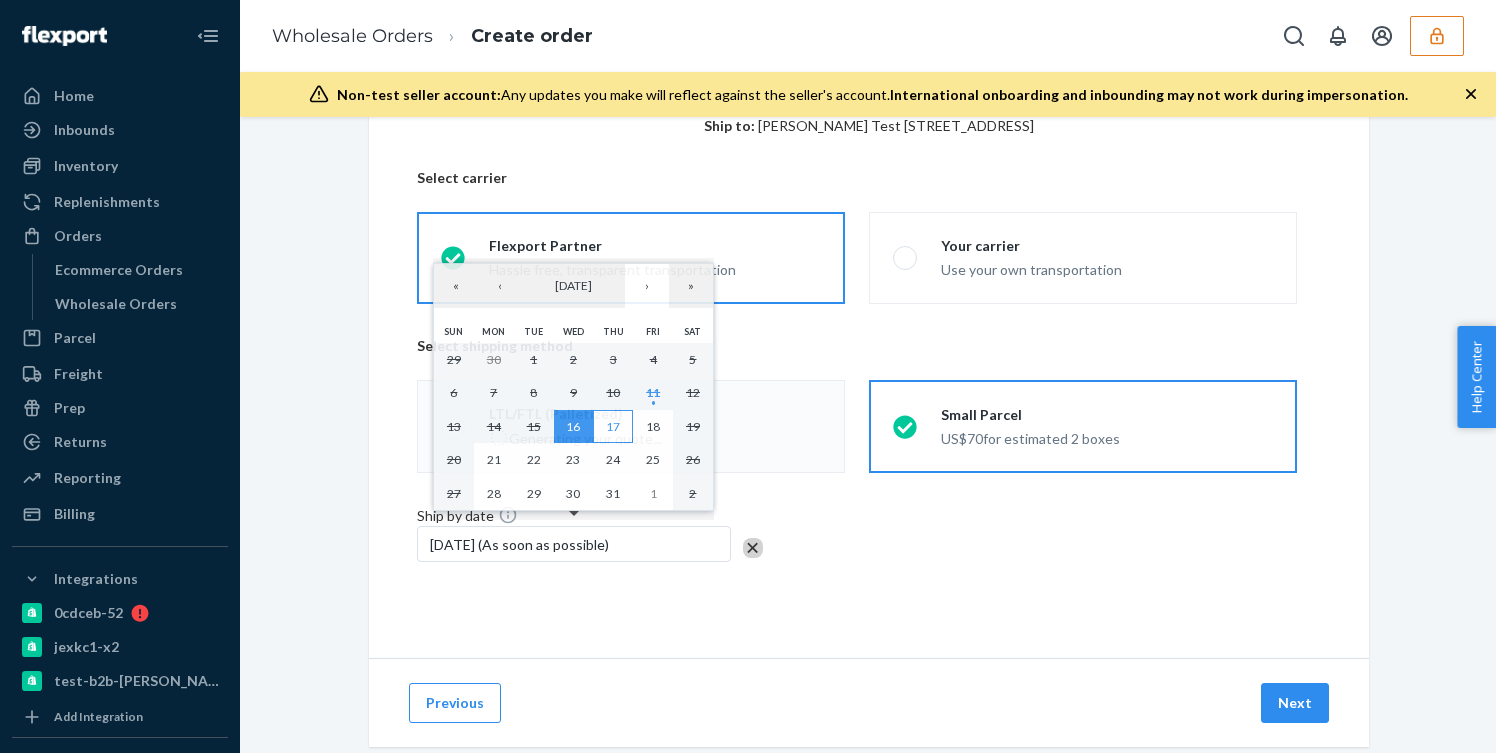 click on "17" at bounding box center (613, 426) 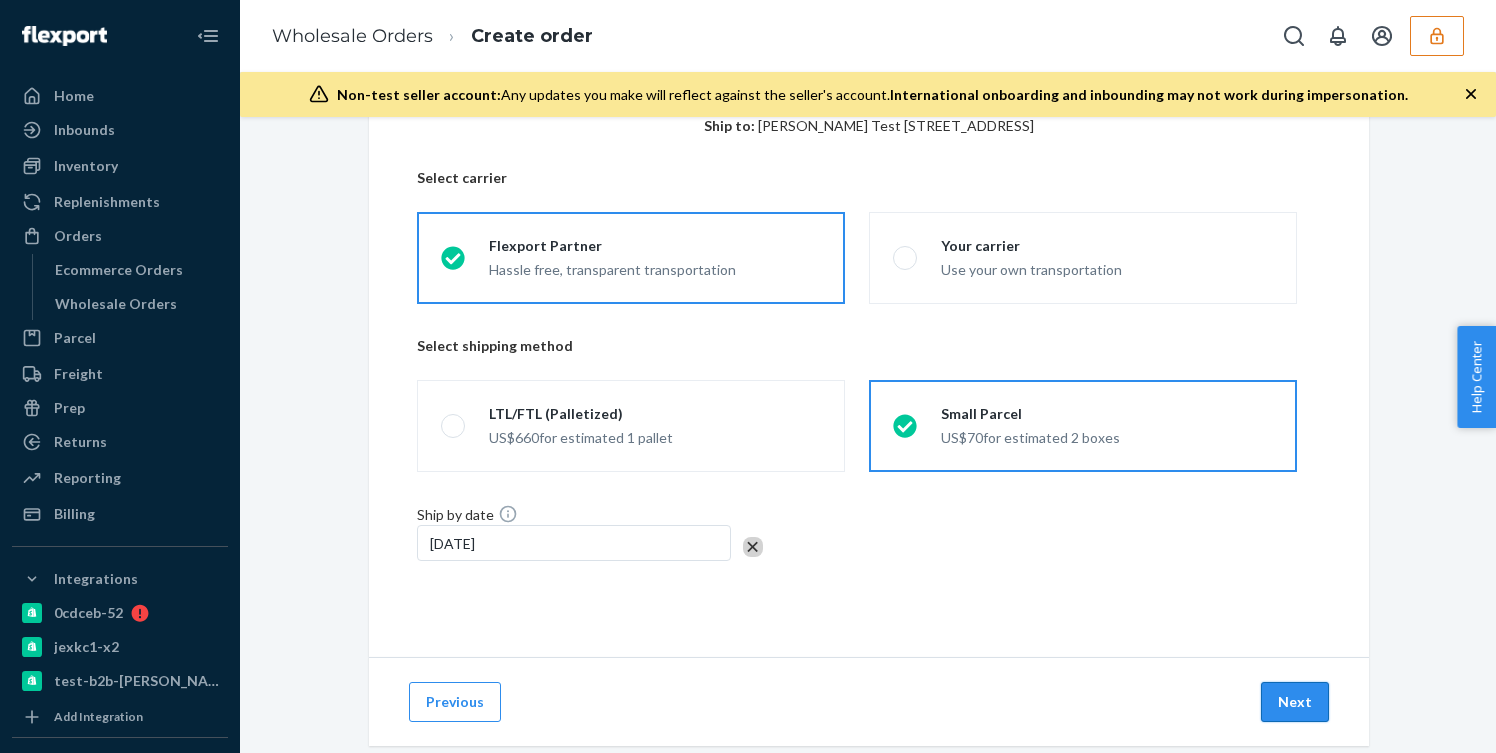 click on "Next" at bounding box center (1295, 702) 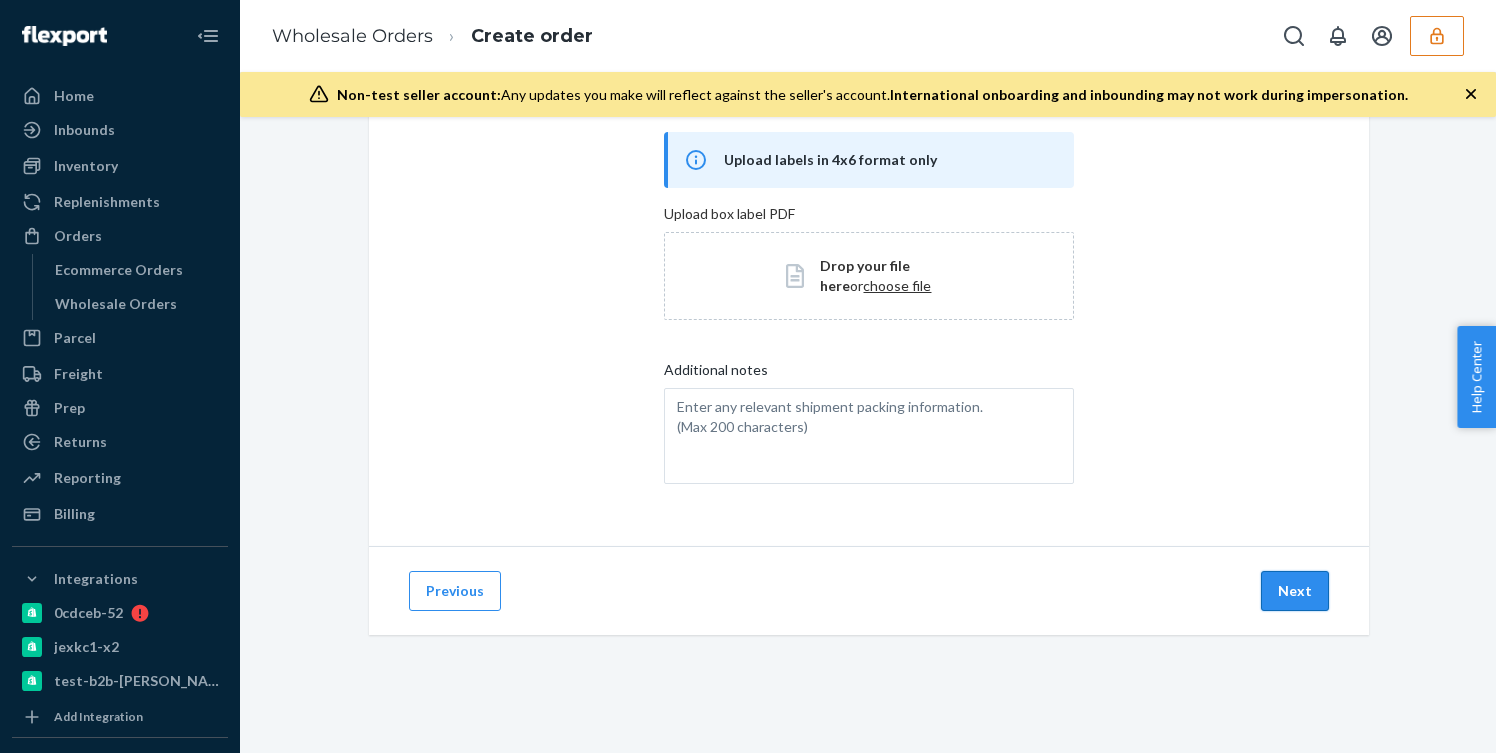 click on "Next" at bounding box center (1295, 591) 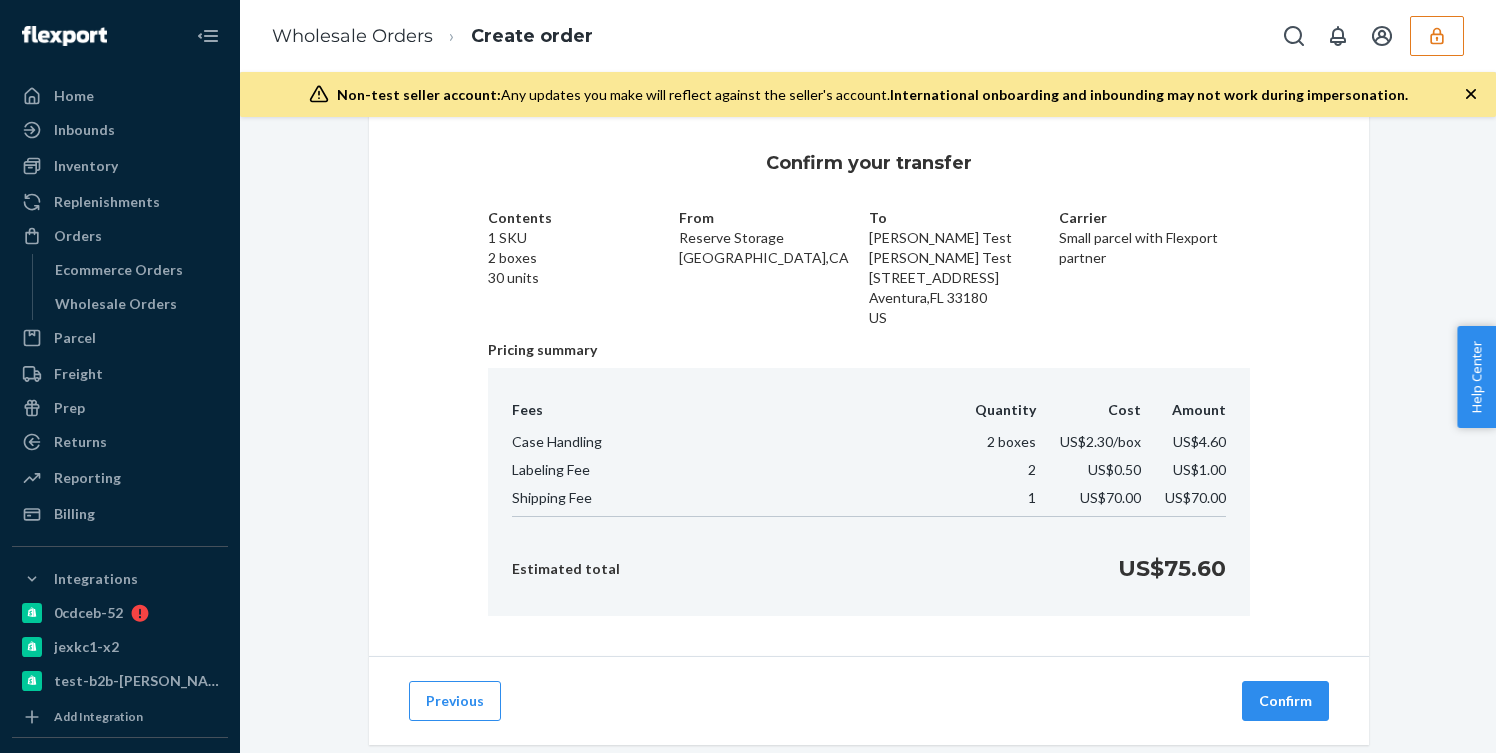 scroll, scrollTop: 141, scrollLeft: 0, axis: vertical 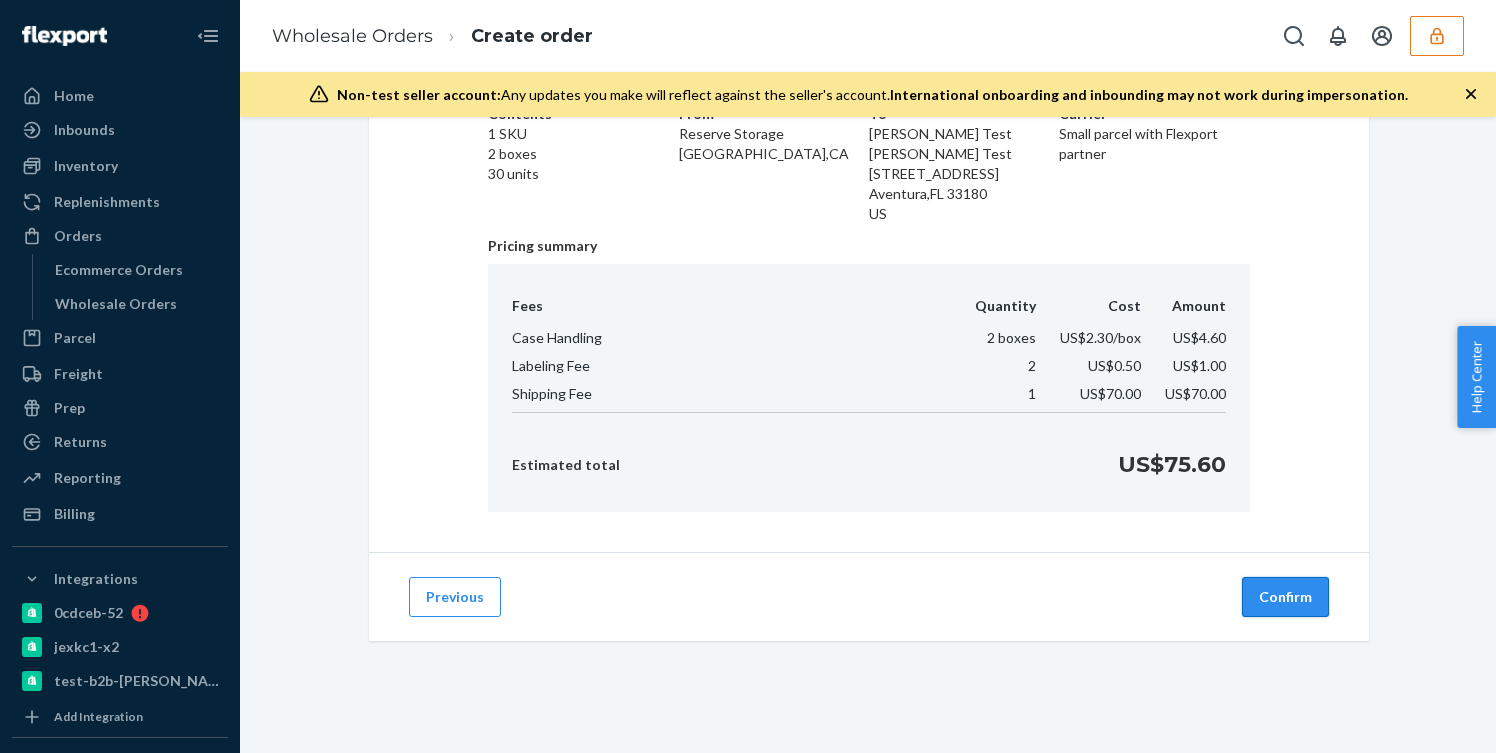 click on "Confirm" at bounding box center (1285, 597) 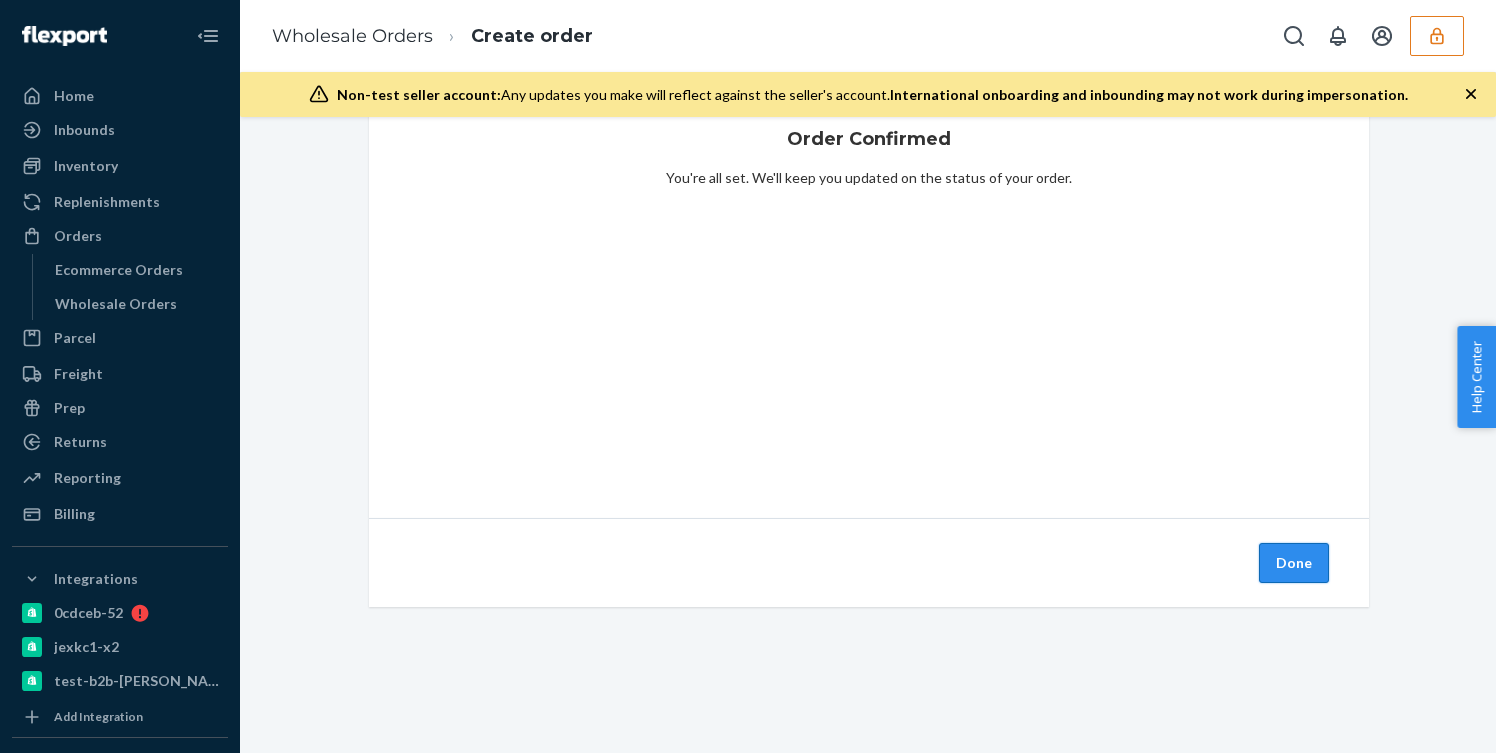 click on "Done" at bounding box center [1294, 563] 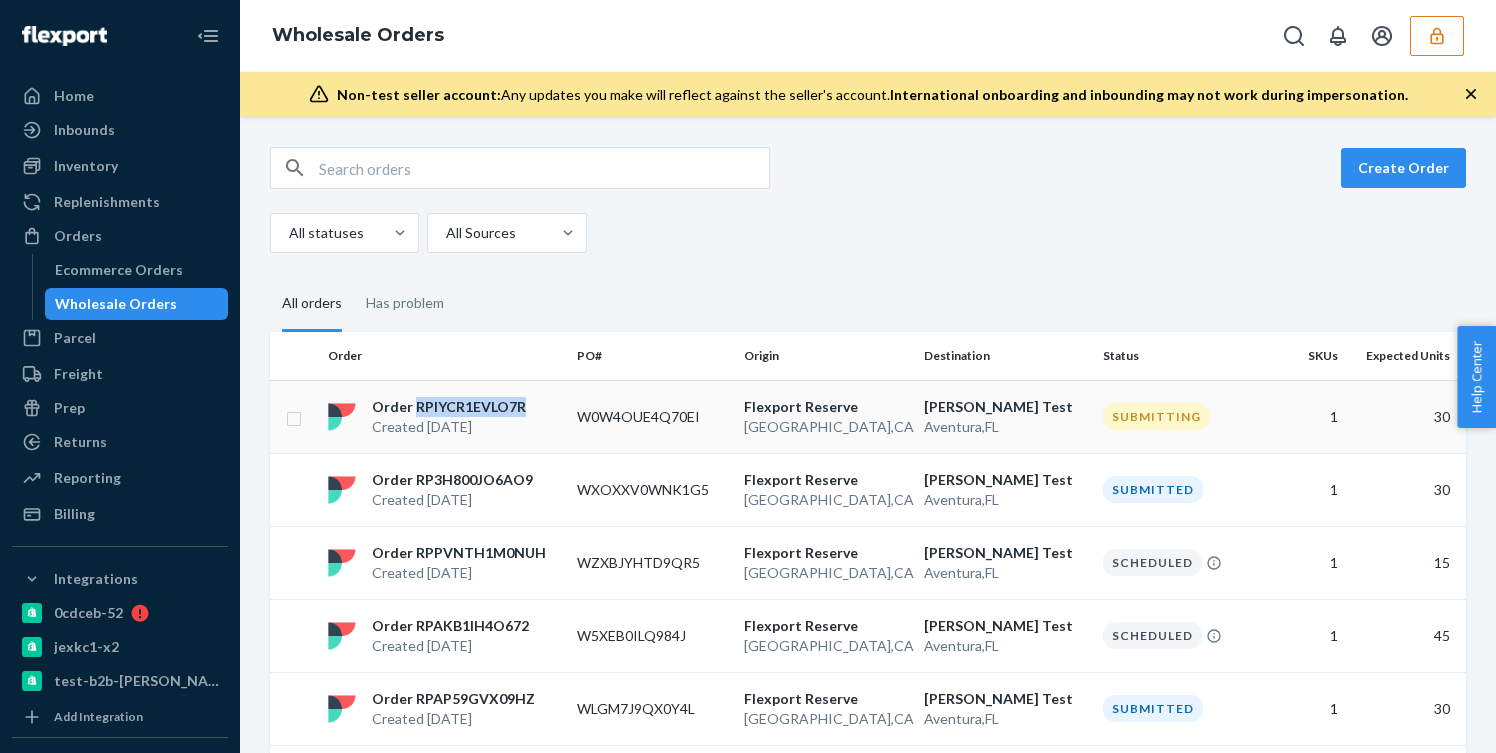 copy on "RPIYCR1EVLO7R" 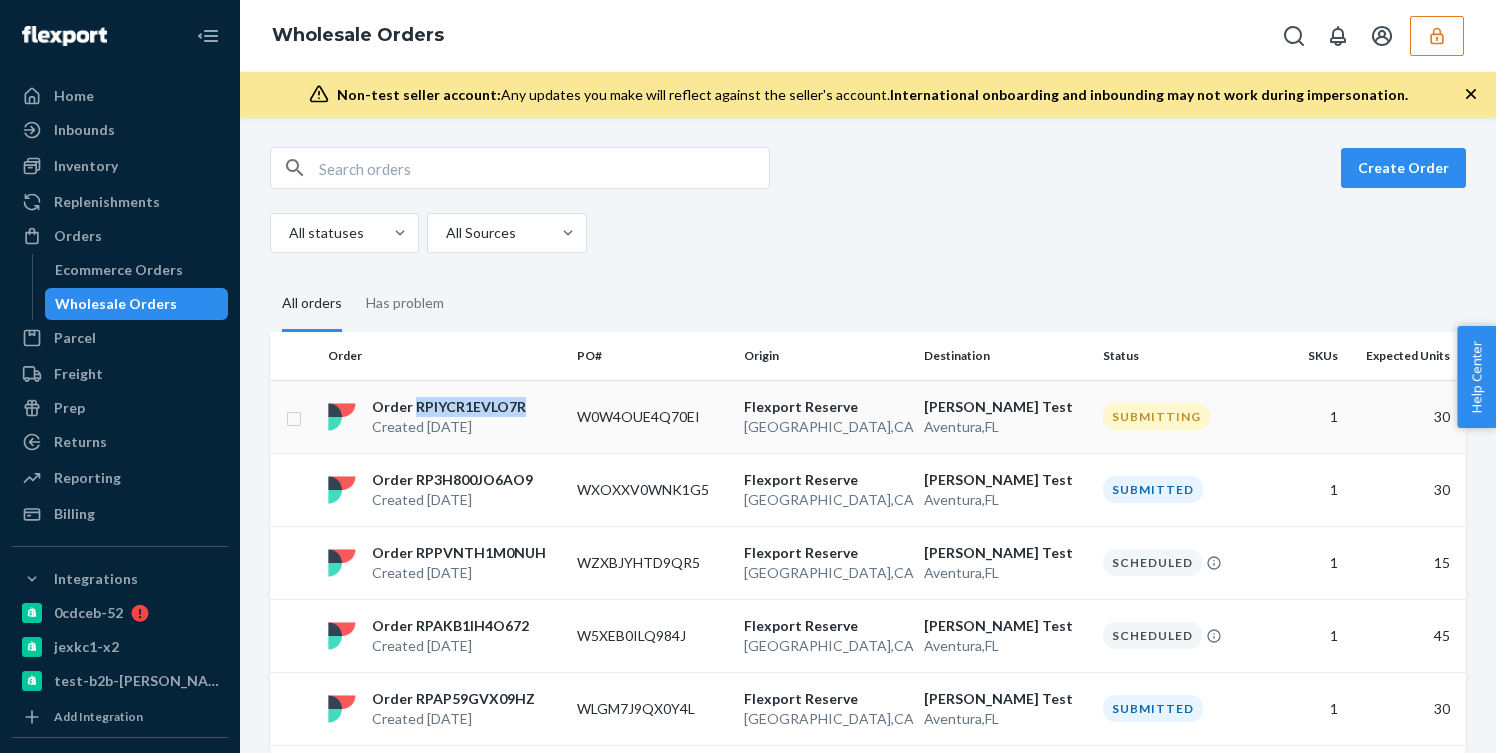drag, startPoint x: 414, startPoint y: 405, endPoint x: 526, endPoint y: 405, distance: 112 